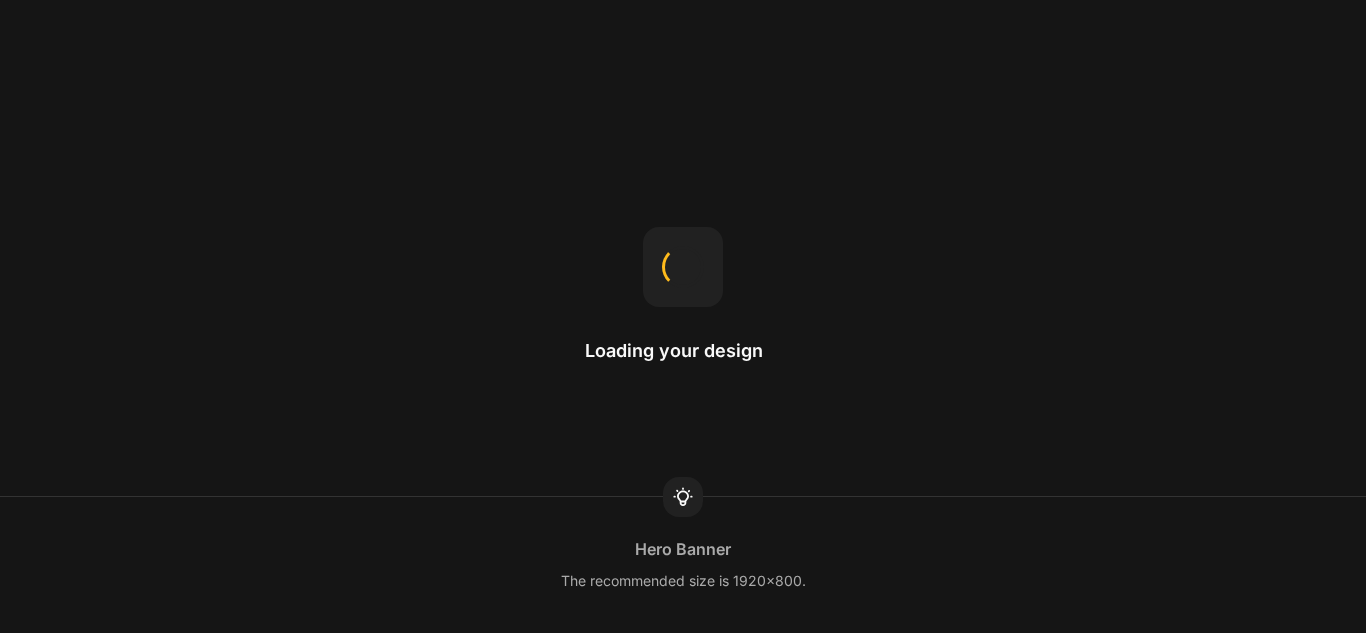 scroll, scrollTop: 0, scrollLeft: 0, axis: both 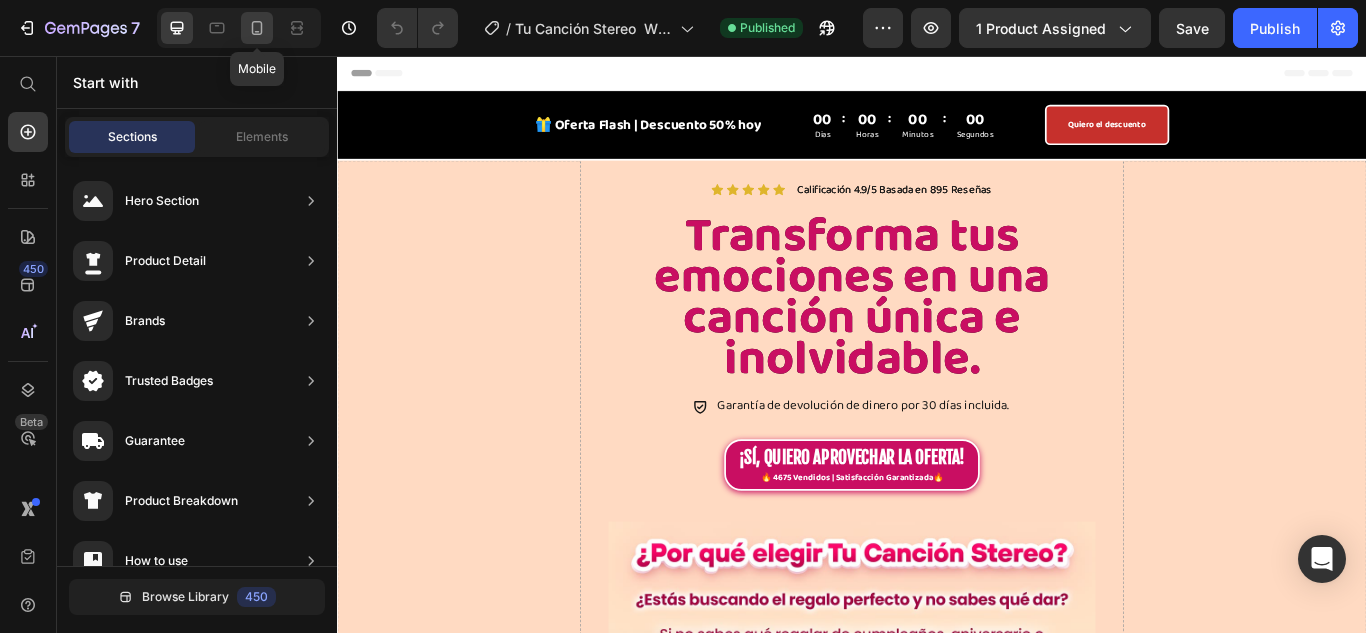 click 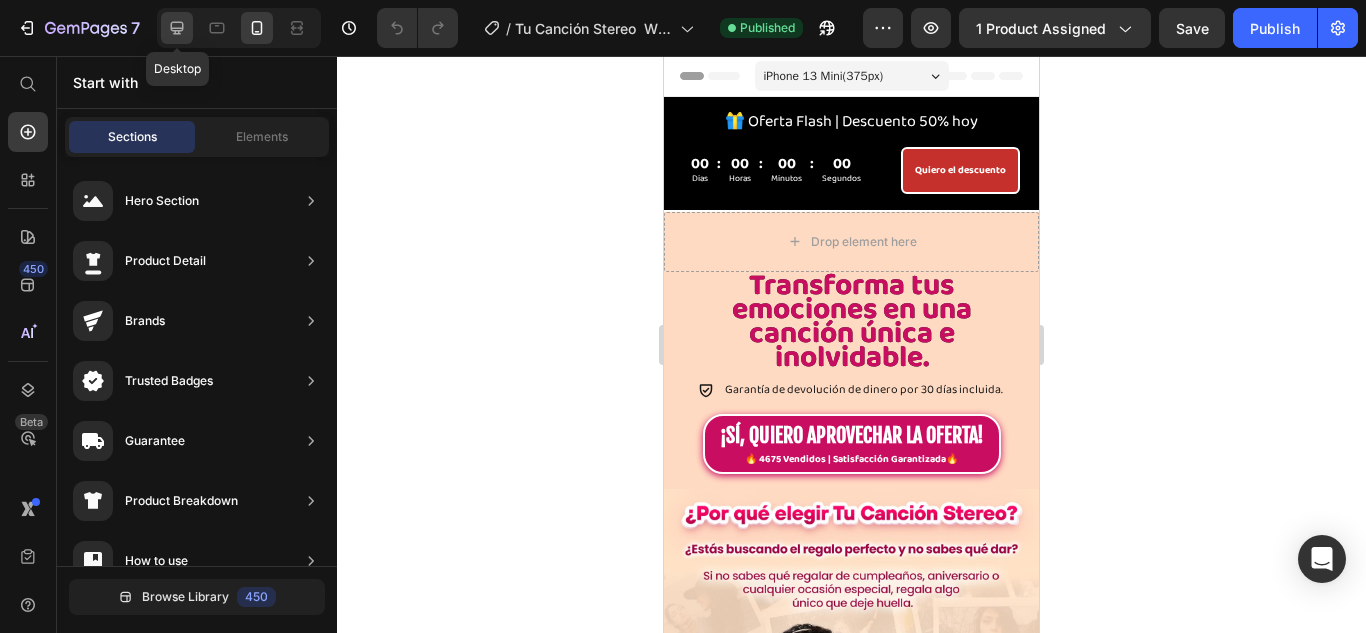 click 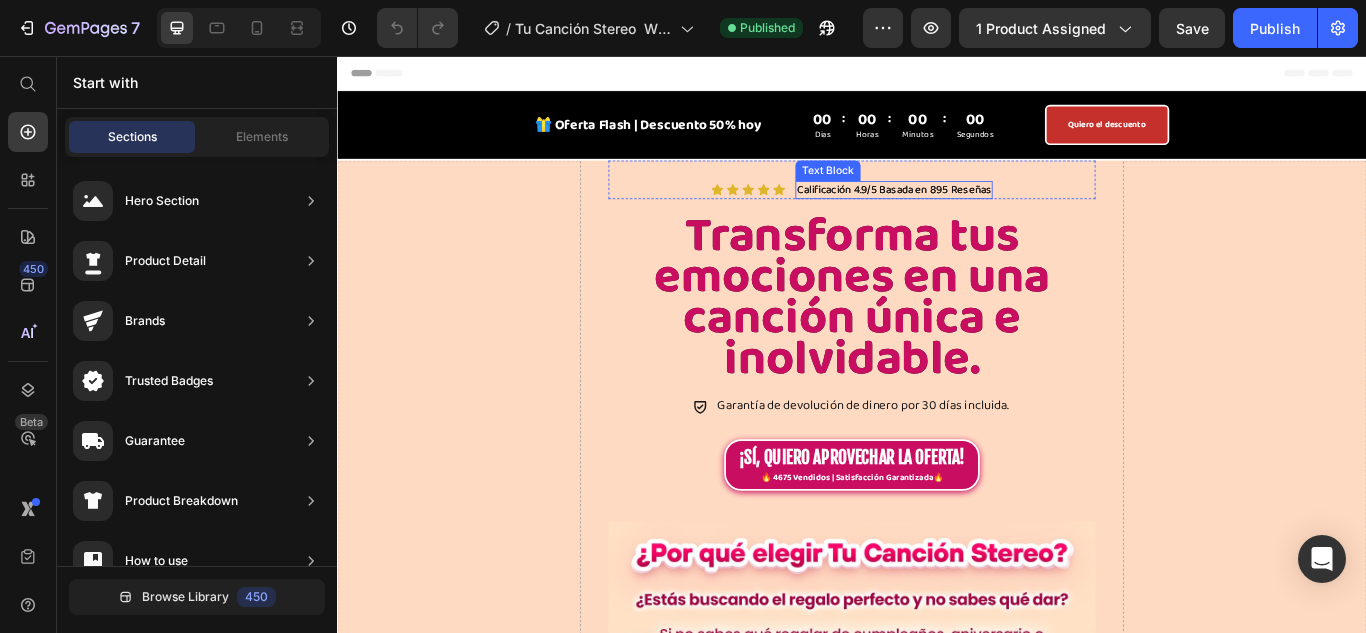 click on "Calificación 4.9/5 Basada en 895 Reseñas" at bounding box center (986, 212) 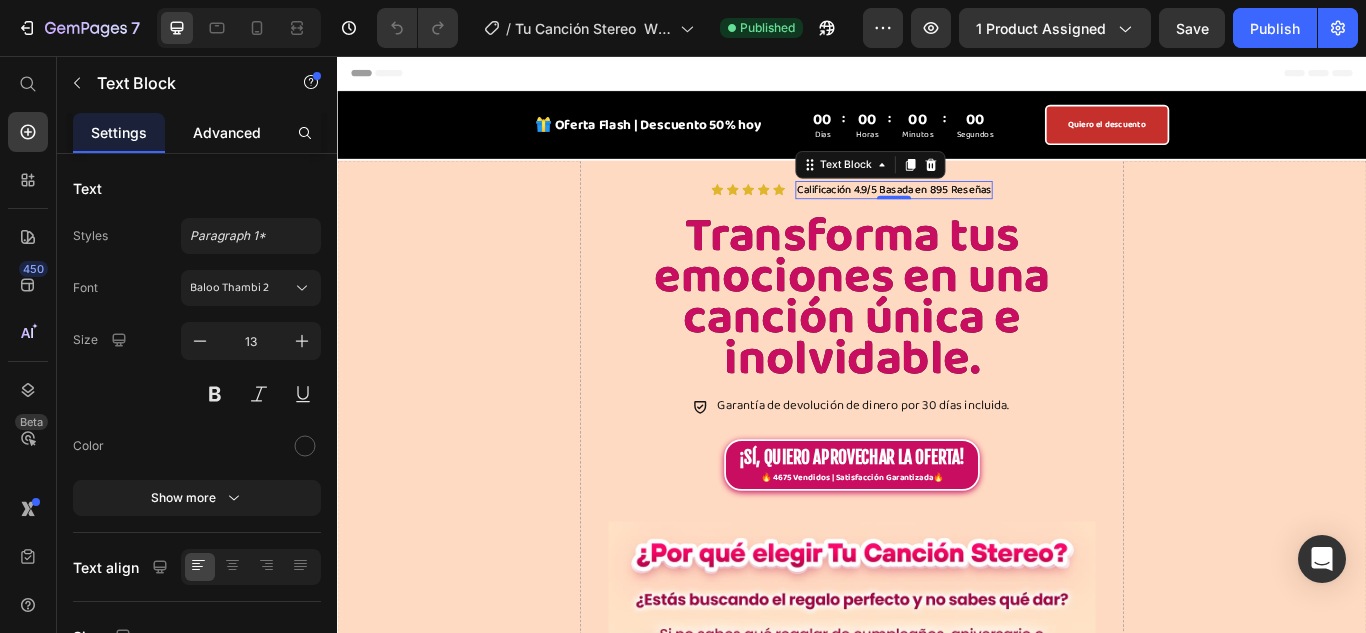 click on "Advanced" at bounding box center [227, 132] 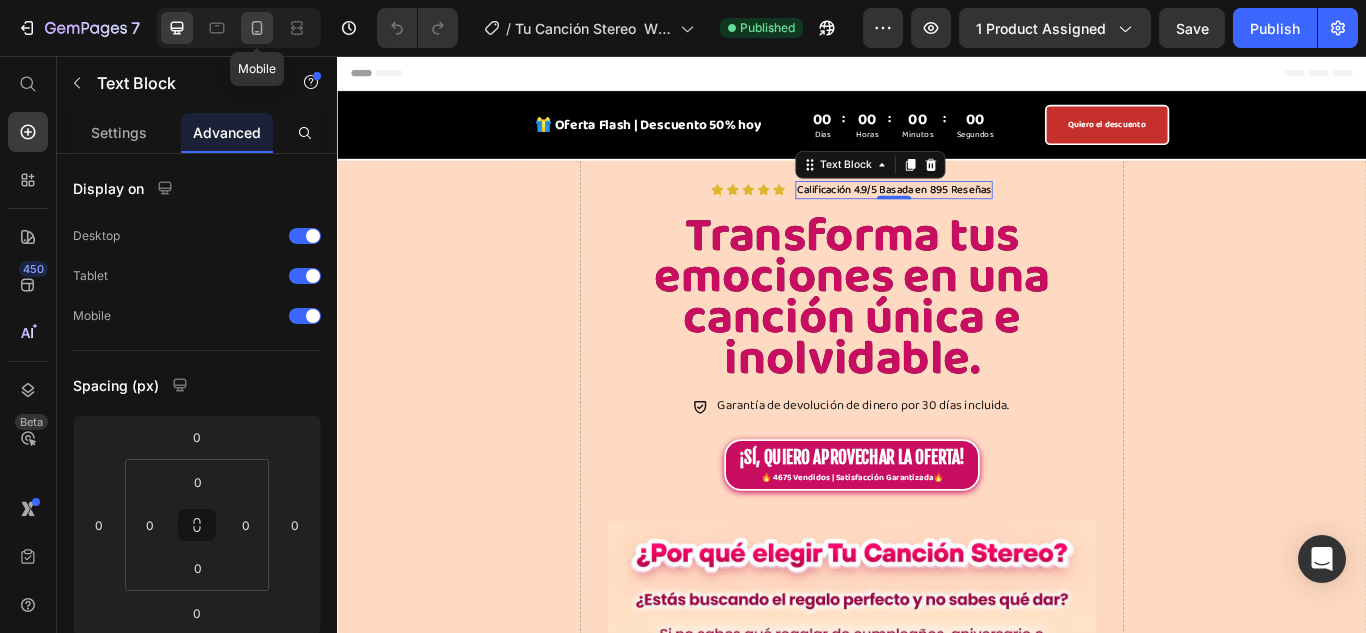 click 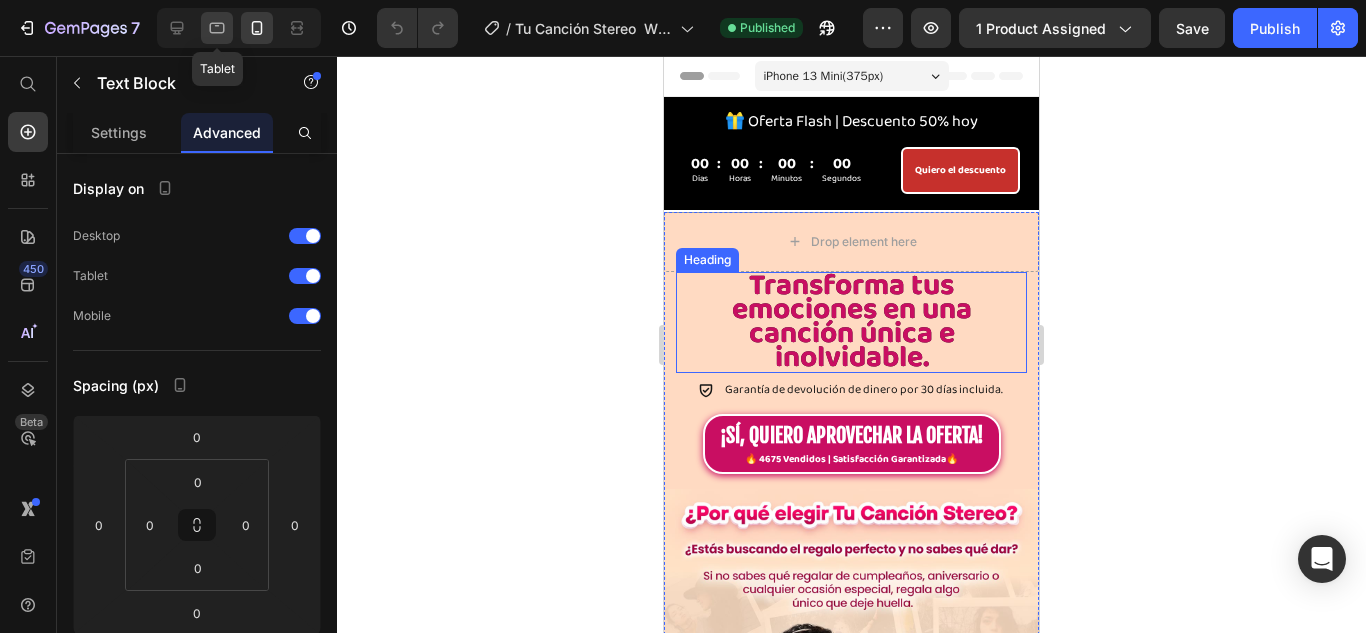 click 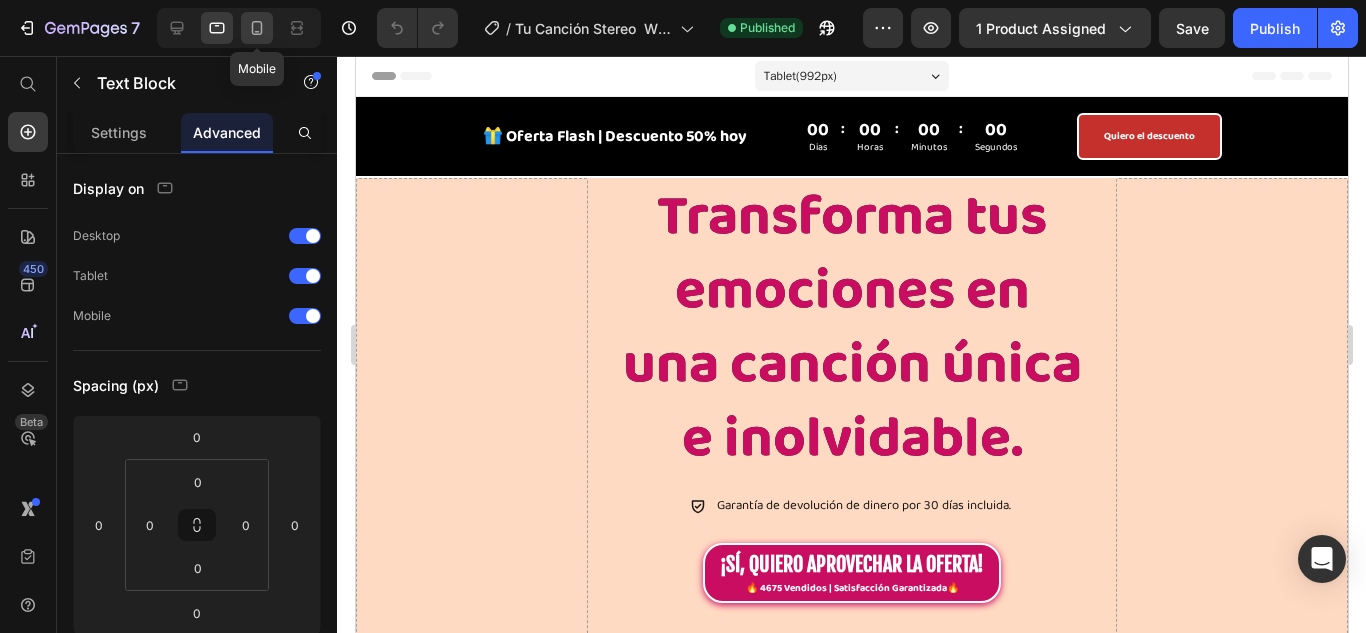 click 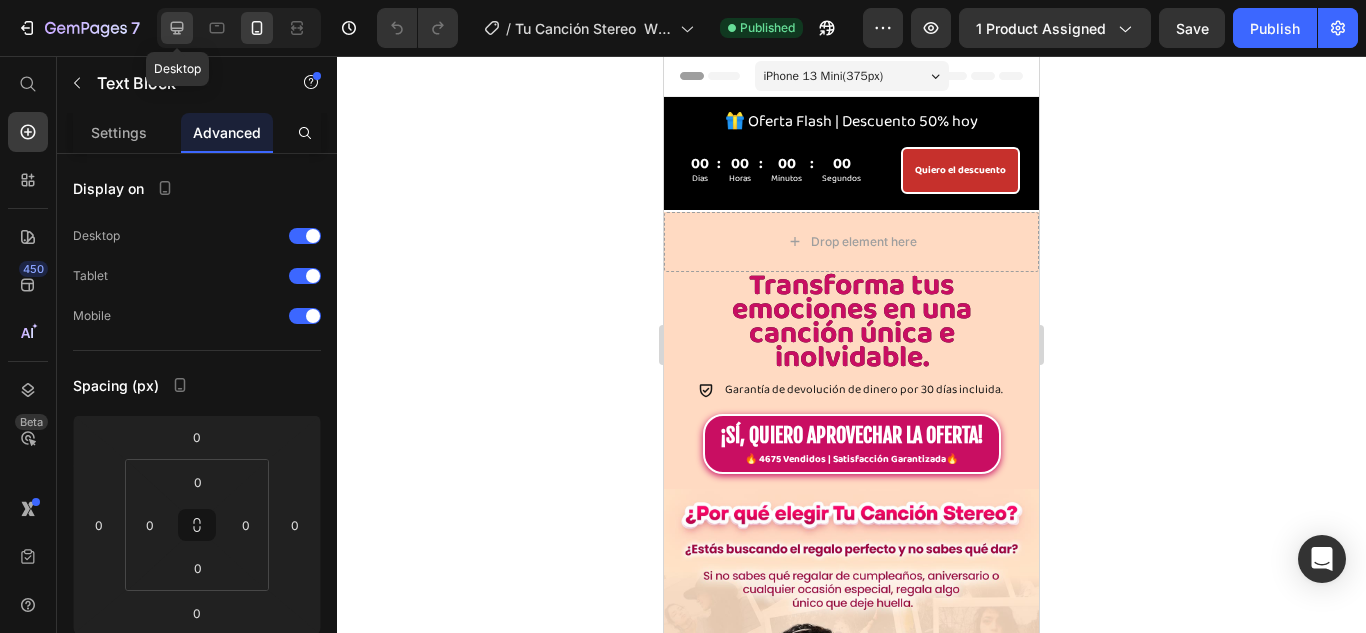 click 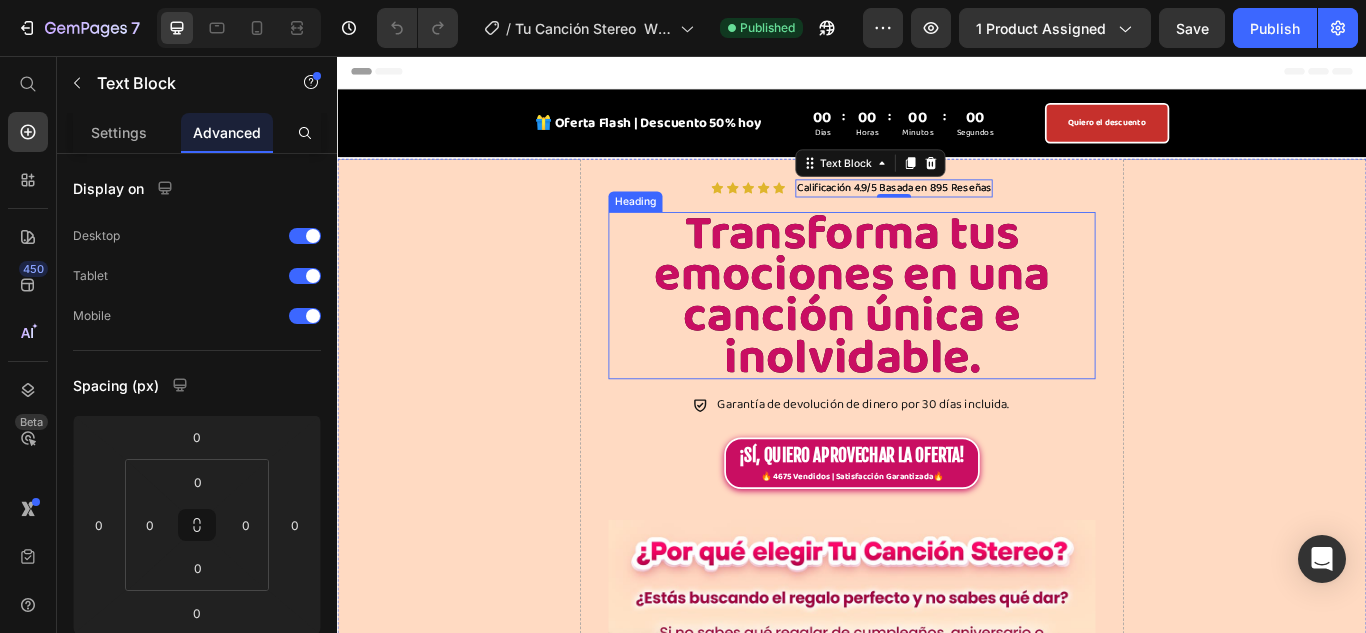 scroll, scrollTop: 76, scrollLeft: 0, axis: vertical 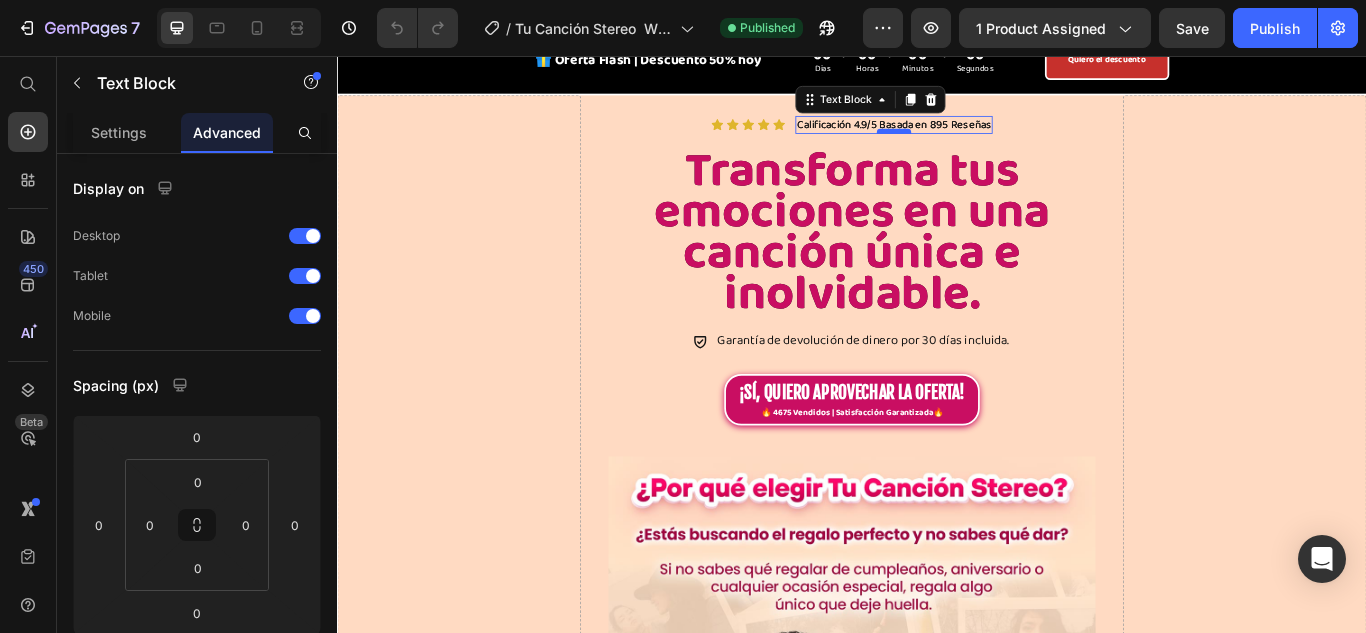 click at bounding box center [986, 144] 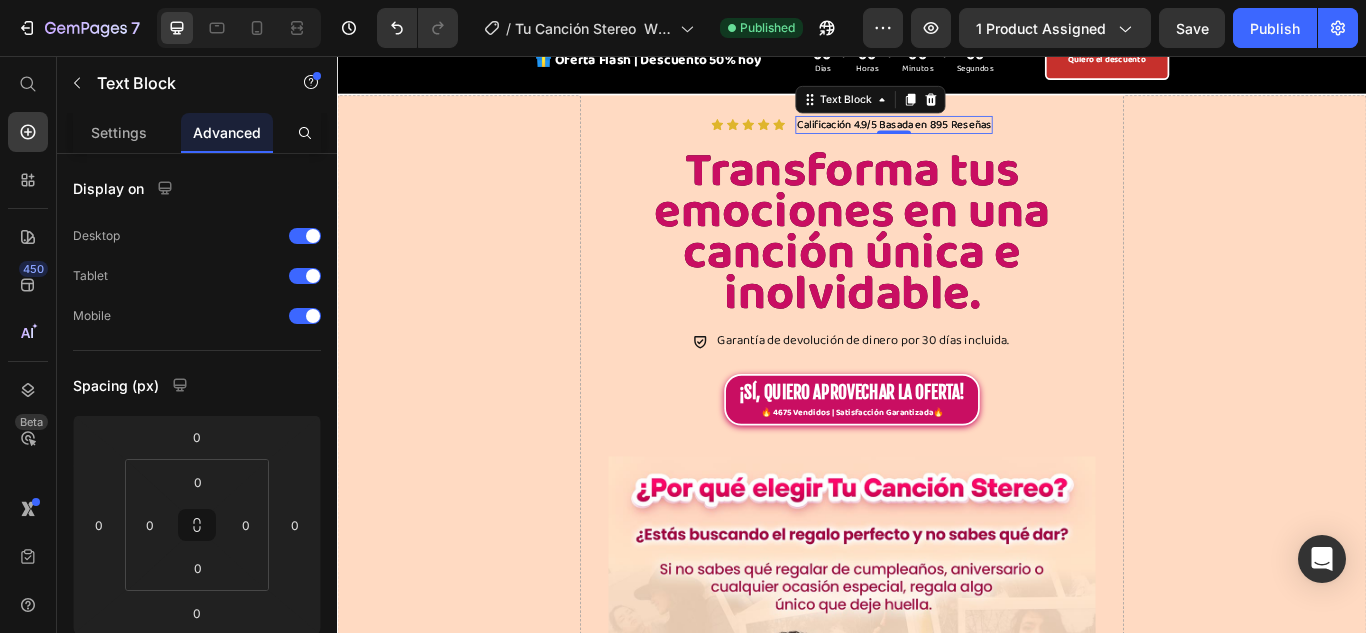 click on "Calificación 4.9/5 Basada en 895 Reseñas" at bounding box center (986, 136) 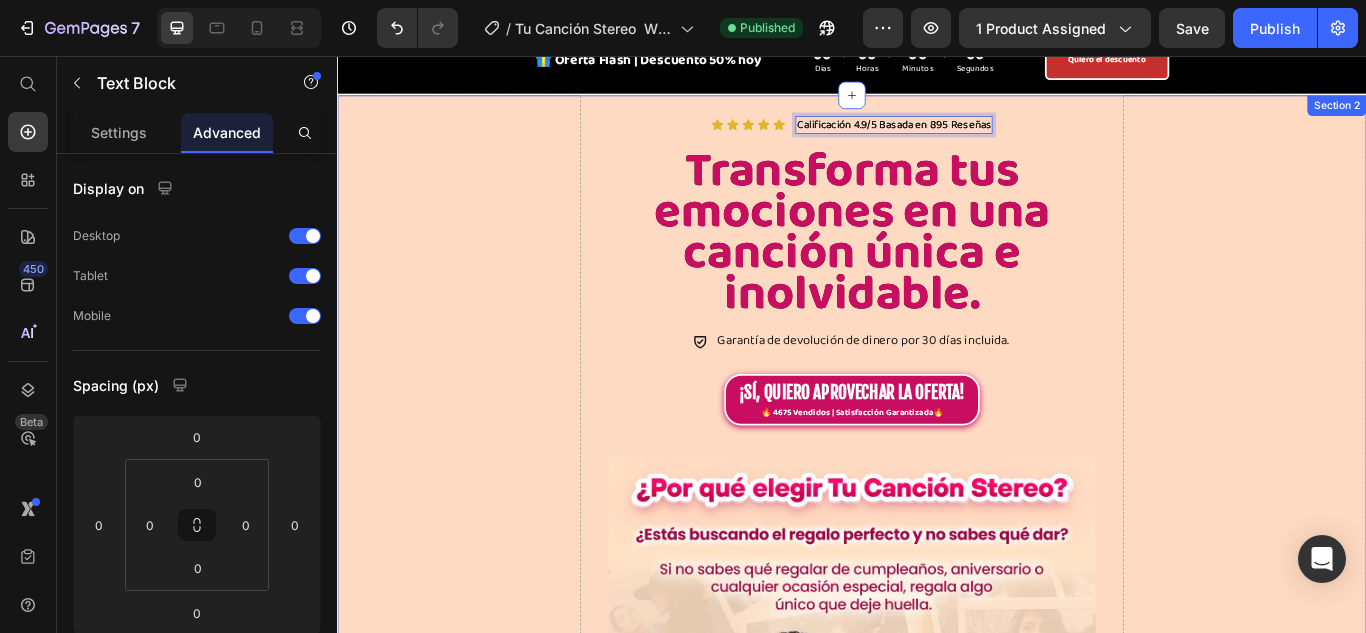 click on "Icon Icon Icon Icon Icon Icon List Calificación 4.9/5 Basada en [NUMBER] Reseñas Text Block   [NUMBER] Row Transforma tus emociones en una canción única e inolvidable. Heading
Garantía de devolución de dinero por [NUMBER] días incluida. Item List
¡SÍ, QUIERO APROVECHAR LA OFERTA! 🔥 [NUMBER] Vendidos | Satisfacción Garantizada🔥
Custom Code Image Image Image Image Image
¡SÍ, QUIERO MI CANCIÓN AHORA! 🔥 [NUMBER] Vendidos | Satisfacción Garantizada🔥
Custom Code
Publish the page to see the content.
Custom Code 🎵 Escoge un género: Heading Image Image Image Image Image Image Image Image Image Image Image Image Image Image Image Image Image Image Marquee Image Image Historias Convertidas en Canción 🎵 Text Block Cientos de personas contentas con sus canciones. Aquí abajo podrás escuchar algunas de ellas, Selecciona la canción y dale al Play 👇 Text Block
Publish the page to see the content." at bounding box center (937, 4762) 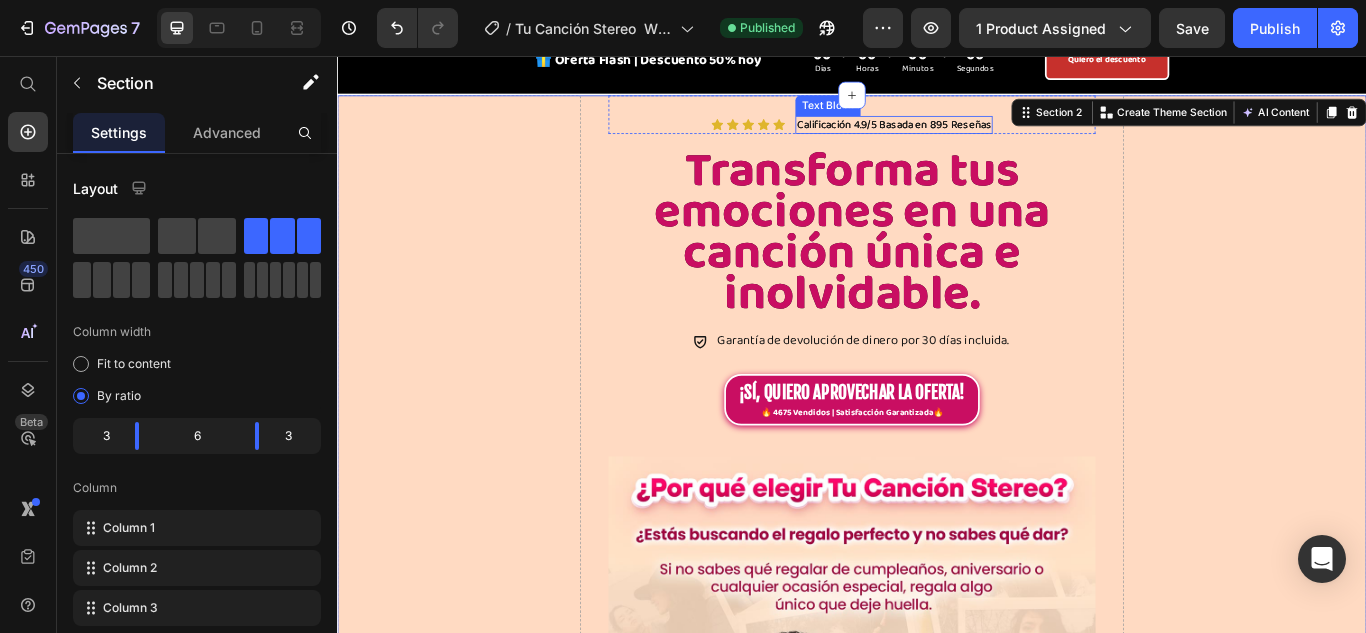 click on "Calificación 4.9/5 Basada en 895 Reseñas" at bounding box center [986, 136] 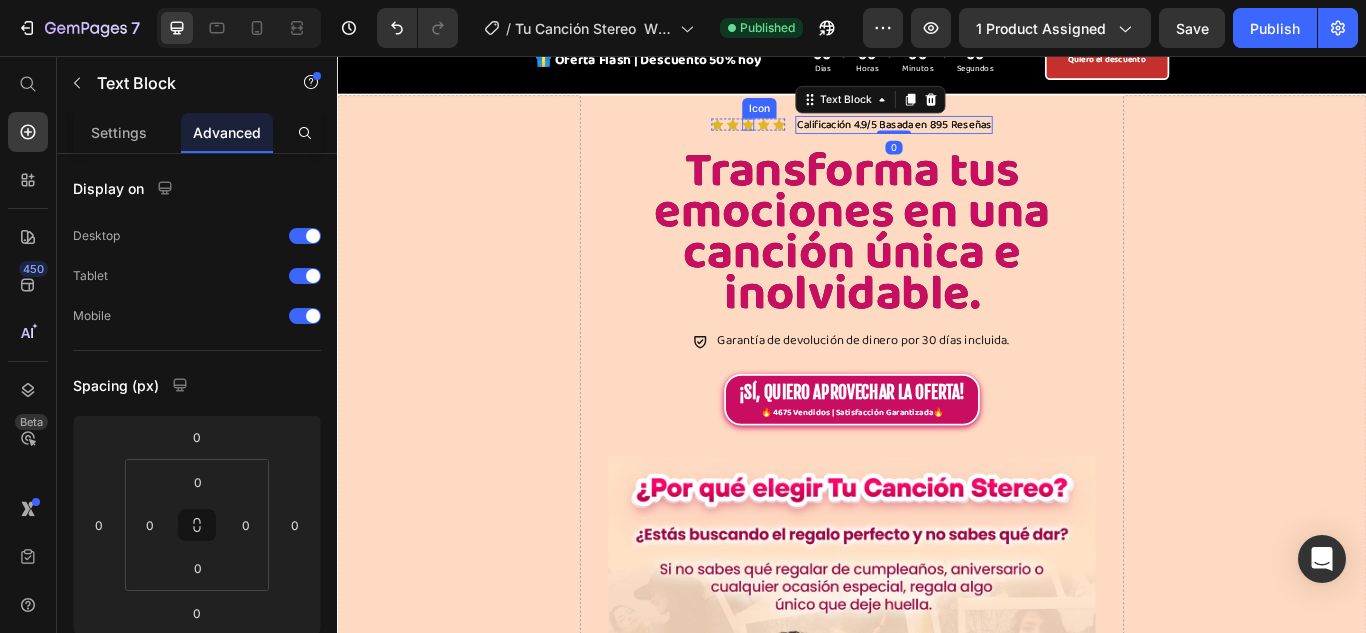 click on "Icon Icon Icon Icon Icon Icon List Calificación 4.9/5 Basada en 895 Reseñas Text Block   0 Row" at bounding box center [937, 124] 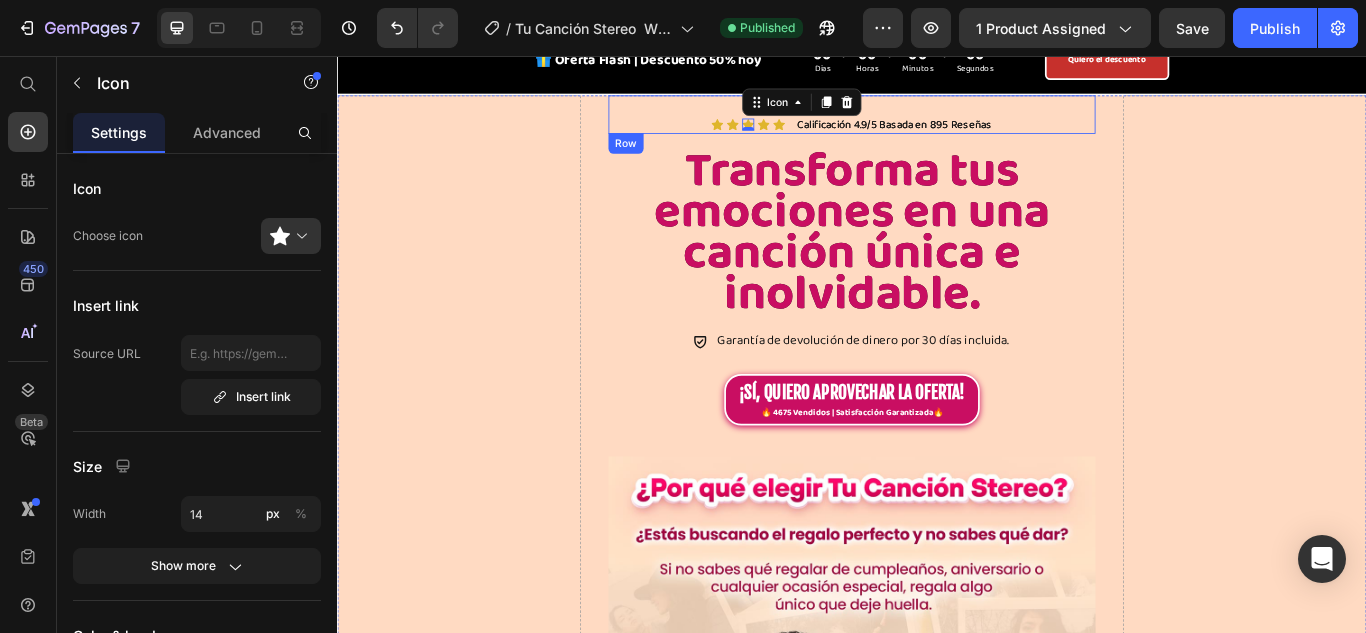 click on "Icon Icon Icon   0 Icon Icon Icon List Calificación 4.9/5 Basada en 895 Reseñas Text Block Row" at bounding box center [937, 124] 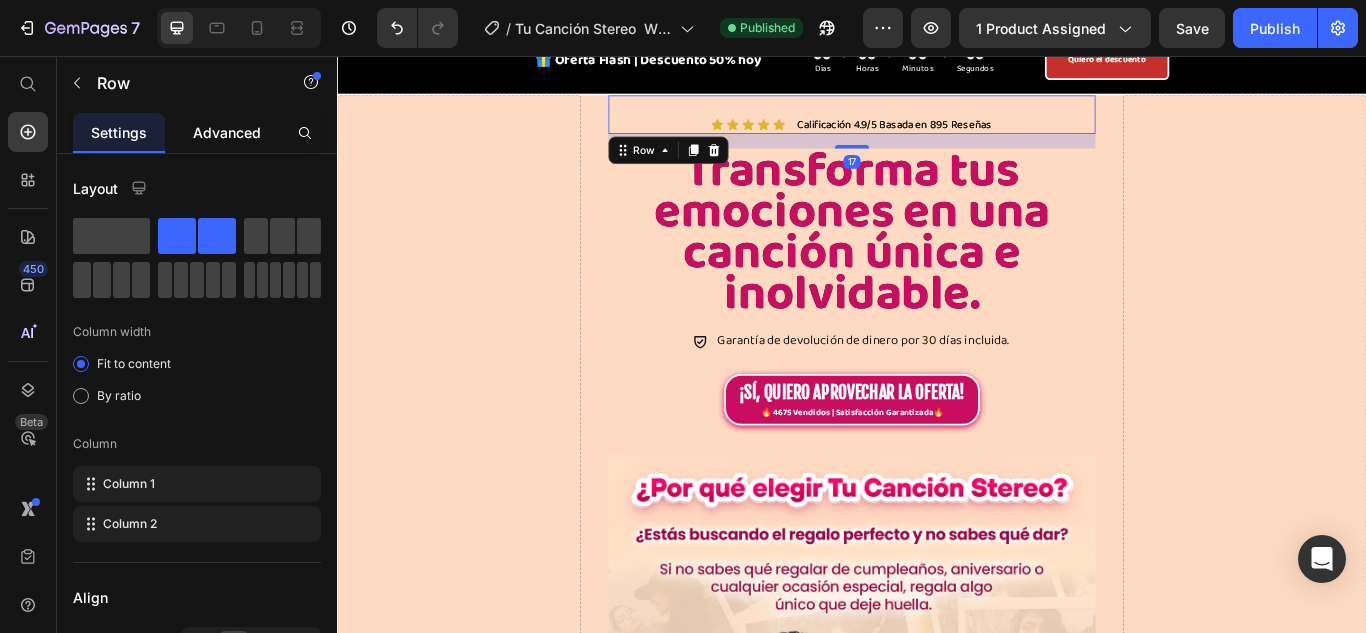 click on "Advanced" 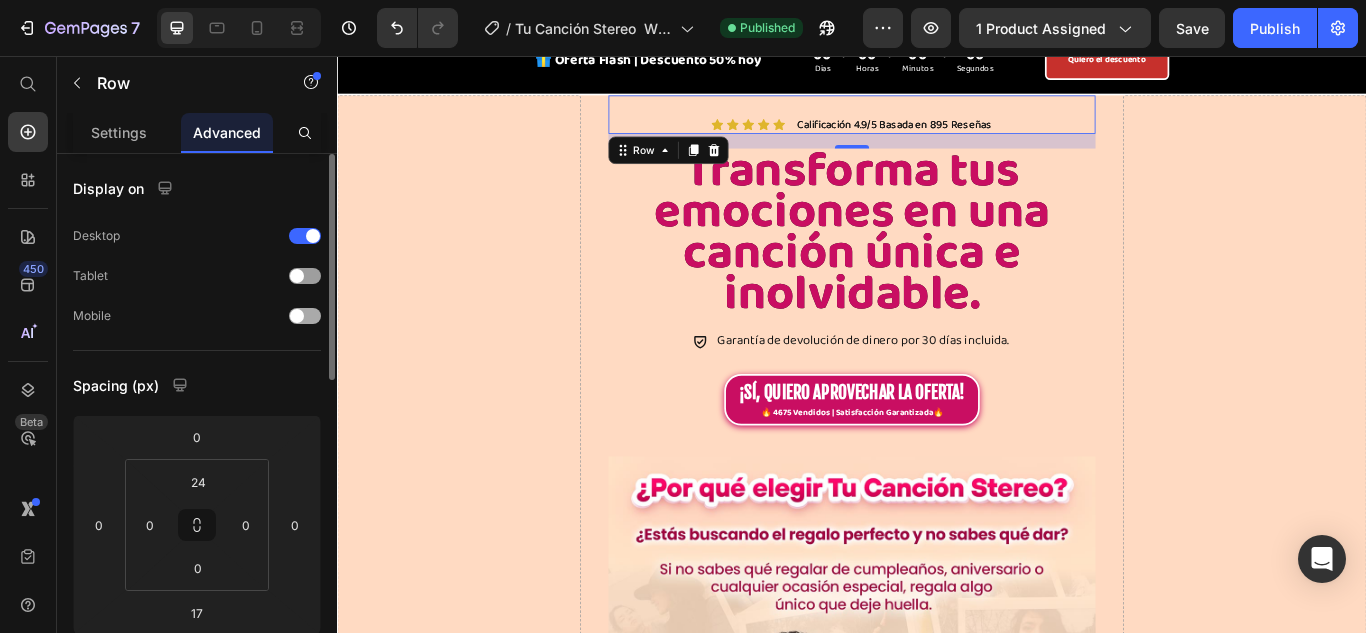click at bounding box center (305, 316) 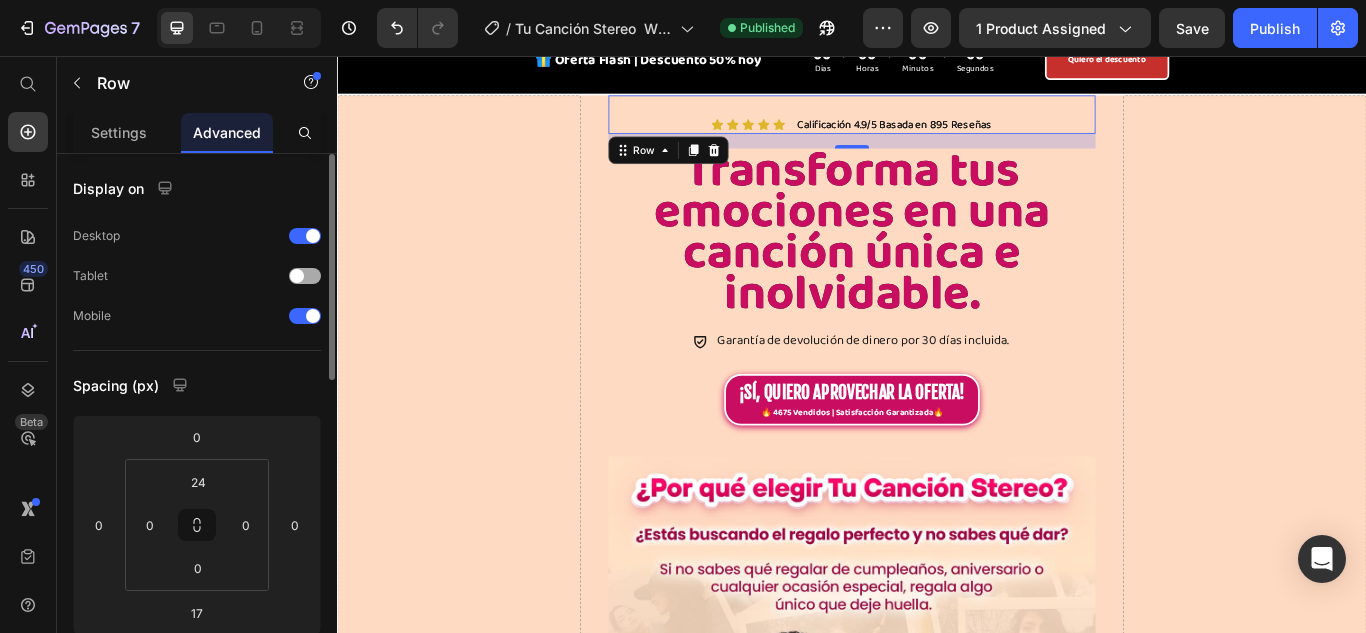 click at bounding box center (305, 276) 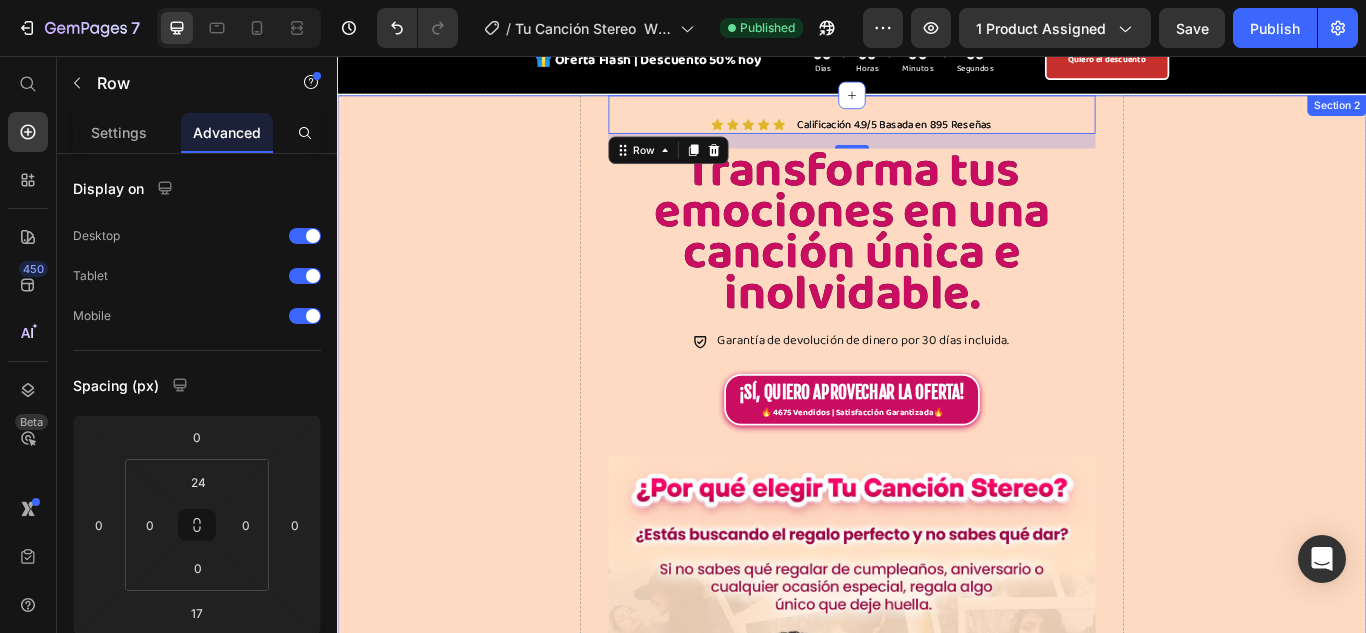 click on "Drop element here" at bounding box center [479, 4762] 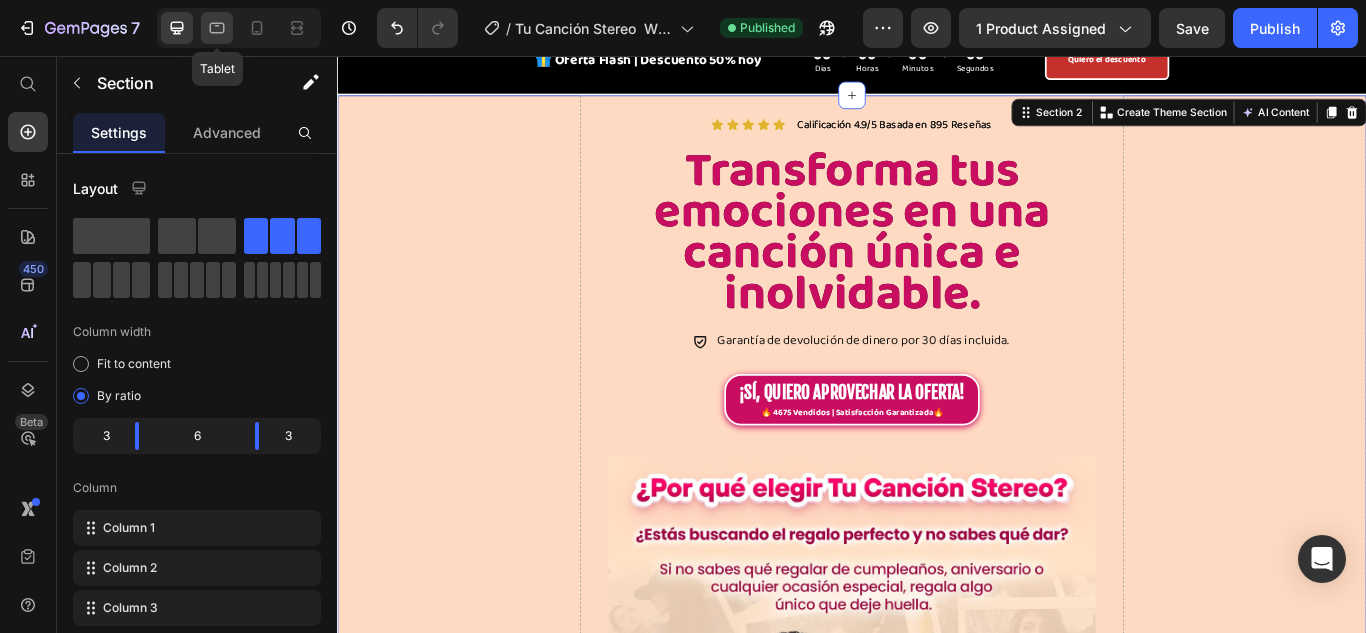 click 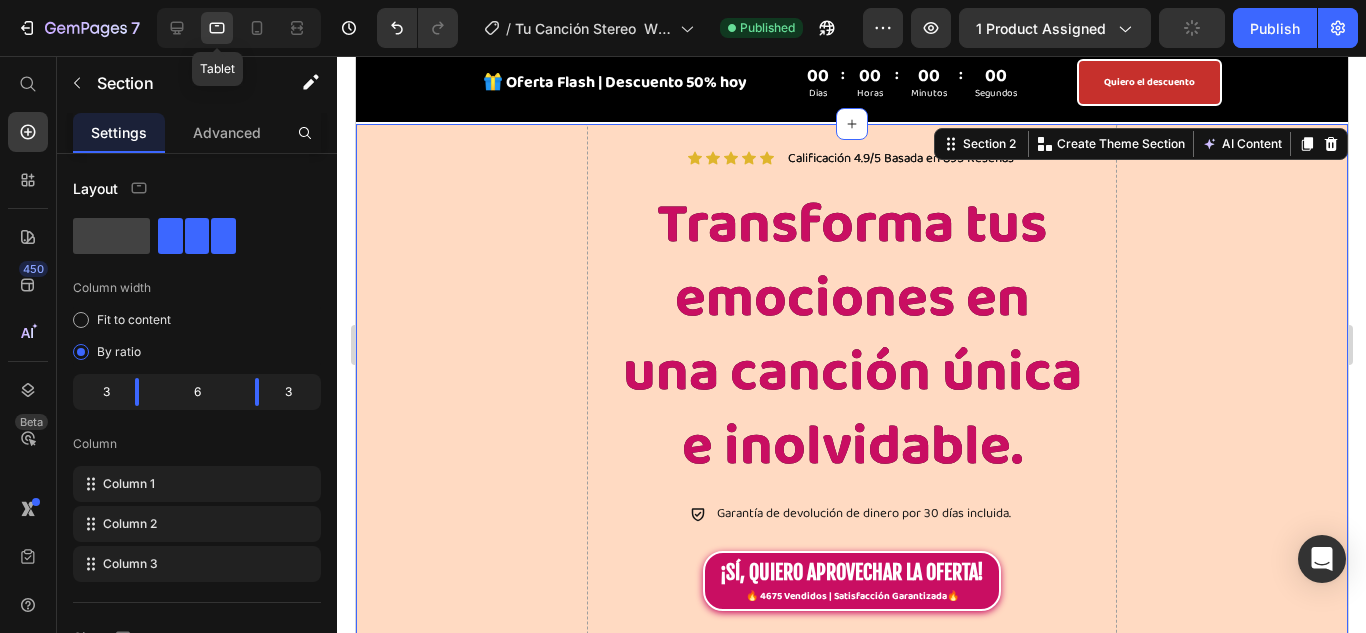 scroll, scrollTop: 52, scrollLeft: 0, axis: vertical 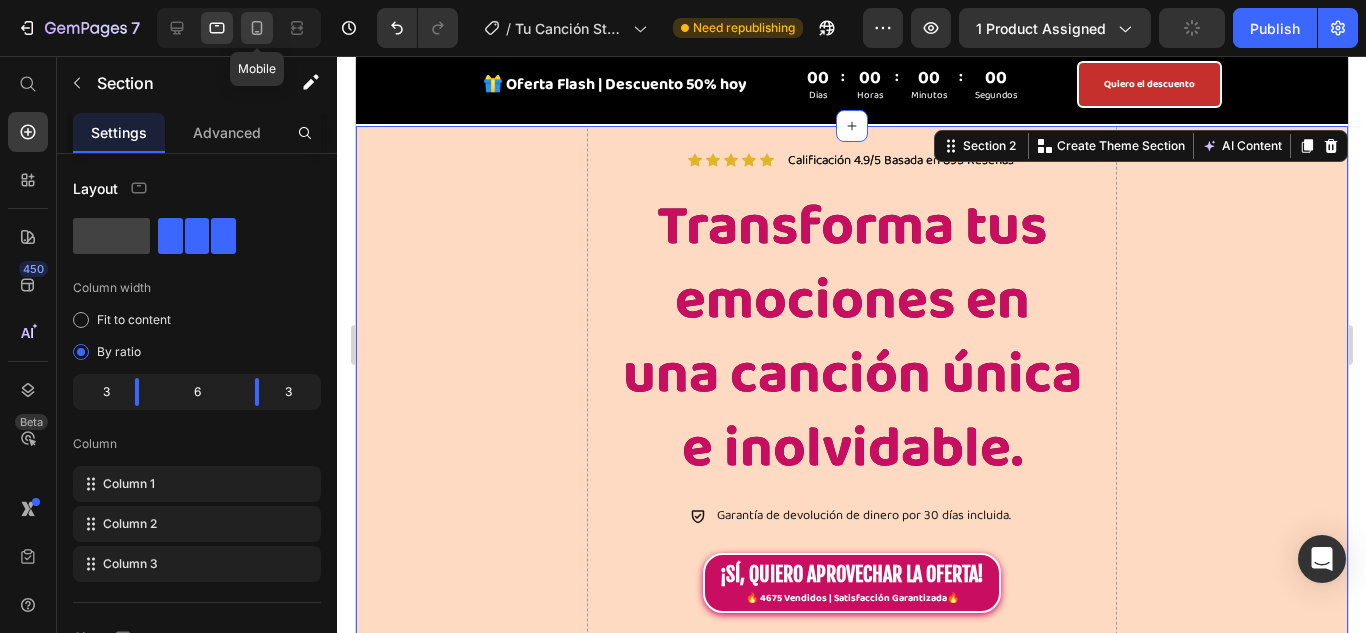 click 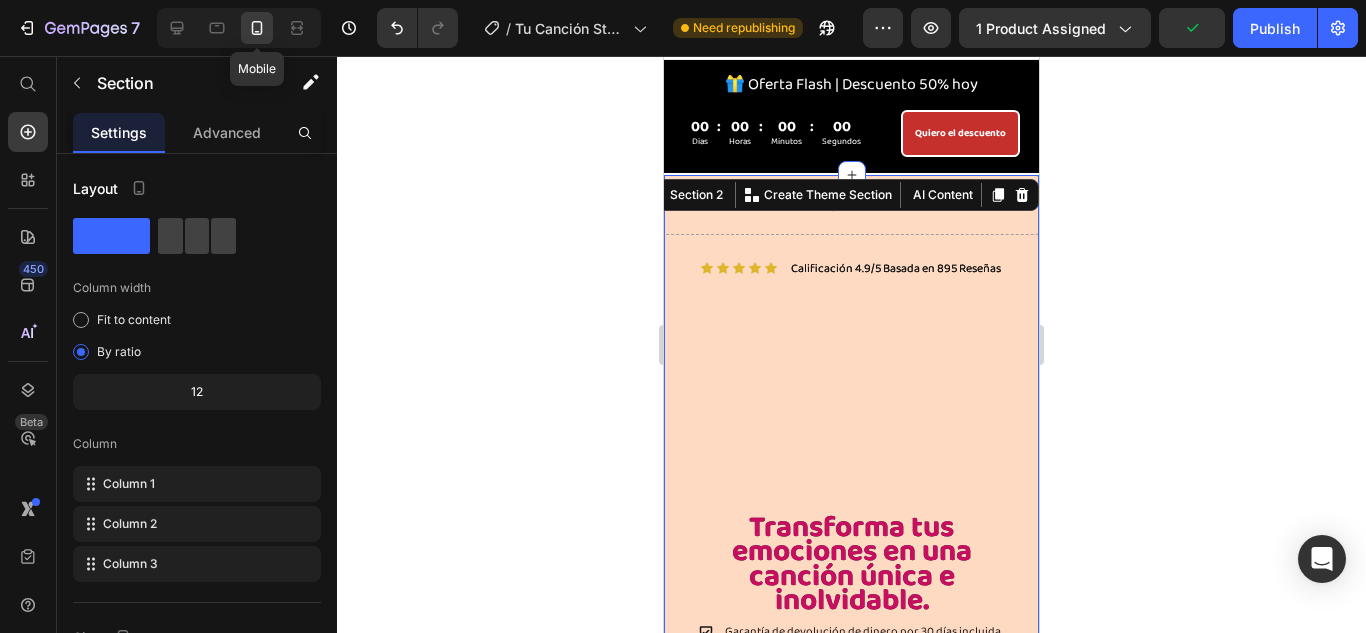 scroll, scrollTop: 86, scrollLeft: 0, axis: vertical 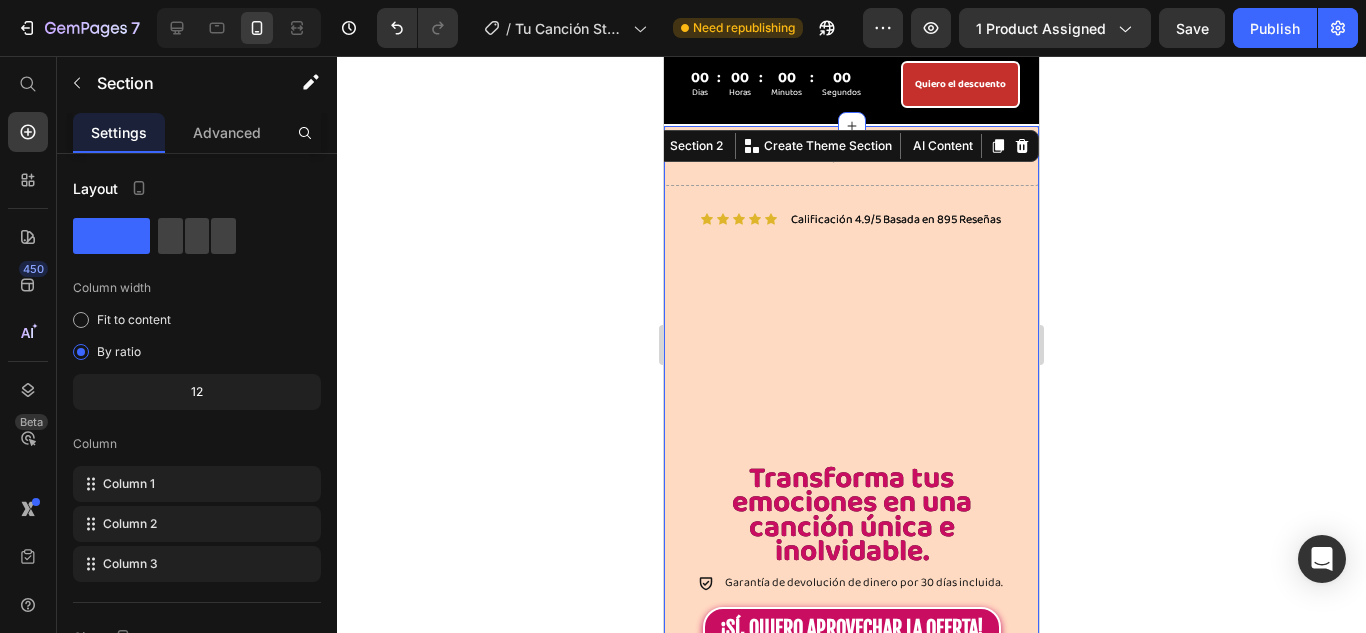 click 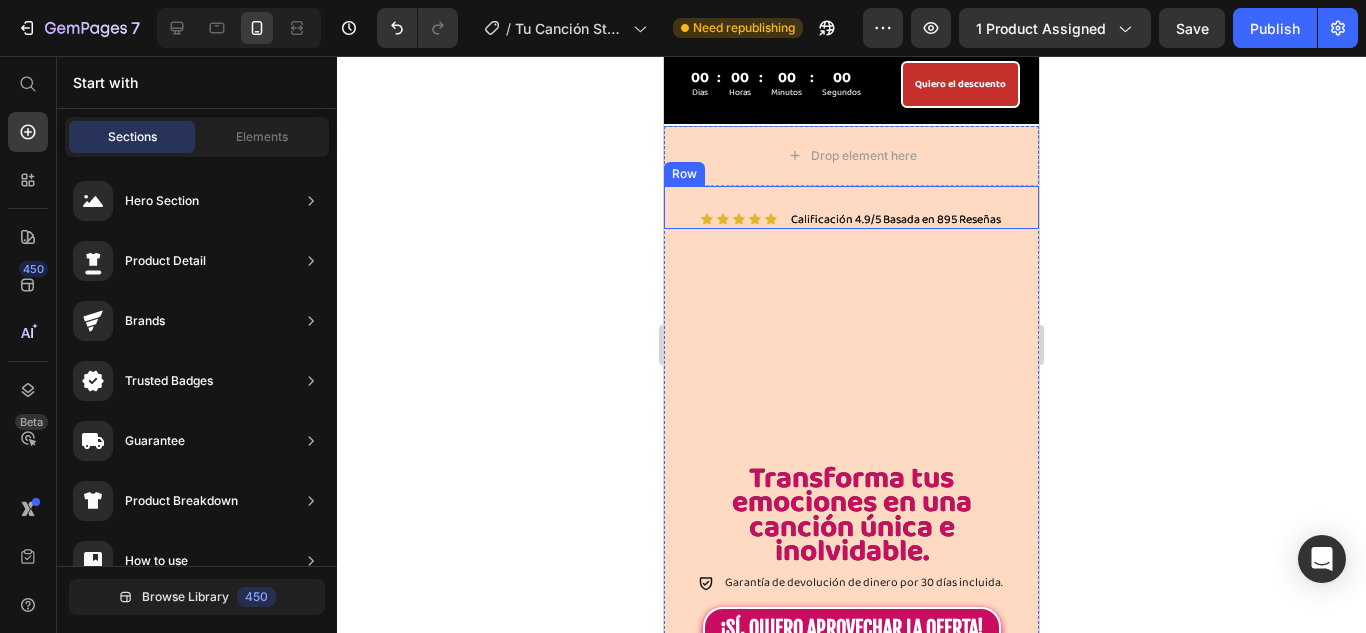 click on "Icon Icon Icon Icon Icon Icon List Calificación 4.9/5 Basada en 895 Reseñas Text Block Row" at bounding box center [851, 208] 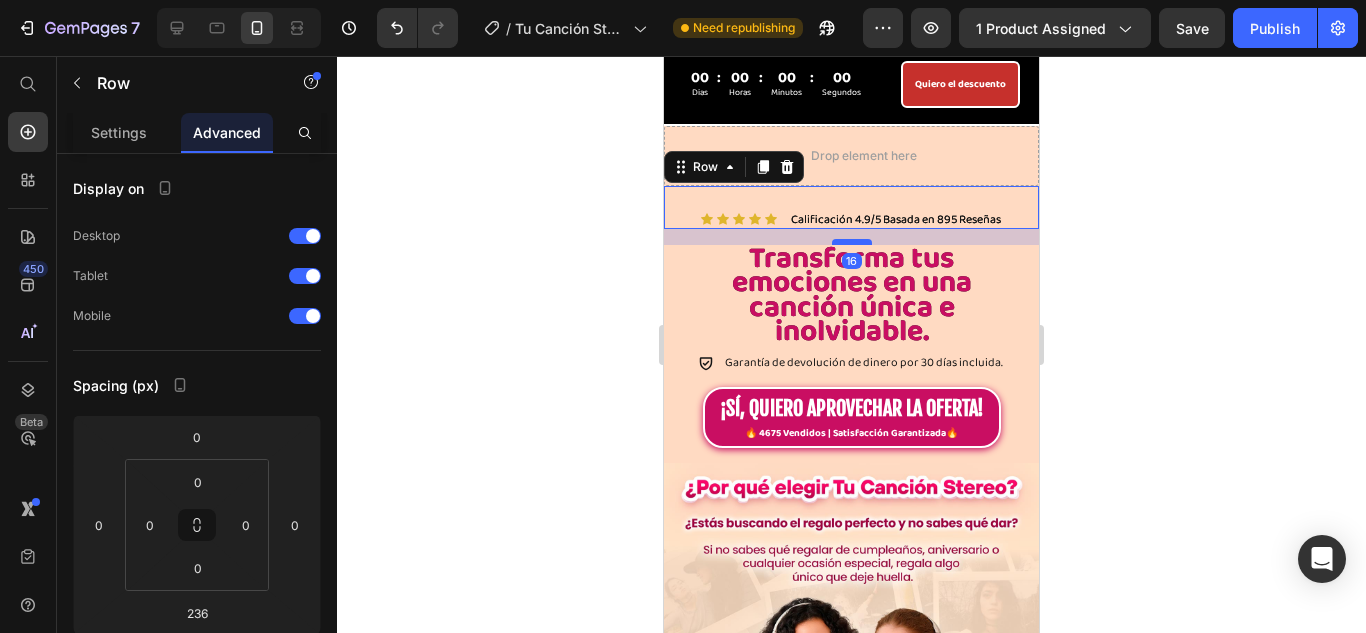 drag, startPoint x: 853, startPoint y: 461, endPoint x: 1783, endPoint y: 369, distance: 934.5394 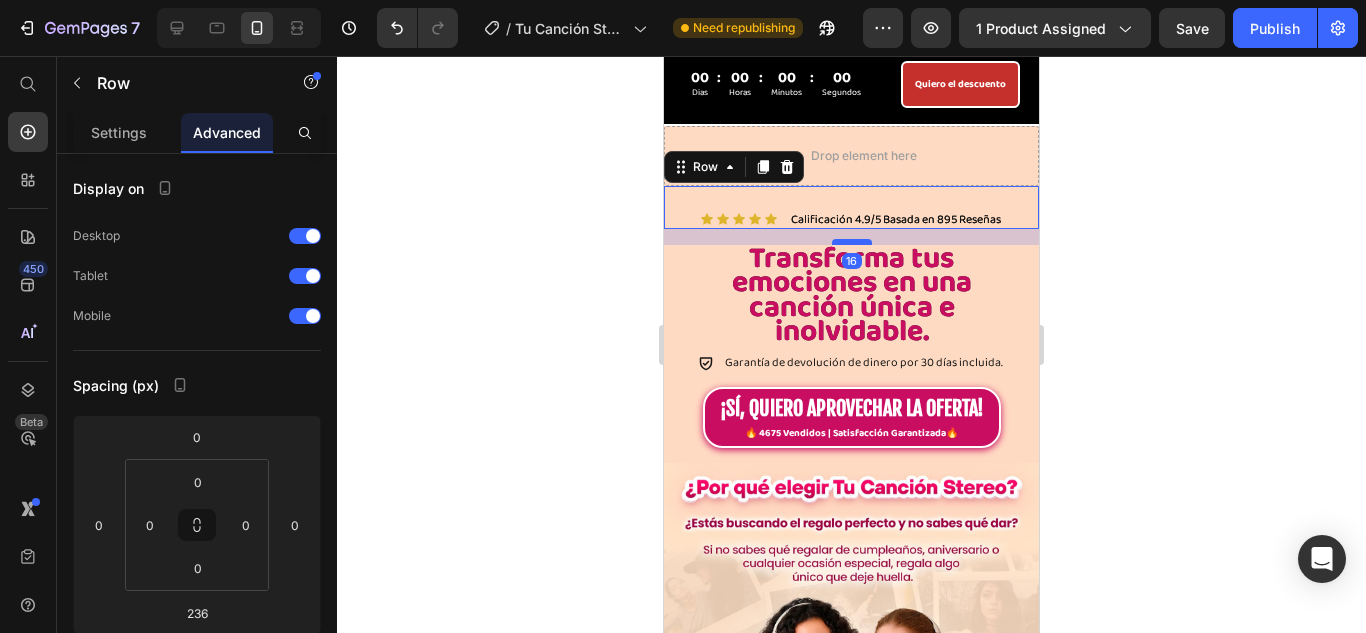 click at bounding box center [852, 242] 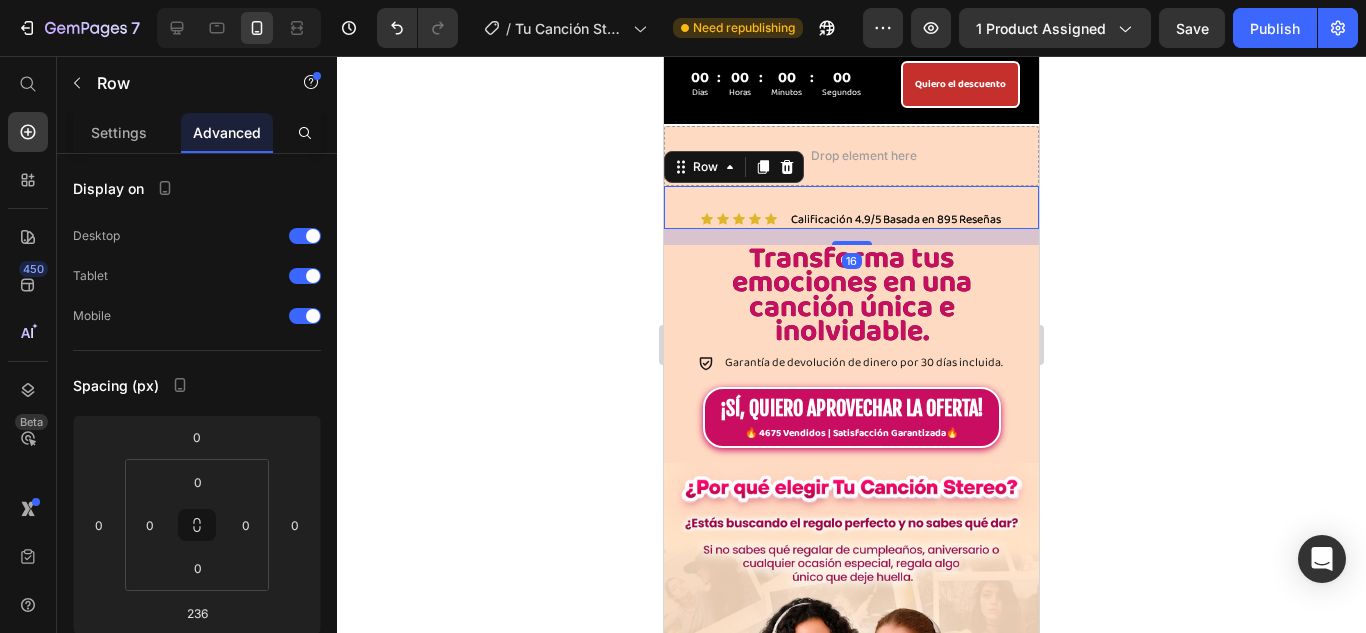 type on "16" 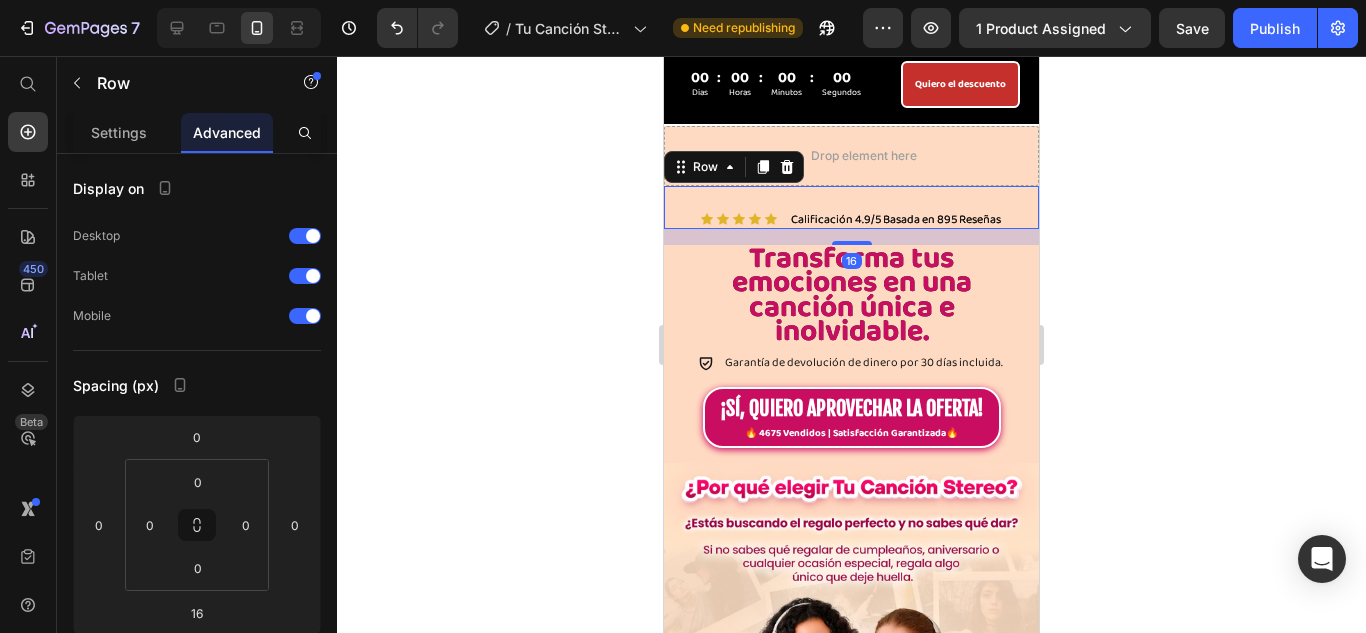 click 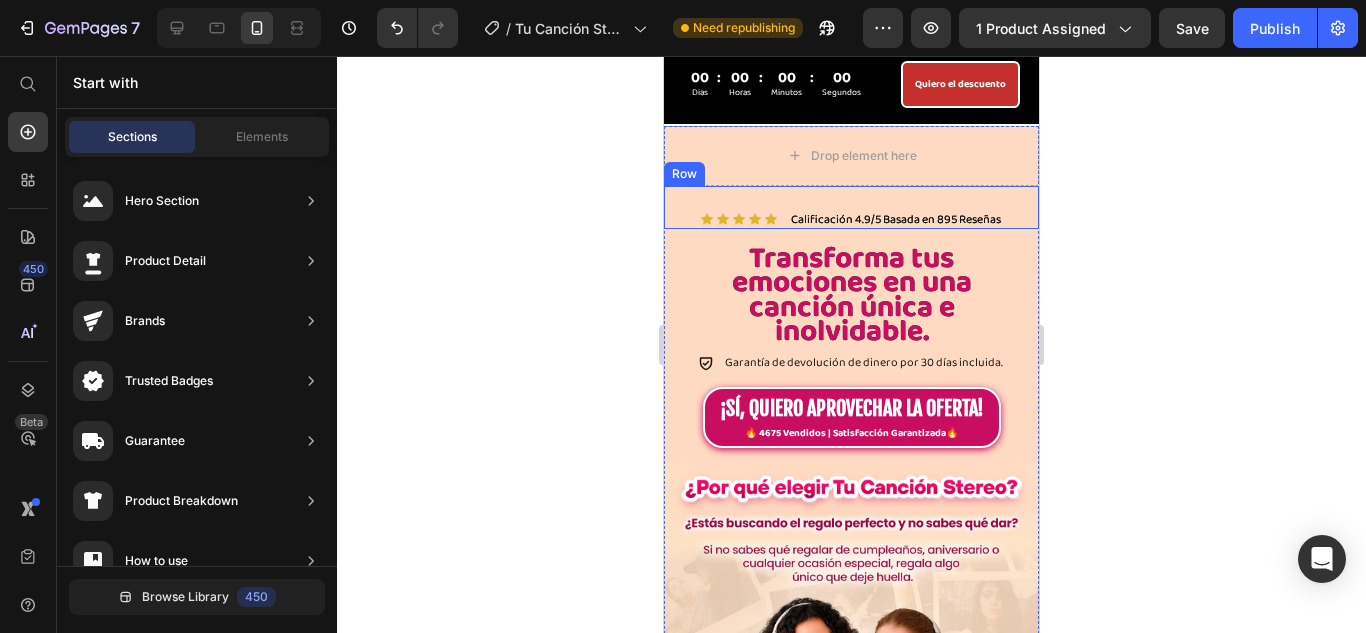 click on "Icon Icon Icon Icon Icon Icon List Calificación 4.9/5 Basada en 895 Reseñas Text Block Row" at bounding box center [851, 208] 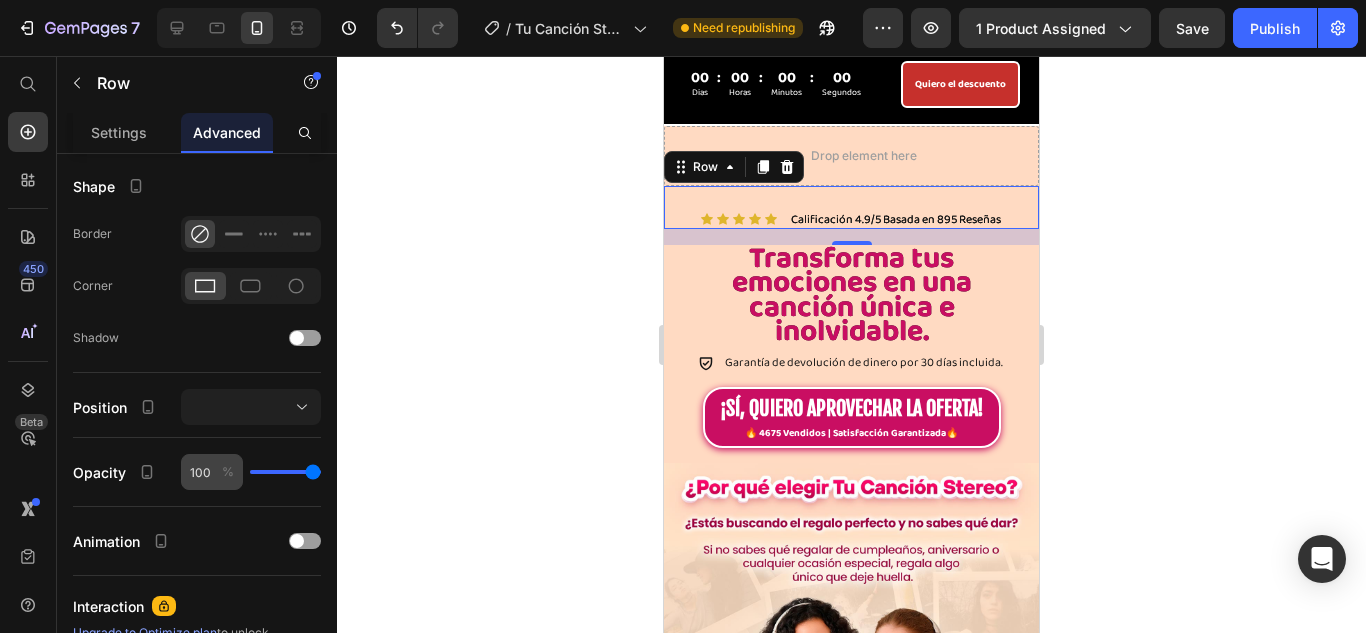 scroll, scrollTop: 733, scrollLeft: 0, axis: vertical 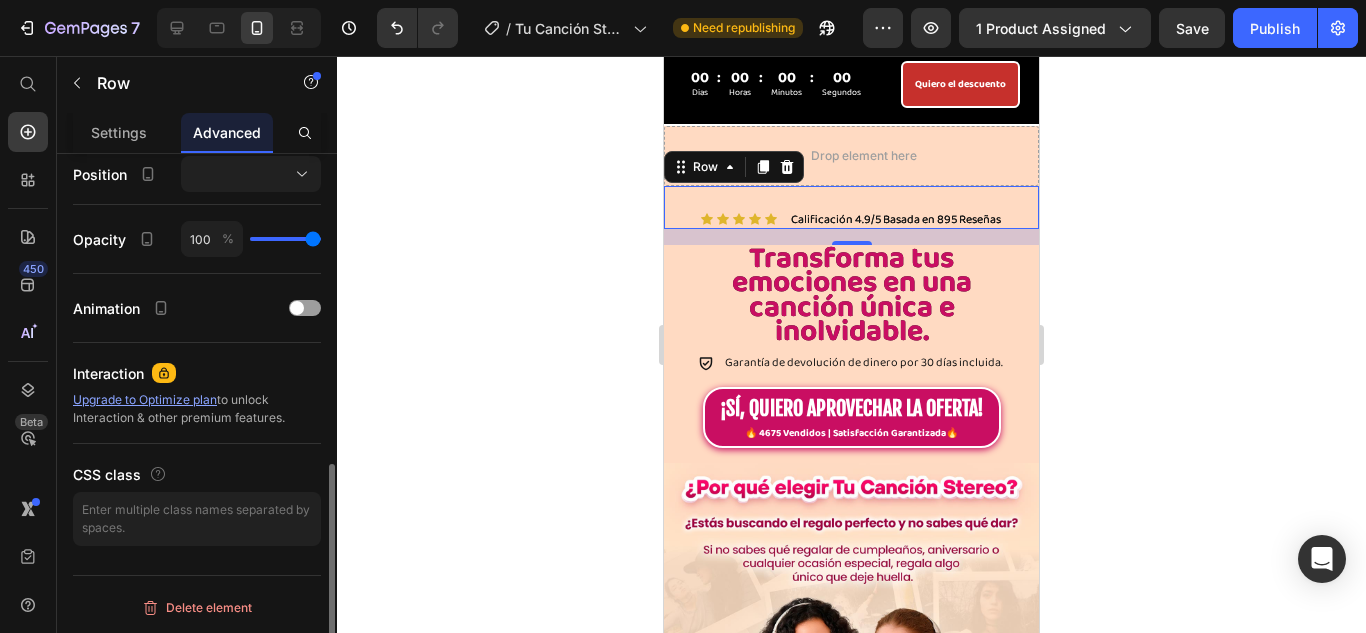 click on "Display on Desktop Tablet Mobile Spacing (px) 0 0 16 0 0 0 0 0 Shape Border Corner Shadow Position Opacity 100 % Animation Interaction Upgrade to Optimize plan  to unlock Interaction & other premium features. CSS class" at bounding box center [197, 6] 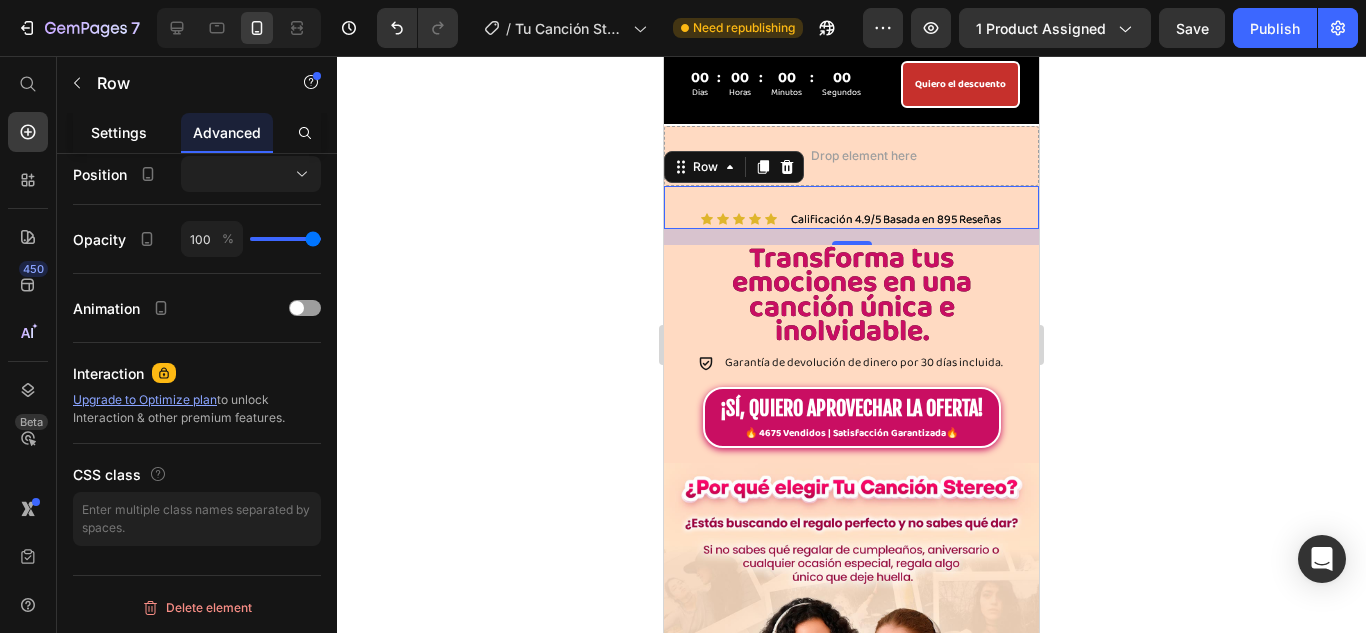 click on "Settings" 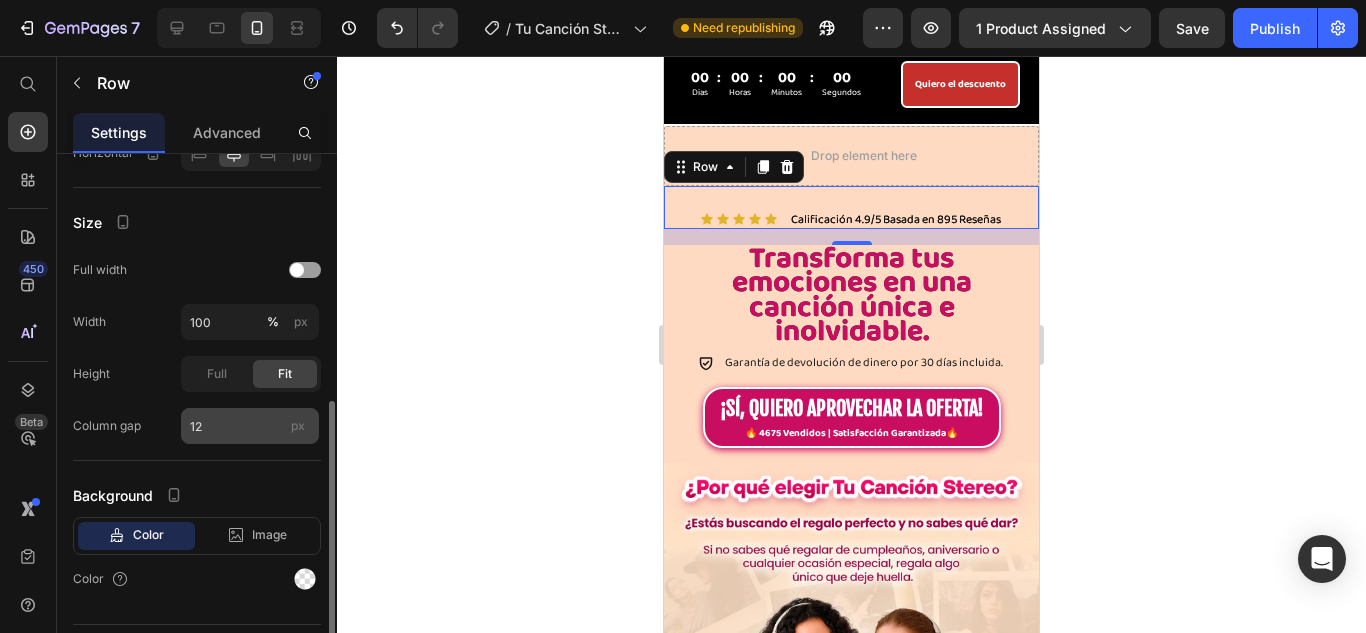 scroll, scrollTop: 549, scrollLeft: 0, axis: vertical 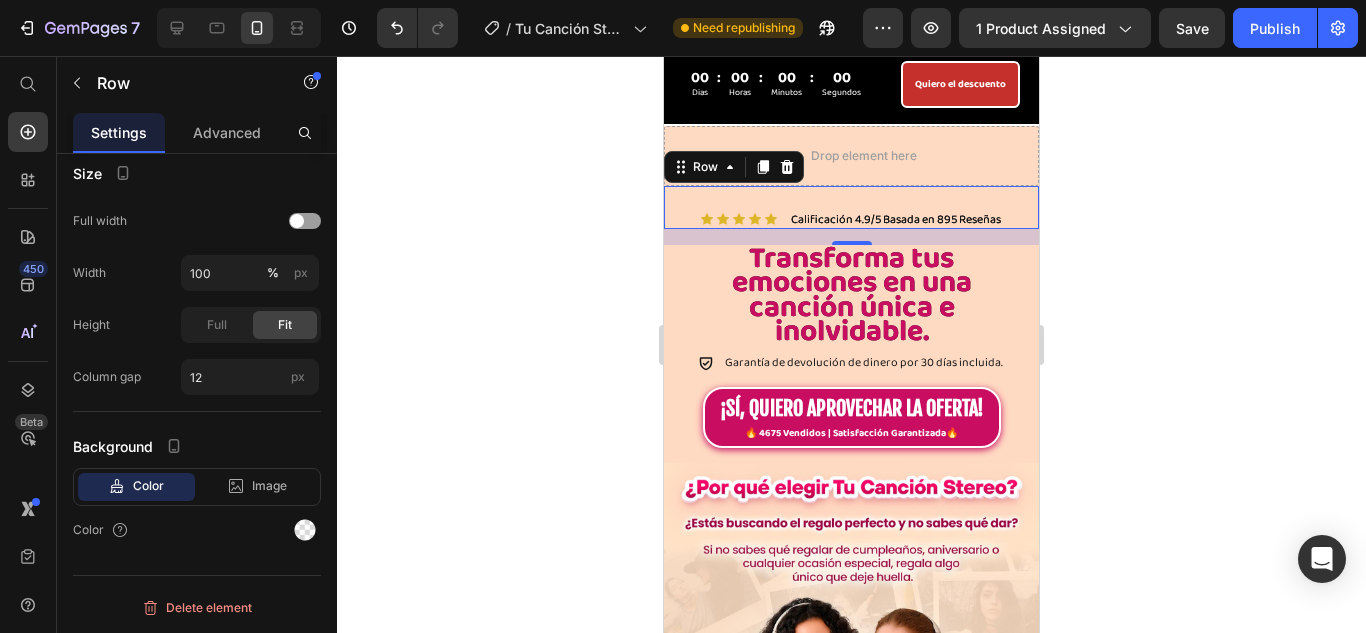 click 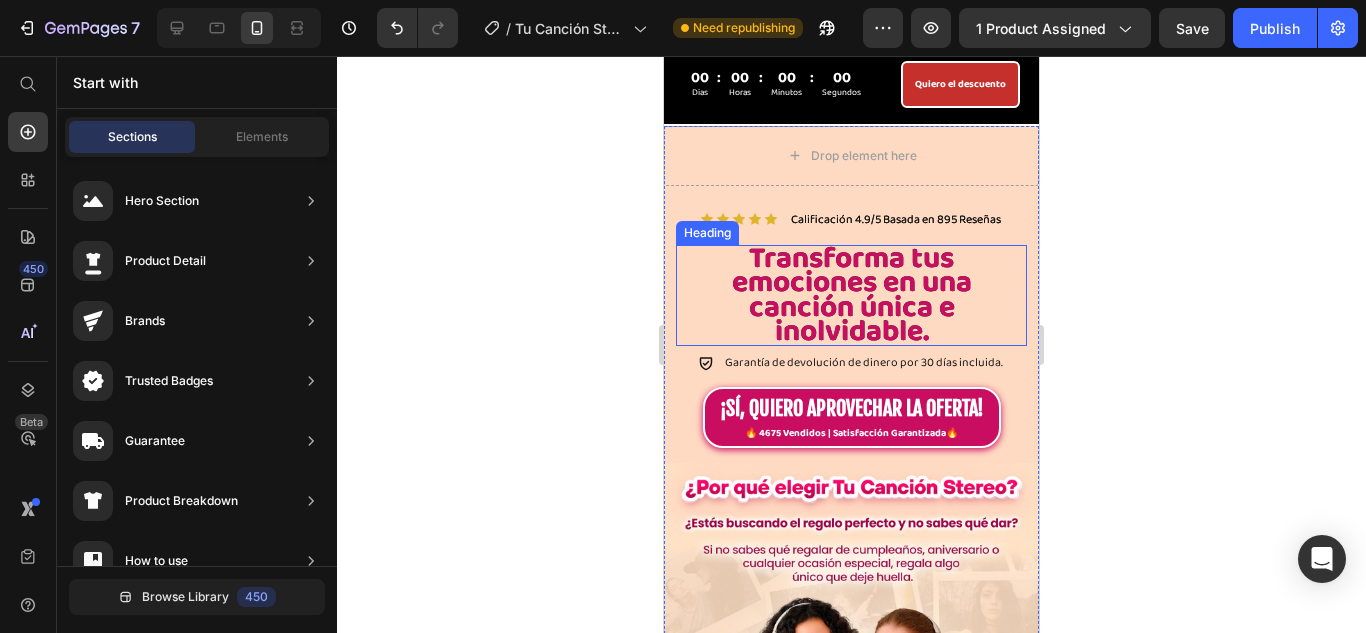 click on "Transforma tus emociones en una canción única e inolvidable." at bounding box center [851, 295] 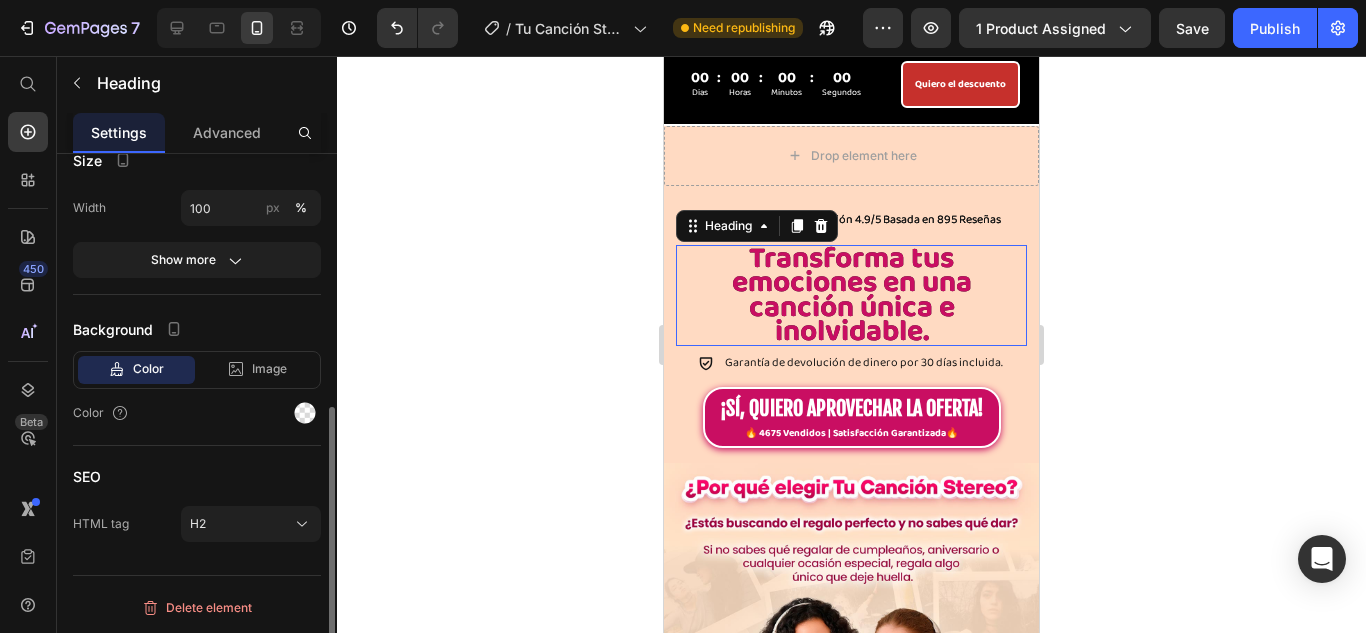 scroll, scrollTop: 0, scrollLeft: 0, axis: both 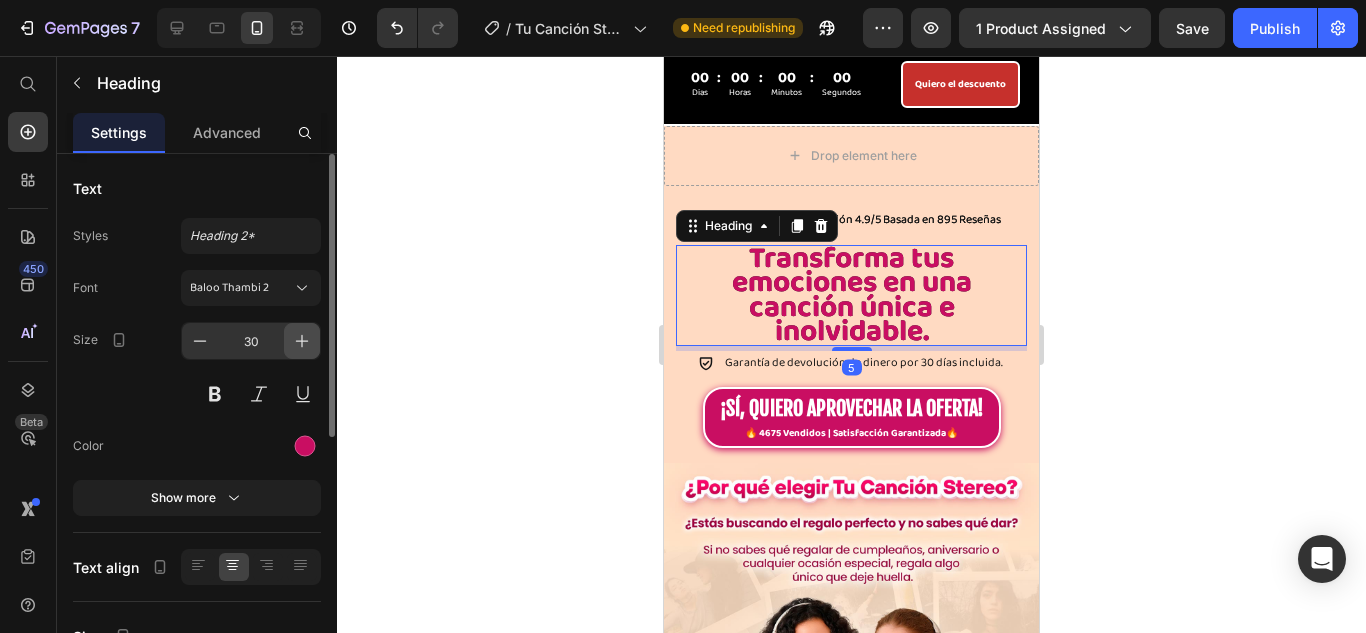 click 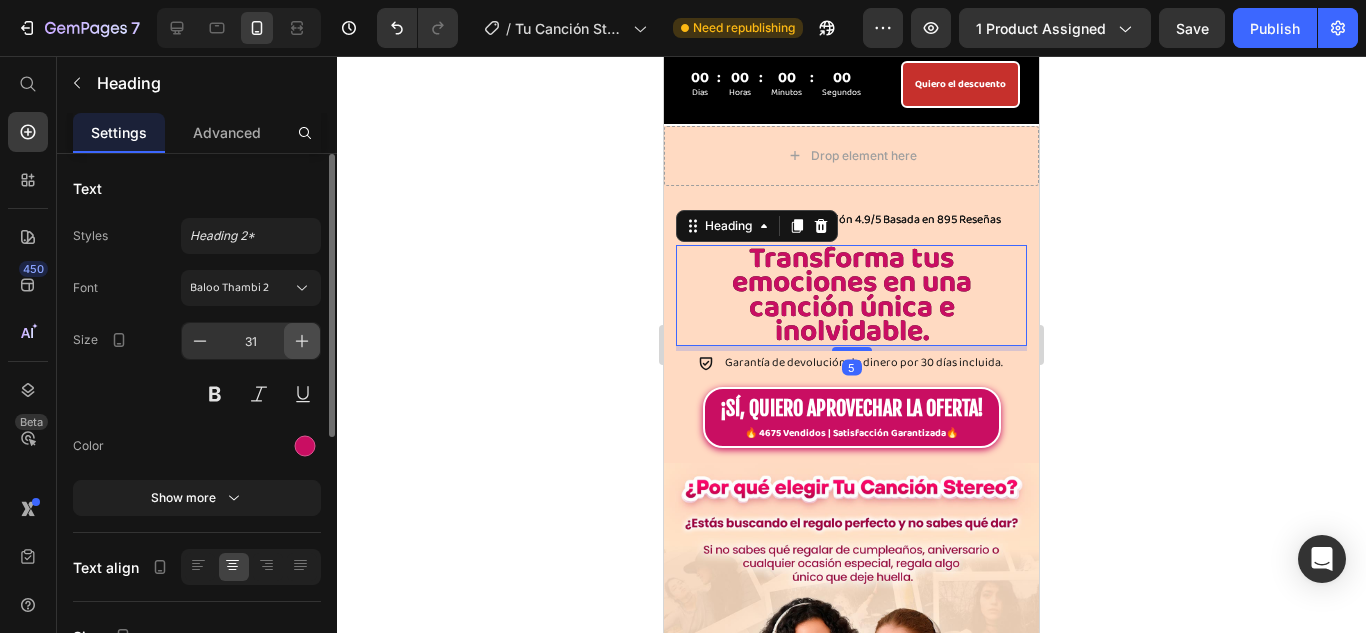 click 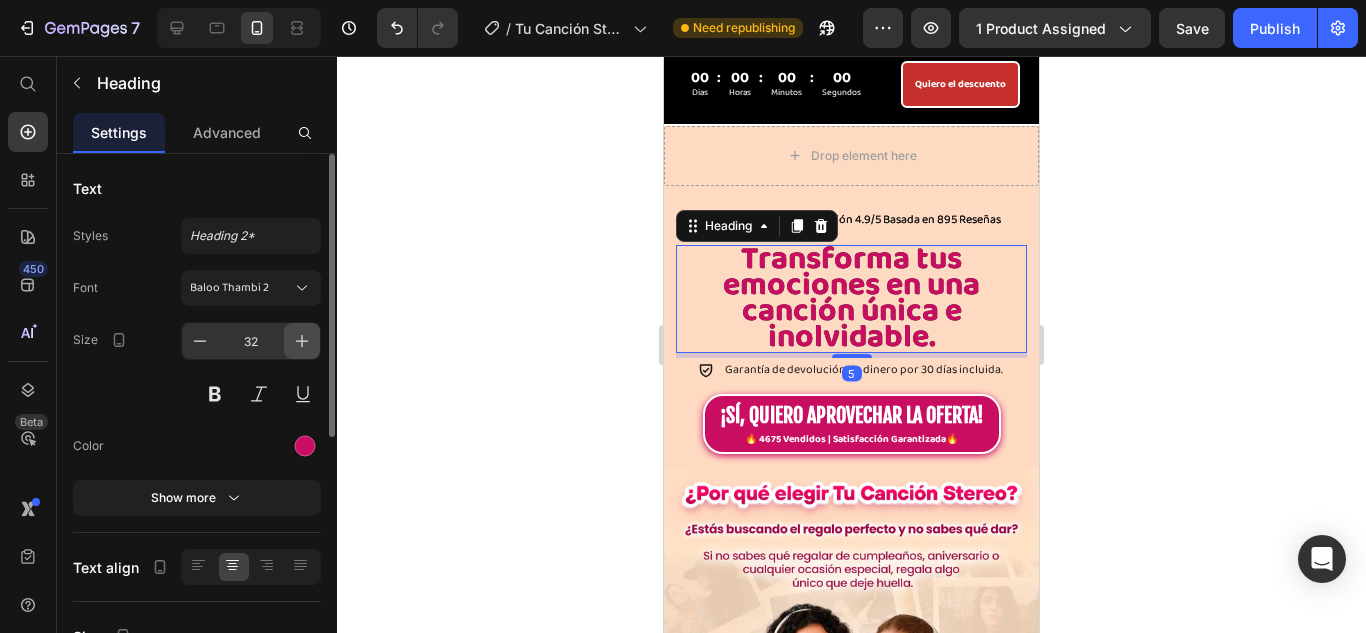 click 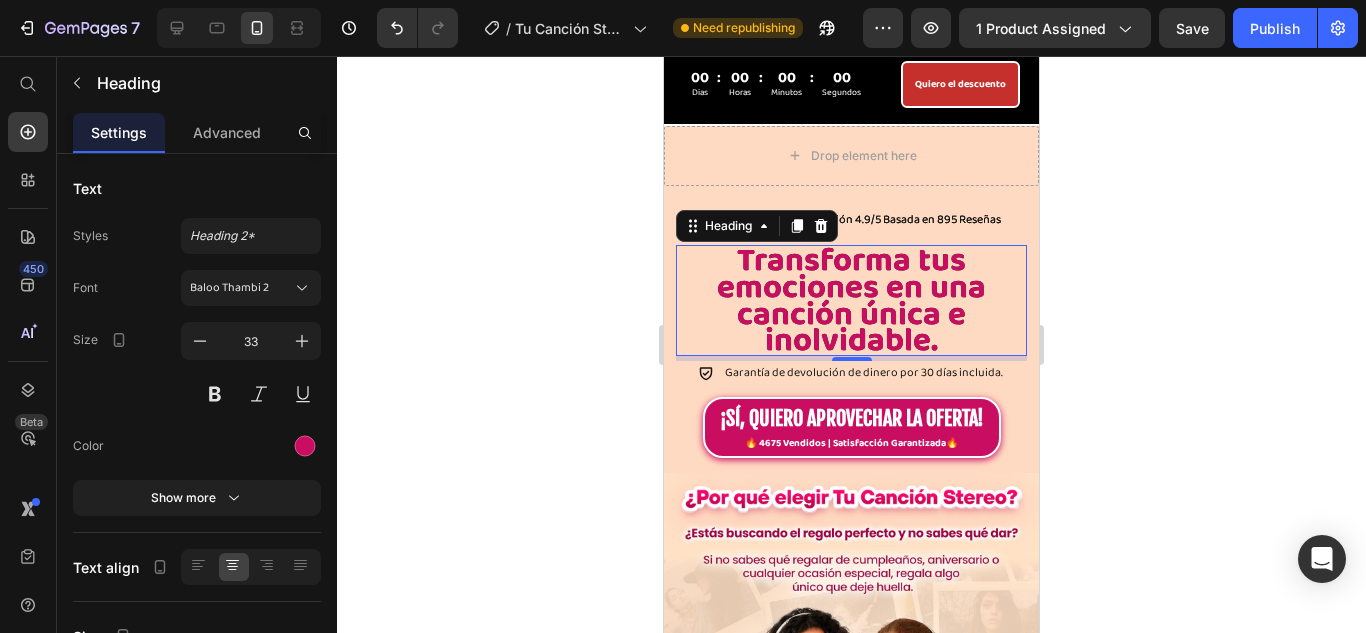 click 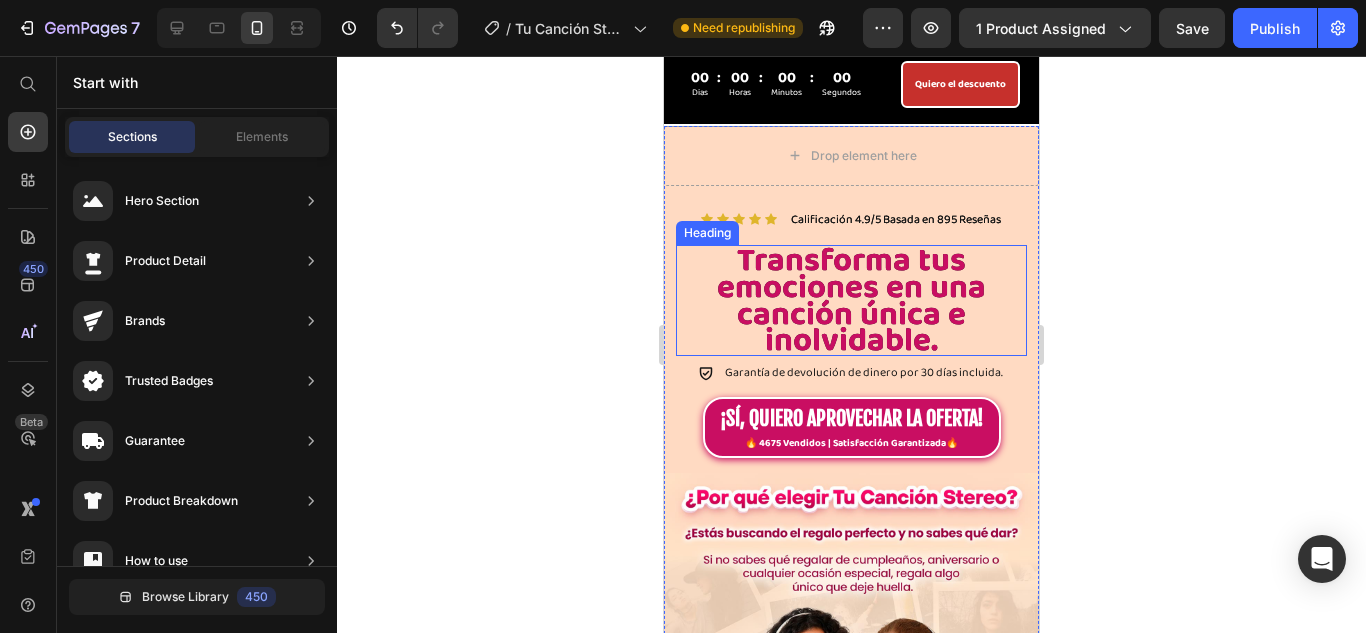 click on "Transforma tus emociones en una canción única e inolvidable." at bounding box center (851, 300) 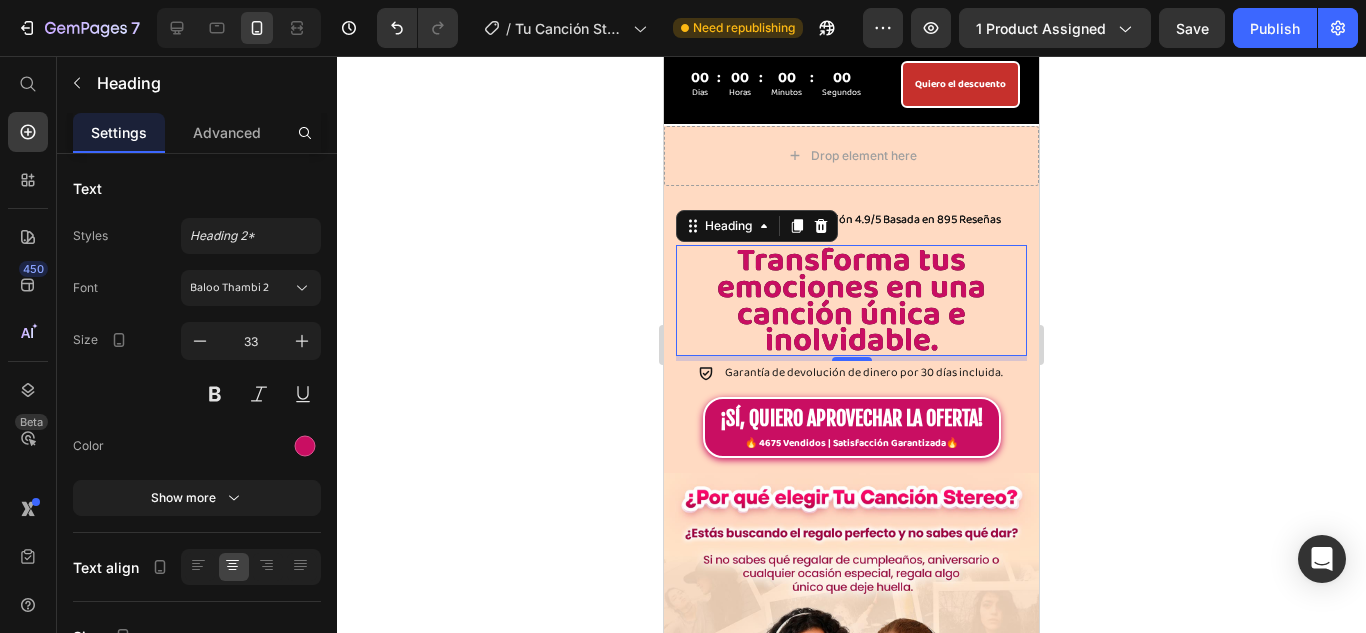 click 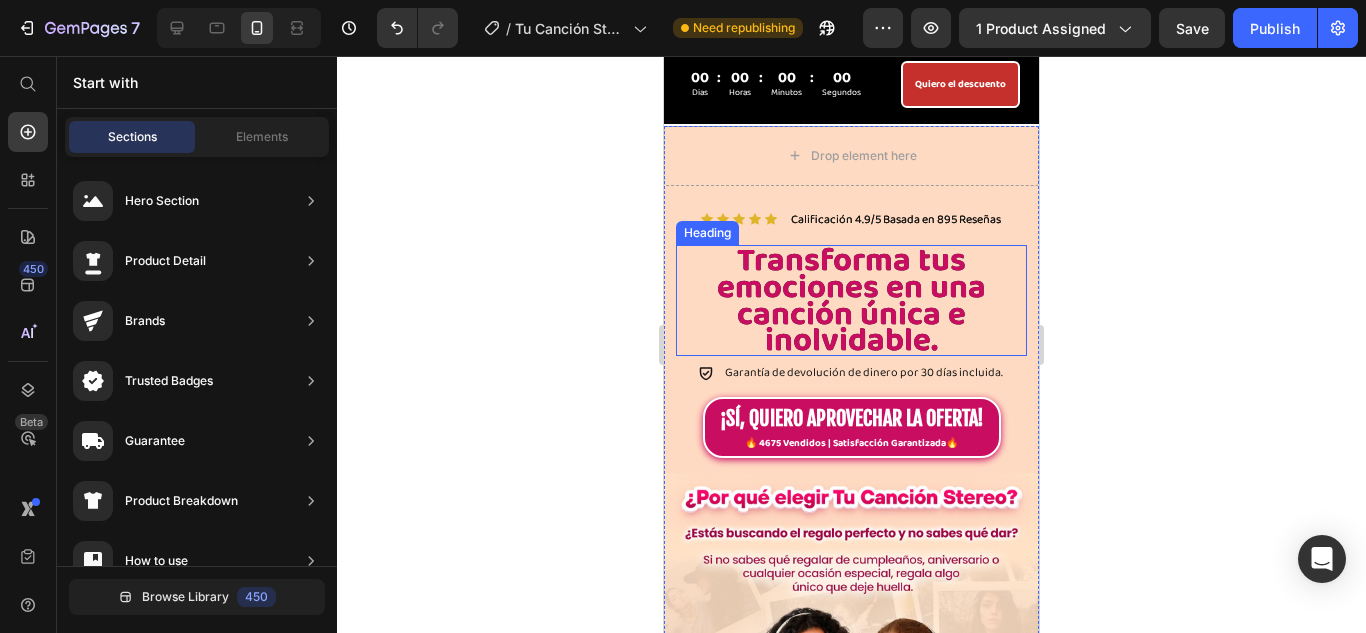 click on "Transforma tus emociones en una canción única e inolvidable." at bounding box center (851, 300) 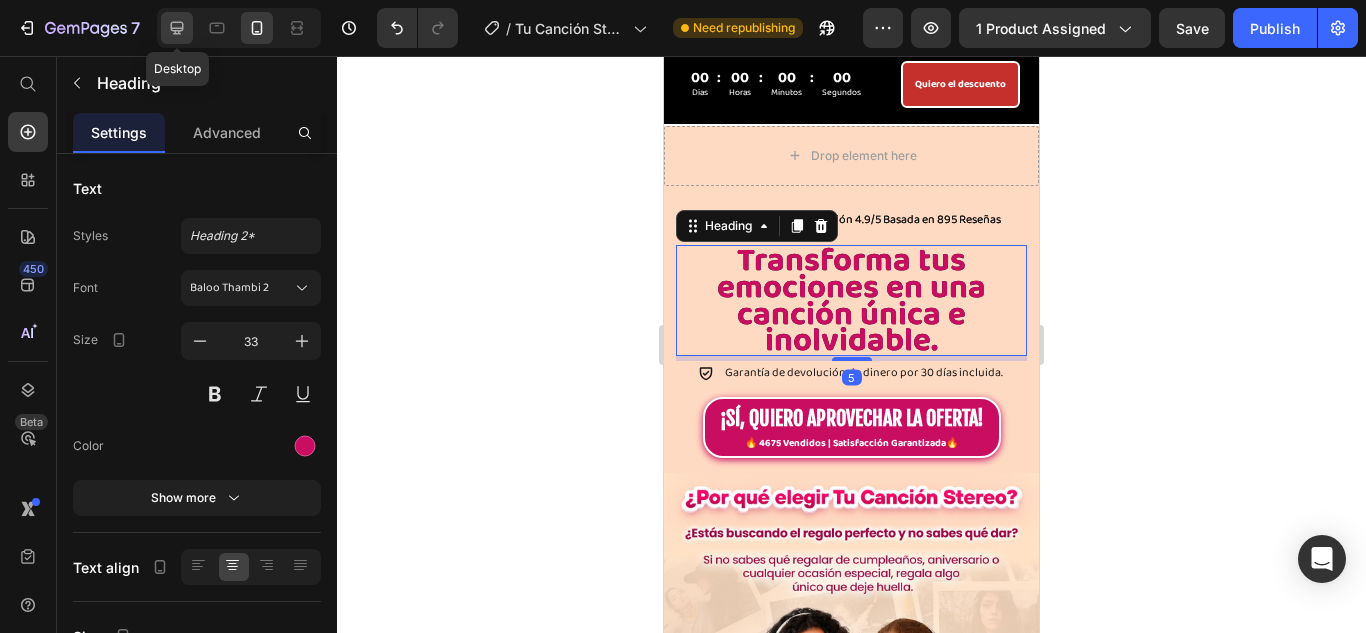 click 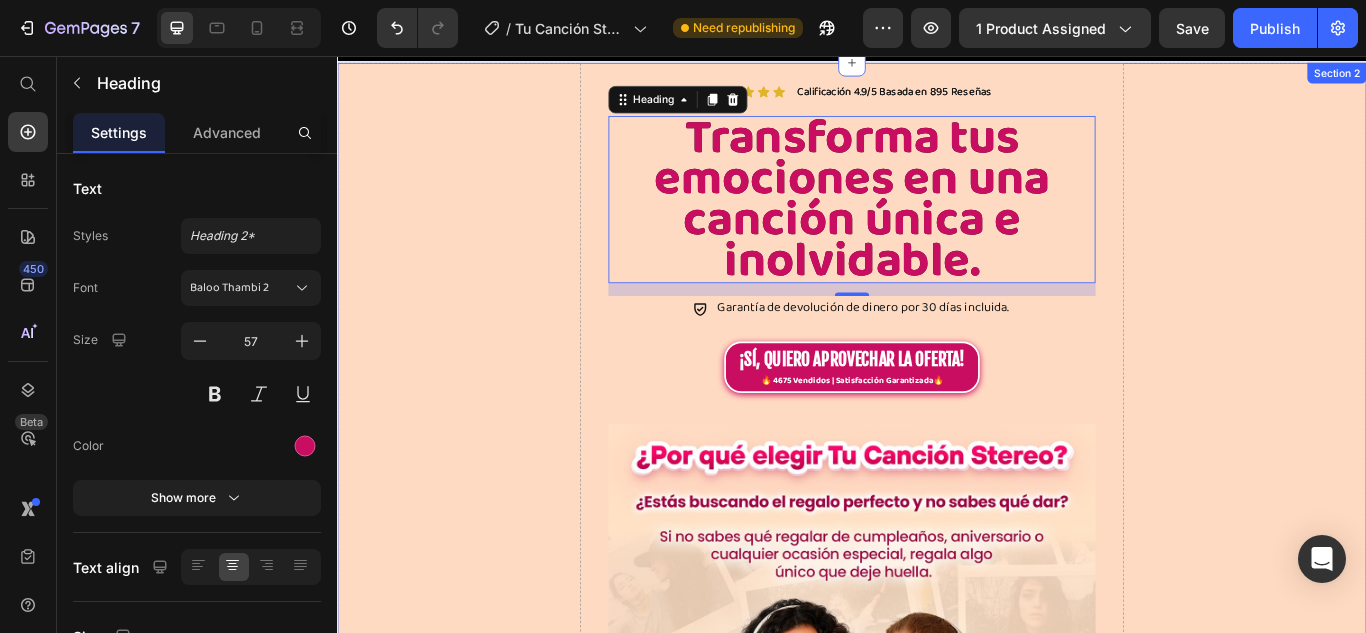 scroll, scrollTop: 0, scrollLeft: 0, axis: both 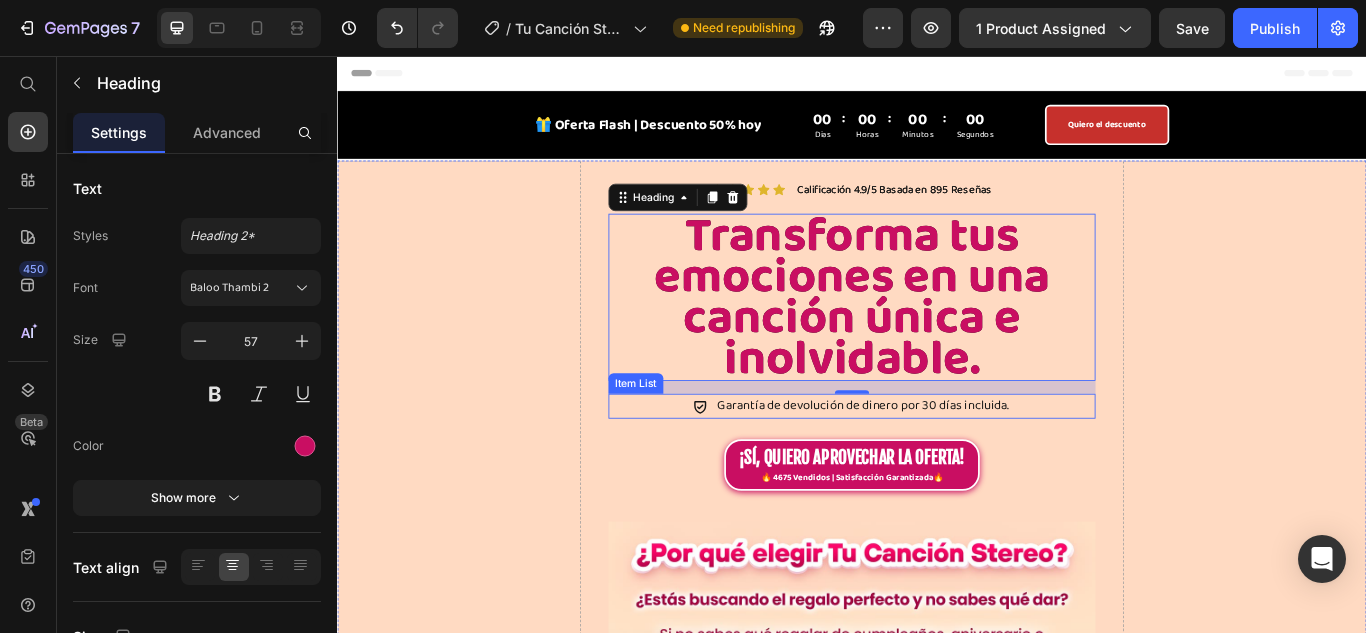 click on "Drop element here" at bounding box center [1395, 4838] 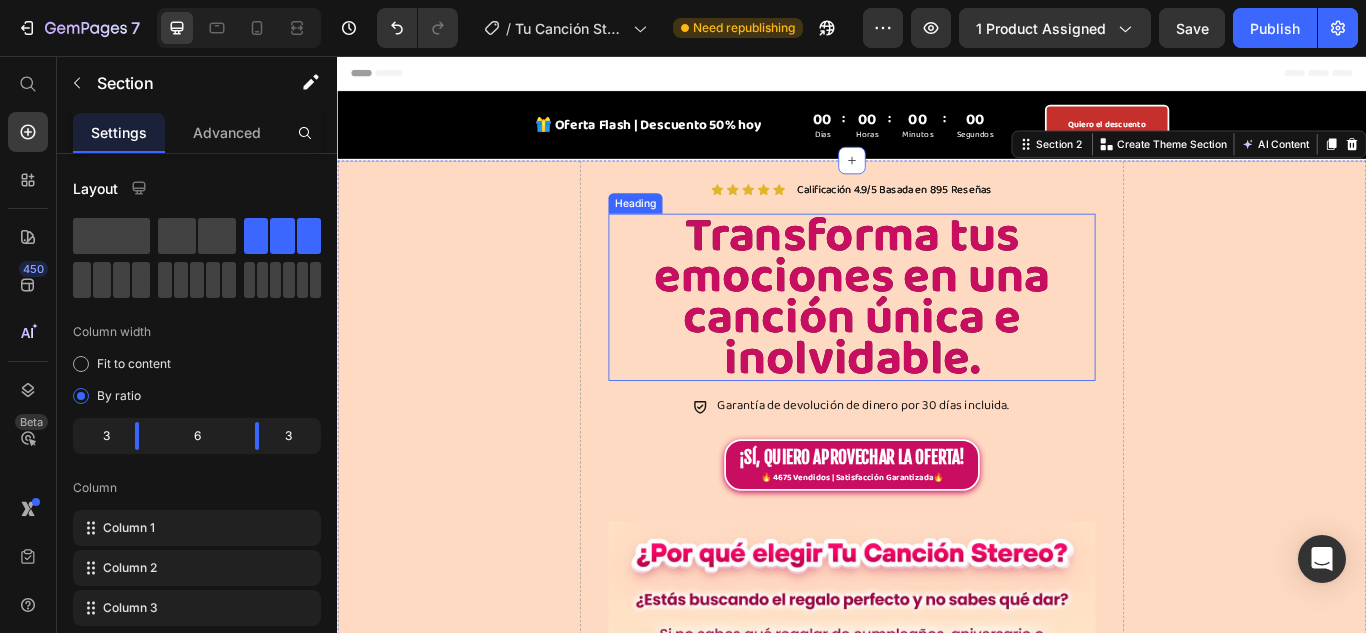 click on "Transforma tus emociones en una canción única e inolvidable." at bounding box center (937, 338) 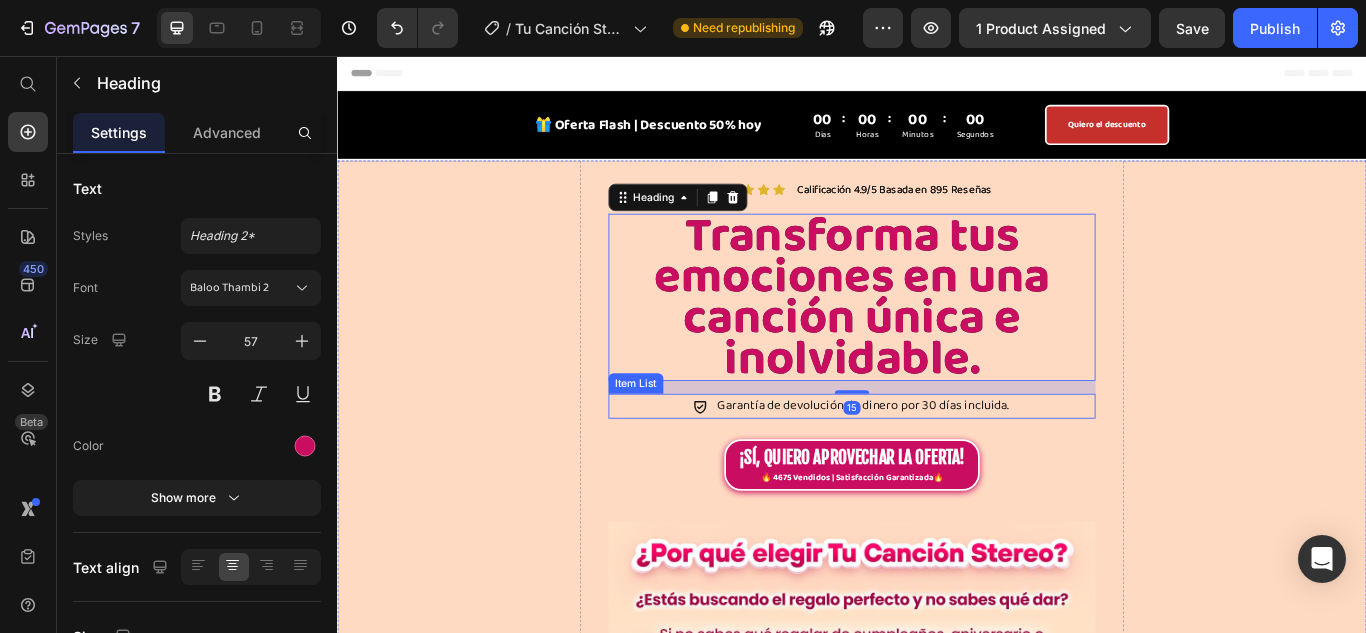 click on "Garantía de devolución de dinero por 30 días incluida." at bounding box center (950, 464) 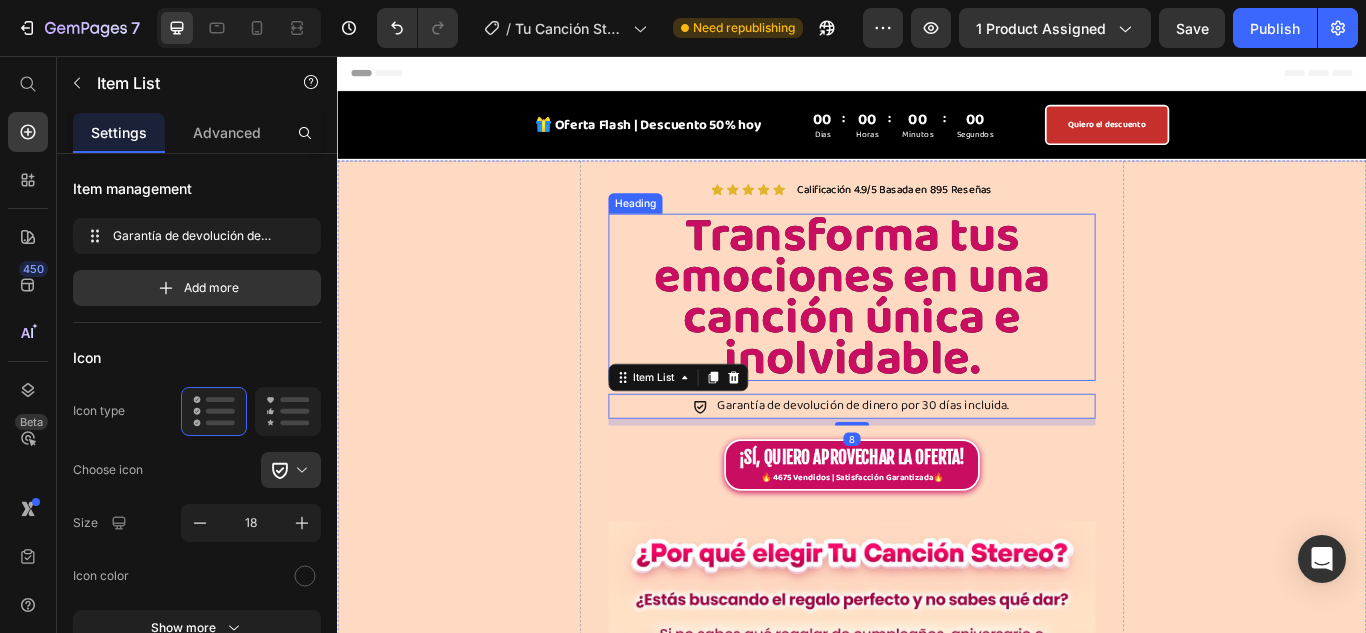 click on "Transforma tus emociones en una canción única e inolvidable." at bounding box center (937, 338) 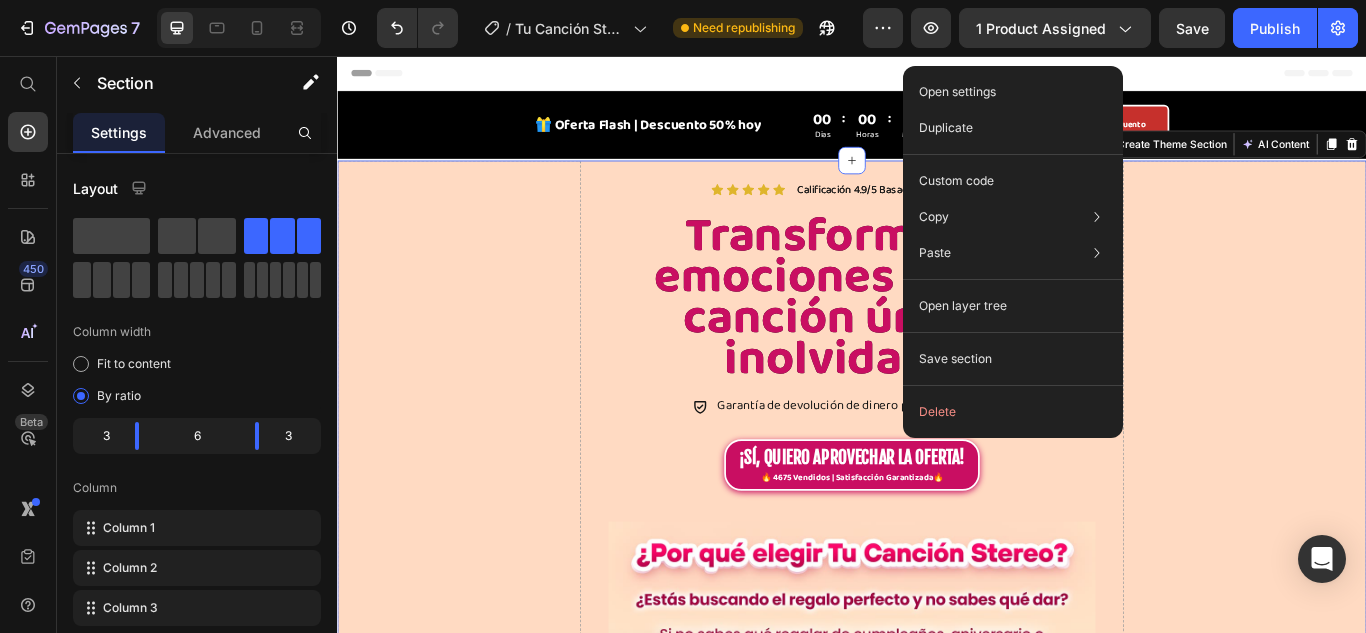 click on "Drop element here" at bounding box center [1395, 4838] 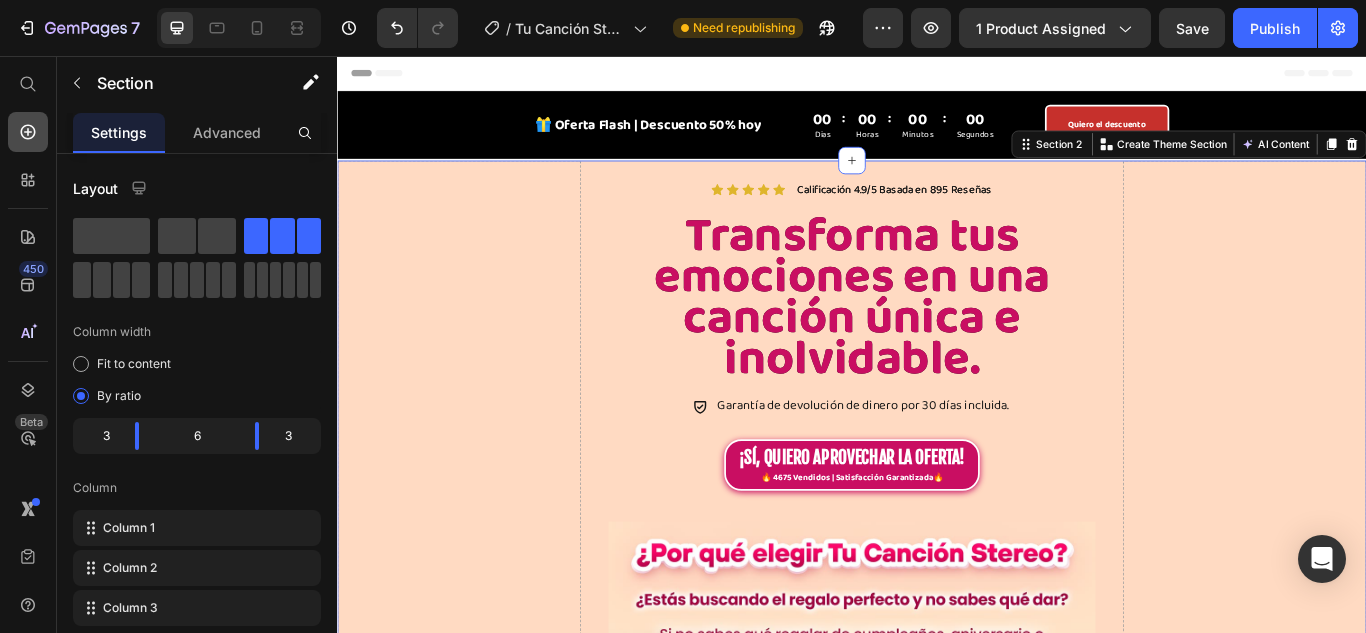 click 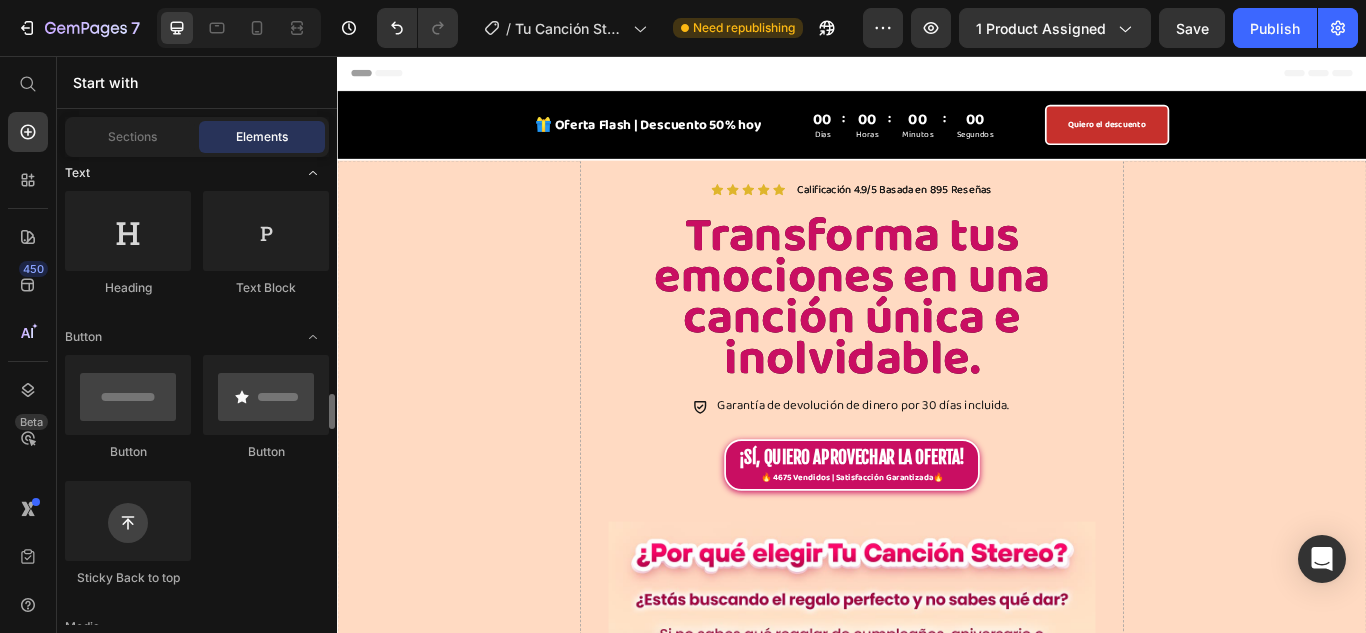 scroll, scrollTop: 700, scrollLeft: 0, axis: vertical 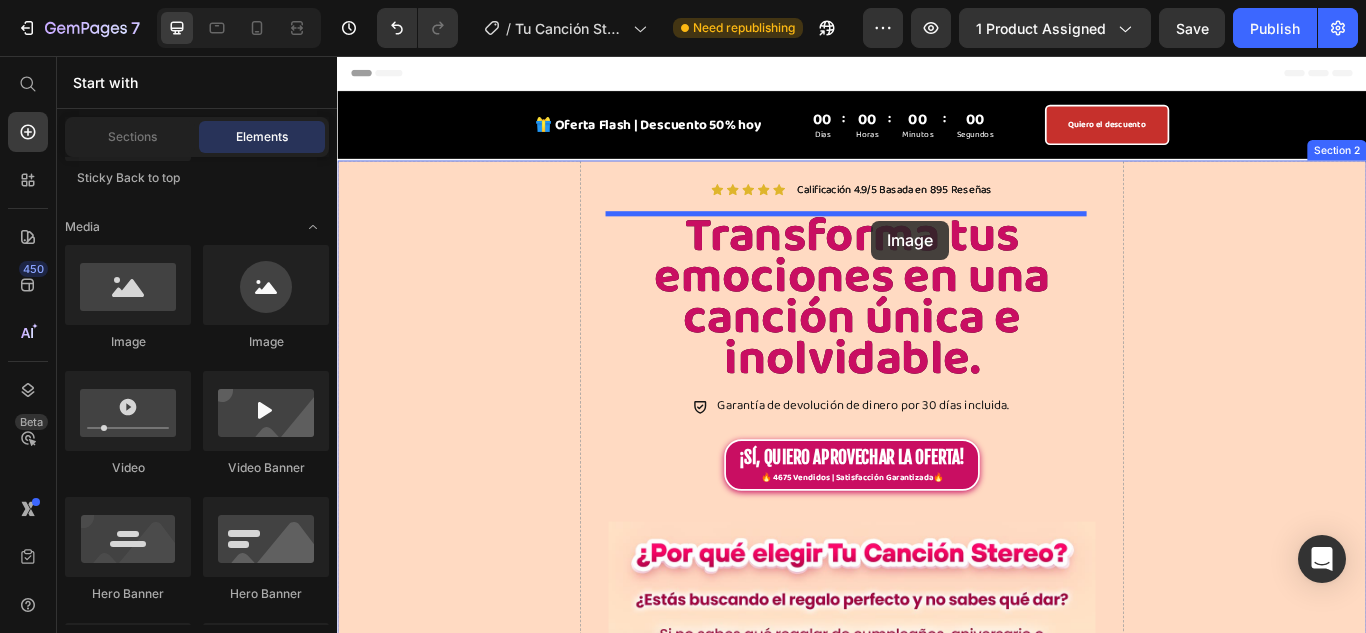 drag, startPoint x: 470, startPoint y: 364, endPoint x: 960, endPoint y: 248, distance: 503.54346 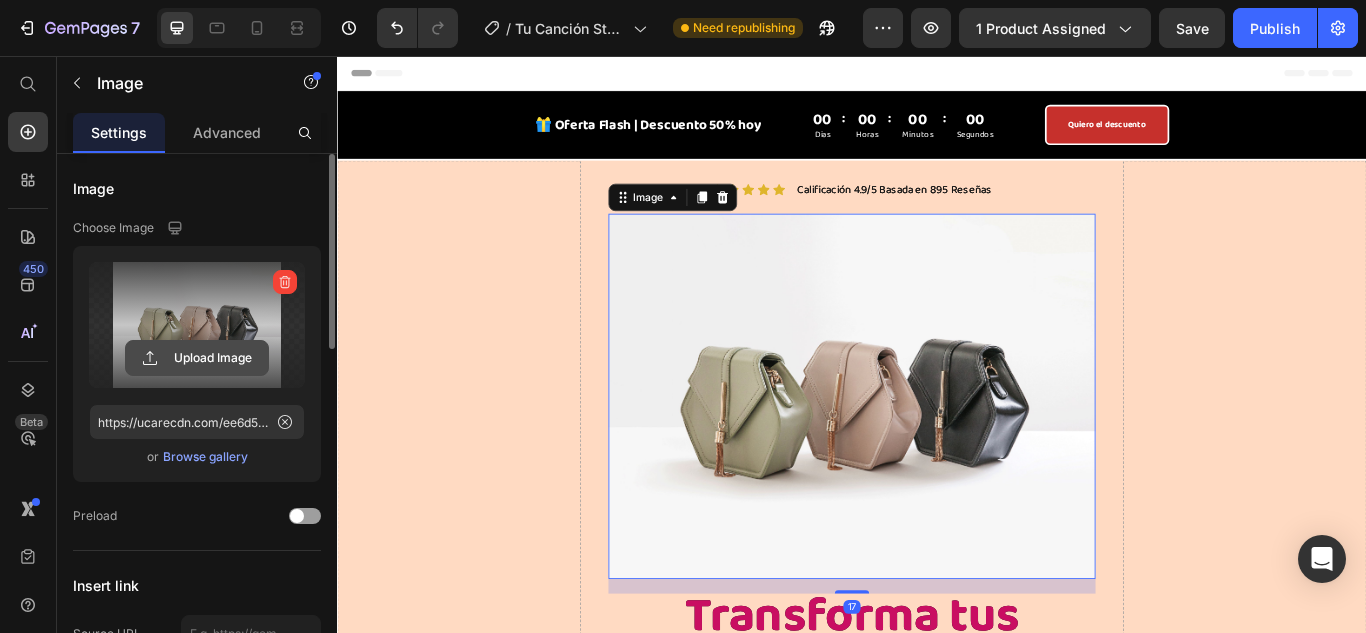click 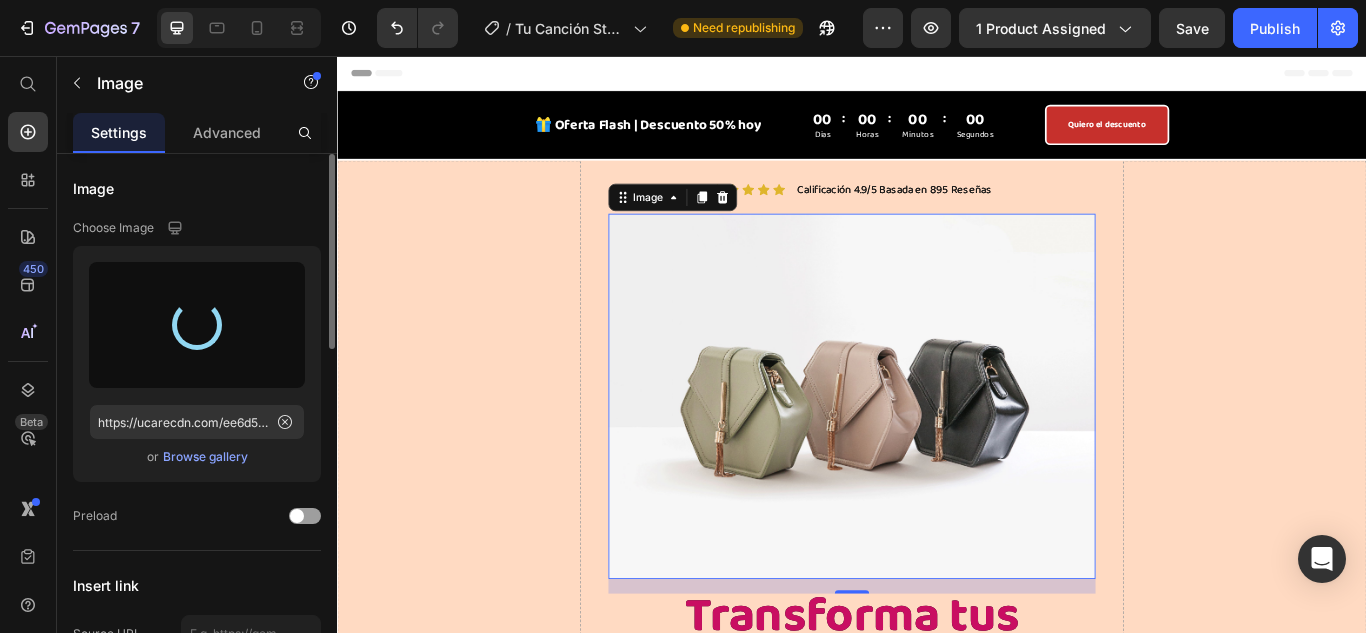 type on "https://cdn.shopify.com/s/files/1/0795/7141/9170/files/gempages_562280590452196356-bd308e49-e4cb-4dbc-8895-68a1348fee13.png" 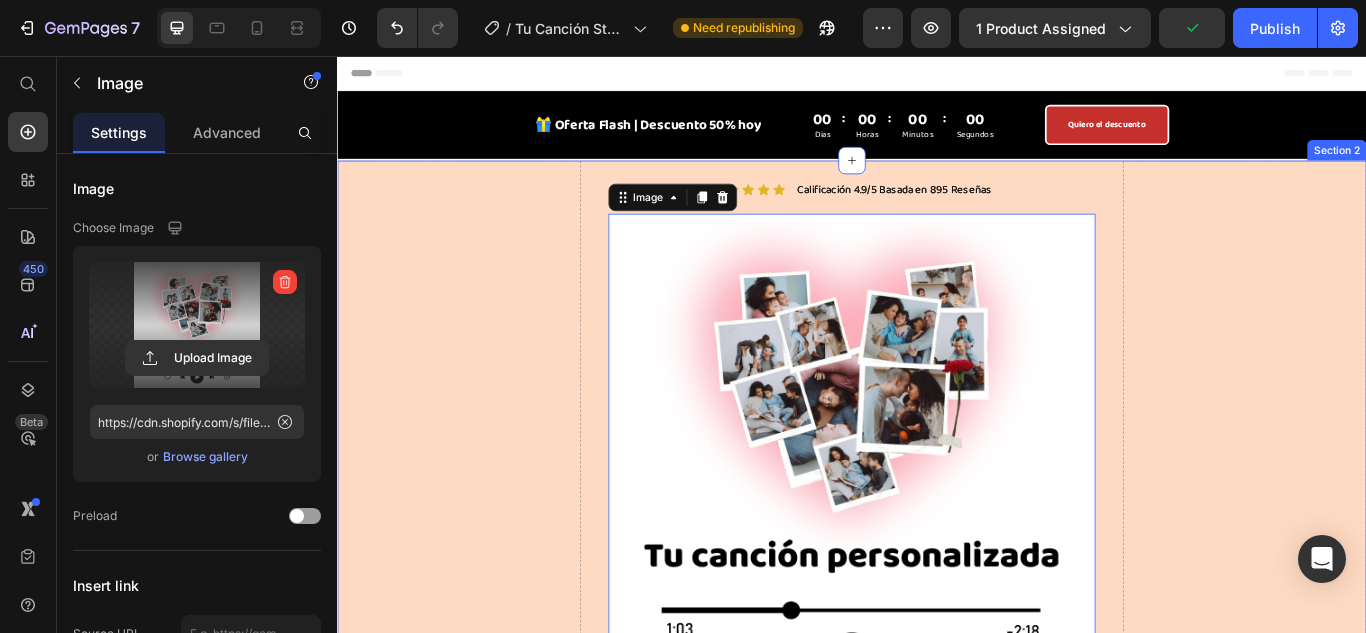 click on "Drop element here" at bounding box center [1395, 5130] 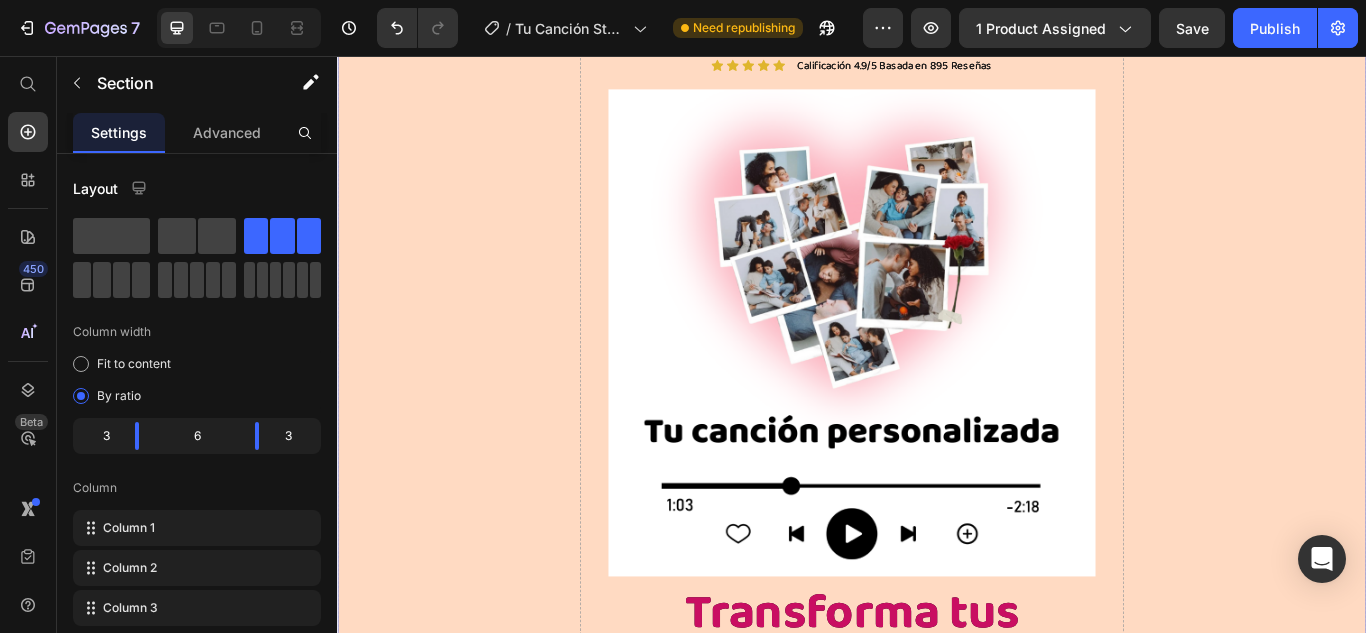 scroll, scrollTop: 100, scrollLeft: 0, axis: vertical 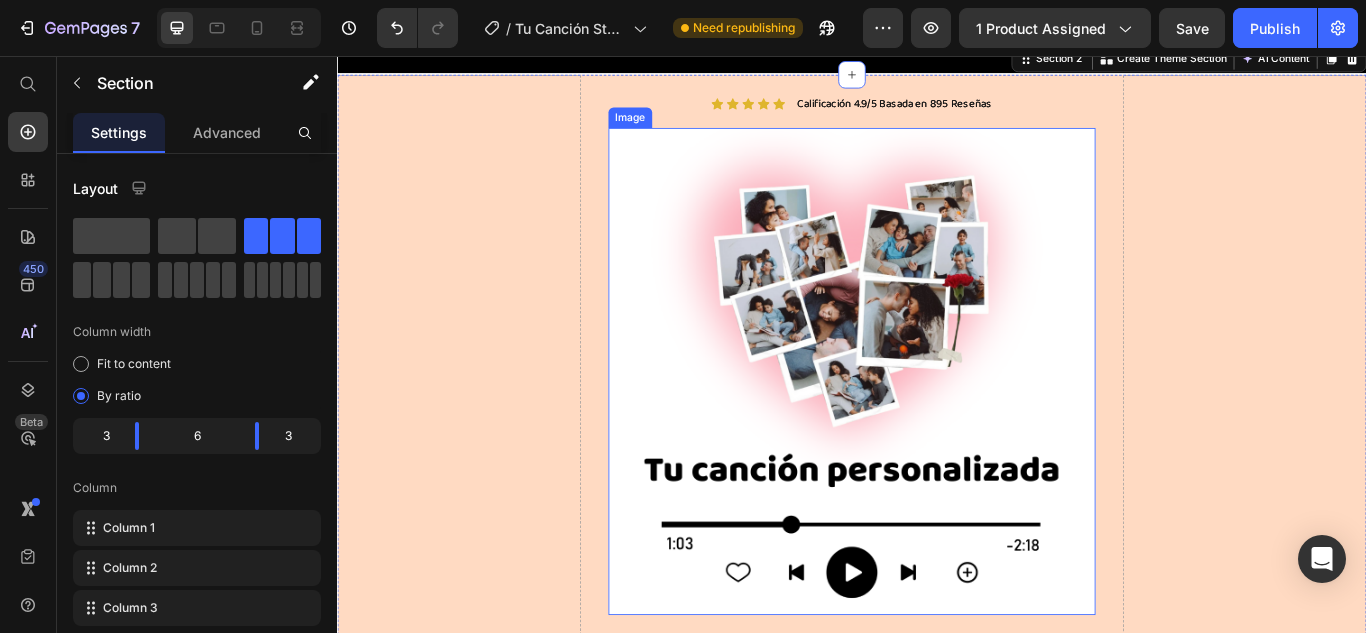click at bounding box center [937, 424] 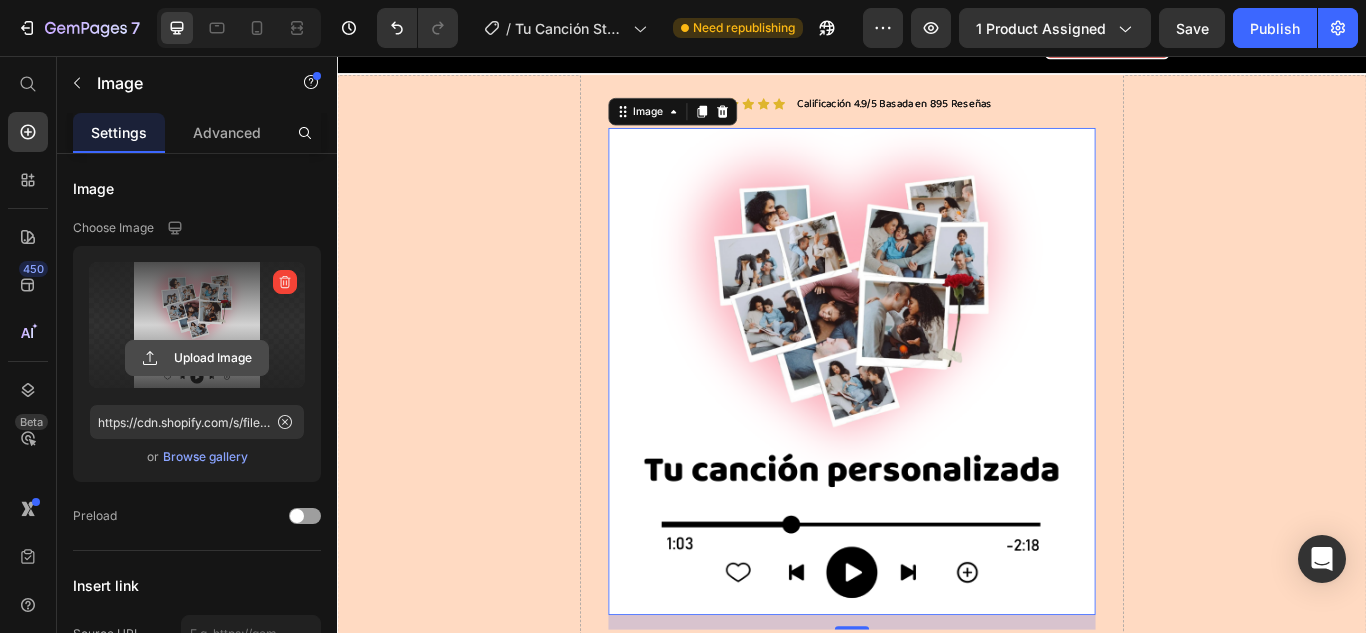 click 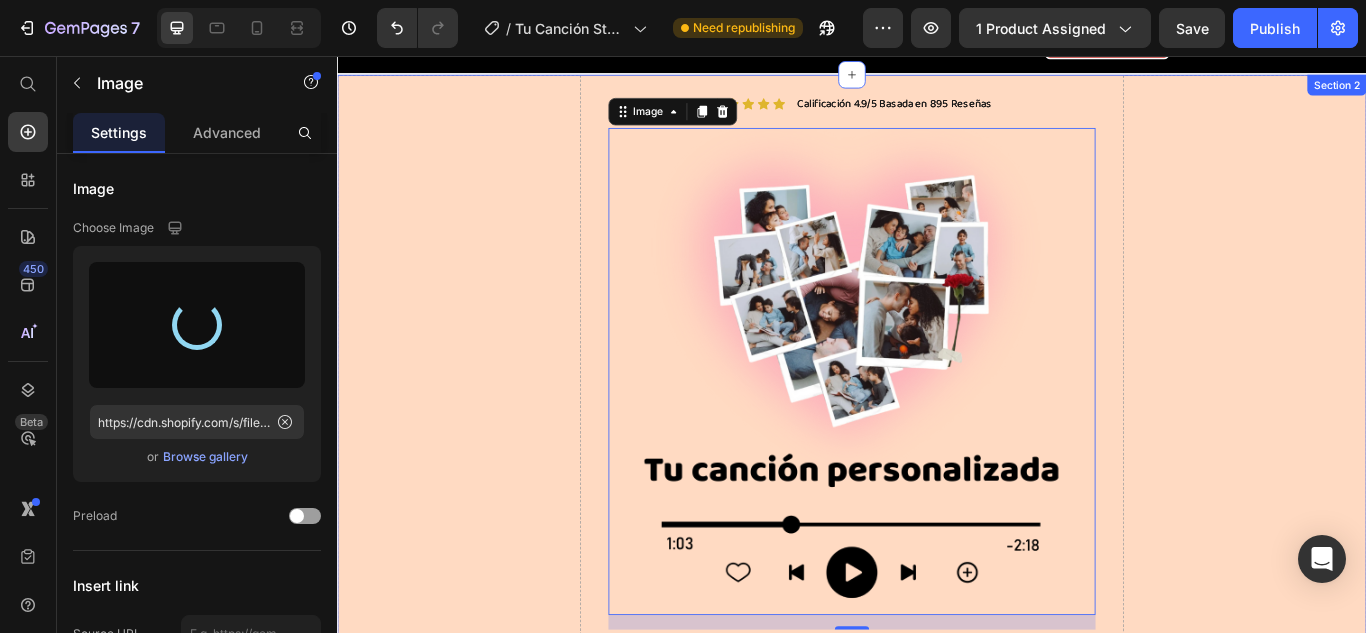 type on "https://cdn.shopify.com/s/files/1/0795/7141/9170/files/gempages_562280590452196356-08dfc3bf-a96d-4fac-b146-61711e42891b.png" 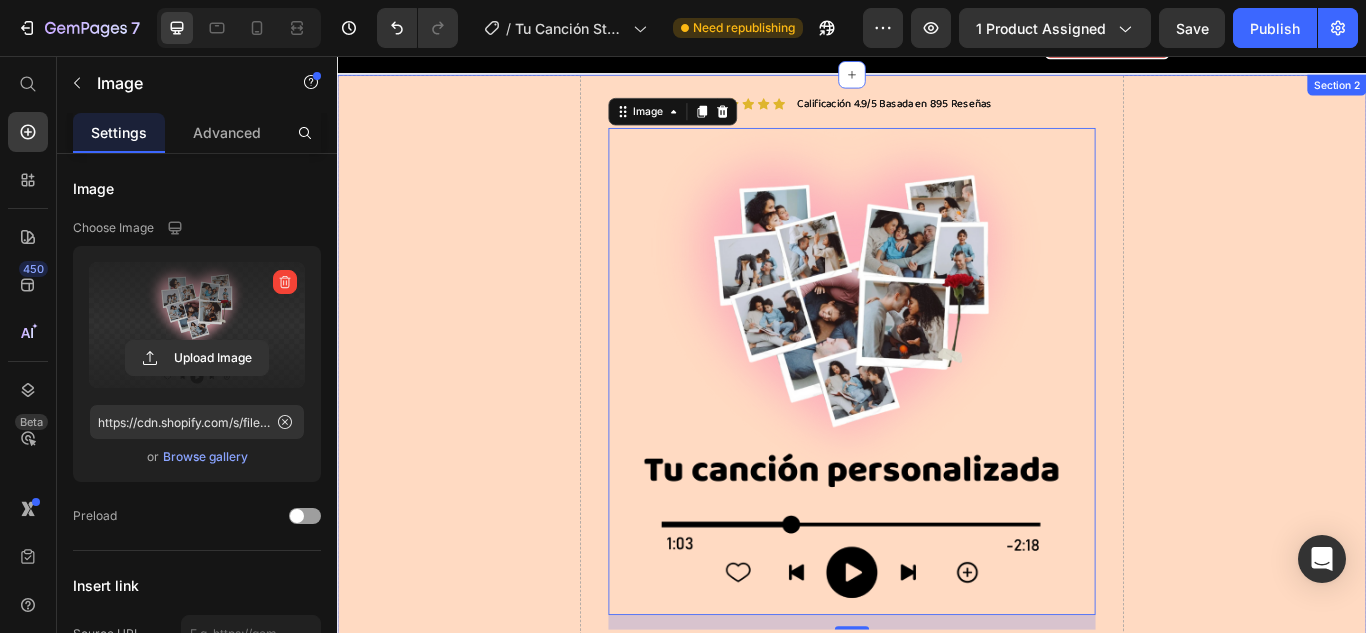 click on "Drop element here" at bounding box center [1395, 5030] 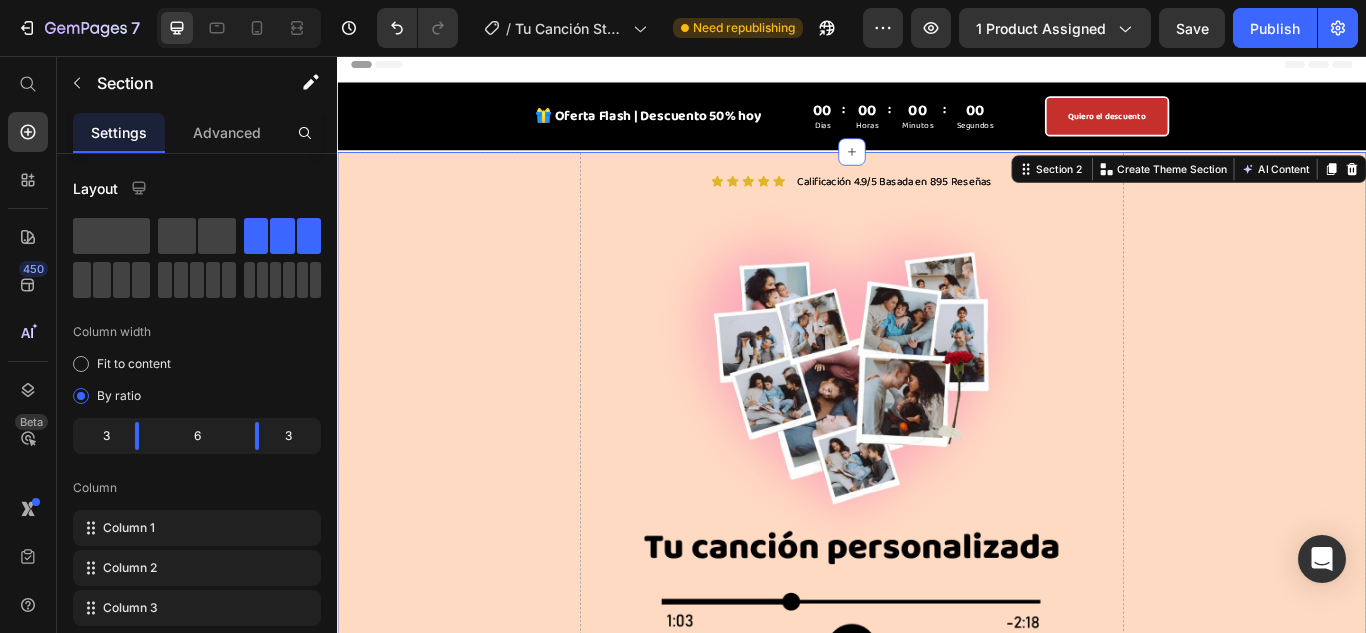 scroll, scrollTop: 0, scrollLeft: 0, axis: both 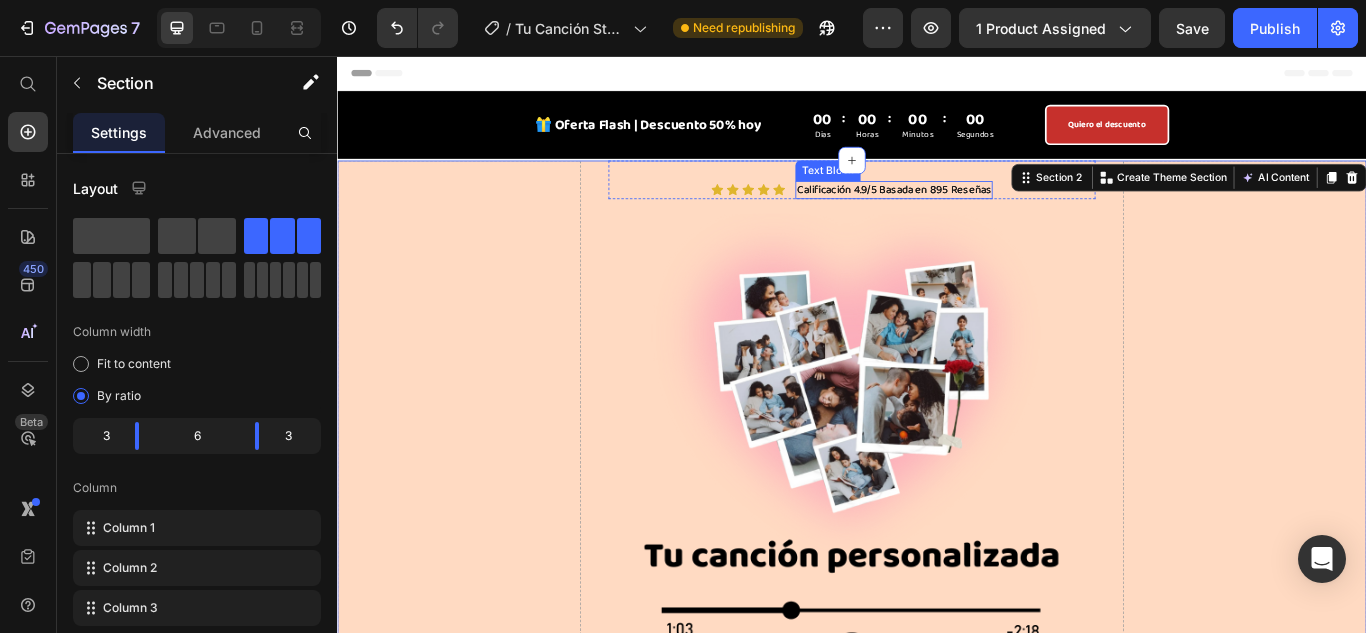 click on "Calificación 4.9/5 Basada en 895 Reseñas" at bounding box center [986, 212] 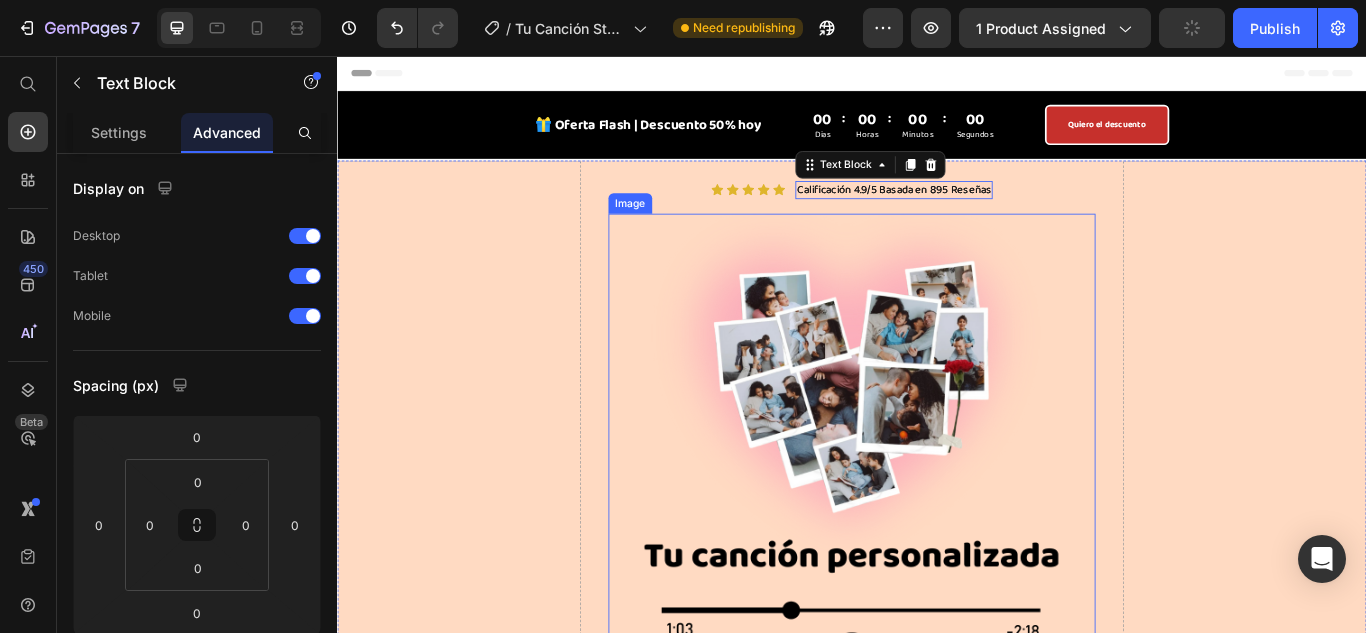 click on "Drop element here" at bounding box center [1395, 5130] 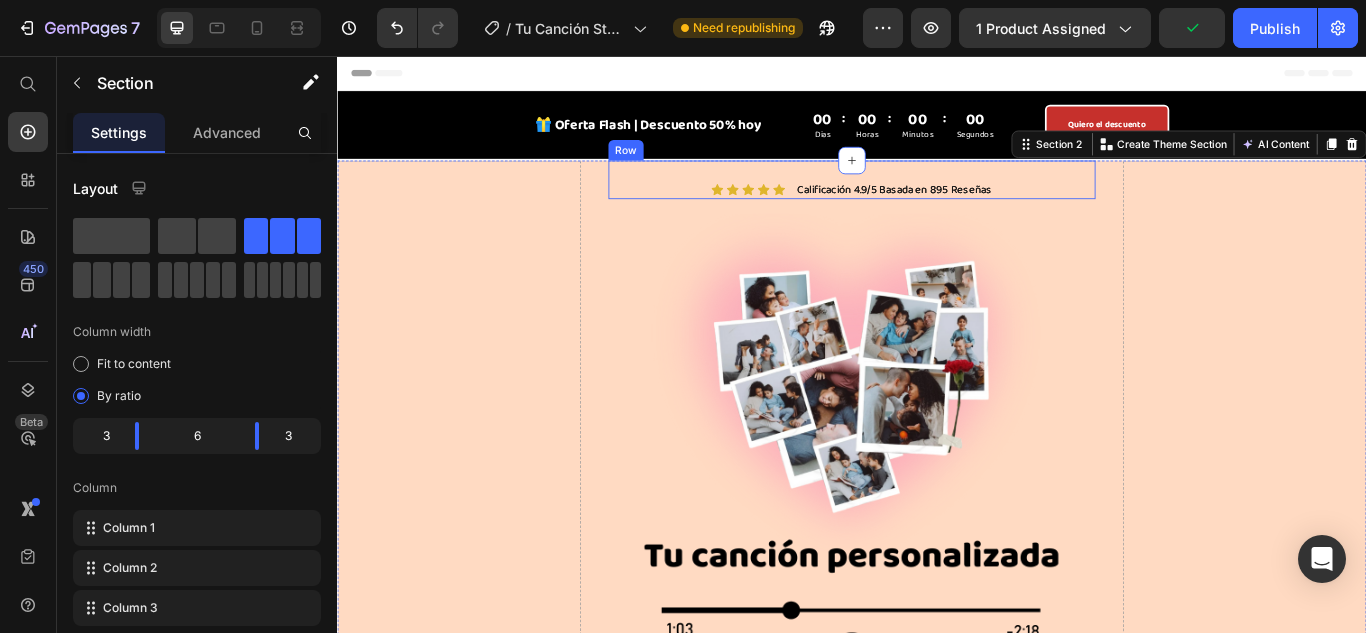 click on "Icon Icon Icon Icon Icon Icon List Calificación 4.9/5 Basada en 895 Reseñas Text Block Row" at bounding box center [937, 200] 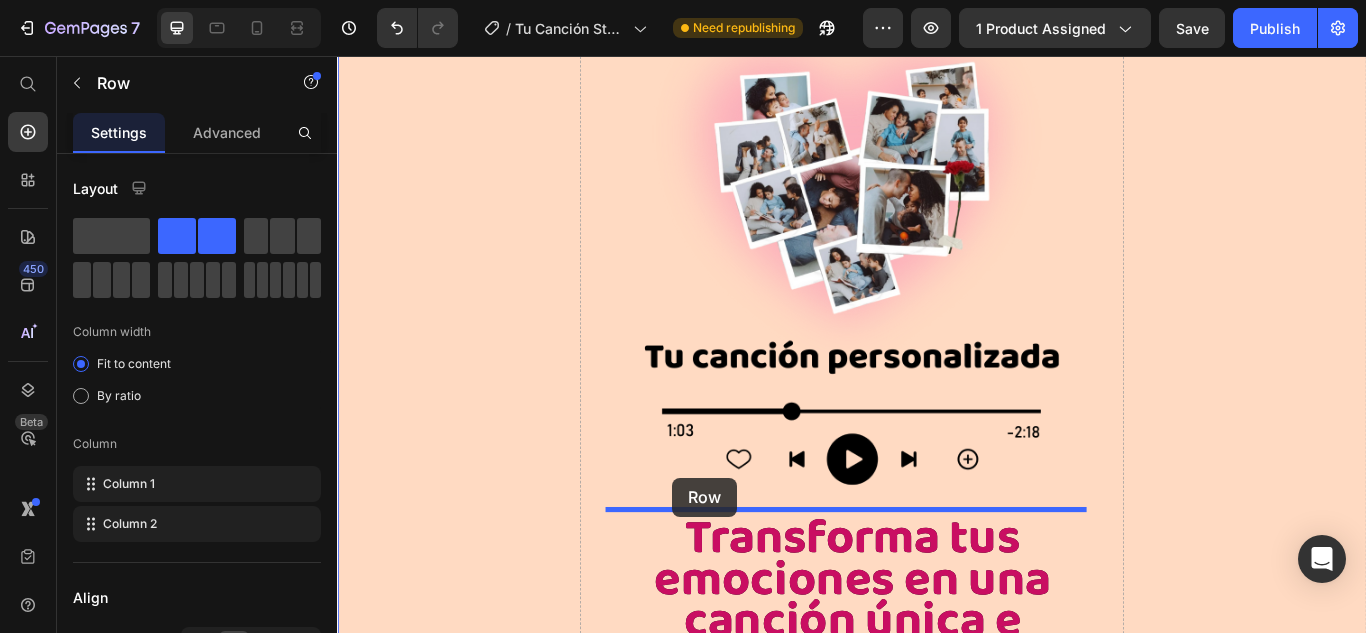 scroll, scrollTop: 308, scrollLeft: 0, axis: vertical 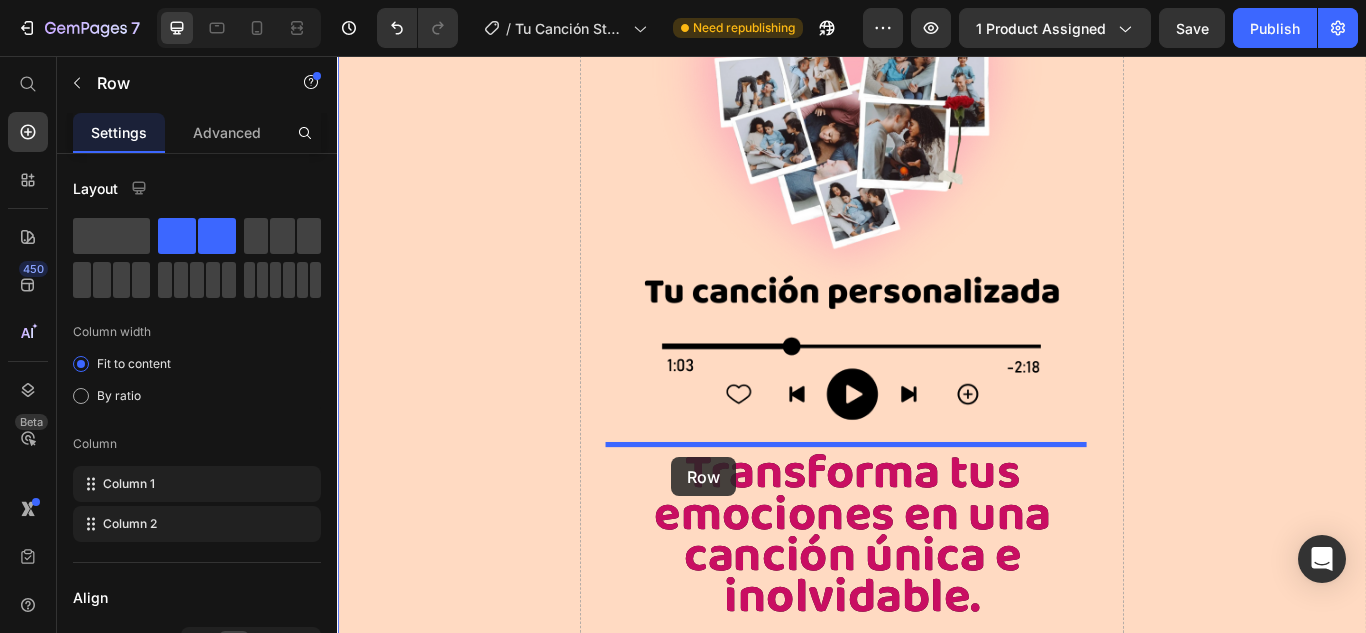 drag, startPoint x: 704, startPoint y: 163, endPoint x: 726, endPoint y: 524, distance: 361.66974 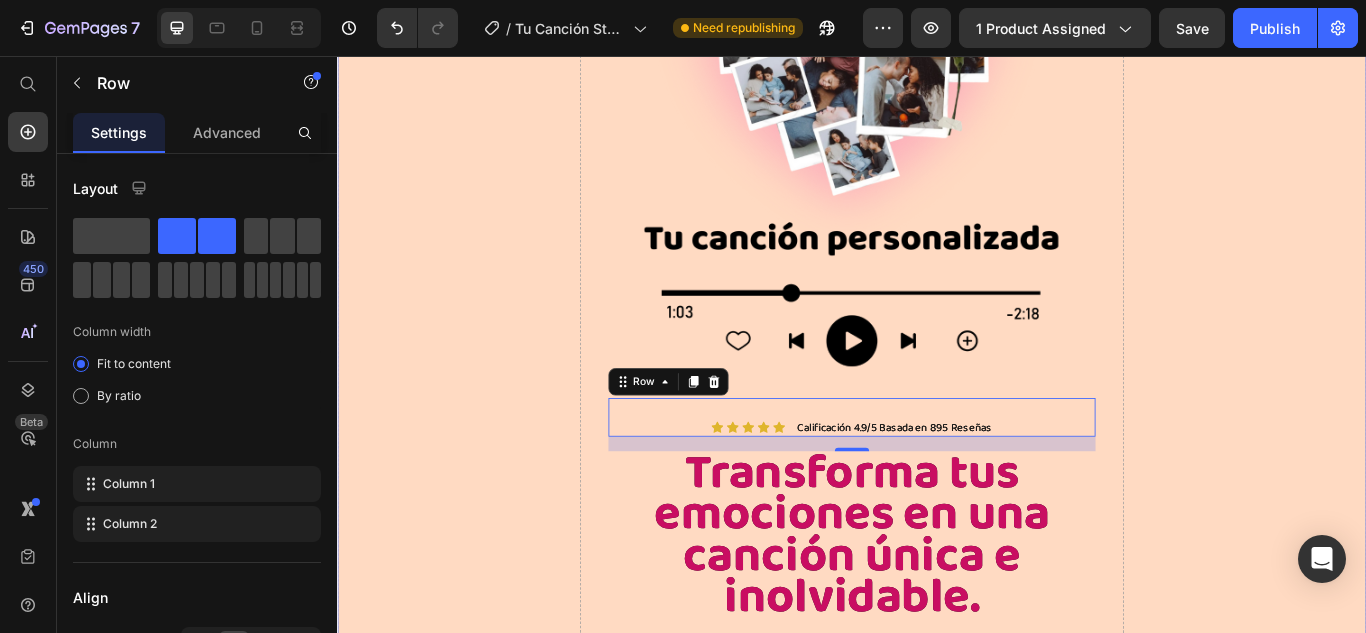 click on "Drop element here" at bounding box center (1395, 4822) 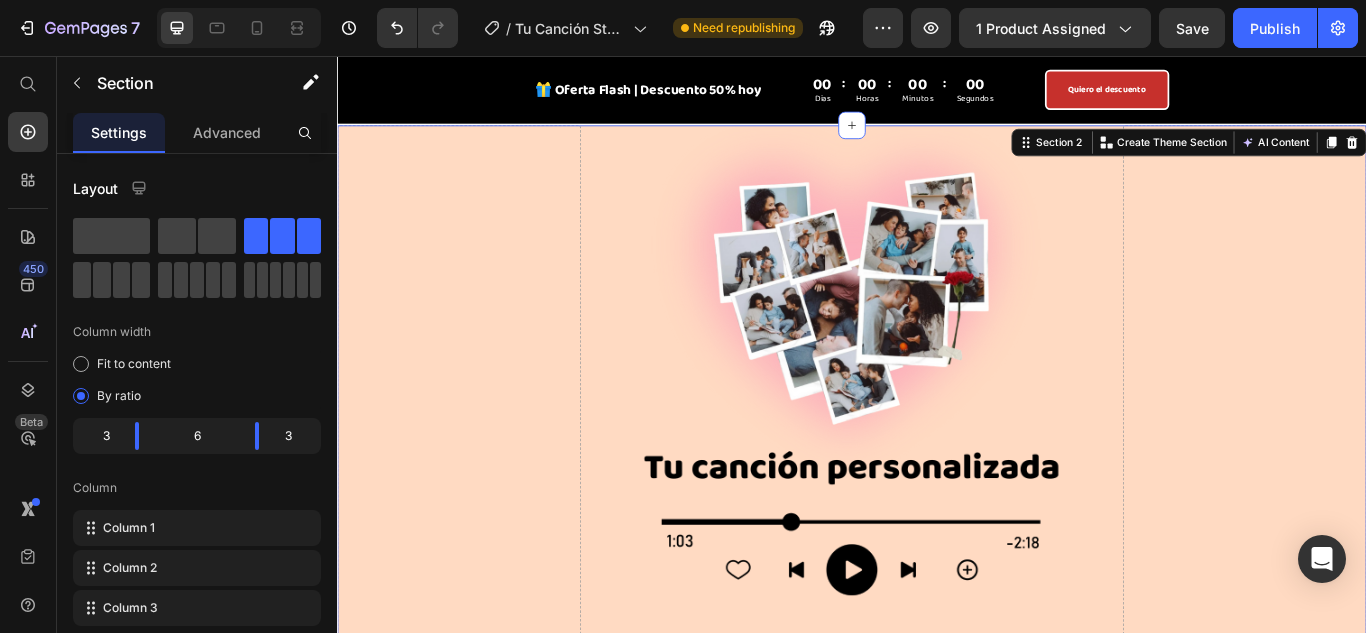 scroll, scrollTop: 8, scrollLeft: 0, axis: vertical 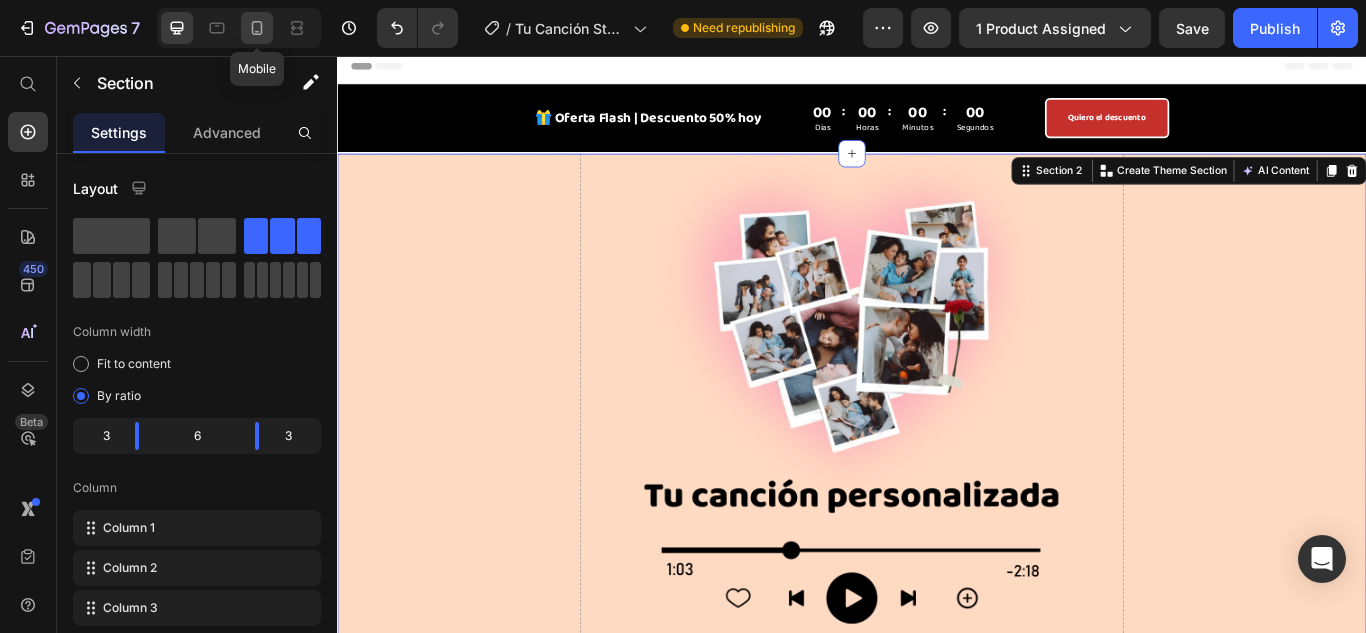 click 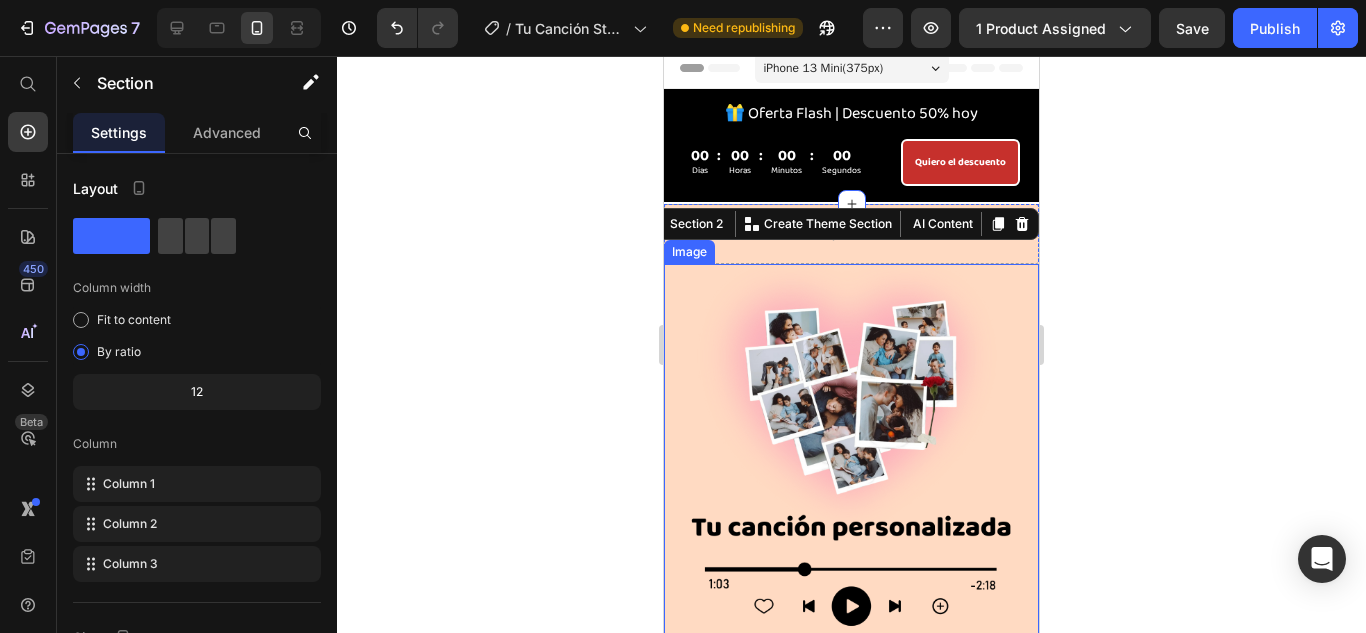 scroll, scrollTop: 0, scrollLeft: 0, axis: both 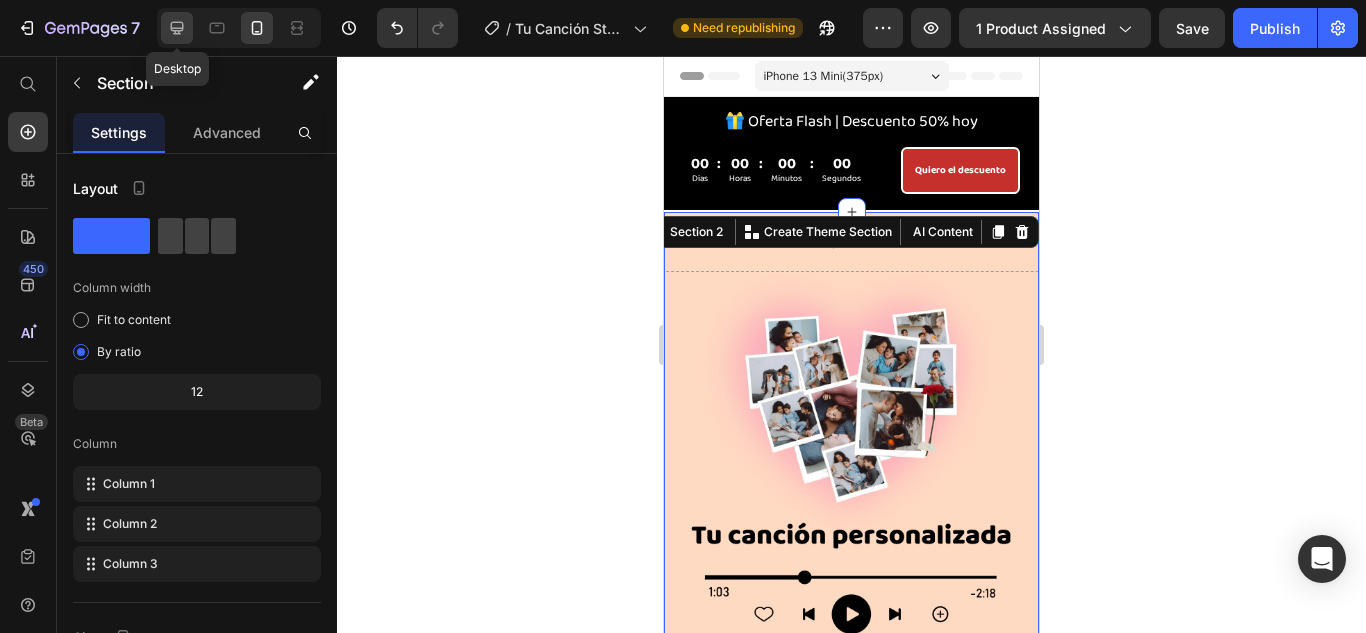 click 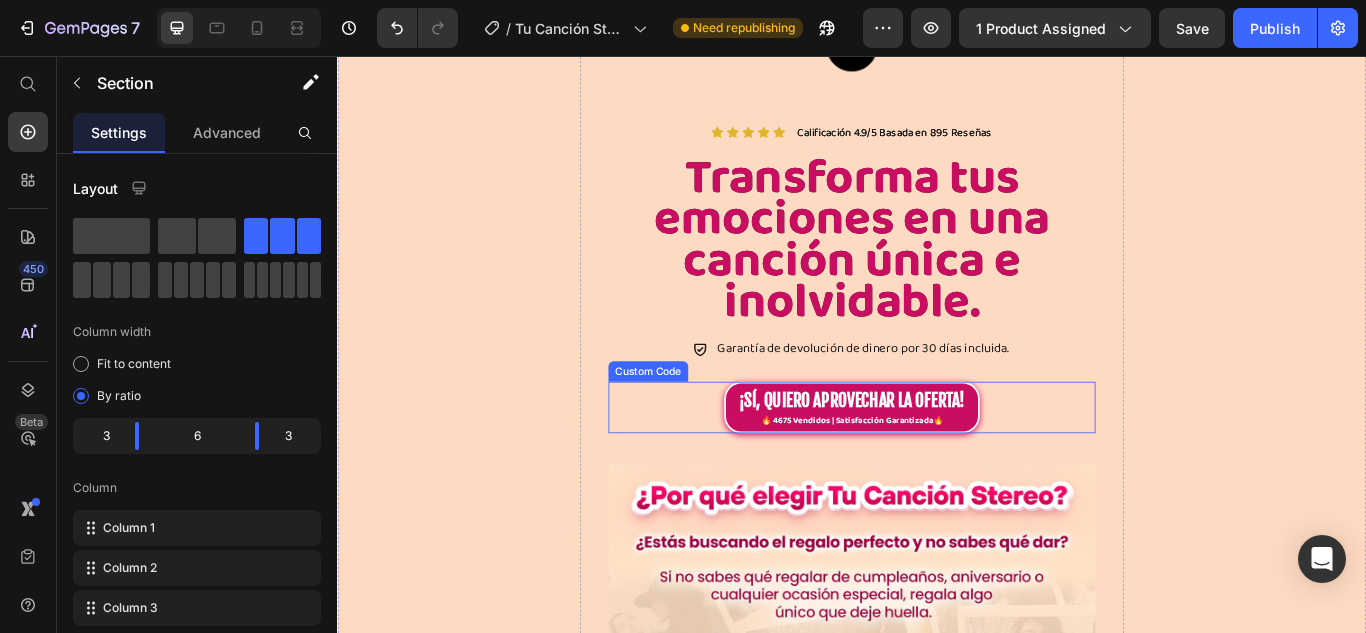 scroll, scrollTop: 452, scrollLeft: 0, axis: vertical 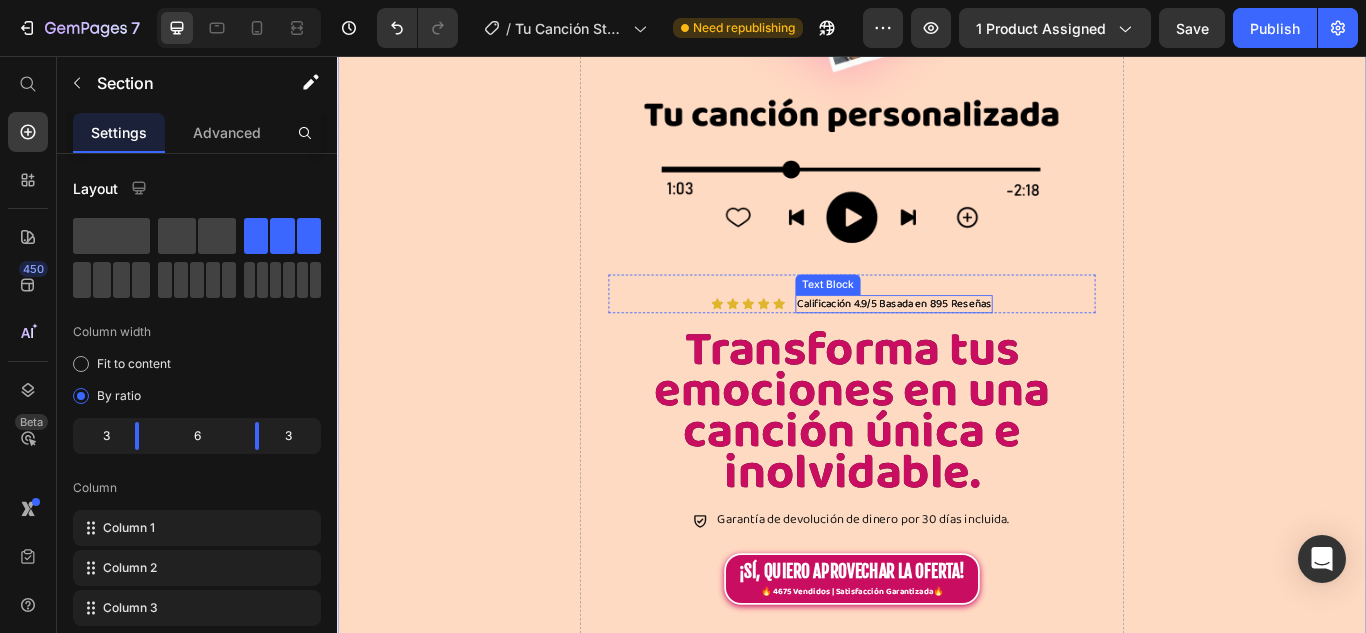 click on "Calificación 4.9/5 Basada en 895 Reseñas" at bounding box center (986, 345) 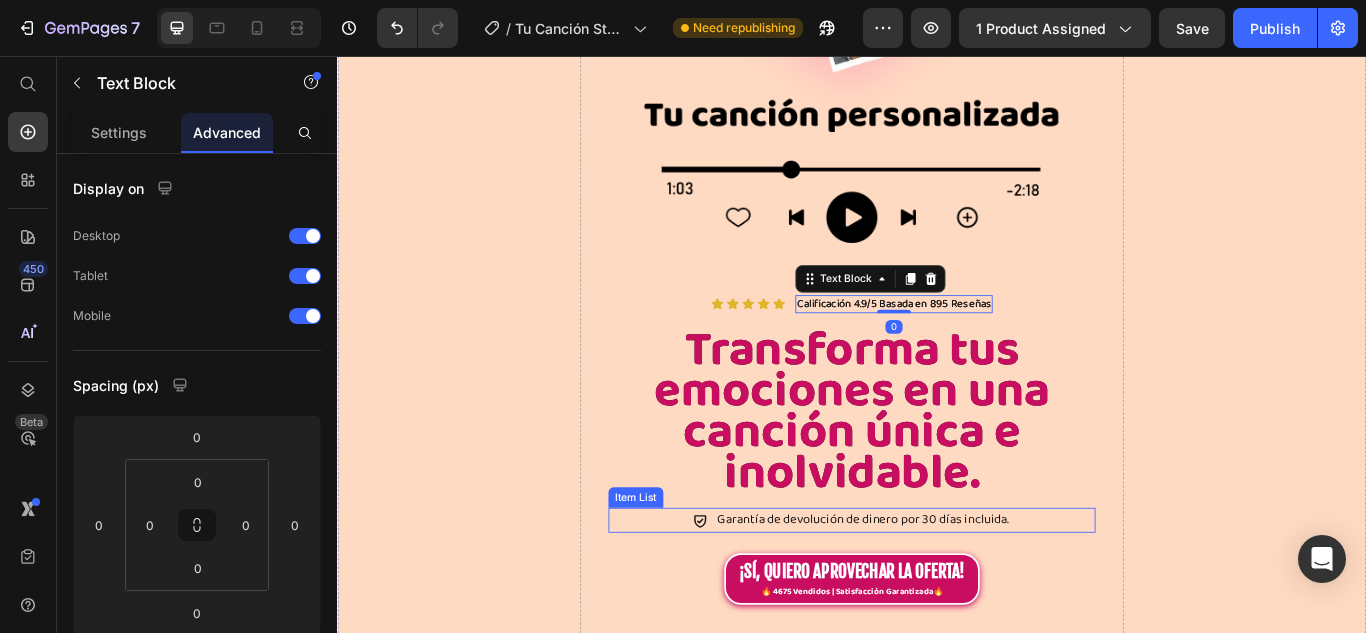 click on "Garantía de devolución de dinero por 30 días incluida." at bounding box center [950, 597] 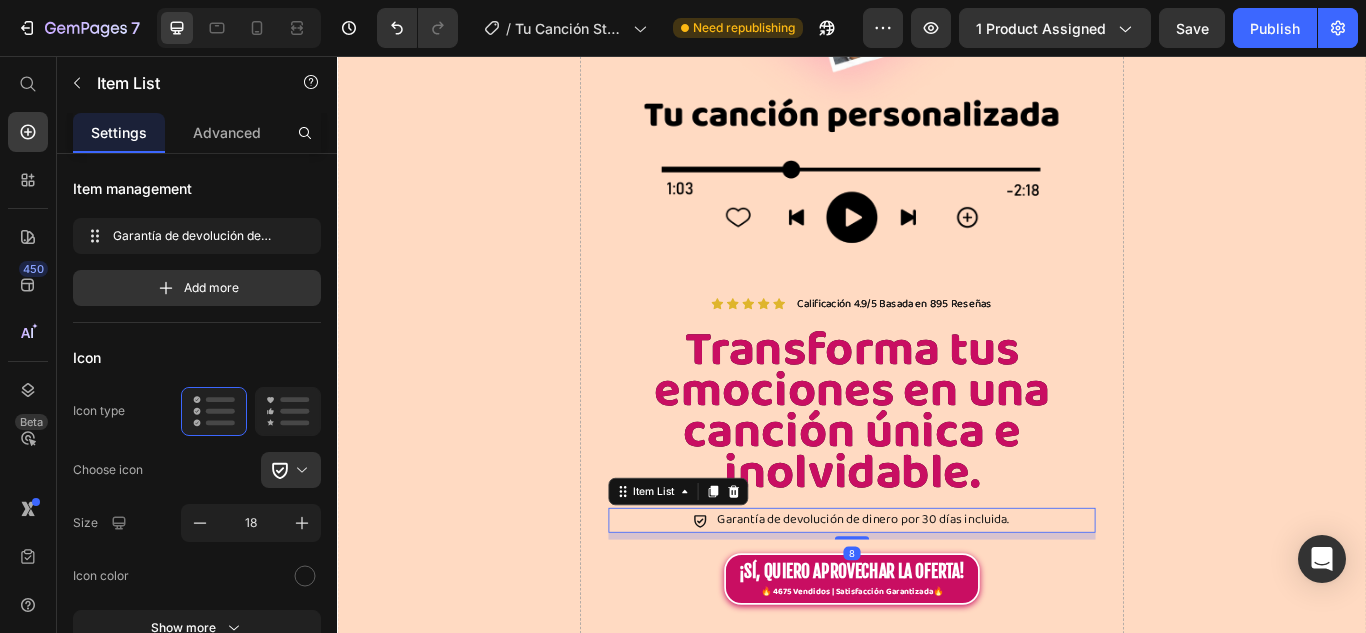 click on "Garantía de devolución de dinero por 30 días incluida." at bounding box center [950, 597] 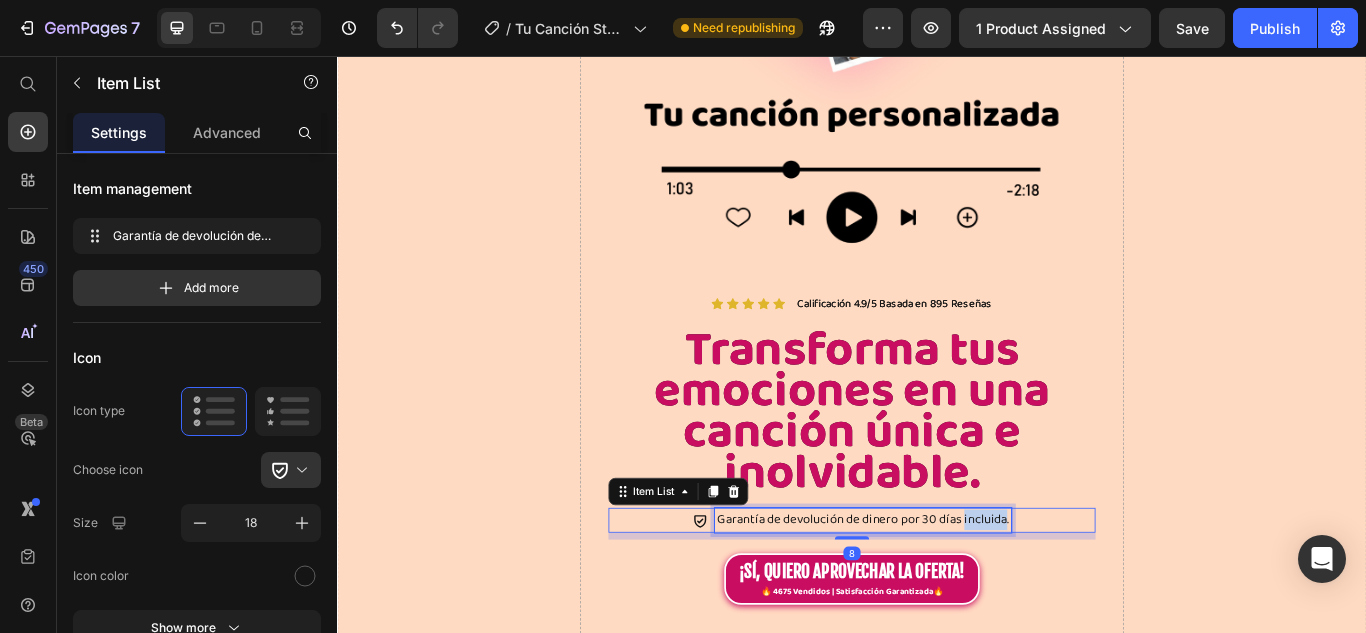 click on "Garantía de devolución de dinero por 30 días incluida." at bounding box center (950, 597) 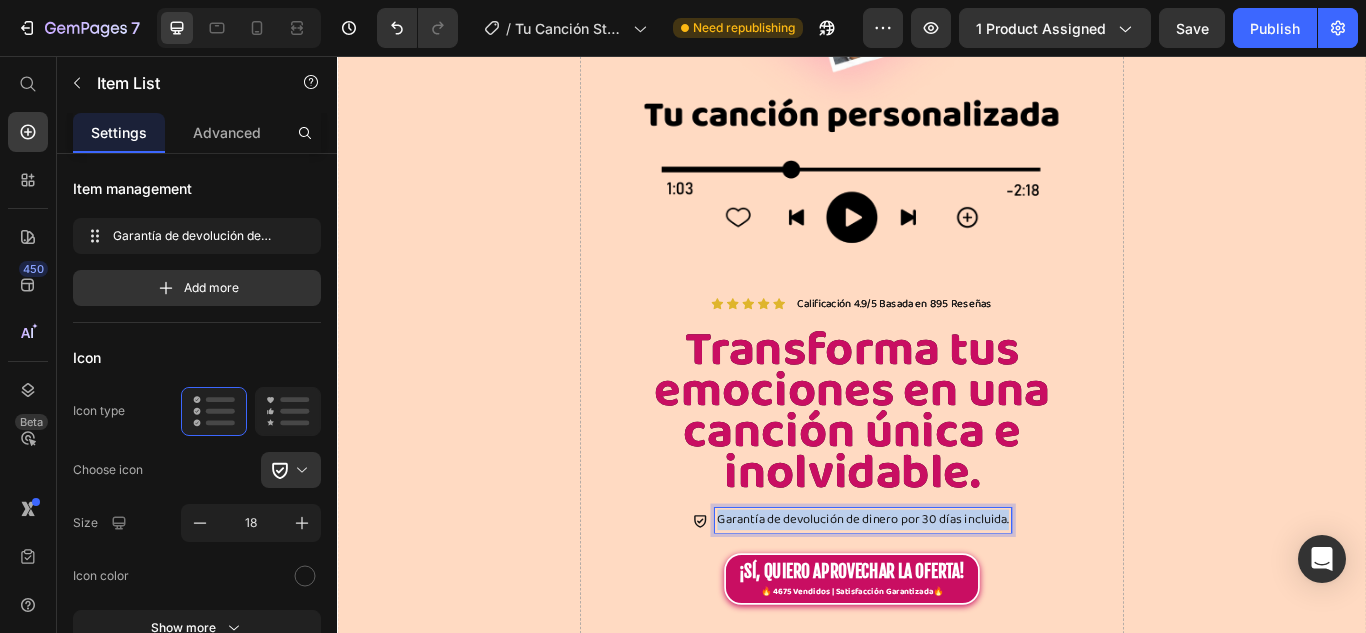 click on "Garantía de devolución de dinero por 30 días incluida." at bounding box center [950, 597] 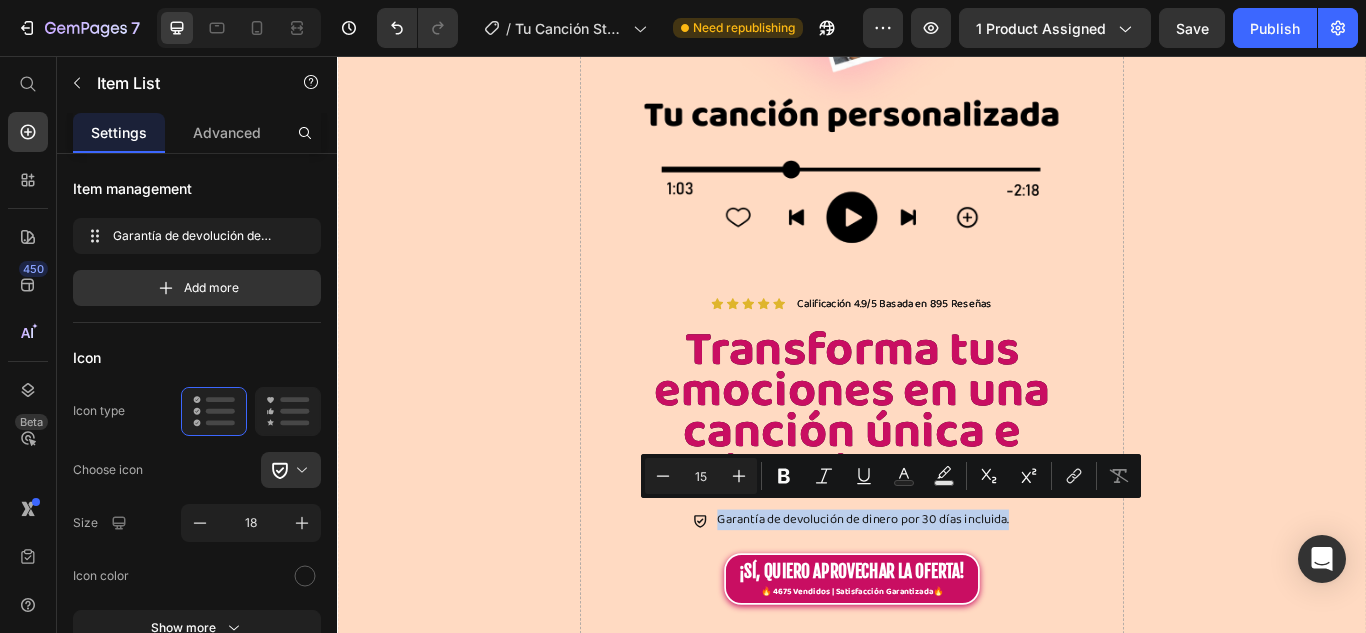 click on "Garantía de devolución de dinero por 30 días incluida." at bounding box center (937, 597) 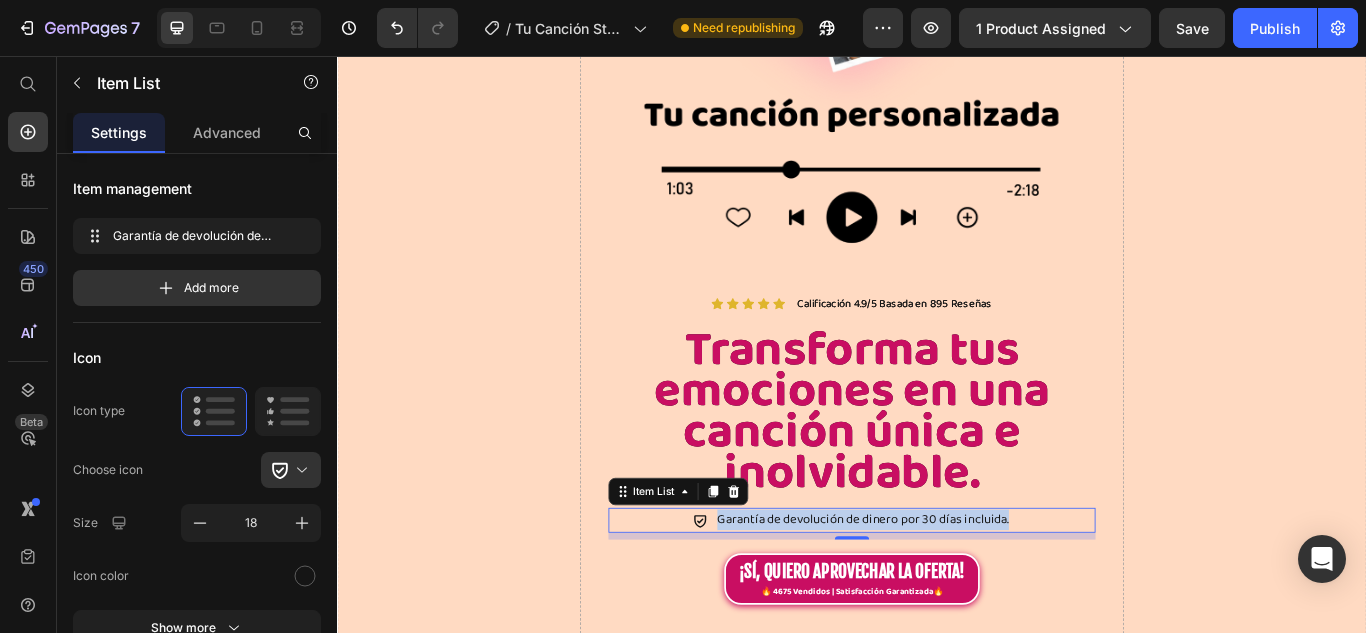 click on "Garantía de devolución de dinero por 30 días incluida." at bounding box center [937, 597] 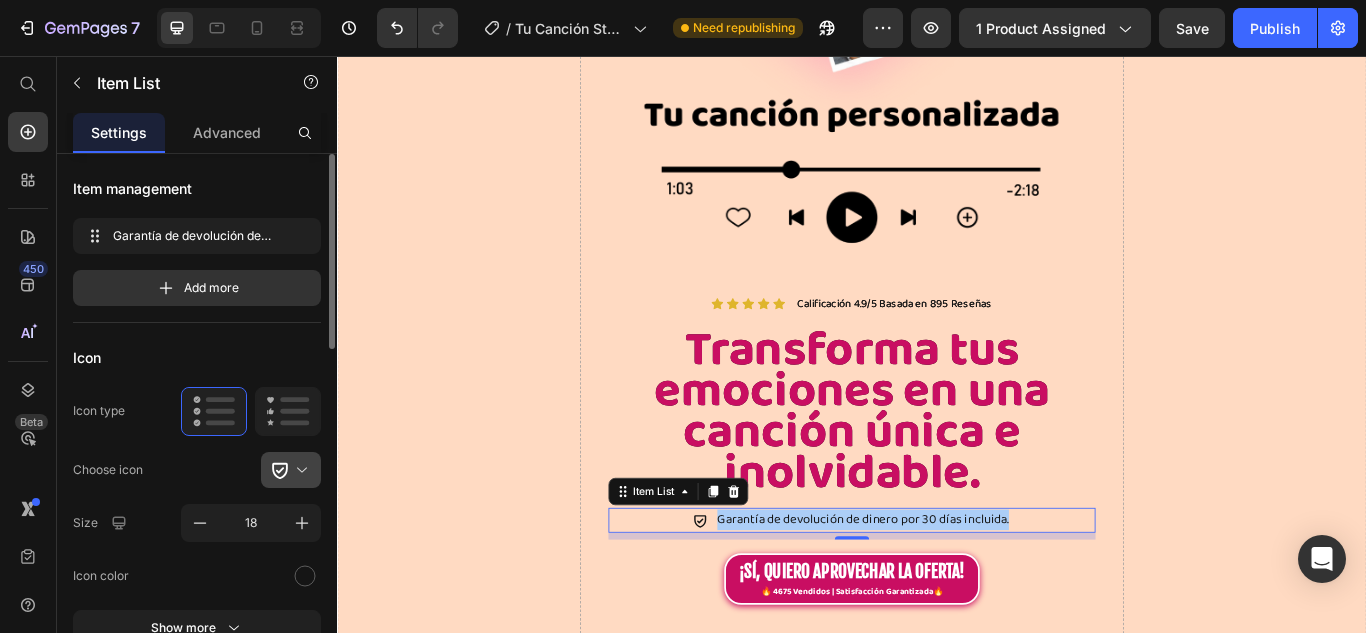 click 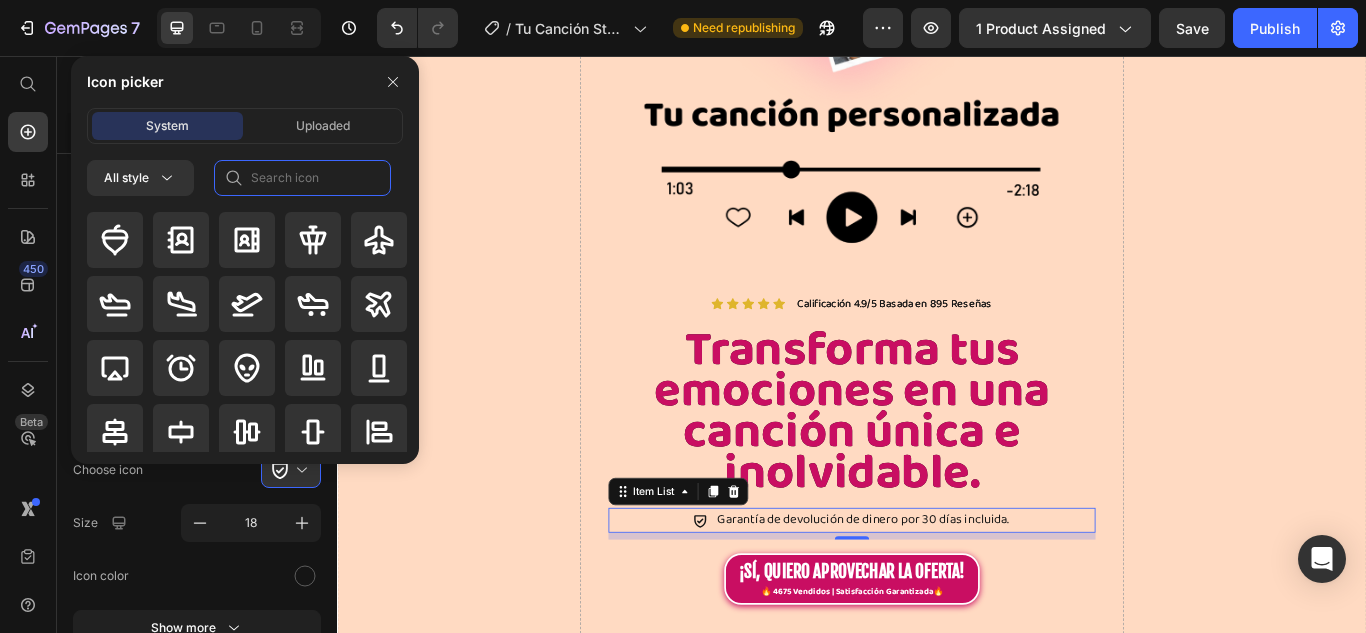 click 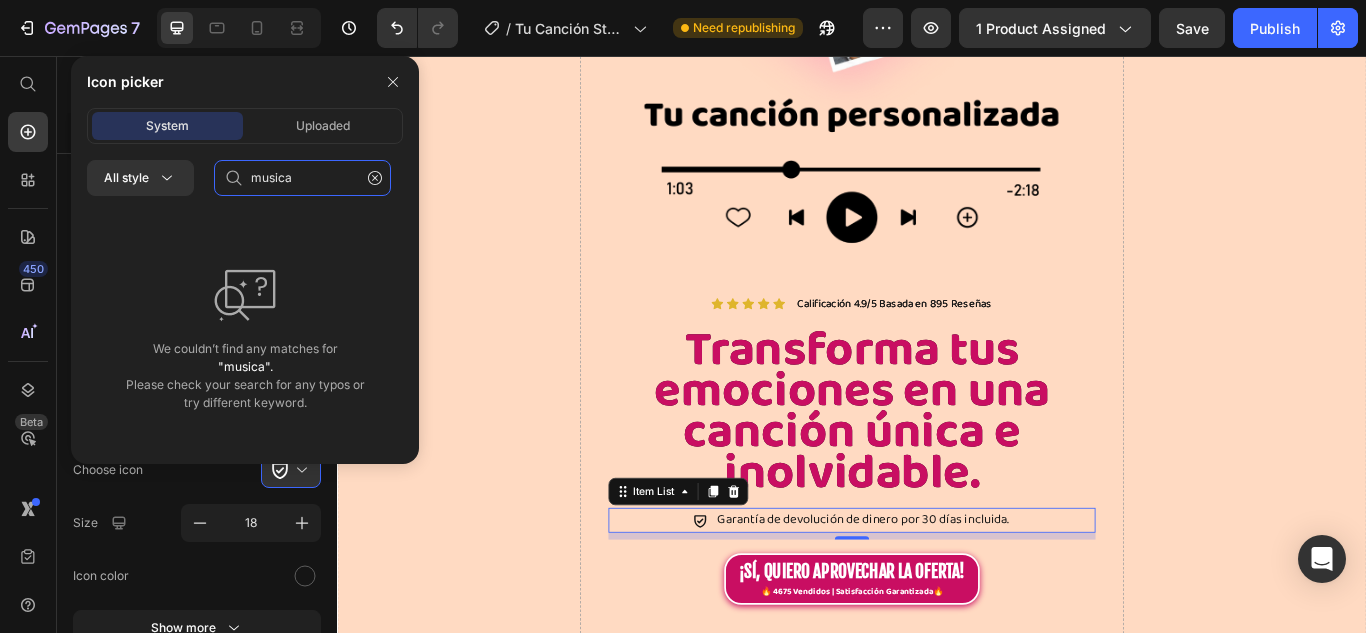 drag, startPoint x: 282, startPoint y: 181, endPoint x: 239, endPoint y: 172, distance: 43.931767 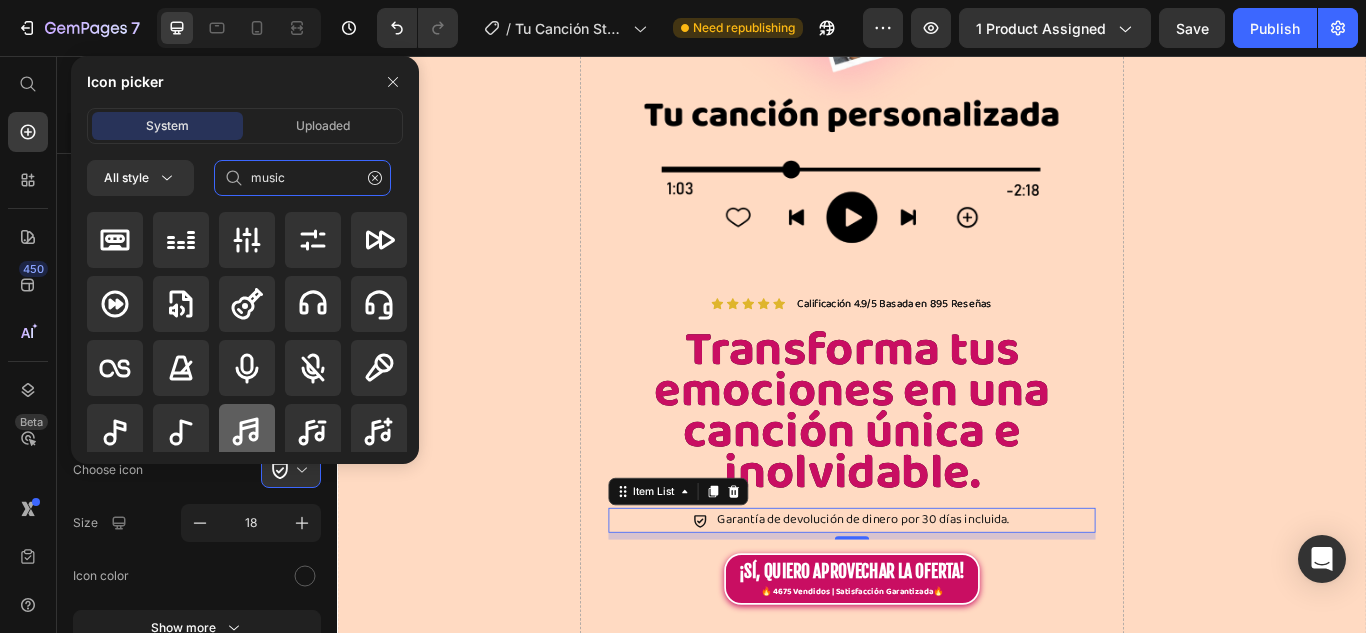 type on "music" 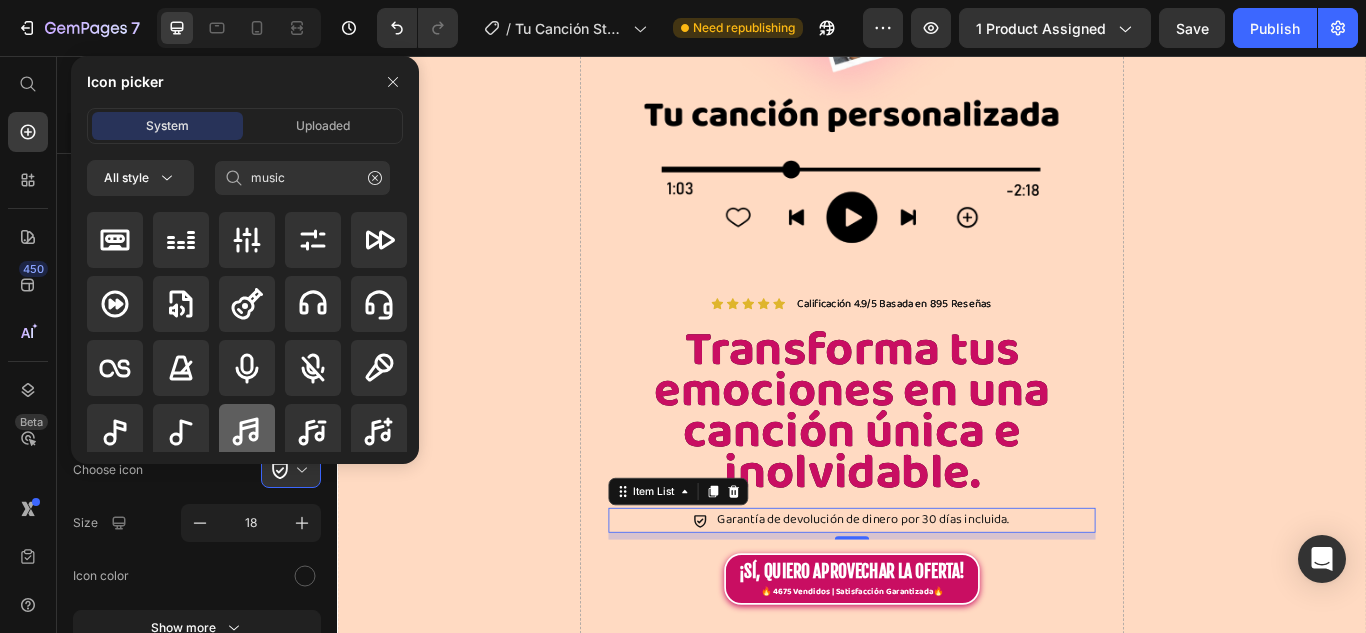 click 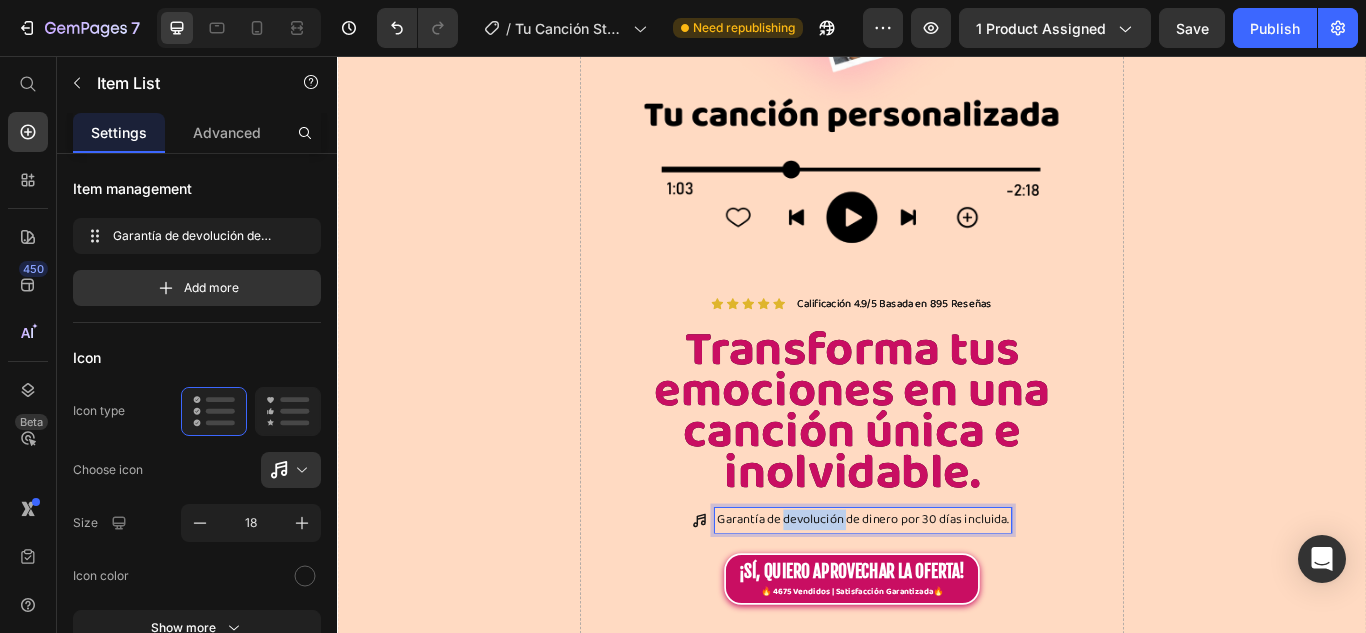 click on "Garantía de devolución de dinero por 30 días incluida." at bounding box center (950, 597) 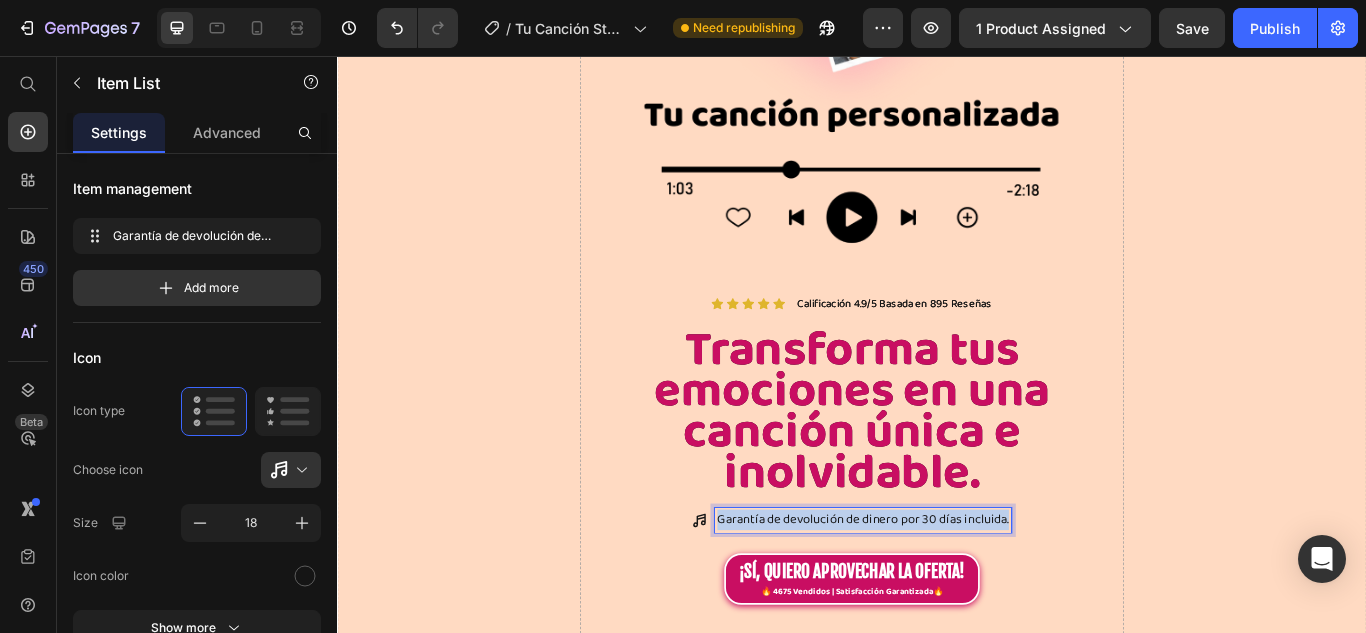 click on "Garantía de devolución de dinero por 30 días incluida." at bounding box center [950, 597] 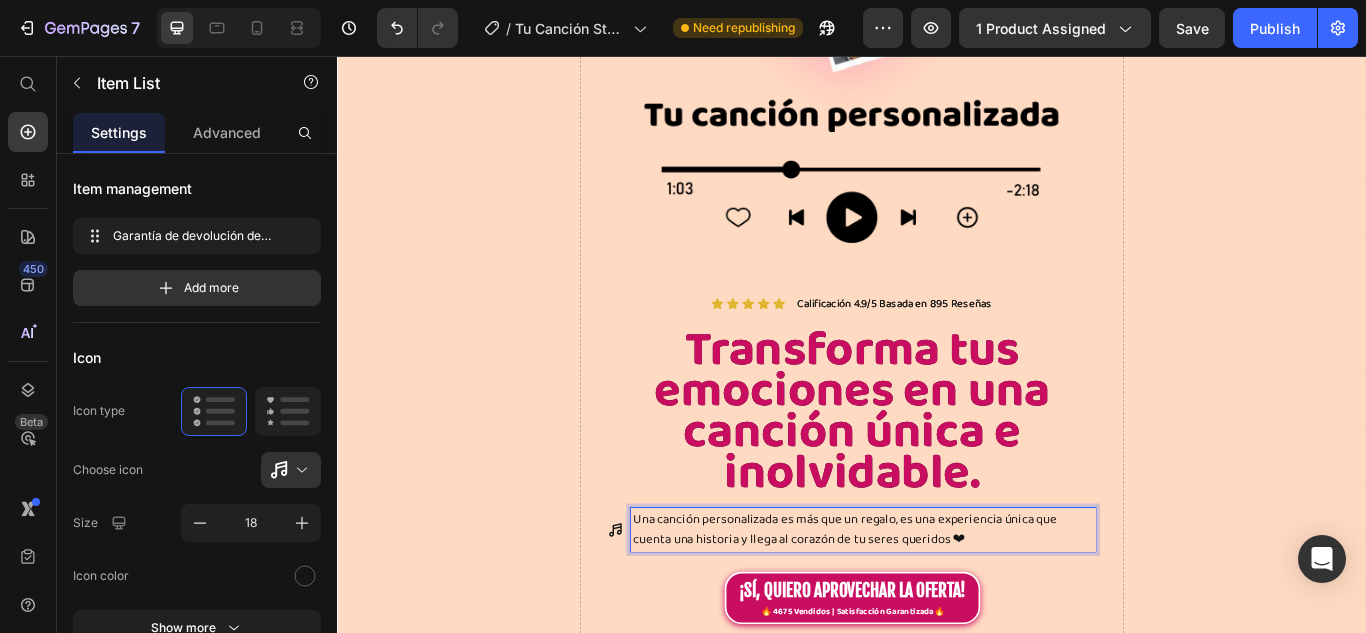 scroll, scrollTop: 10, scrollLeft: 0, axis: vertical 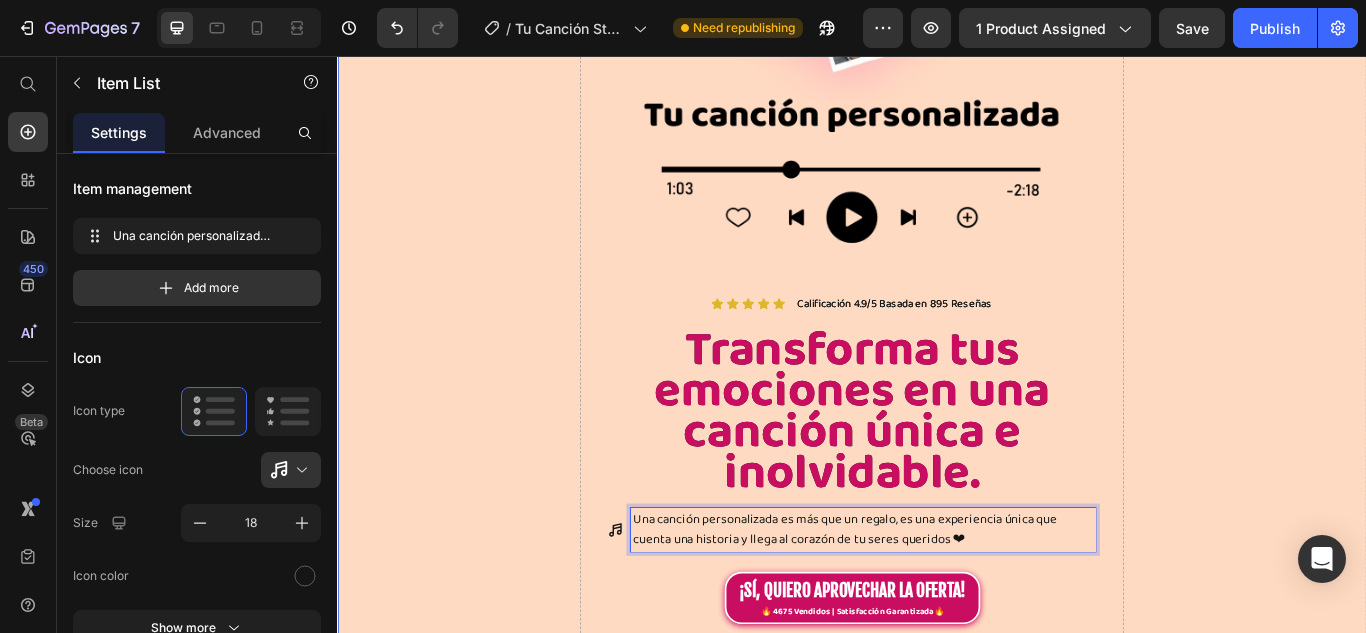 click on "Drop element here" at bounding box center (1395, 4689) 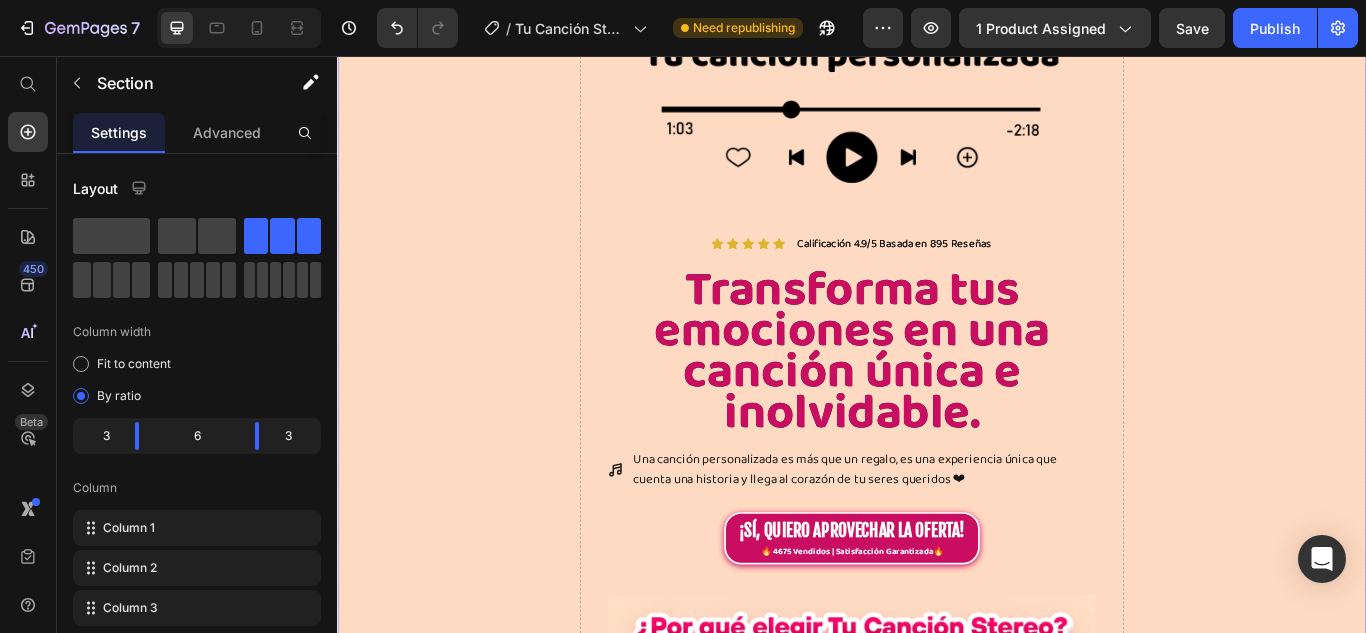 scroll, scrollTop: 552, scrollLeft: 0, axis: vertical 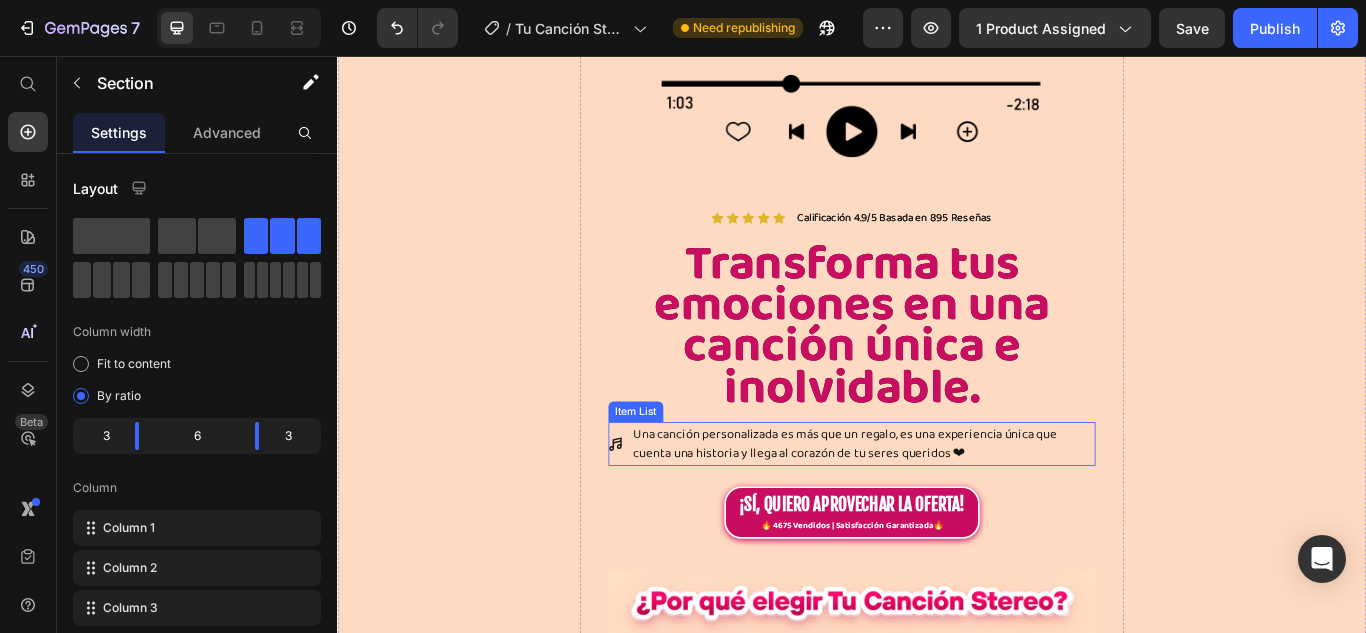 click on "Una canción personalizada es más que un regalo, es una experiencia única que cuenta una historia y llega al corazón de tu seres queridos ❤" at bounding box center [950, 508] 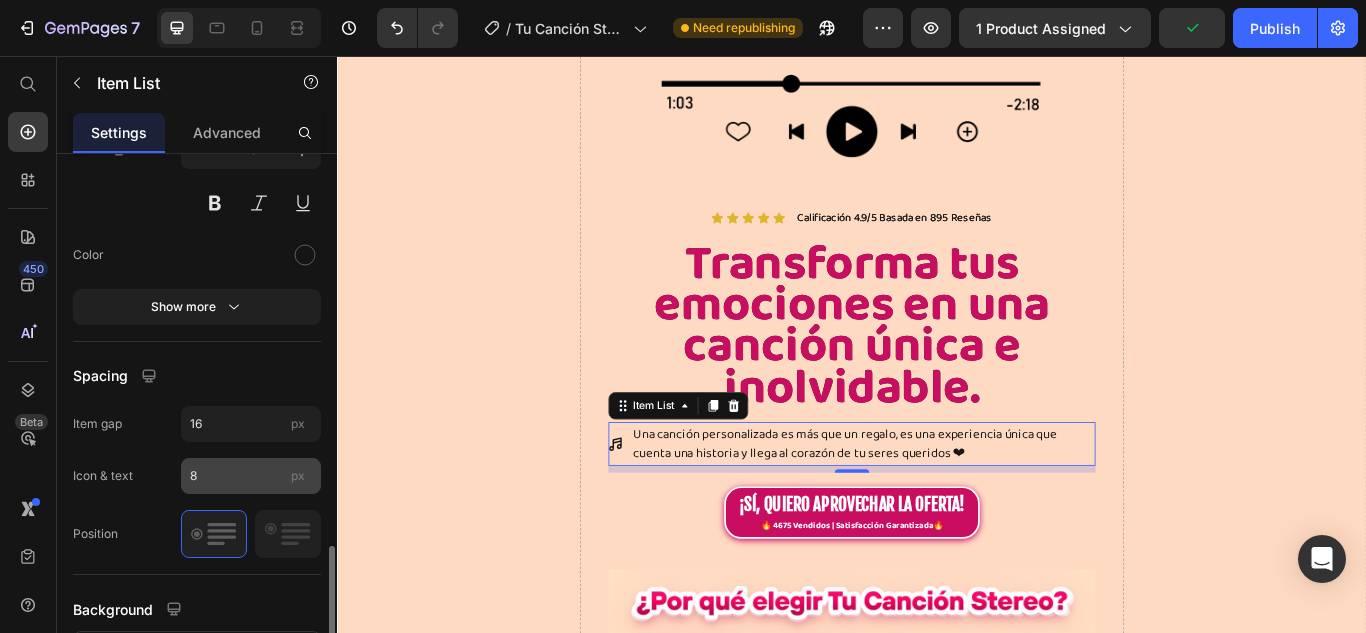 scroll, scrollTop: 900, scrollLeft: 0, axis: vertical 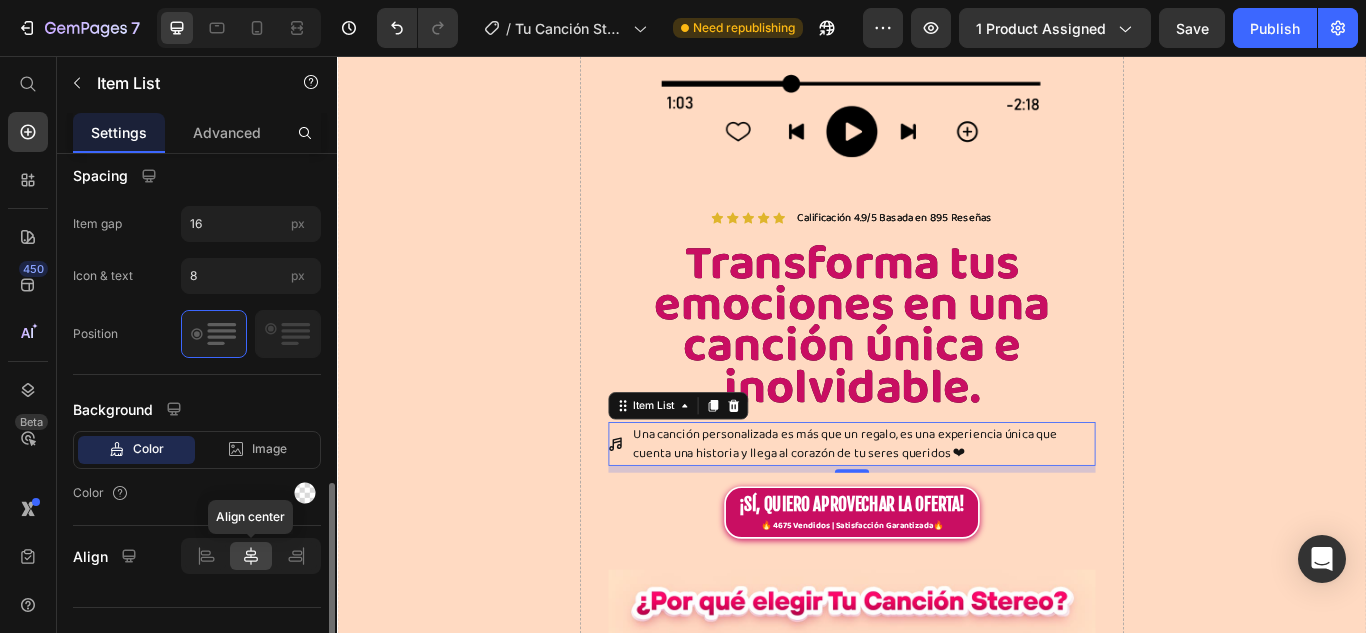 click 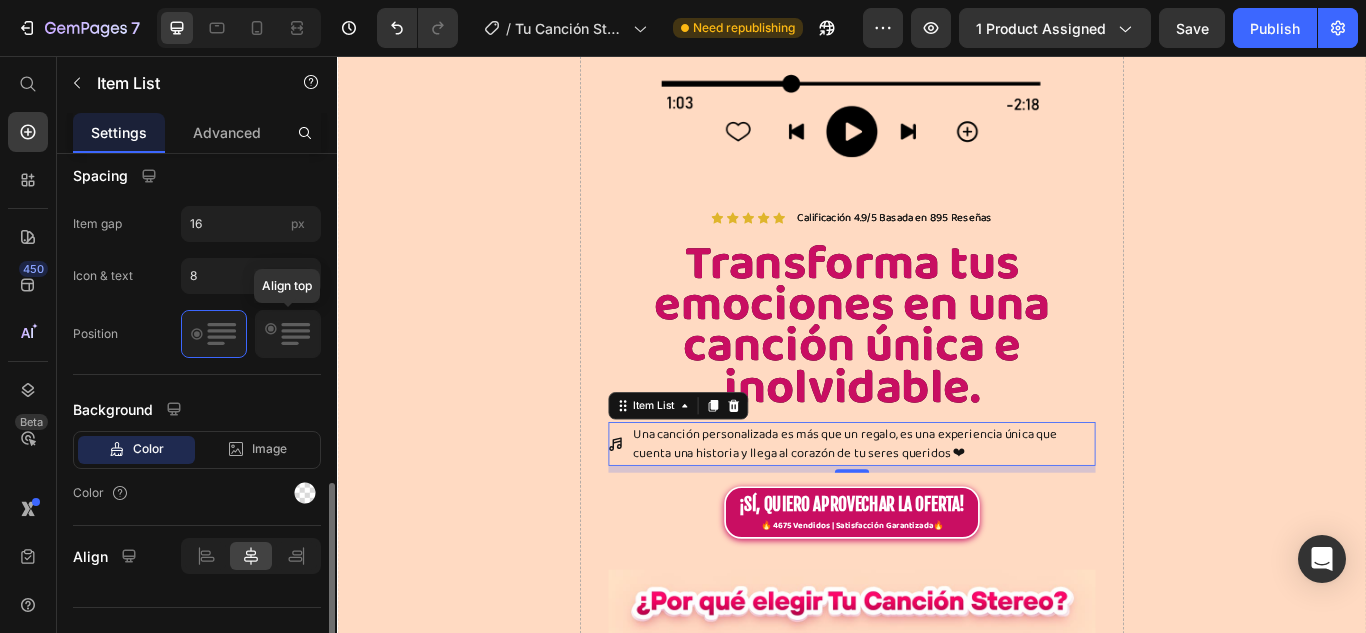 click 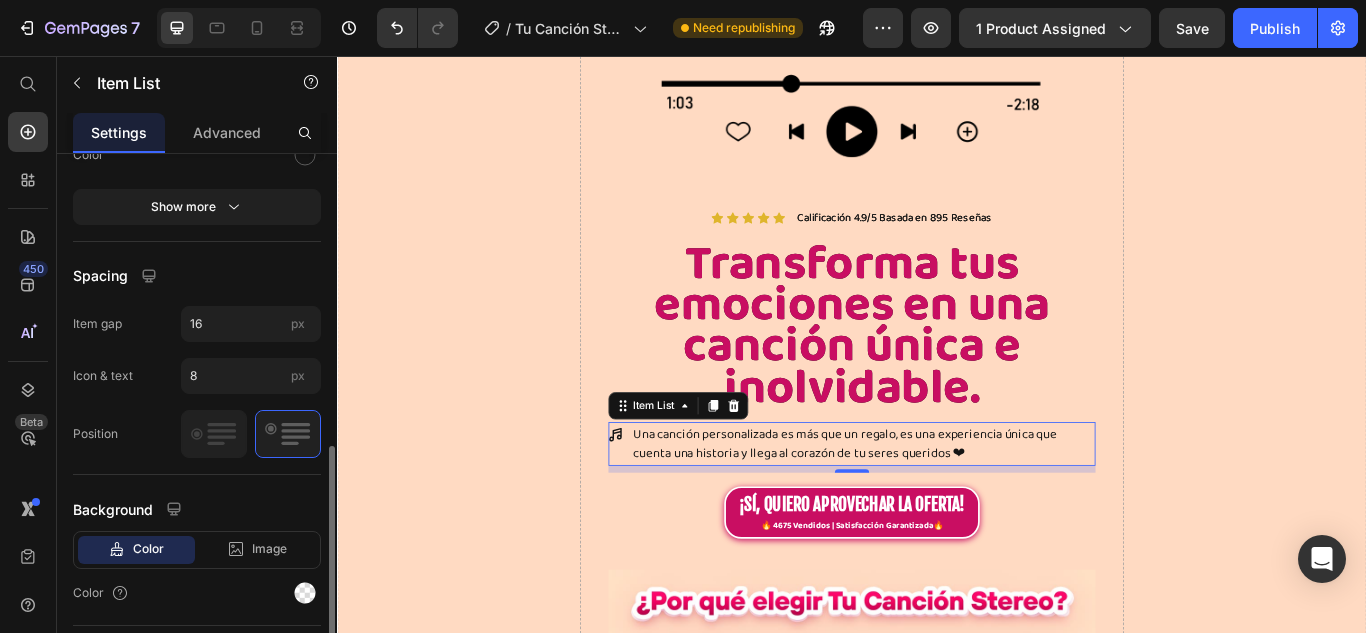 scroll, scrollTop: 932, scrollLeft: 0, axis: vertical 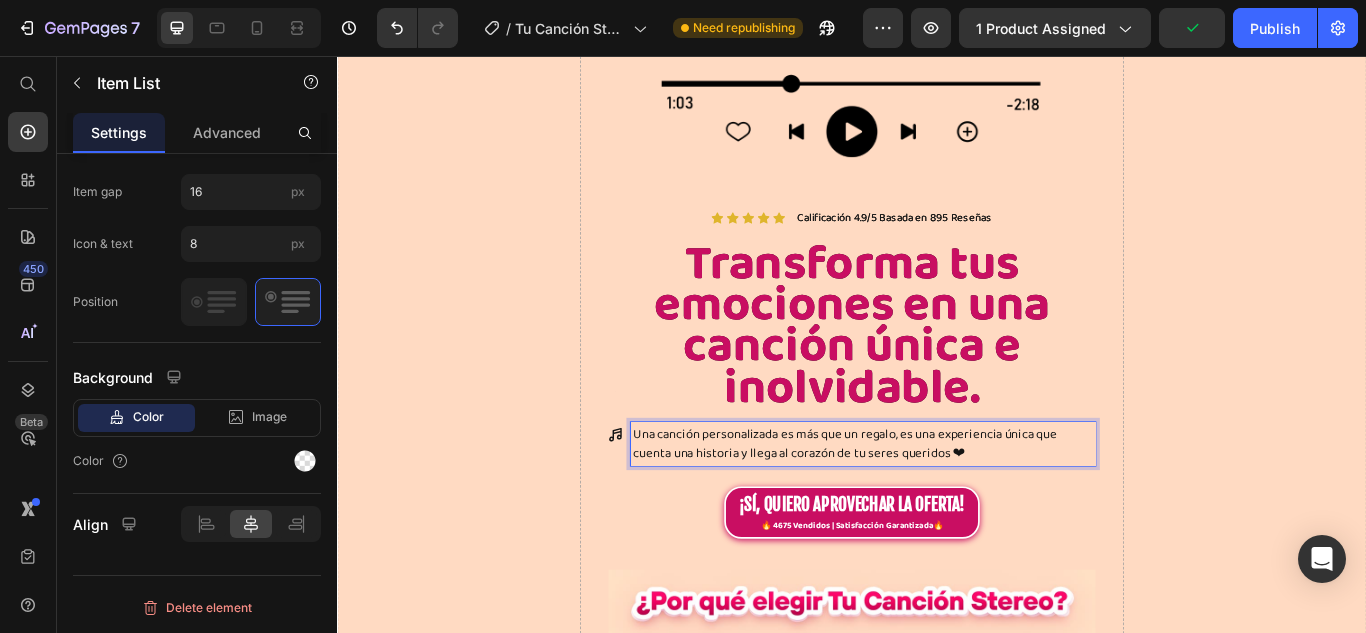 click on "Una canción personalizada es más que un regalo, es una experiencia única que cuenta una historia y llega al corazón de tu seres queridos ❤" at bounding box center (950, 508) 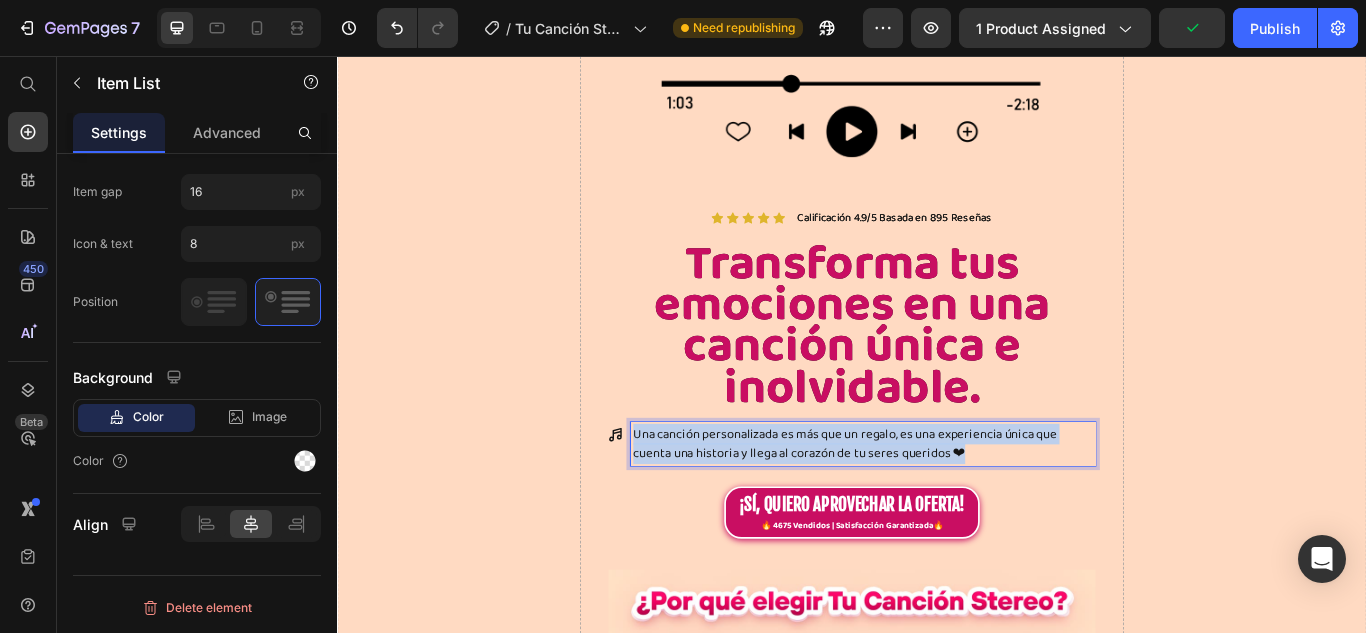 click on "Una canción personalizada es más que un regalo, es una experiencia única que cuenta una historia y llega al corazón de tu seres queridos ❤" at bounding box center [950, 508] 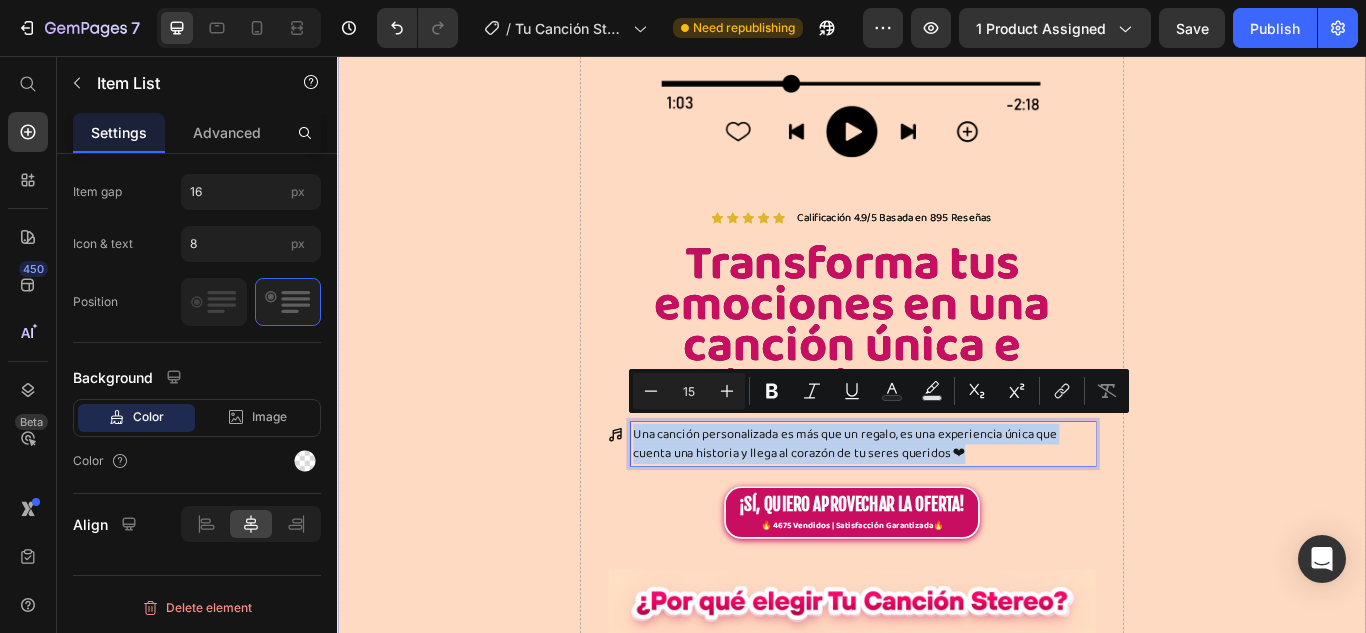 click on "Drop element here" at bounding box center (1395, 4589) 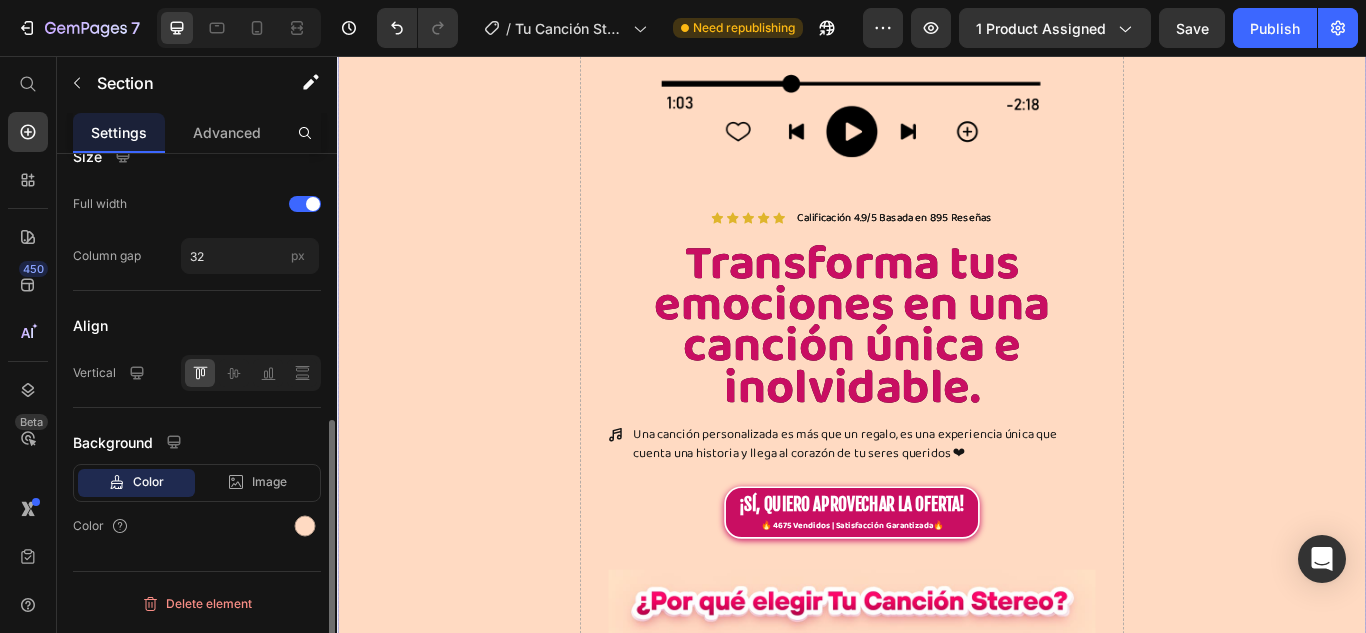 scroll, scrollTop: 0, scrollLeft: 0, axis: both 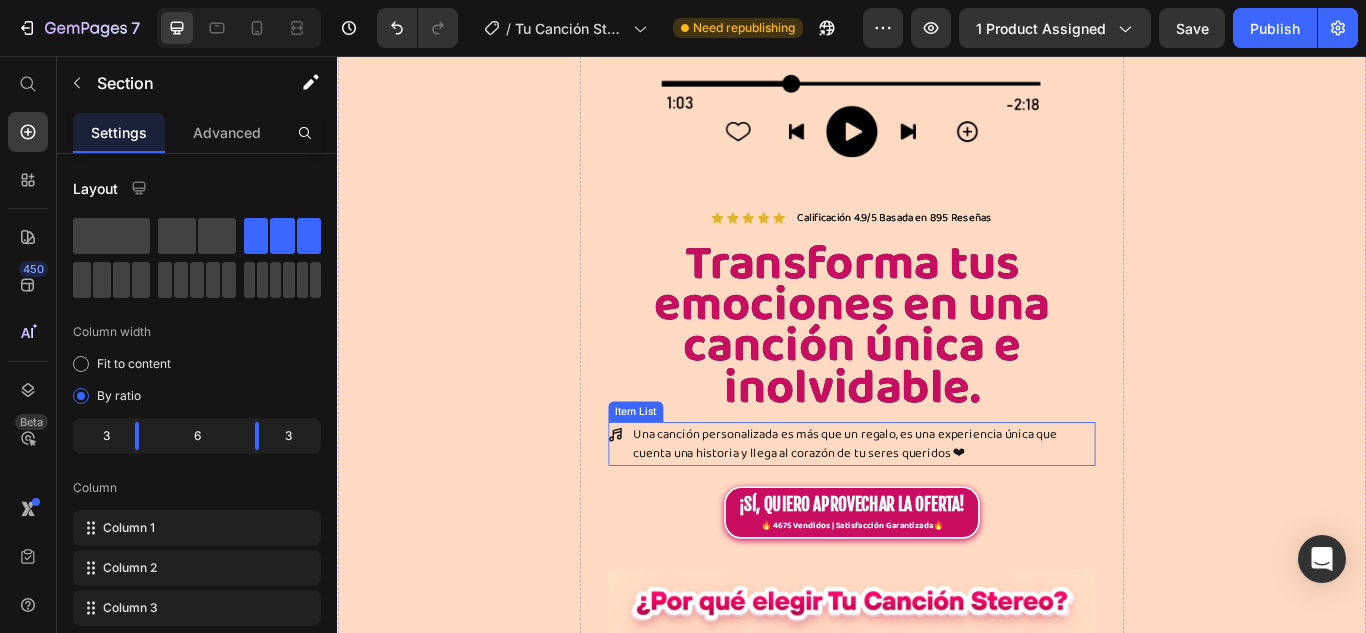 click on "Una canción personalizada es más que un regalo, es una experiencia única que cuenta una historia y llega al corazón de tu seres queridos ❤" at bounding box center [950, 508] 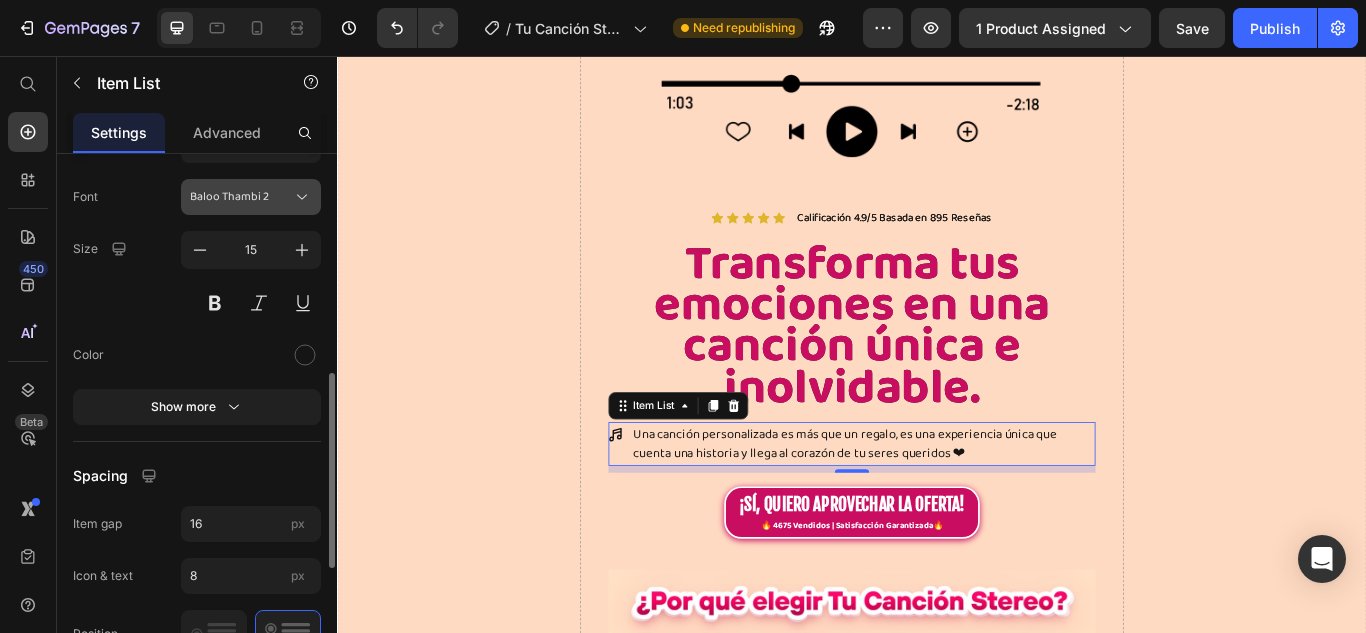 scroll, scrollTop: 800, scrollLeft: 0, axis: vertical 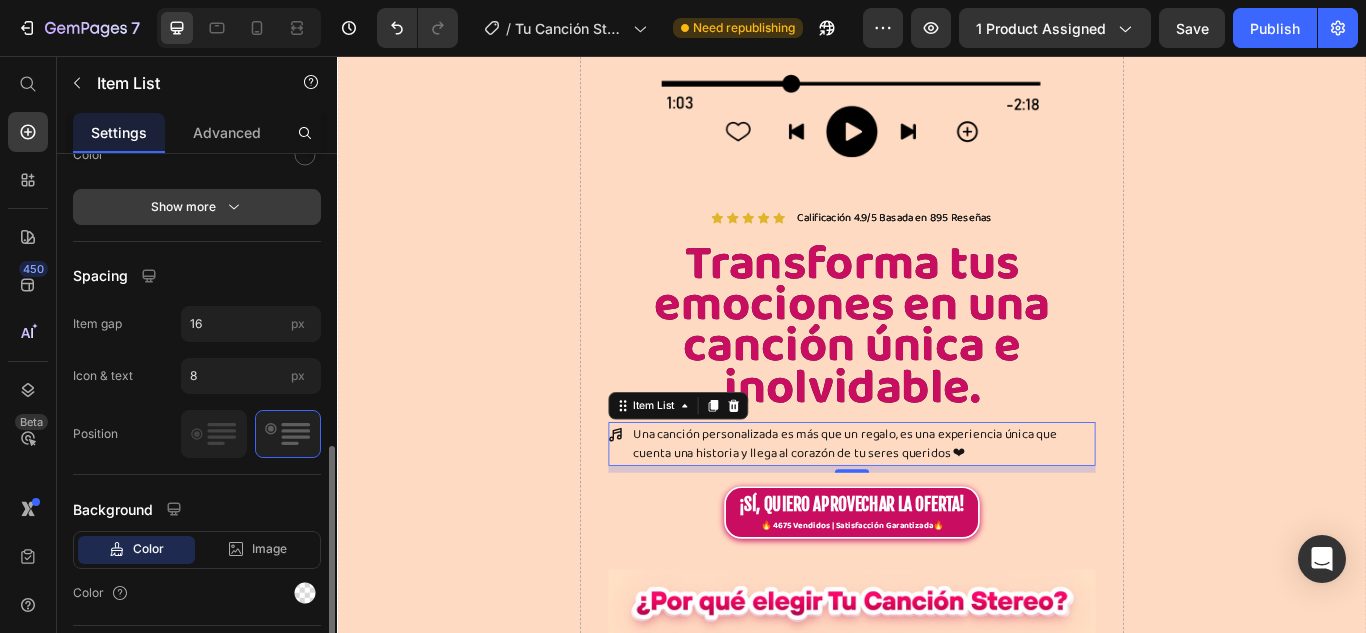 click on "Show more" at bounding box center (197, 207) 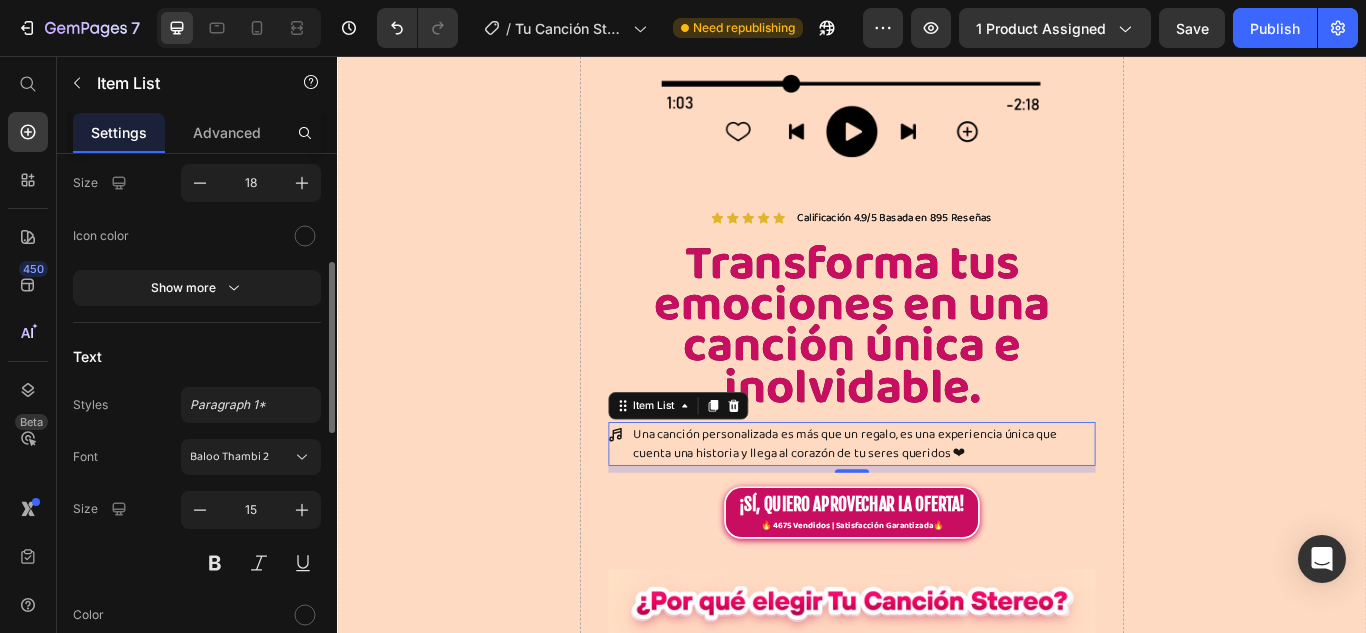 scroll, scrollTop: 0, scrollLeft: 0, axis: both 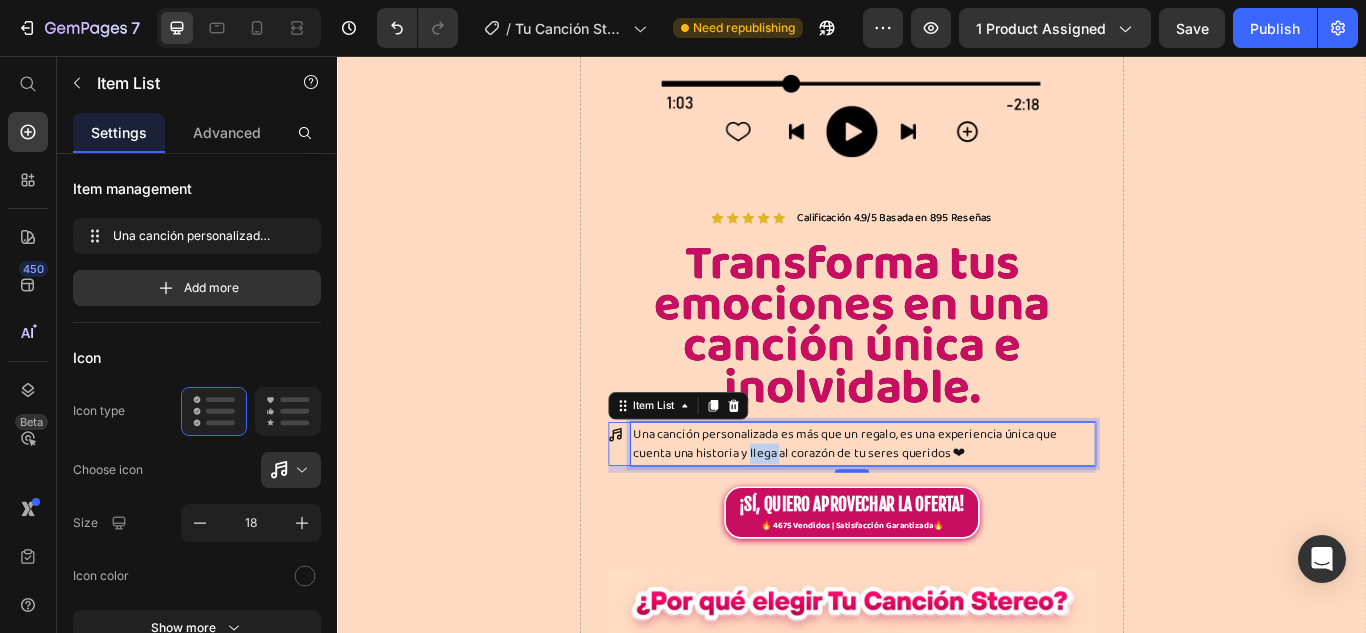 click on "Una canción personalizada es más que un regalo, es una experiencia única que cuenta una historia y llega al corazón de tu seres queridos ❤" at bounding box center (950, 508) 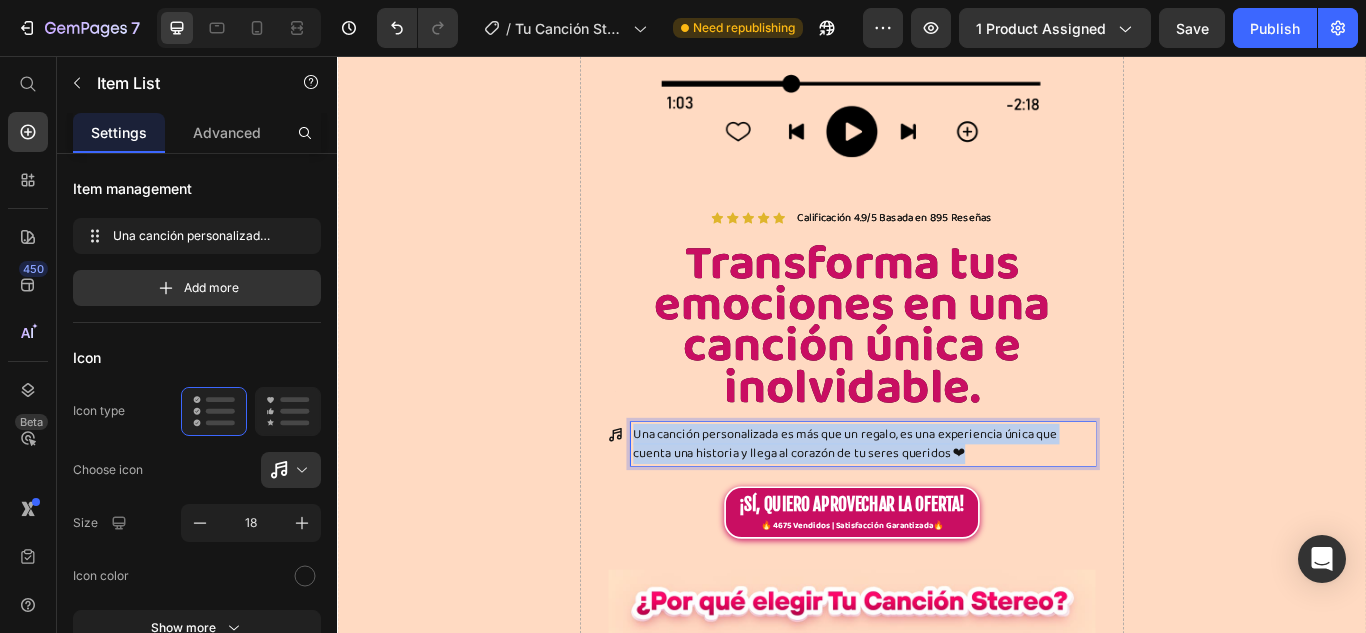 click on "Una canción personalizada es más que un regalo, es una experiencia única que cuenta una historia y llega al corazón de tu seres queridos ❤" at bounding box center (950, 508) 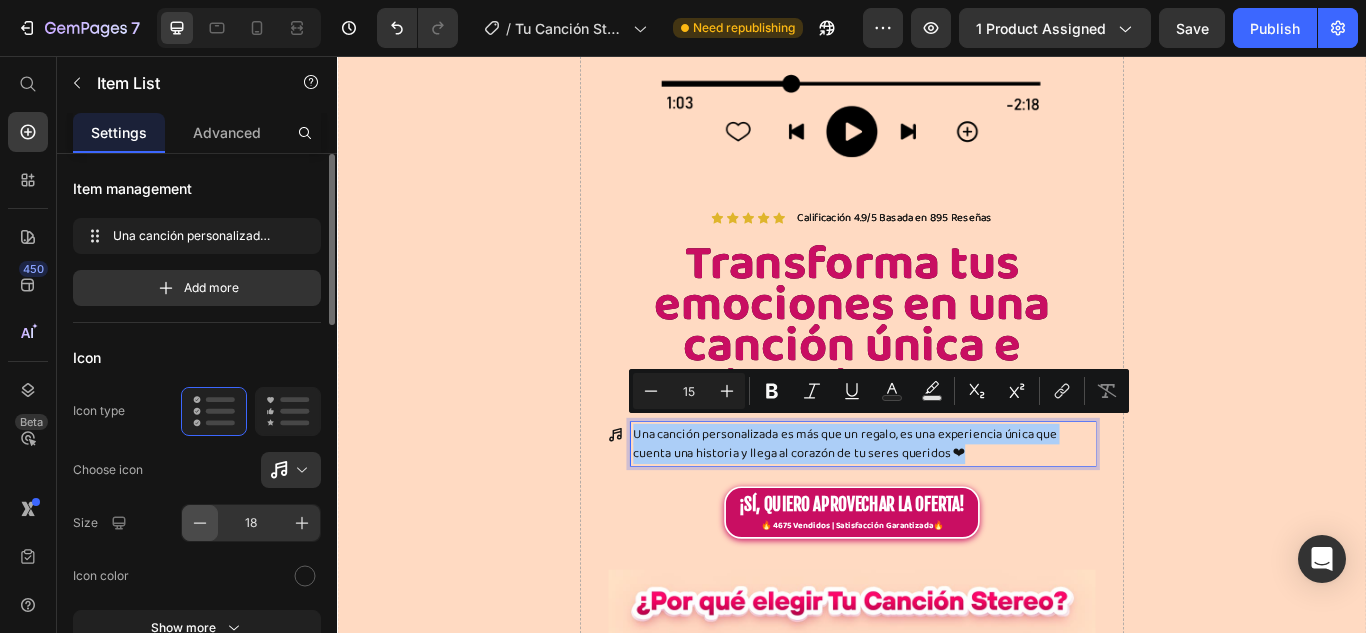 click at bounding box center (200, 523) 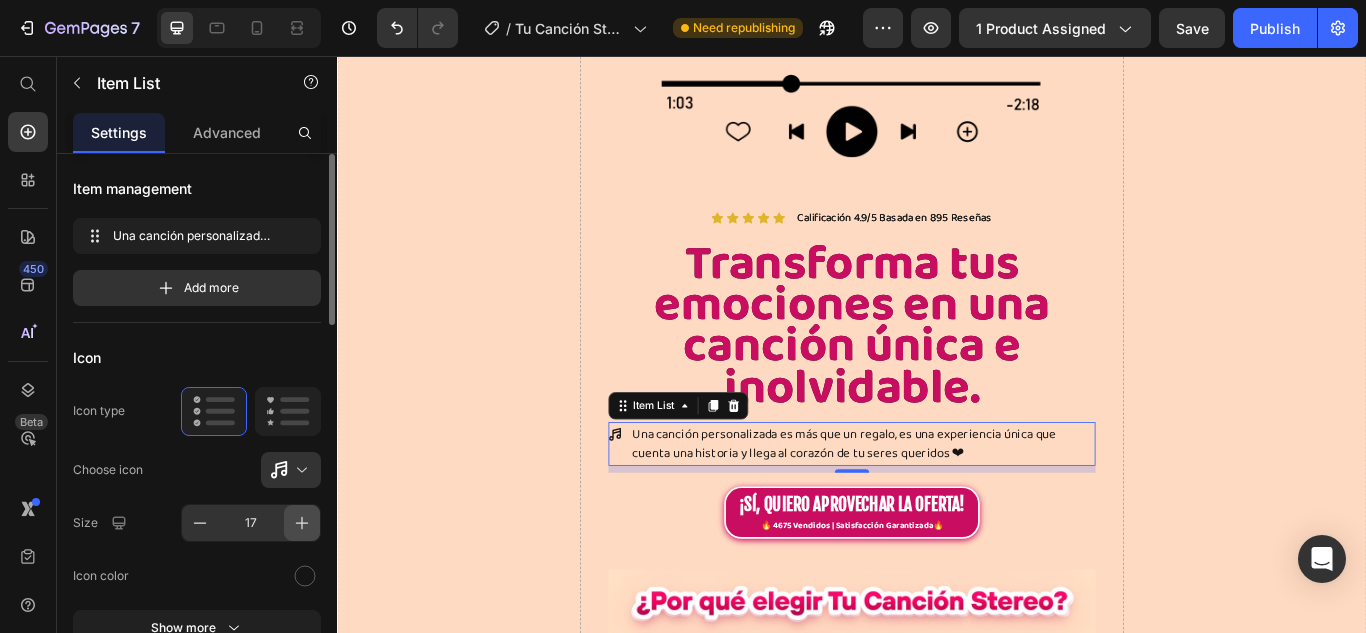 click 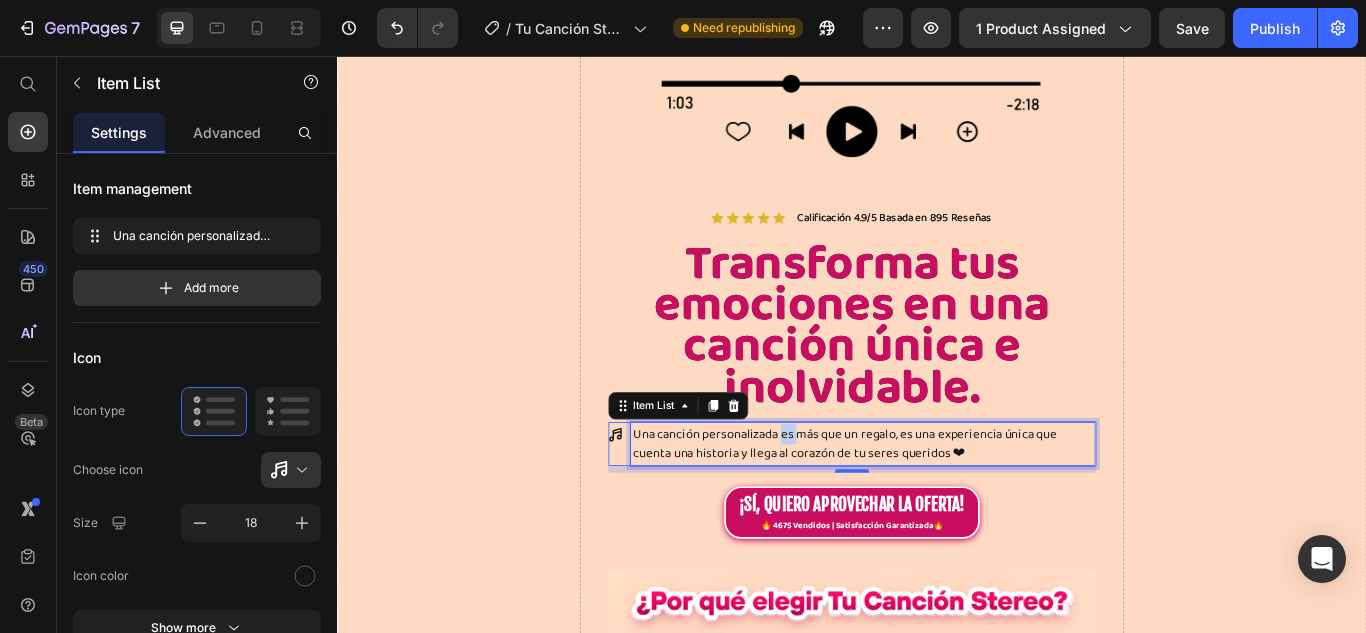 click on "Una canción personalizada es más que un regalo, es una experiencia única que cuenta una historia y llega al corazón de tu seres queridos ❤" at bounding box center (950, 508) 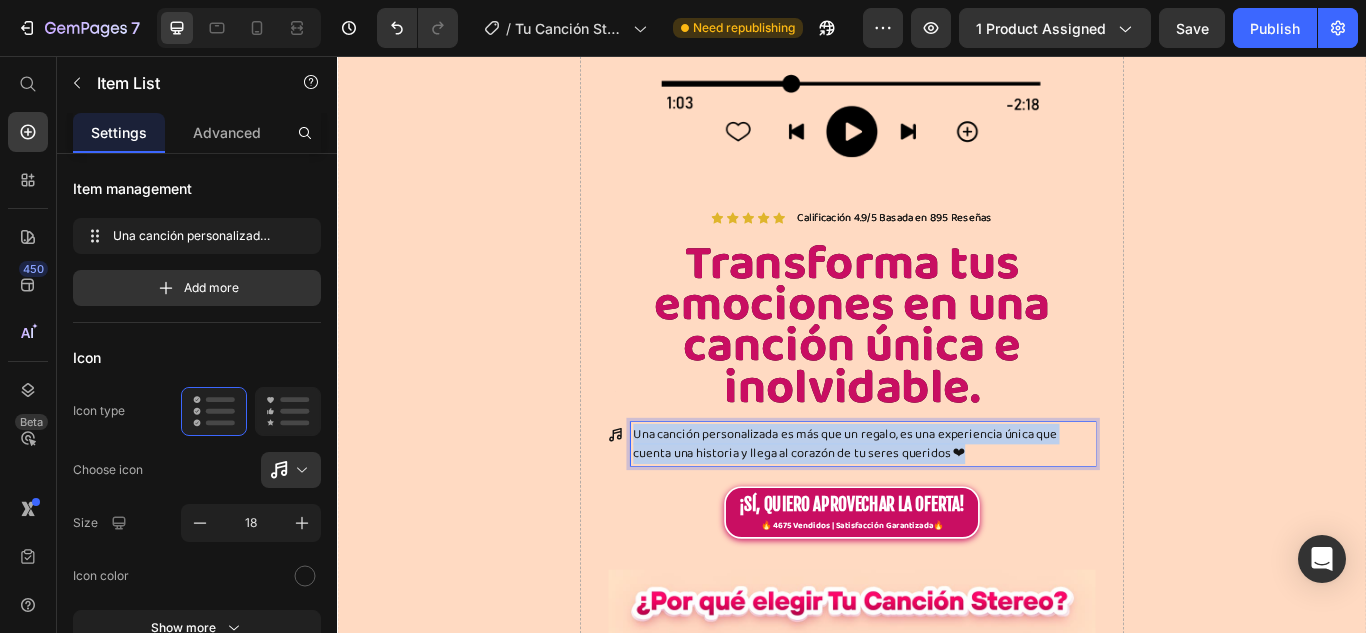 click on "Una canción personalizada es más que un regalo, es una experiencia única que cuenta una historia y llega al corazón de tu seres queridos ❤" at bounding box center (950, 508) 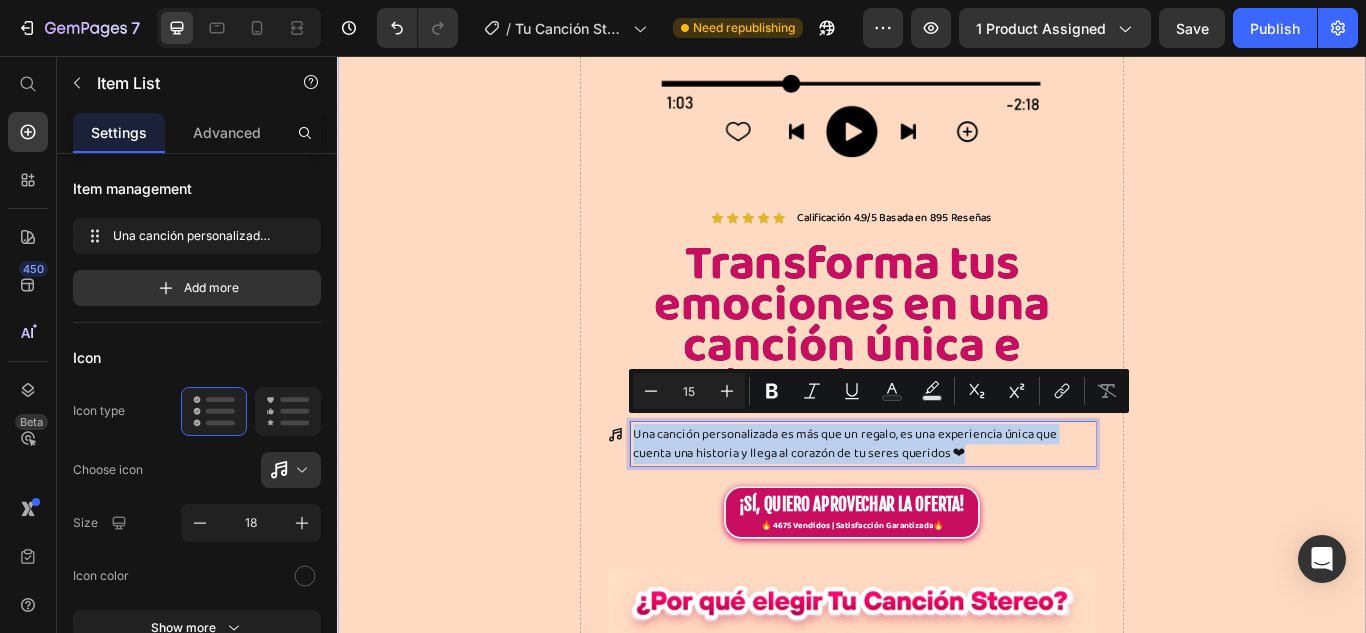 click on "Drop element here" at bounding box center [1395, 4589] 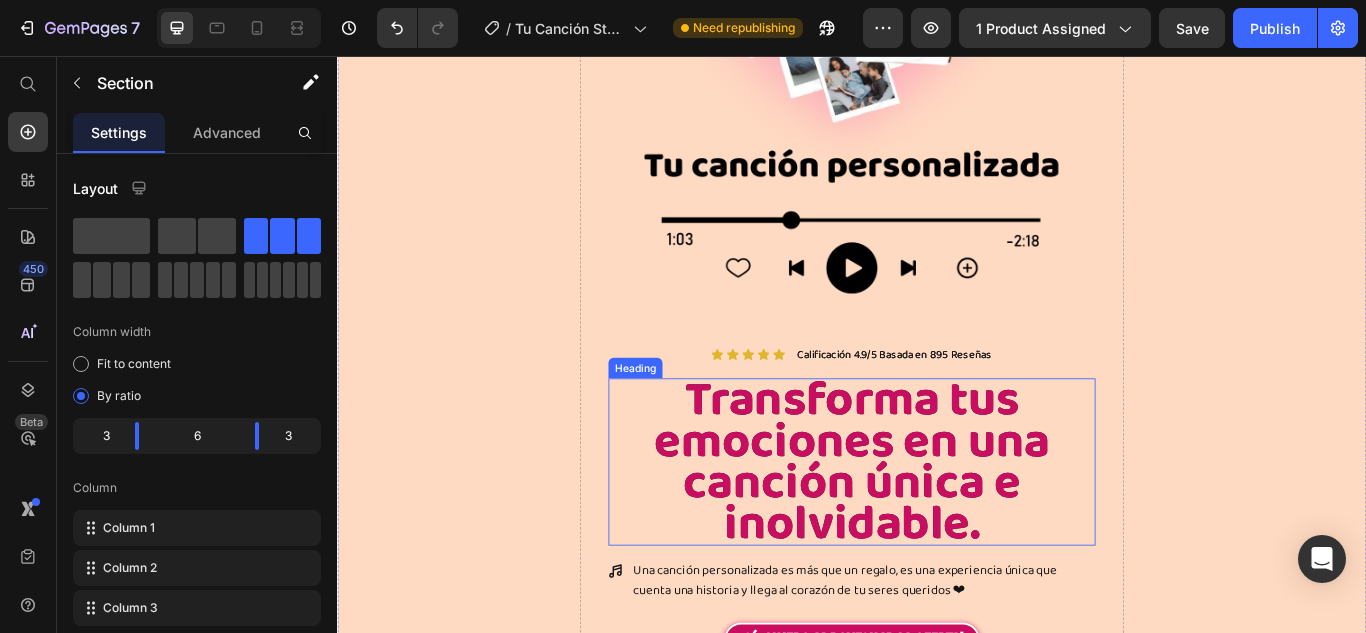 scroll, scrollTop: 500, scrollLeft: 0, axis: vertical 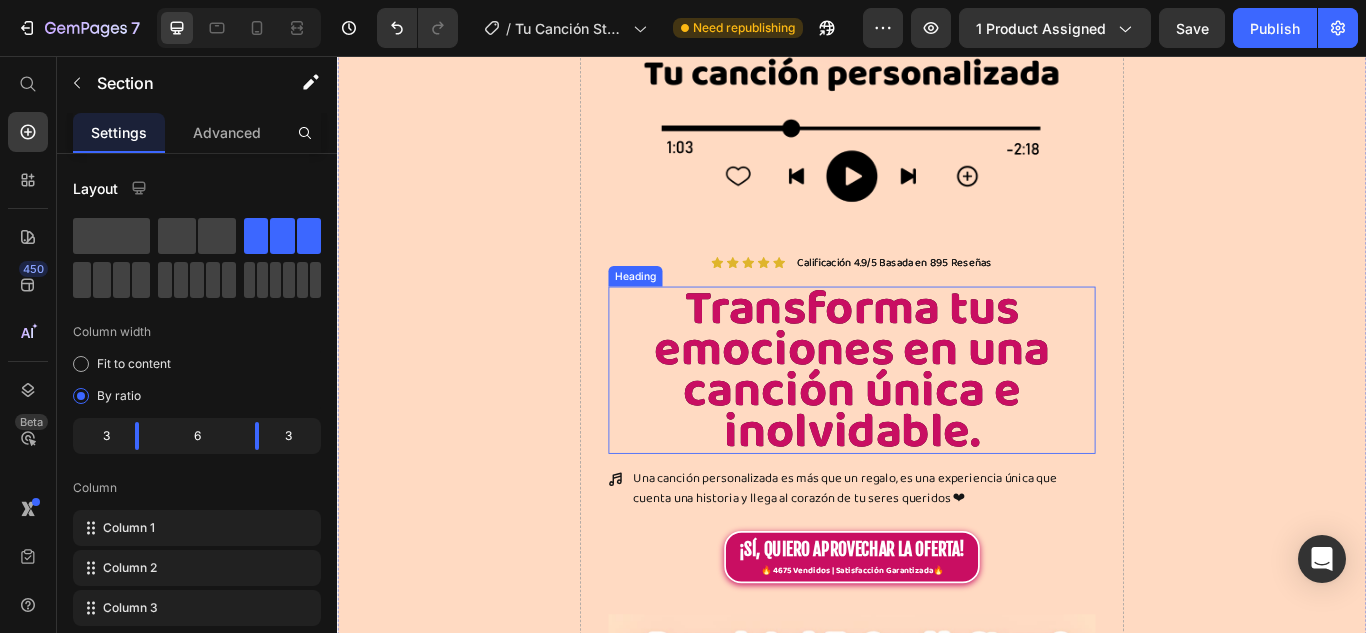 click on "Transforma tus emociones en una canción única e inolvidable." at bounding box center (937, 423) 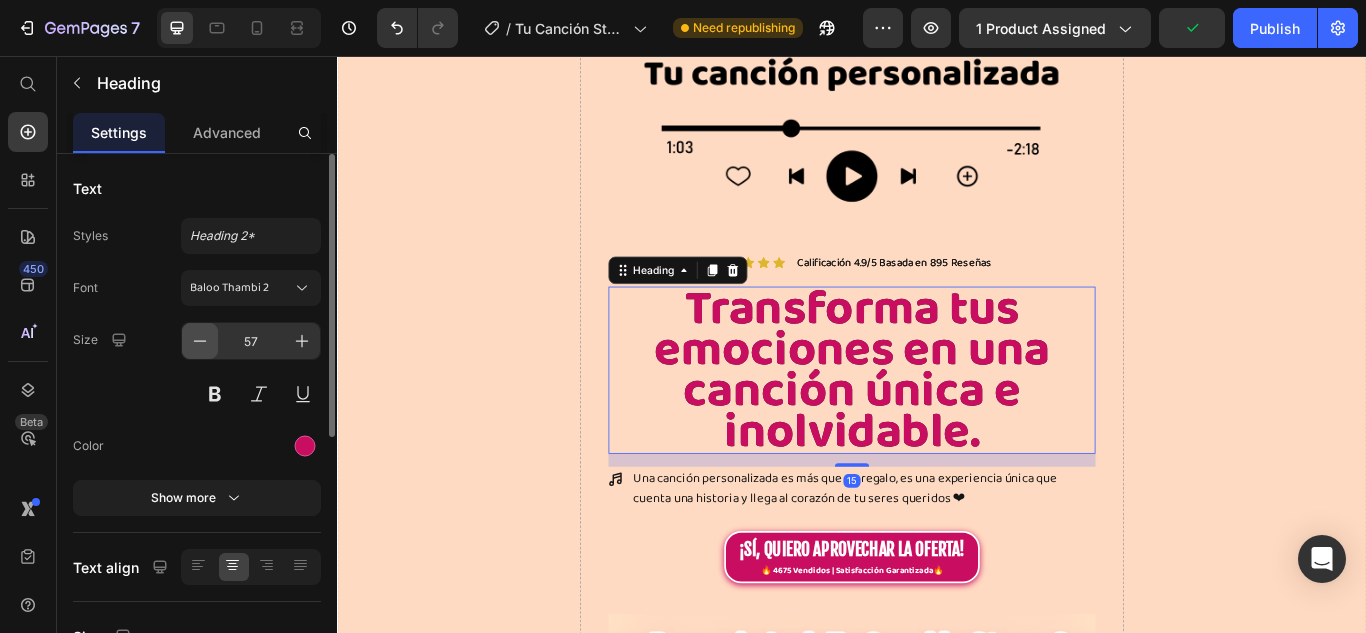 click 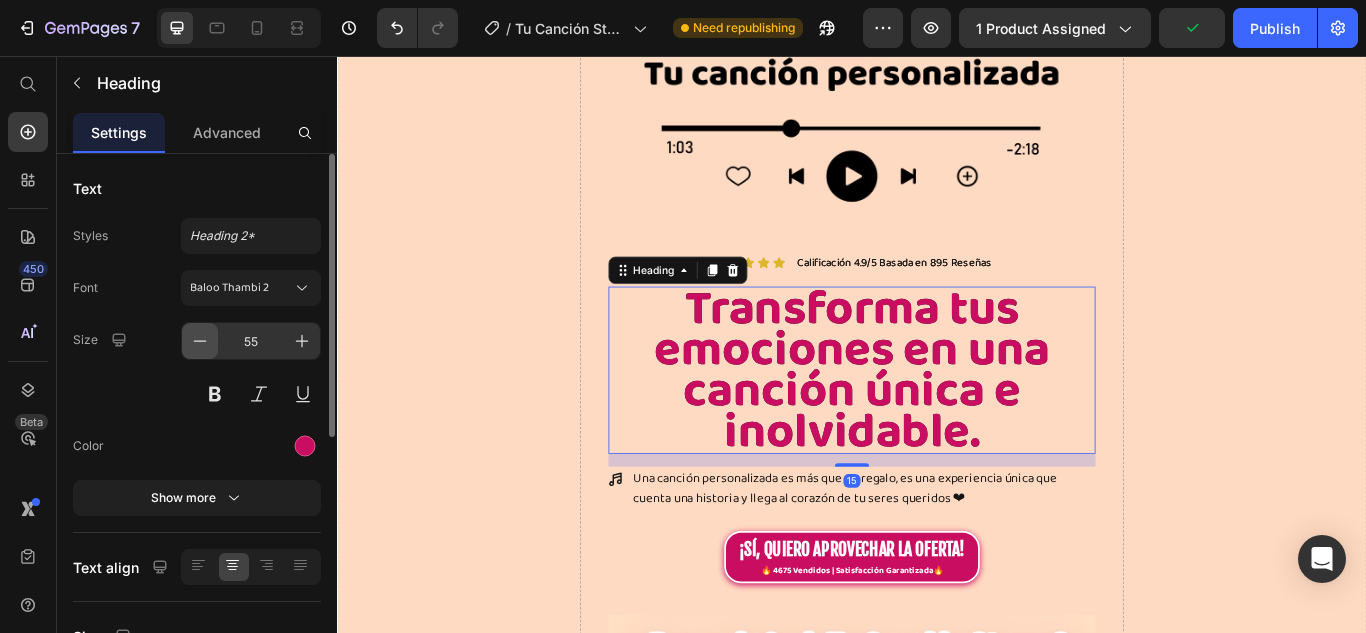 click 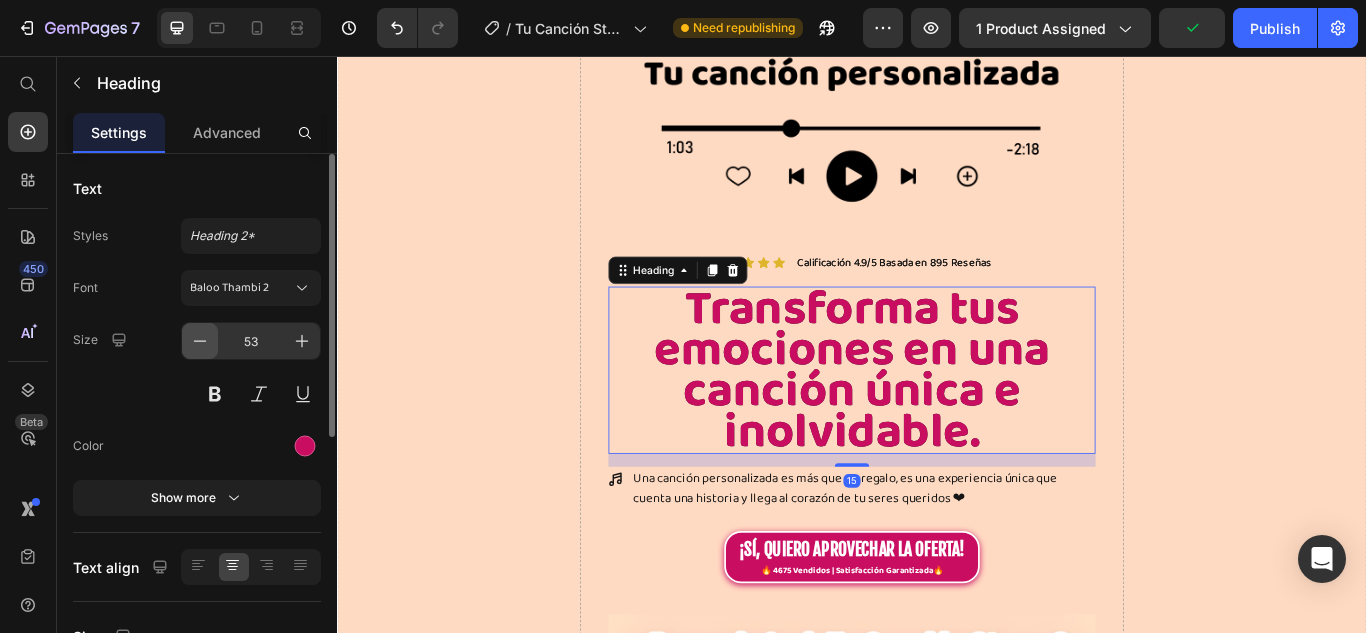 click 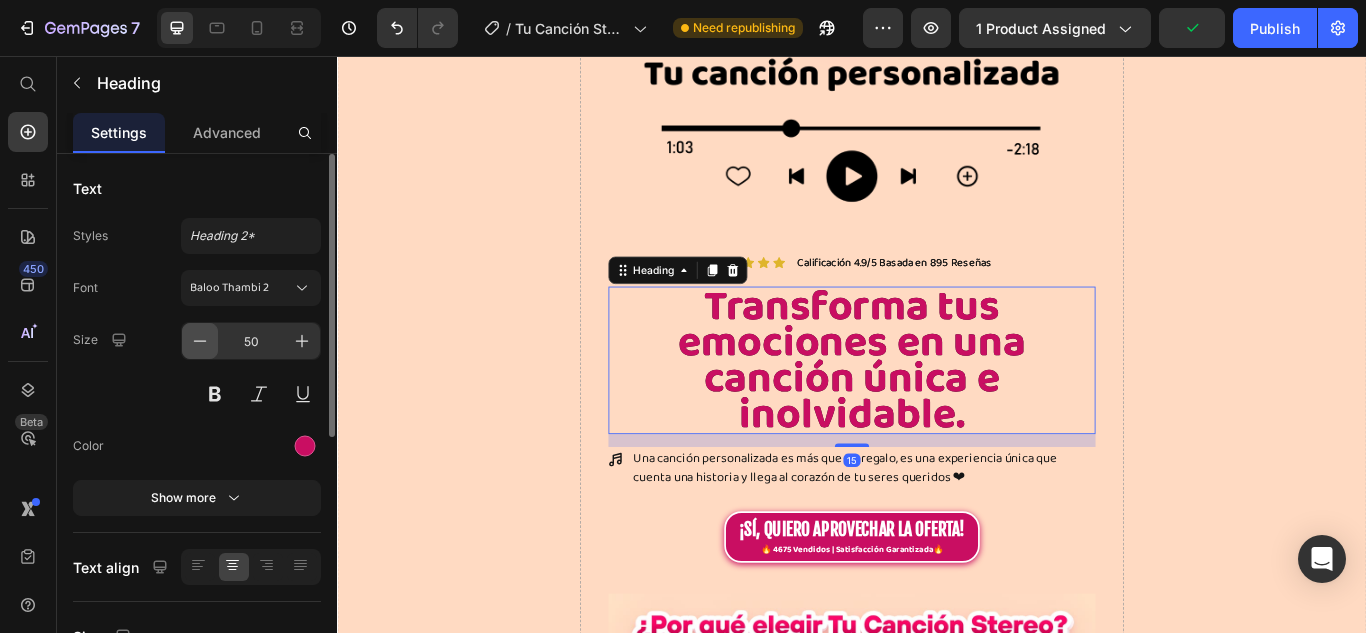 click 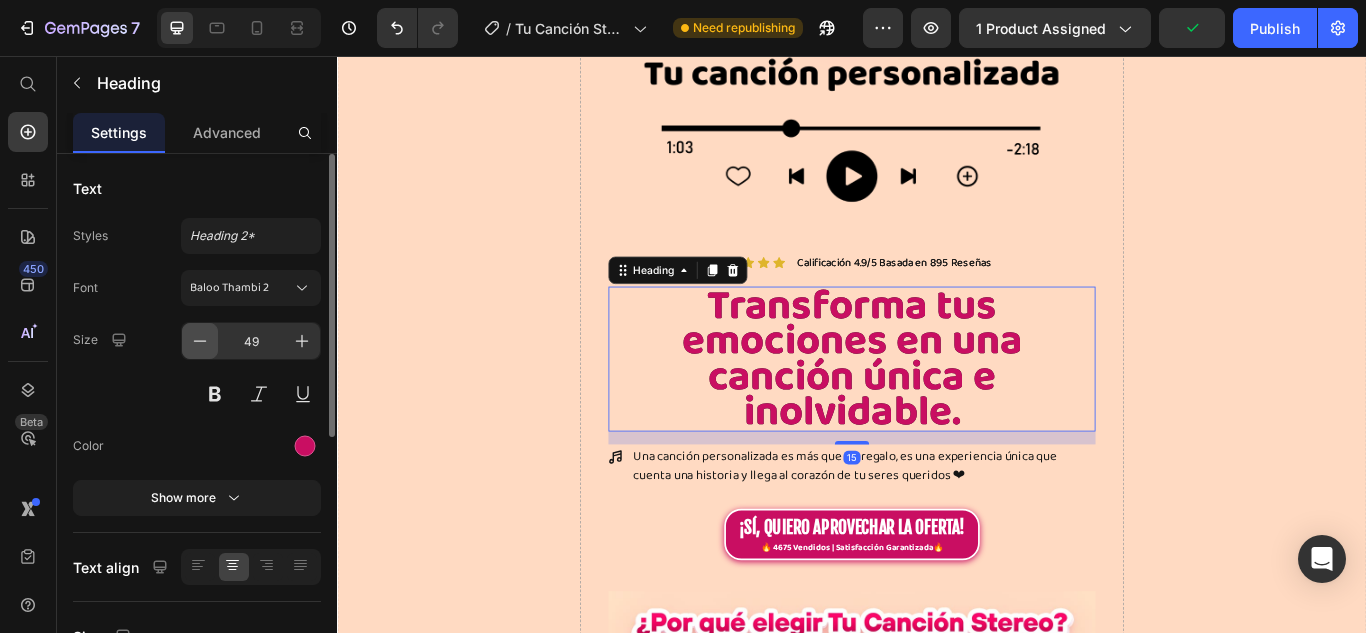 click 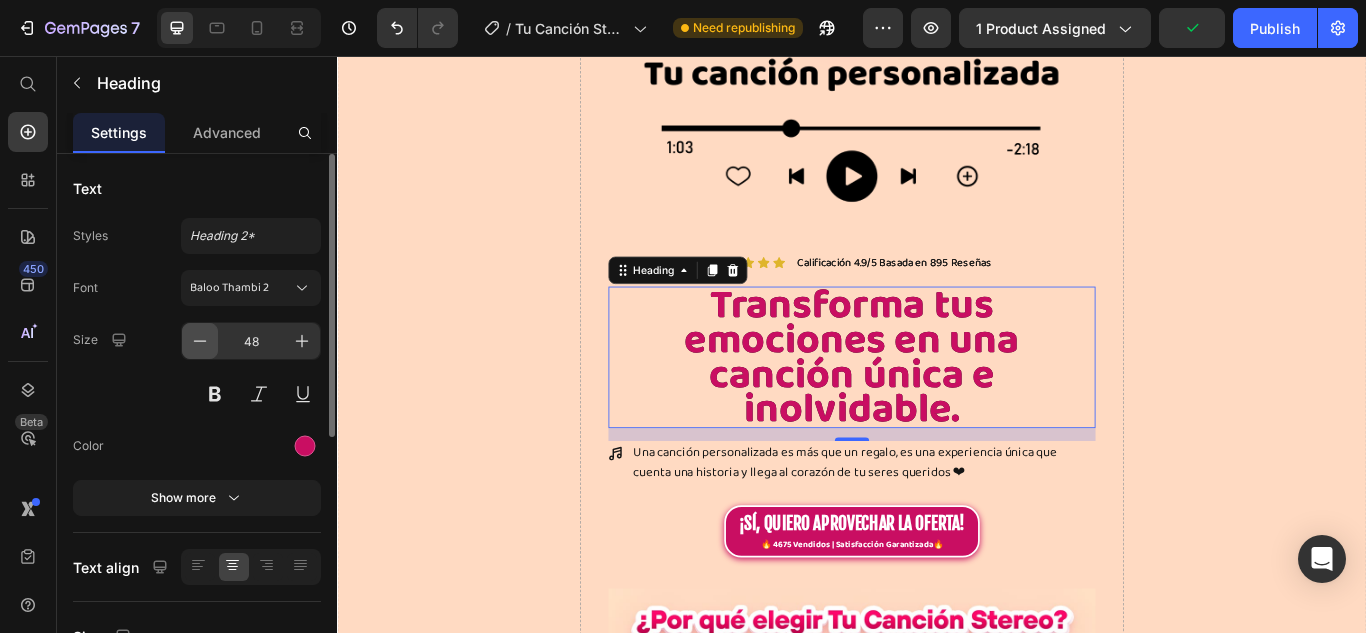 click 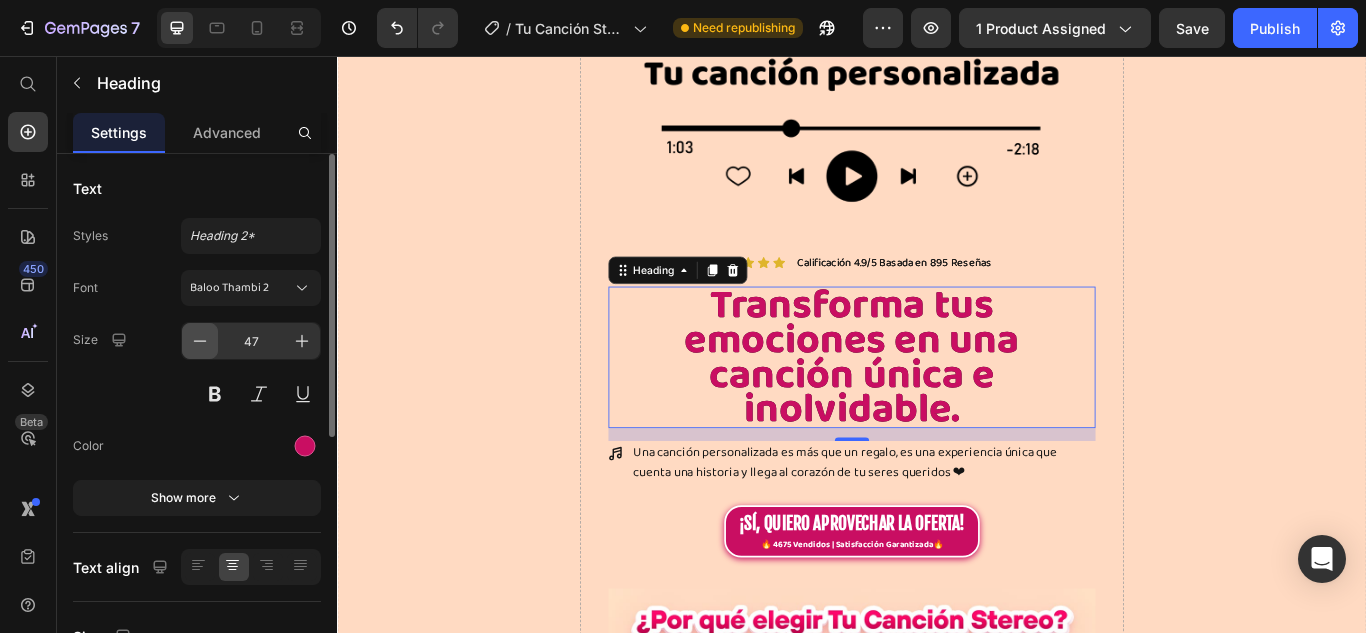 click 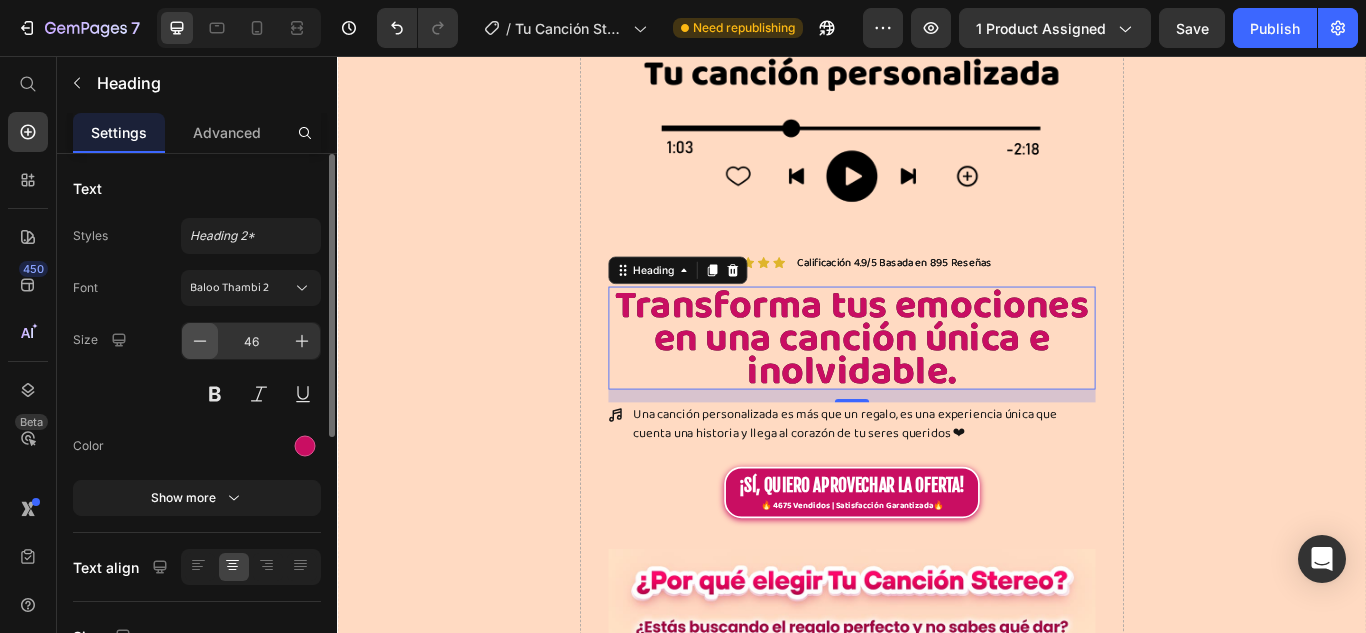 click 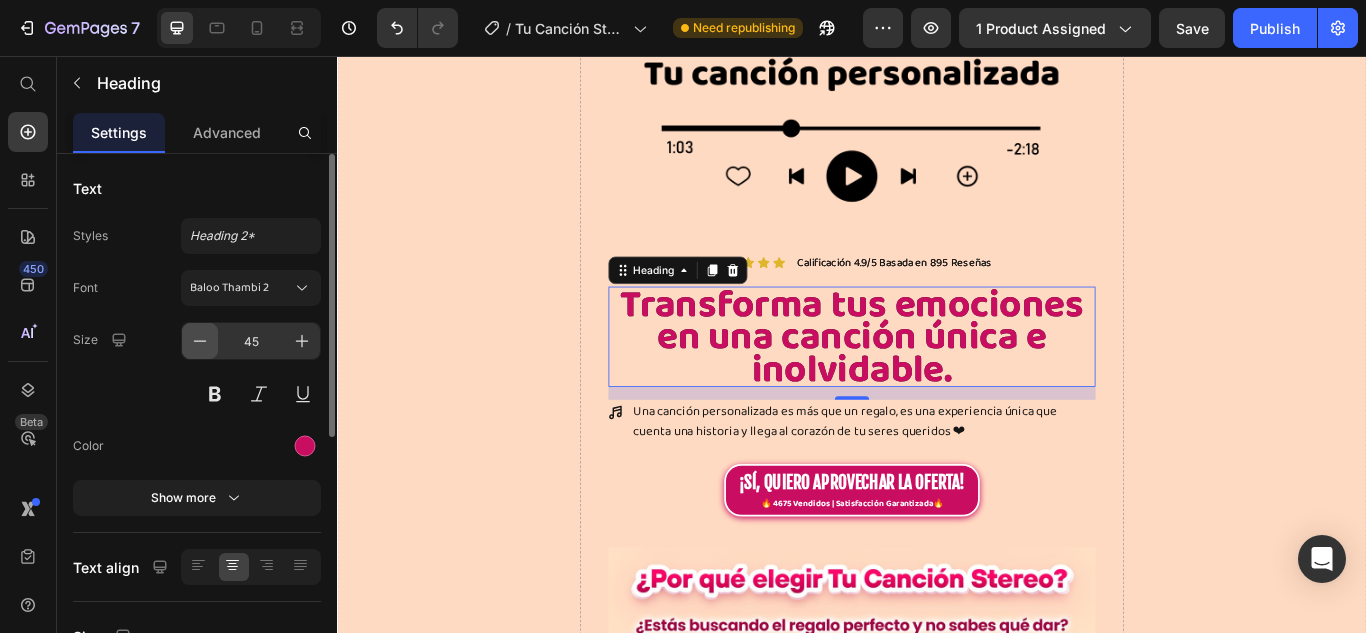 click 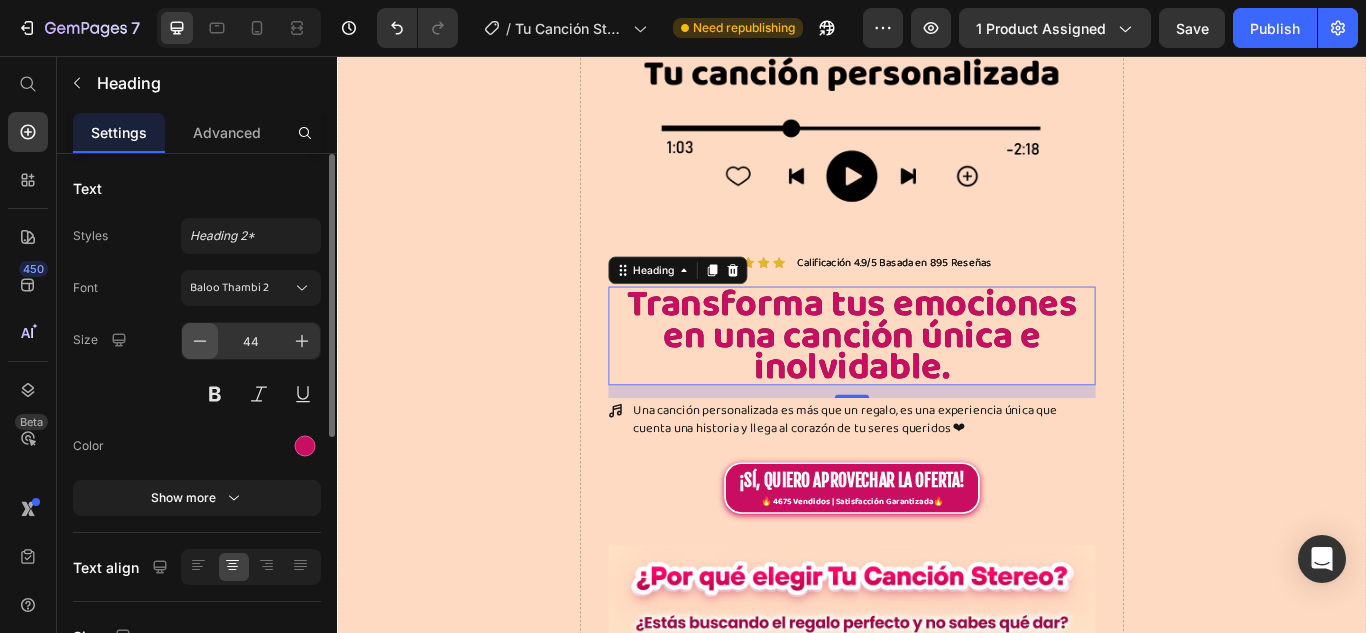 click 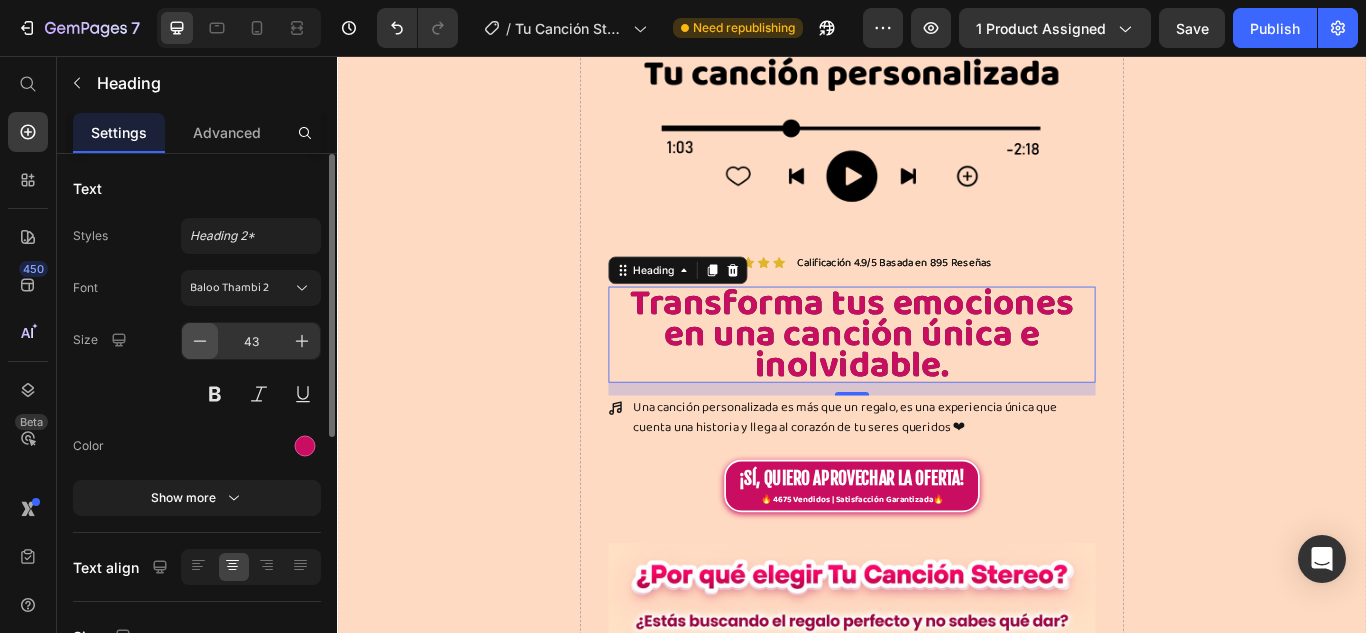 click 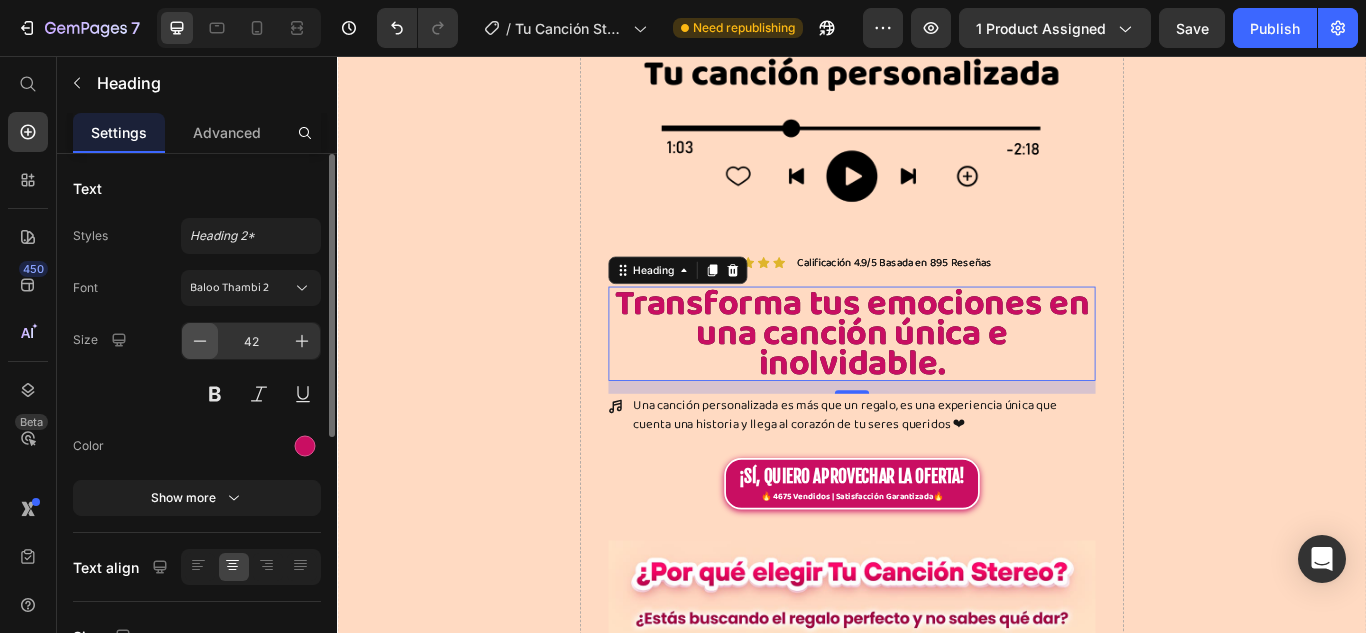 click 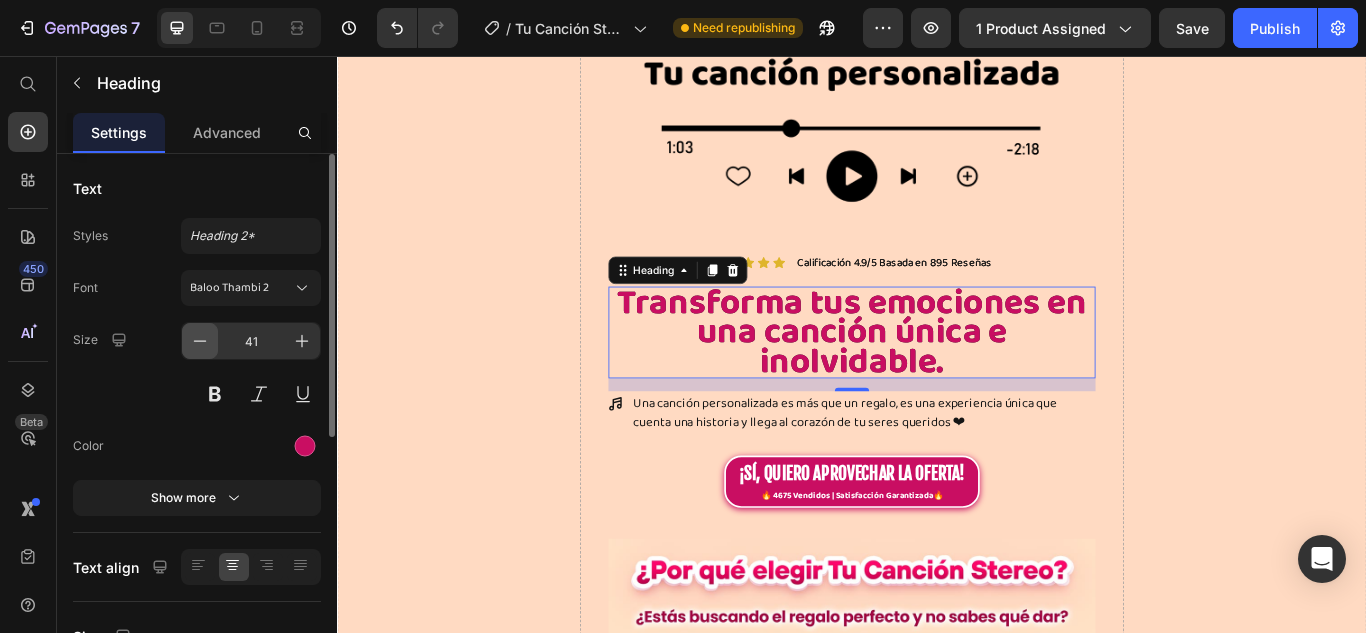 click 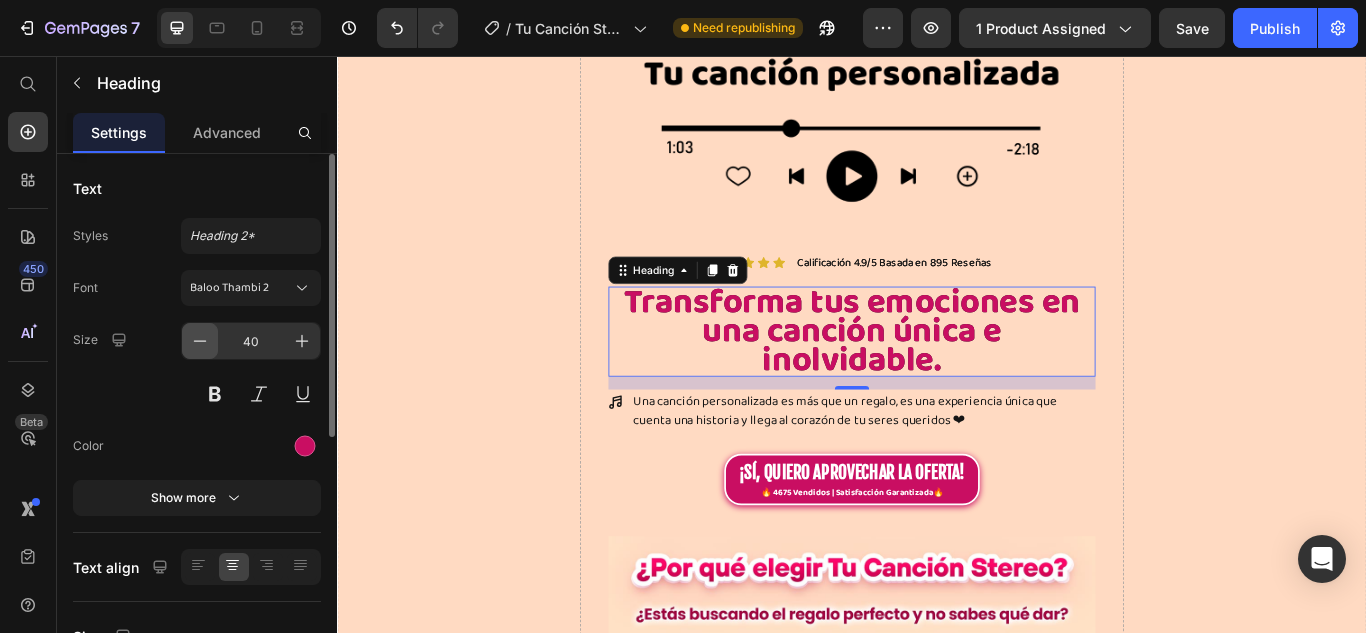 click 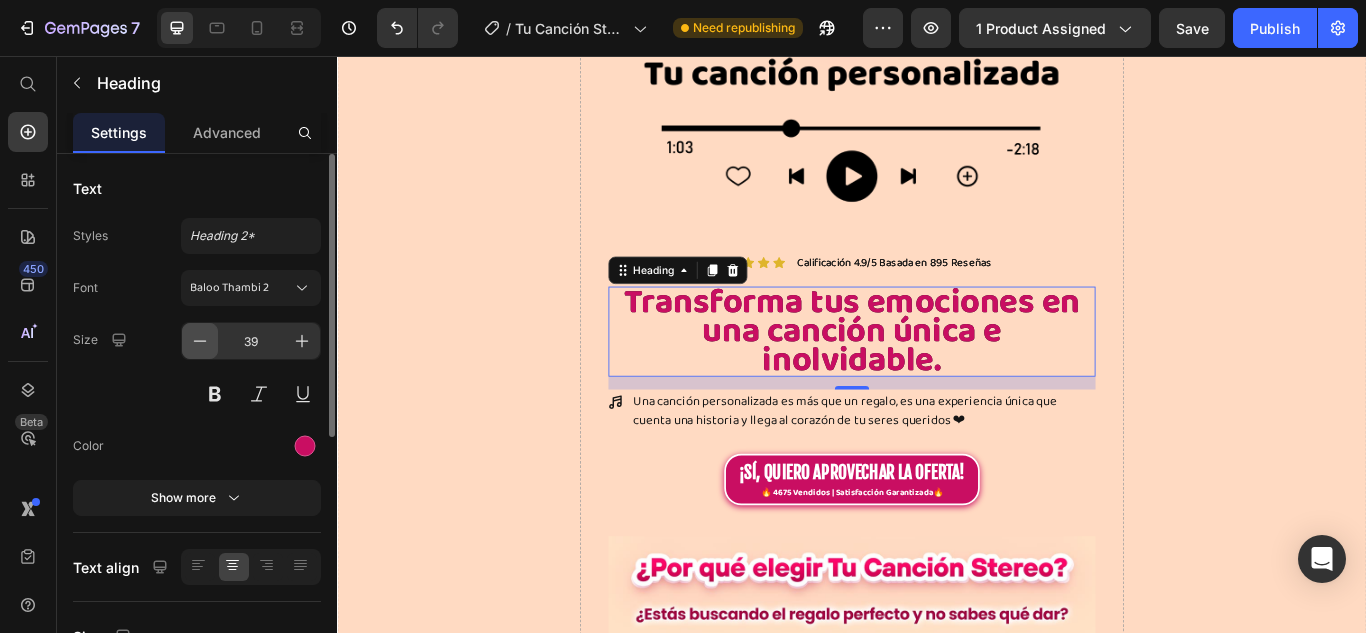 click 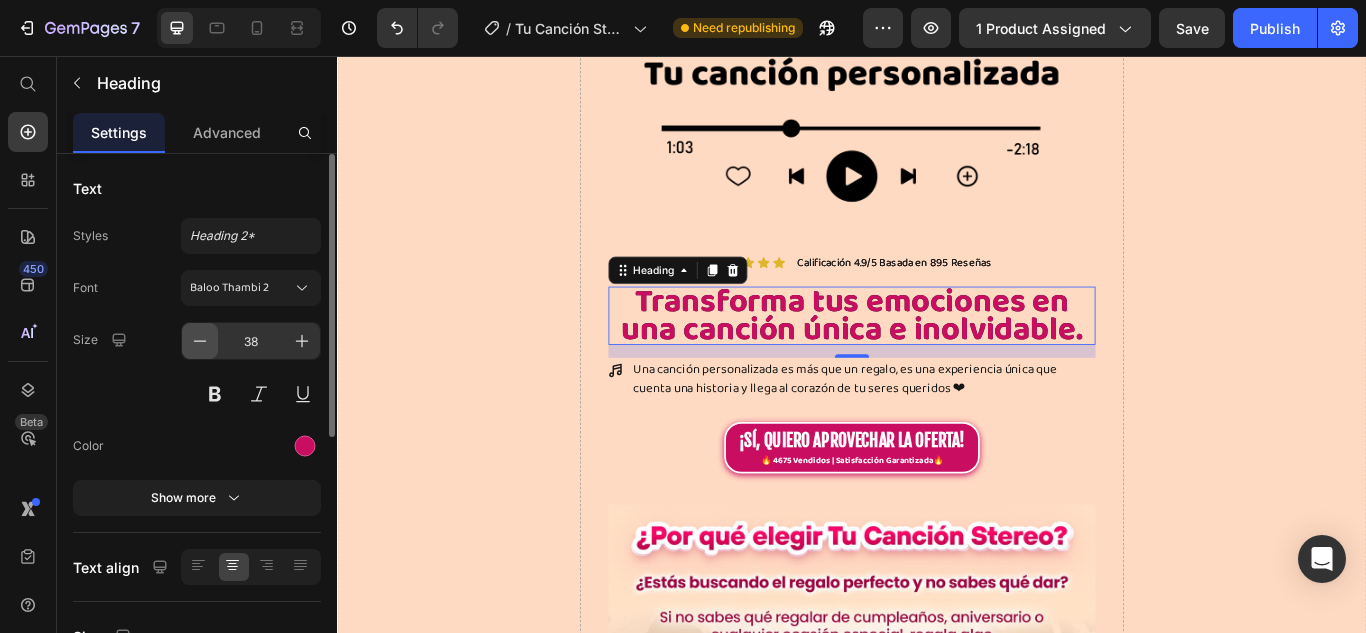 click 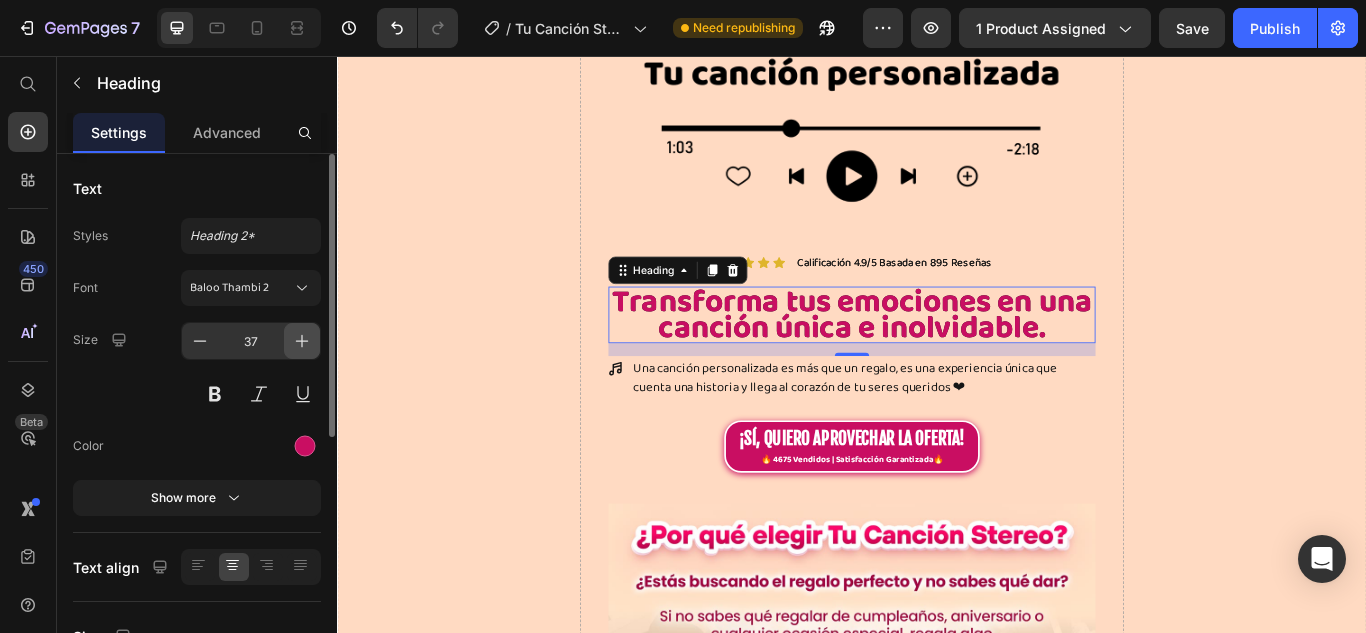 click 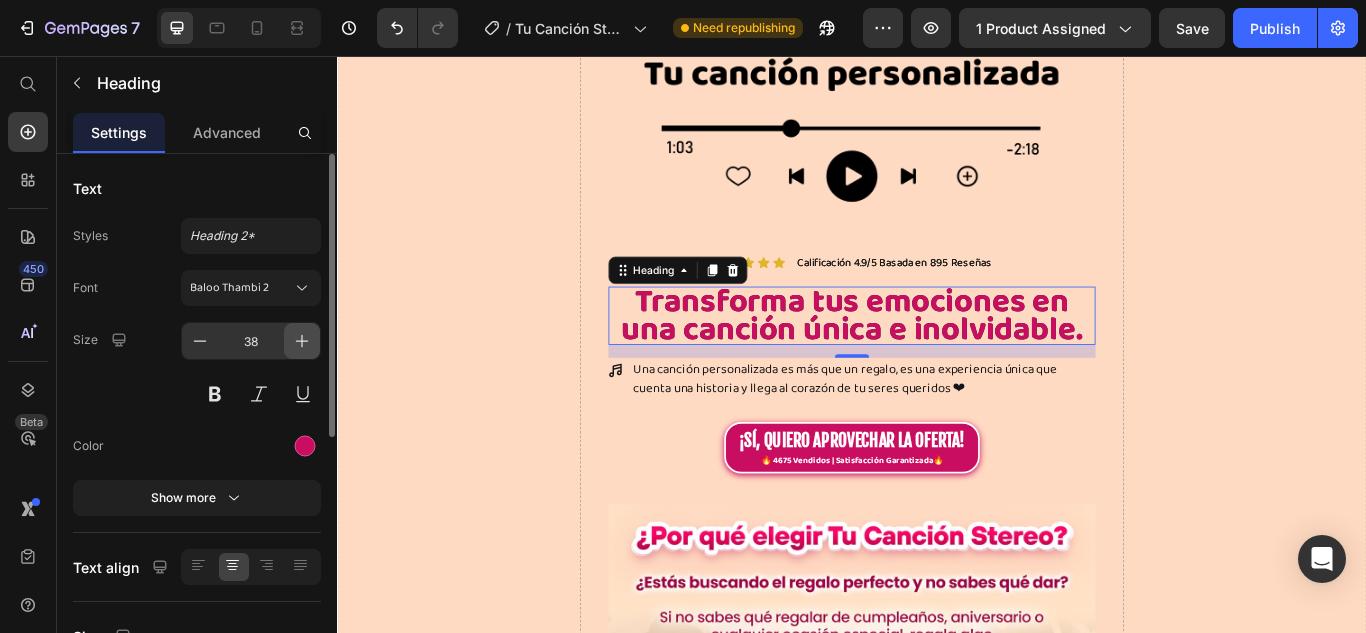 click 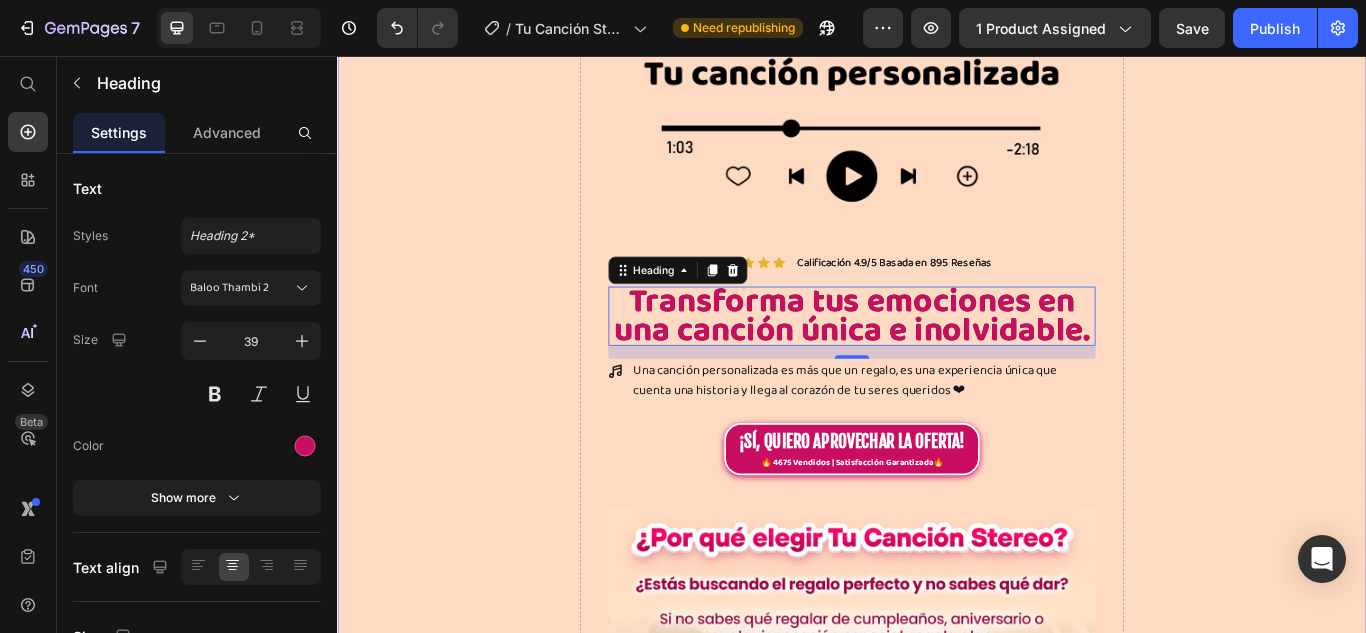 click on "Drop element here" at bounding box center (1395, 4579) 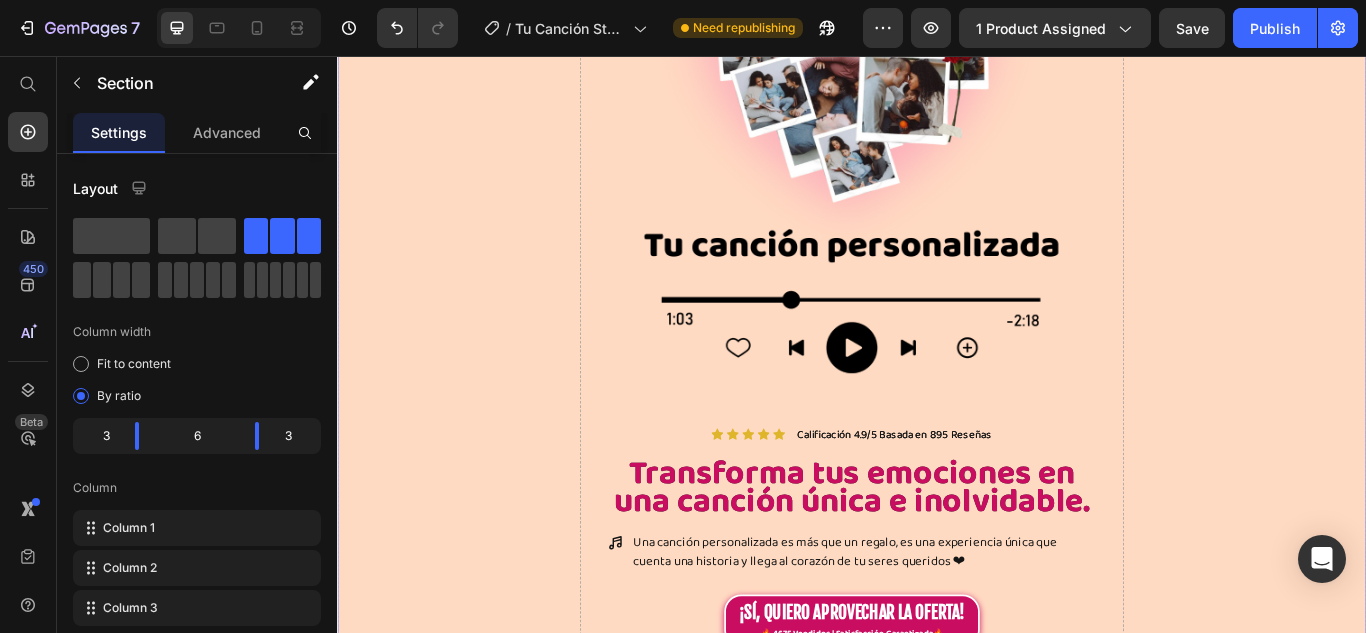 scroll, scrollTop: 400, scrollLeft: 0, axis: vertical 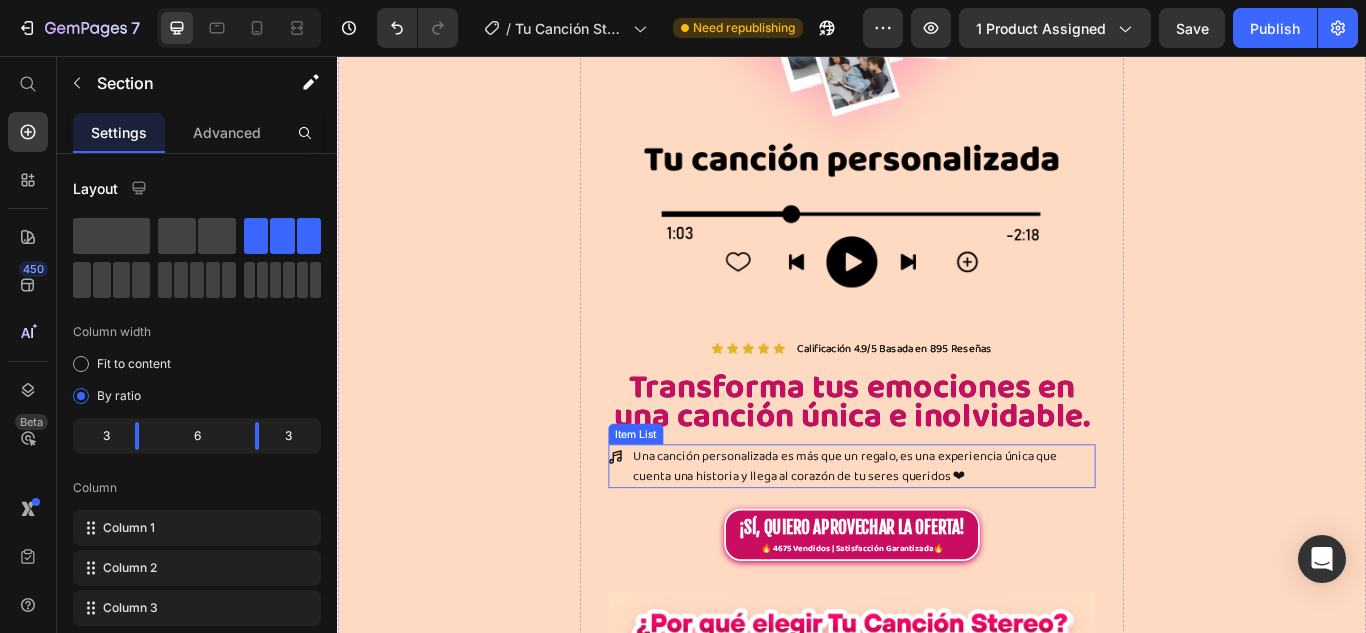 click on "Una canción personalizada es más que un regalo, es una experiencia única que cuenta una historia y llega al corazón de tu seres queridos ❤" at bounding box center [950, 534] 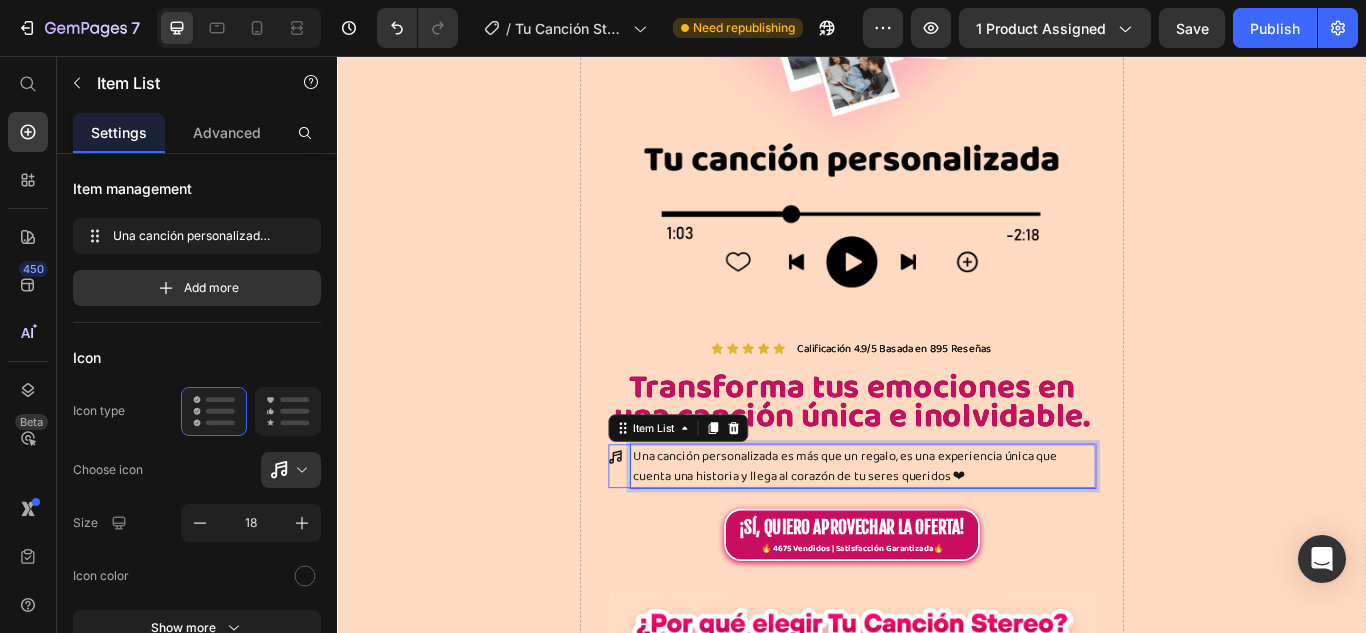 click on "Una canción personalizada es más que un regalo, es una experiencia única que cuenta una historia y llega al corazón de tu seres queridos ❤" at bounding box center (950, 534) 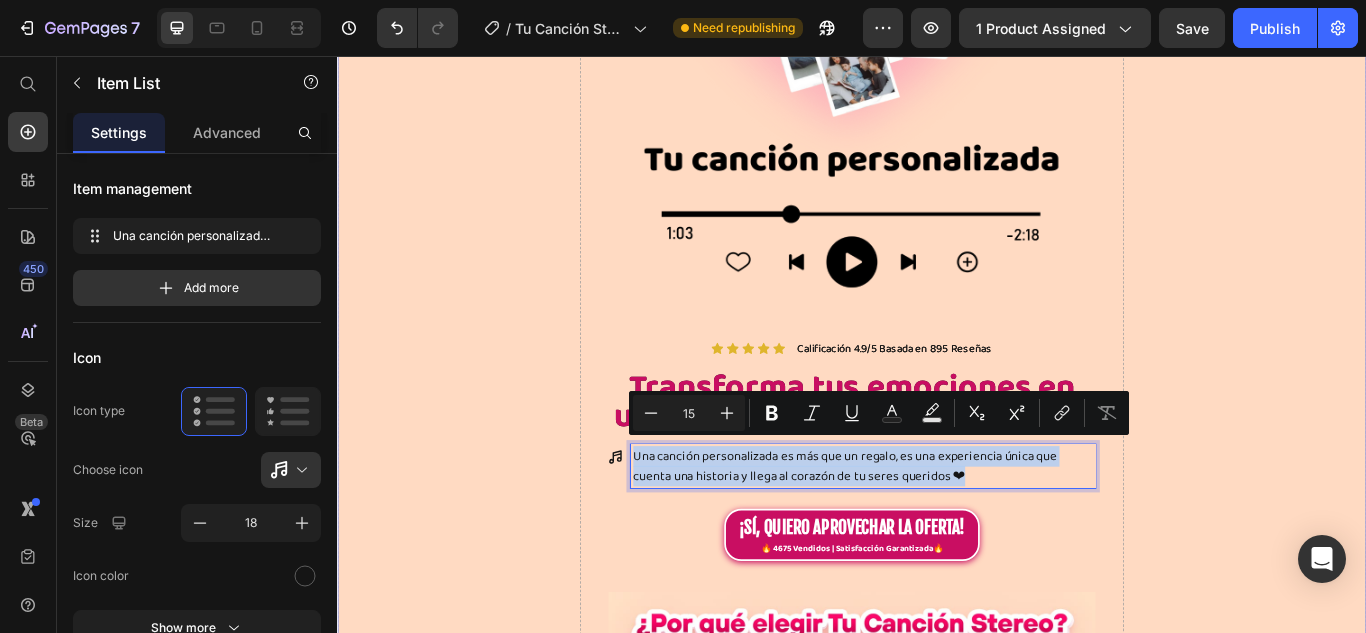 click on "Image Icon Icon Icon Icon Icon Icon List Calificación 4.9/5 Basada en [NUMBER] Reseñas Text Block Row Transforma tus emociones en una canción única e inolvidable. Heading
Una canción personalizada es más que un regalo, es una experiencia única que cuenta una historia y llega al corazón de tu seres queridos ❤ Item List   [NUMBER]
¡SÍ, QUIERO APROVECHAR LA OFERTA! 🔥 [NUMBER] Vendidos | Satisfacción Garantizada🔥
Custom Code Image Image Image Image Image
¡SÍ, QUIERO MI CANCIÓN AHORA! 🔥 [NUMBER] Vendidos | Satisfacción Garantizada🔥
Custom Code
Publish the page to see the content.
Custom Code 🎵 Escoge un género: Heading Image Image Image Image Image Image Image Image Image Image Image Image Image Image Image Image Image Image Marquee Image Image Historias Convertidas en Canción 🎵 Text Block Text Block
Publish the page to see the content.
Custom Code
Custom Code" at bounding box center (937, 4679) 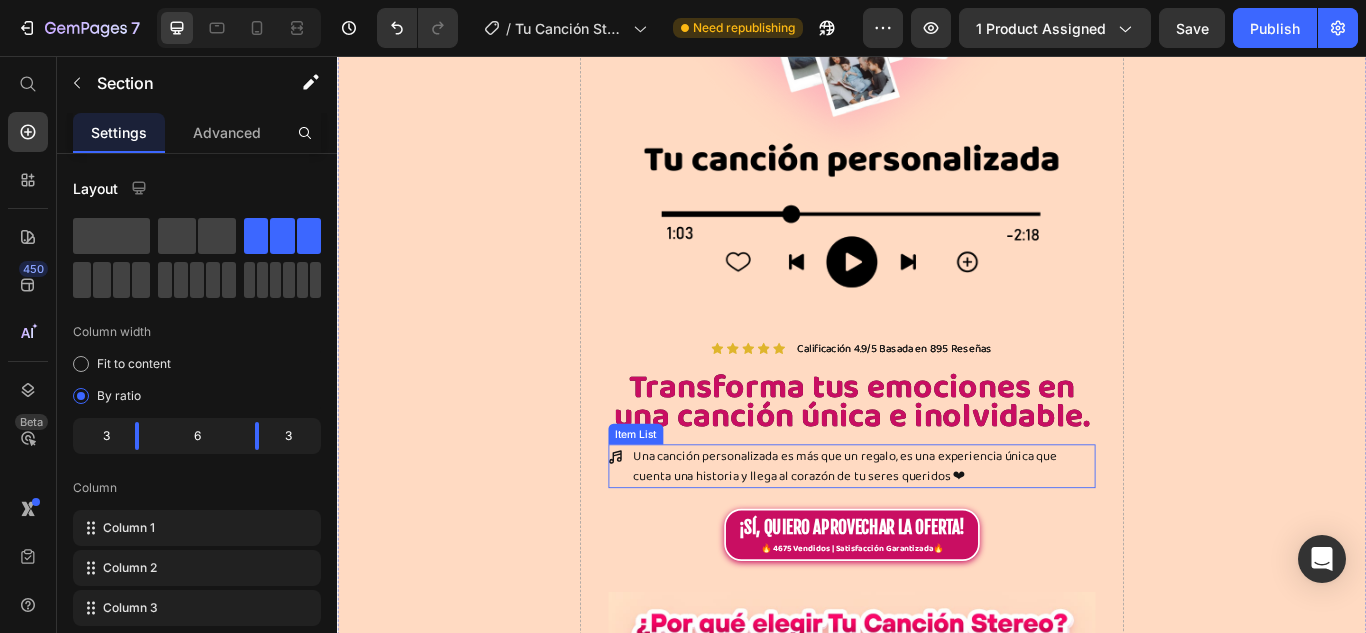 click on "Una canción personalizada es más que un regalo, es una experiencia única que cuenta una historia y llega al corazón de tu seres queridos ❤" at bounding box center [950, 534] 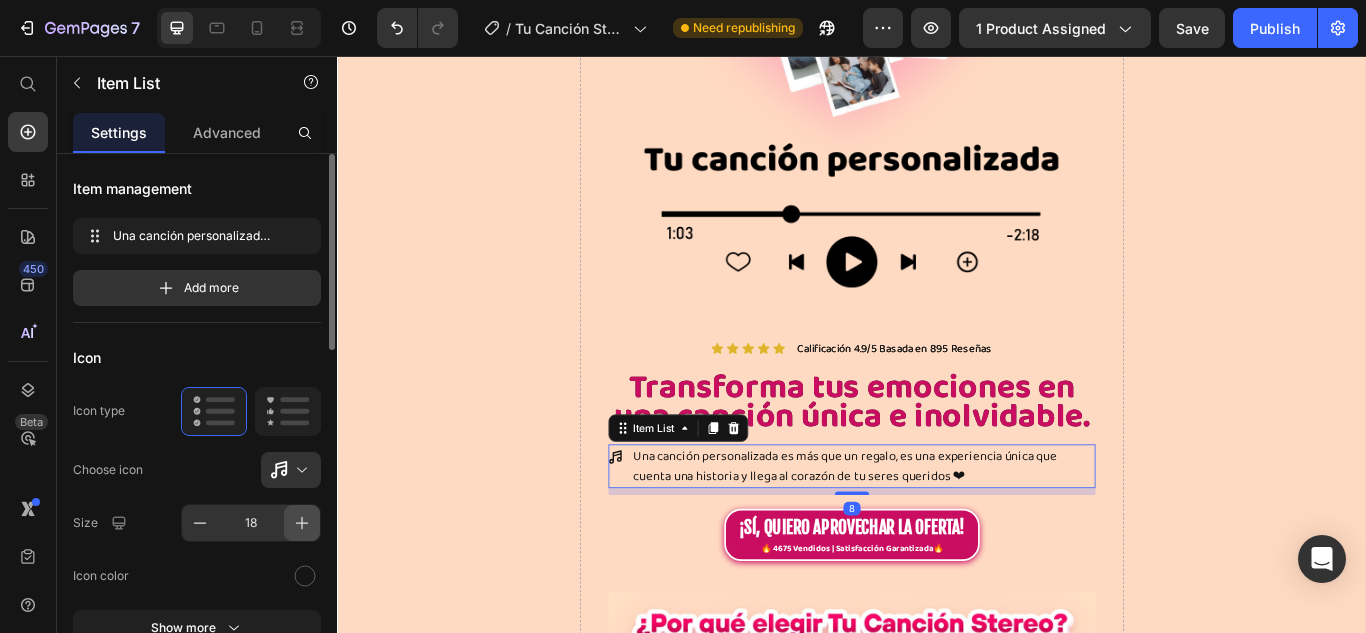 click 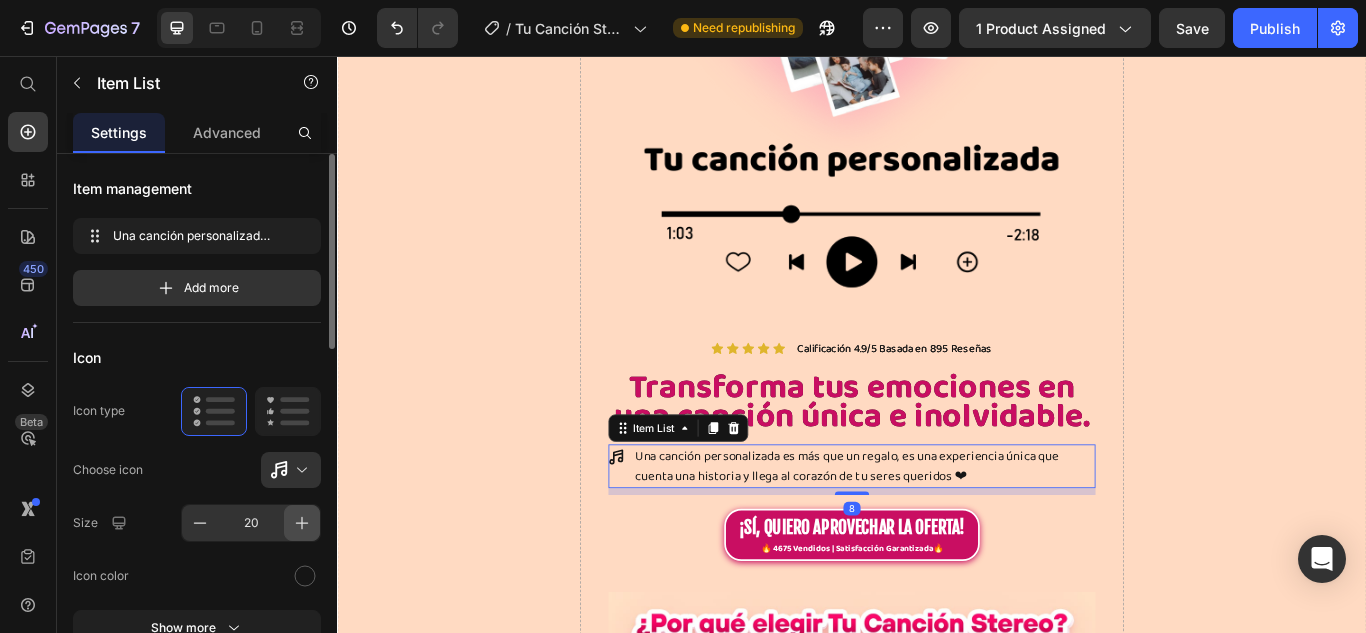 click 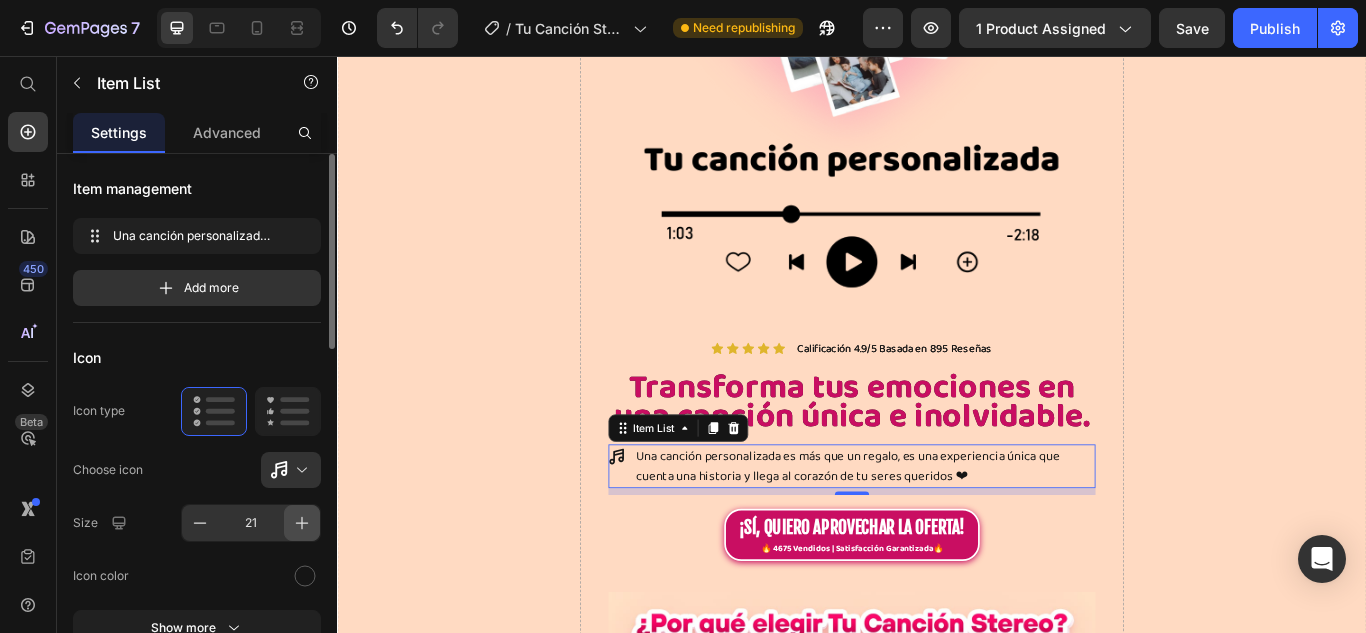 click 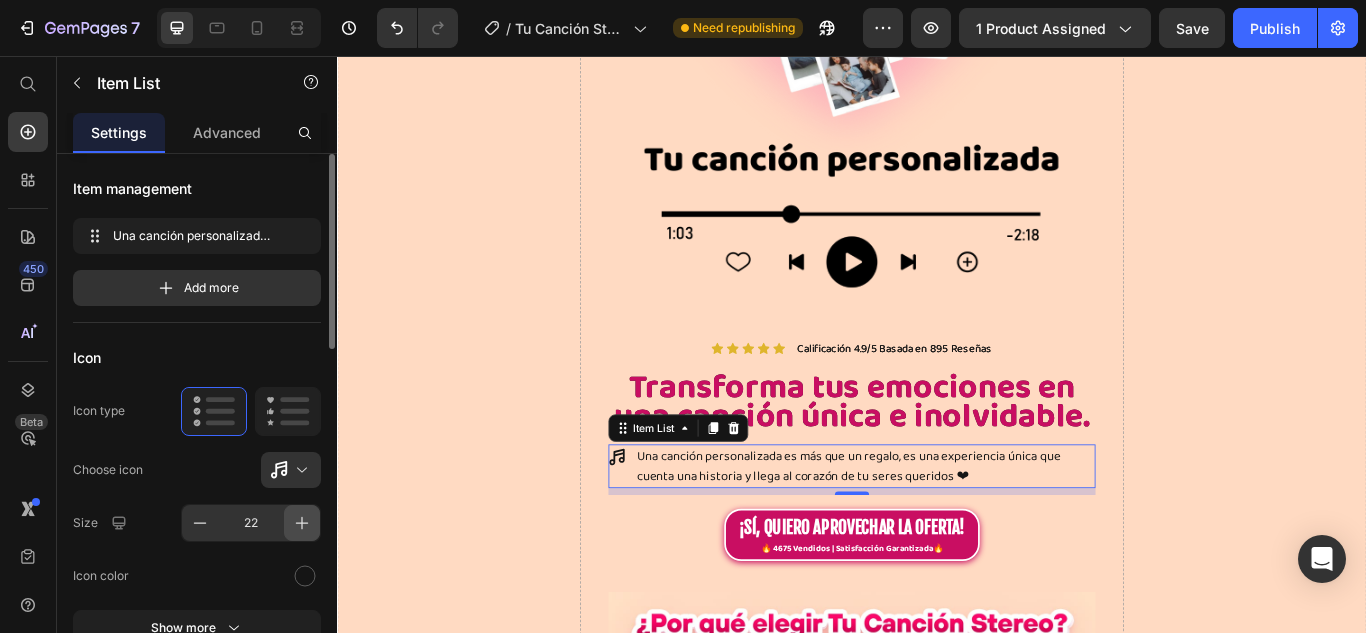 click 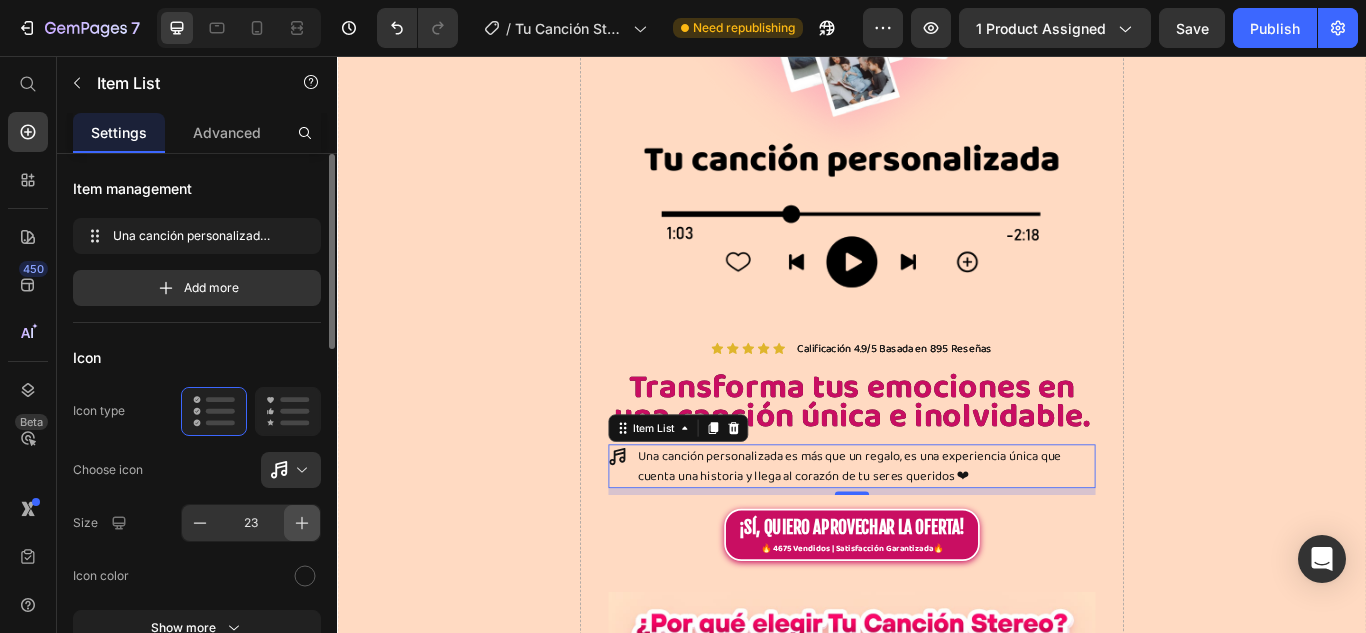 click 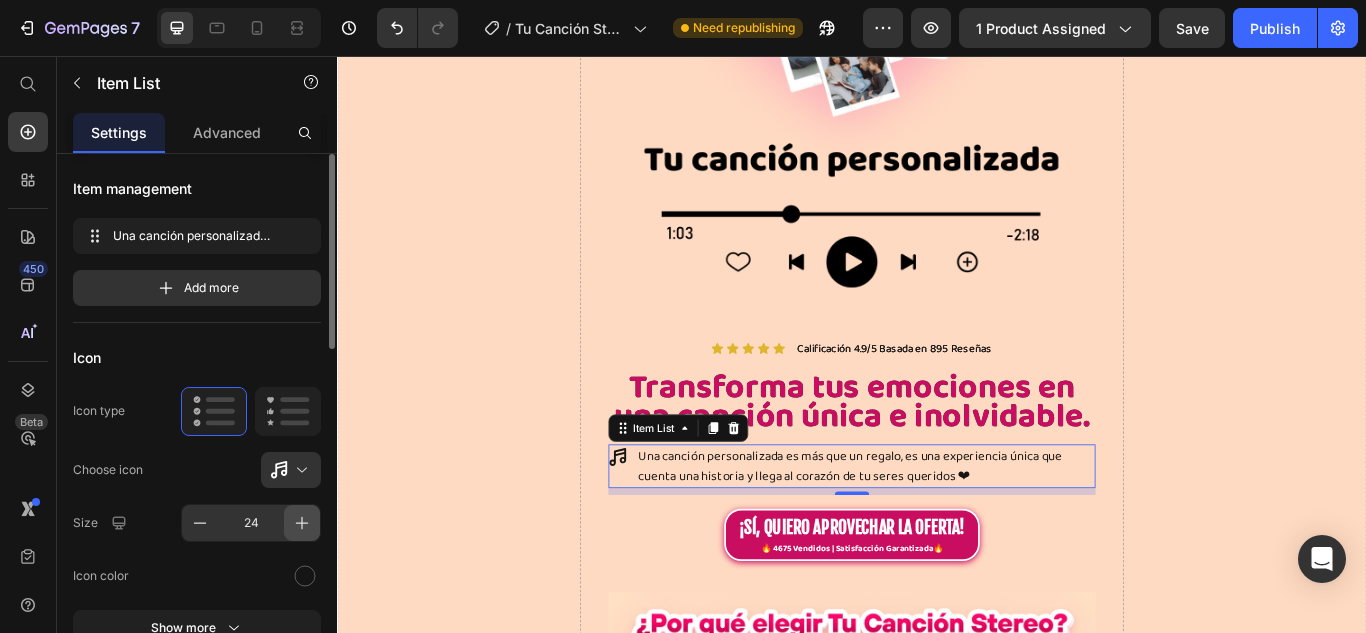 click 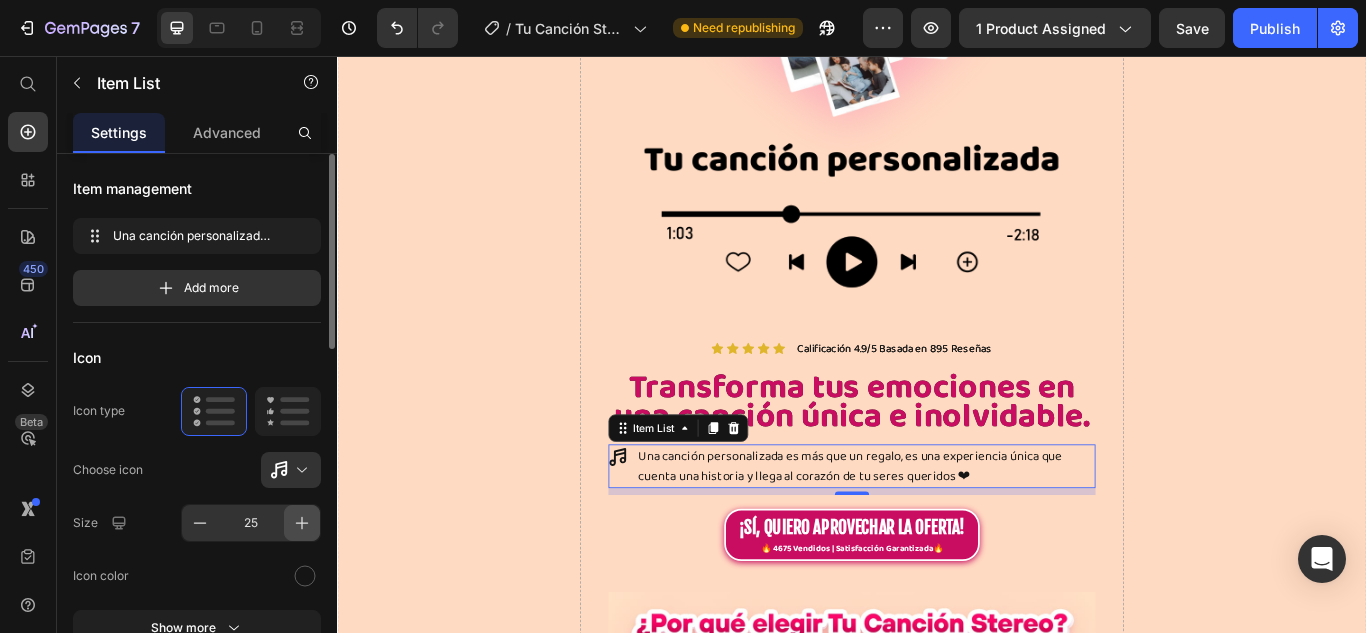 click 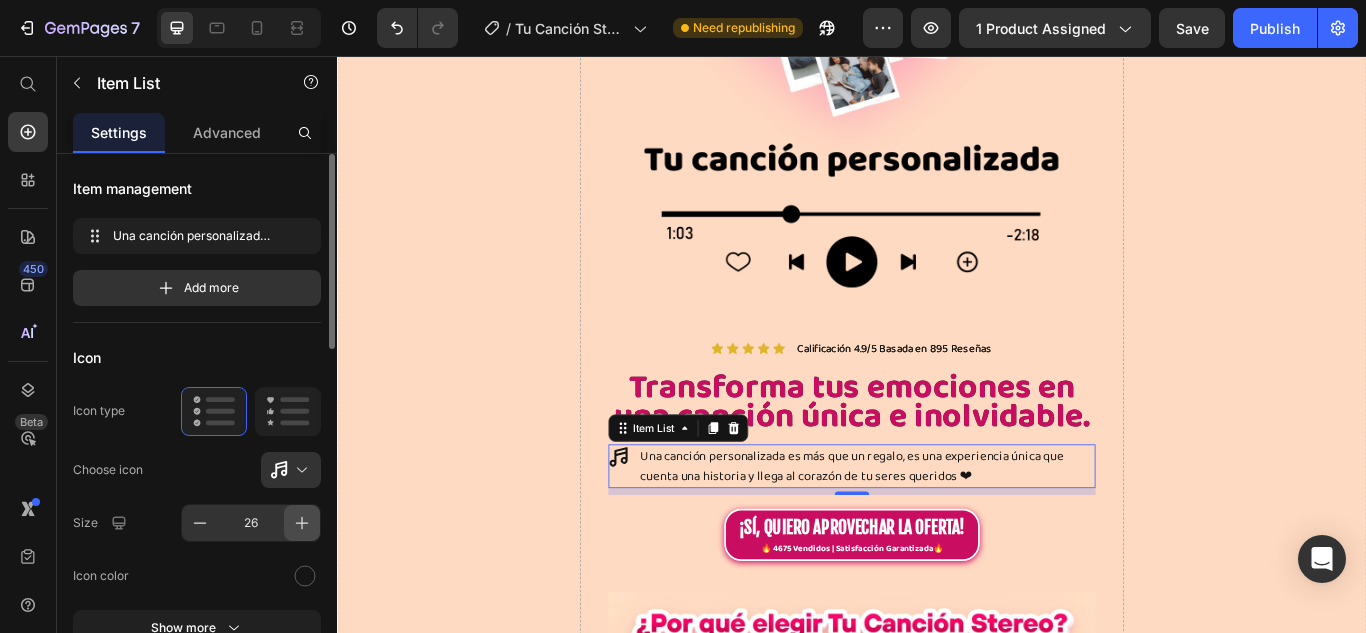 click 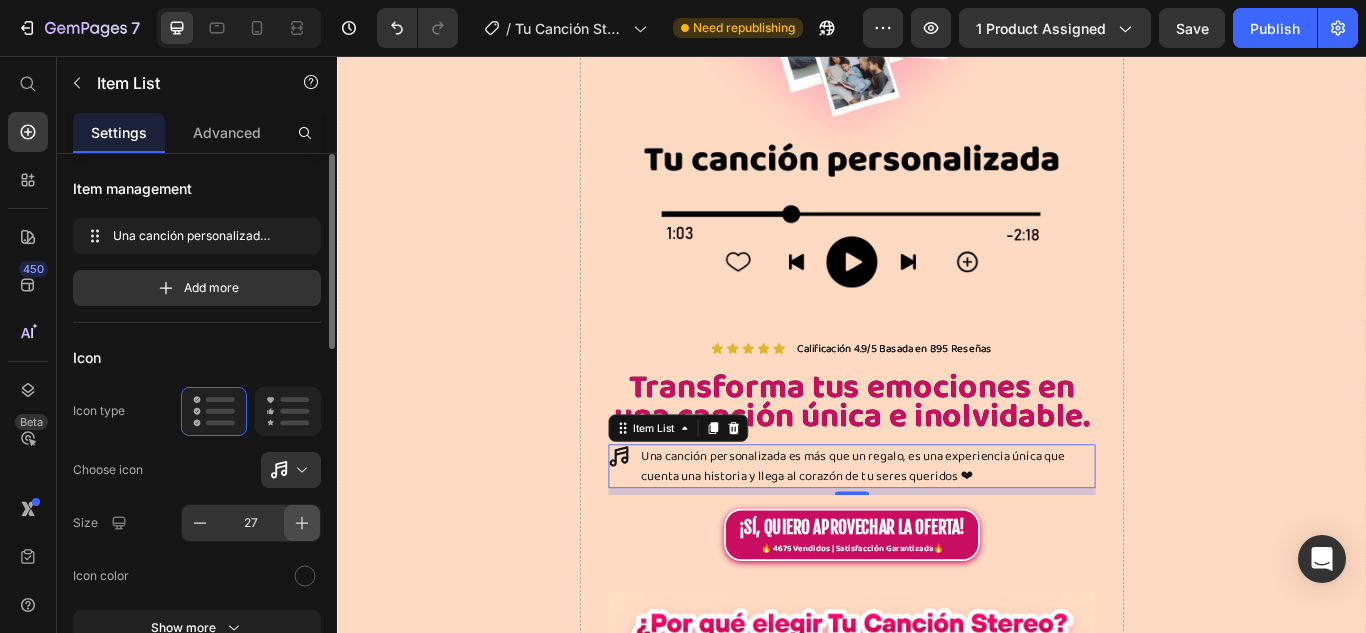 click 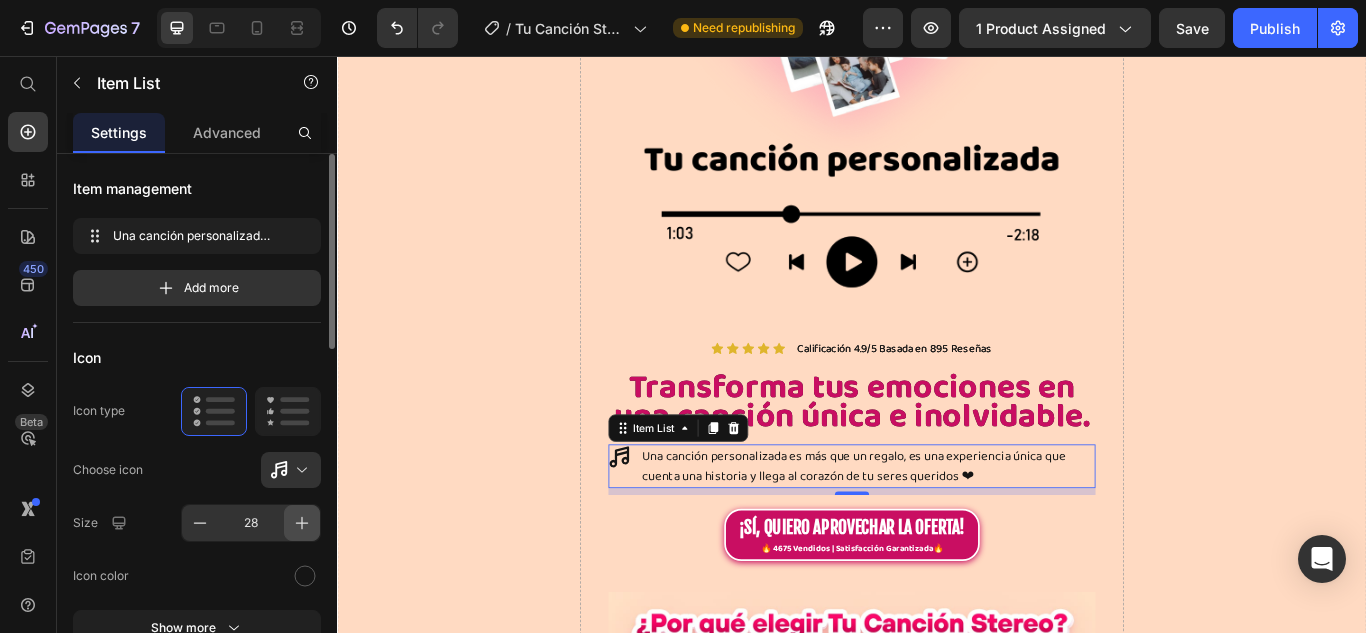 click 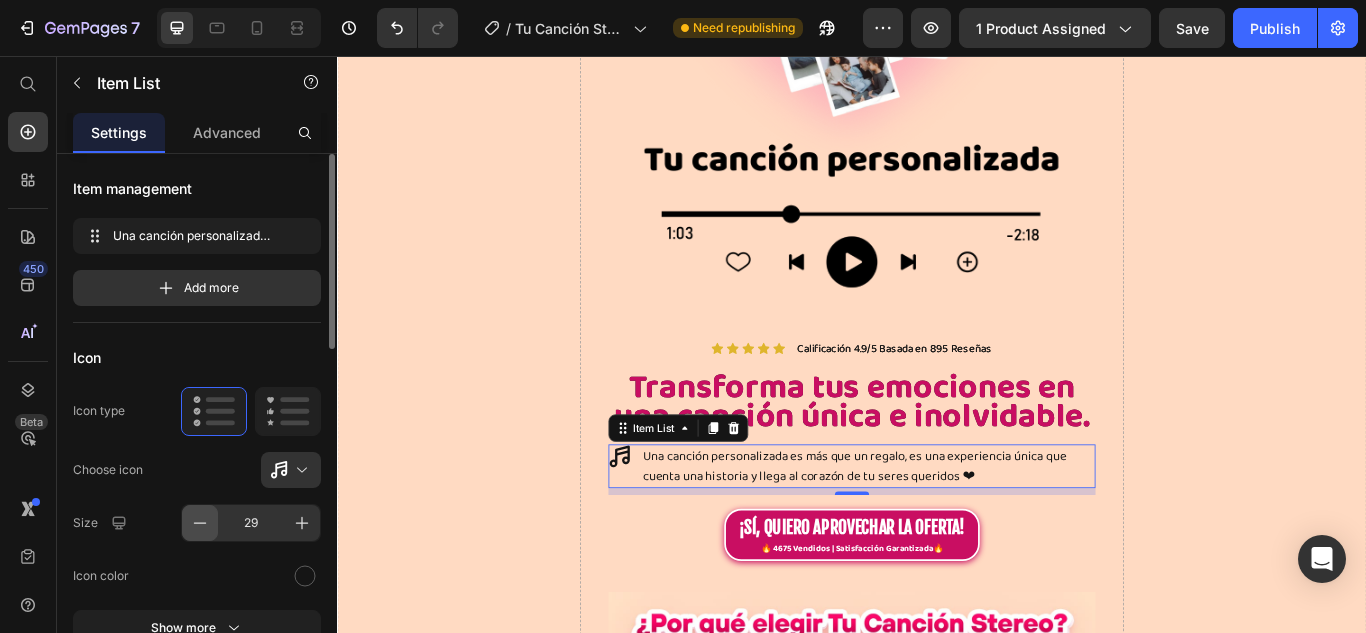 click 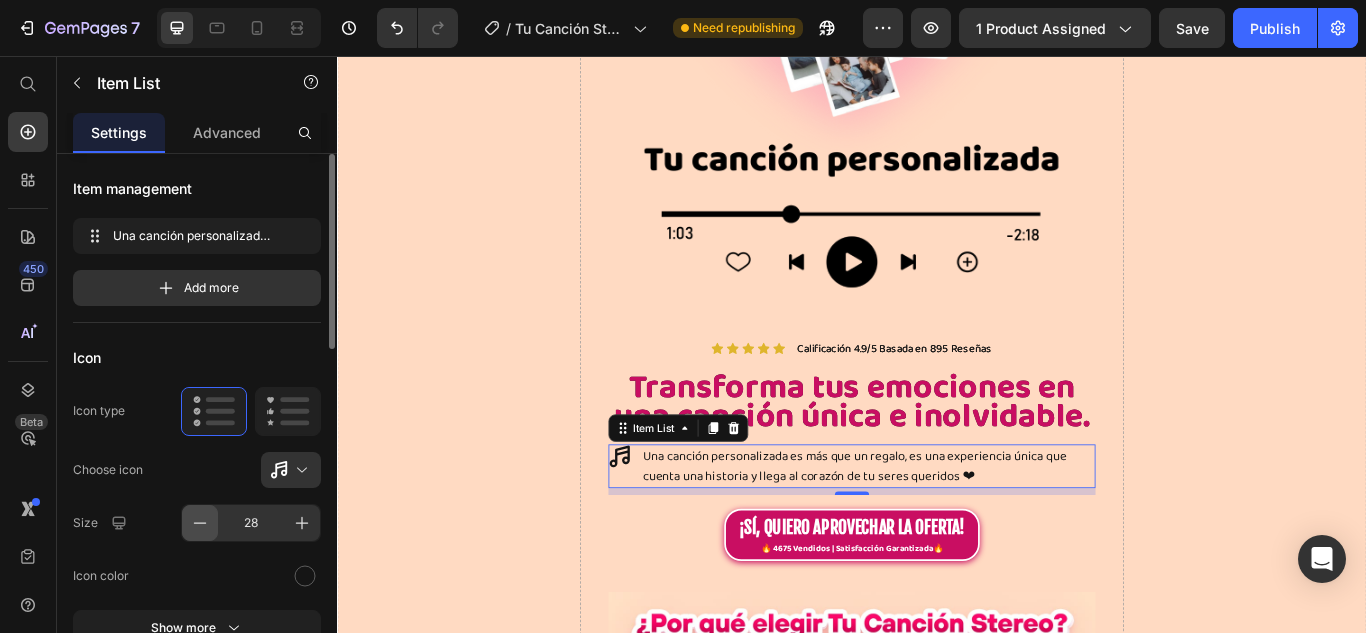 click 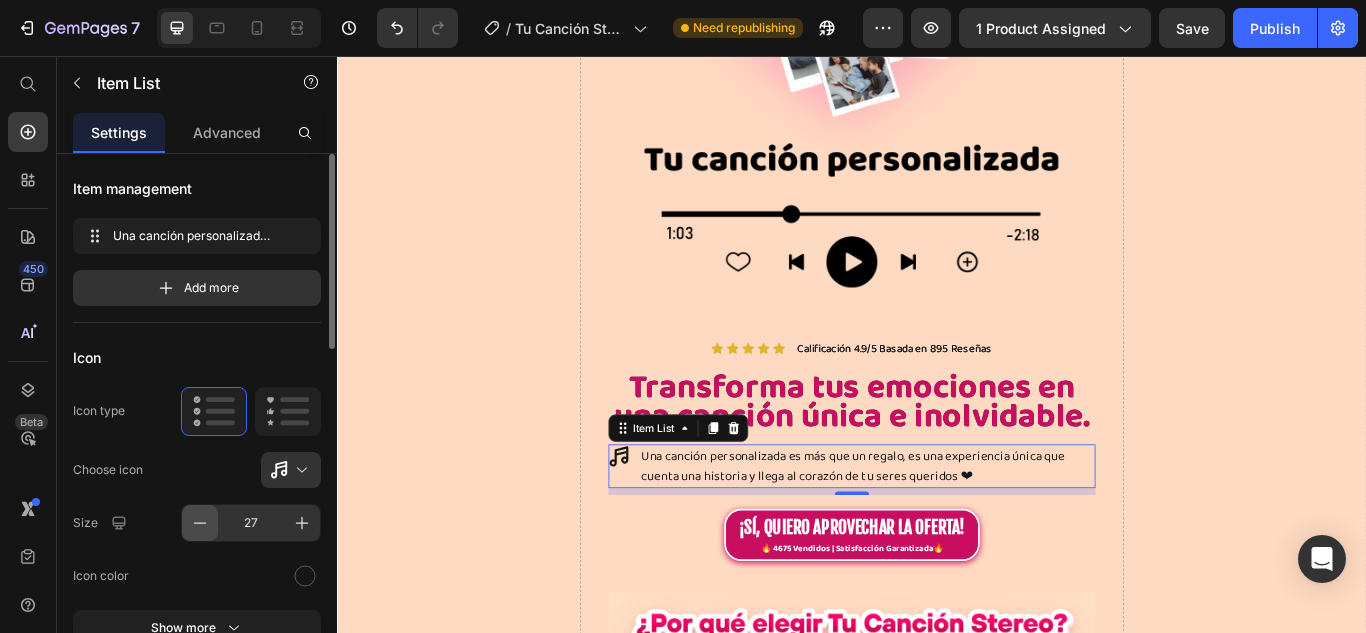 click 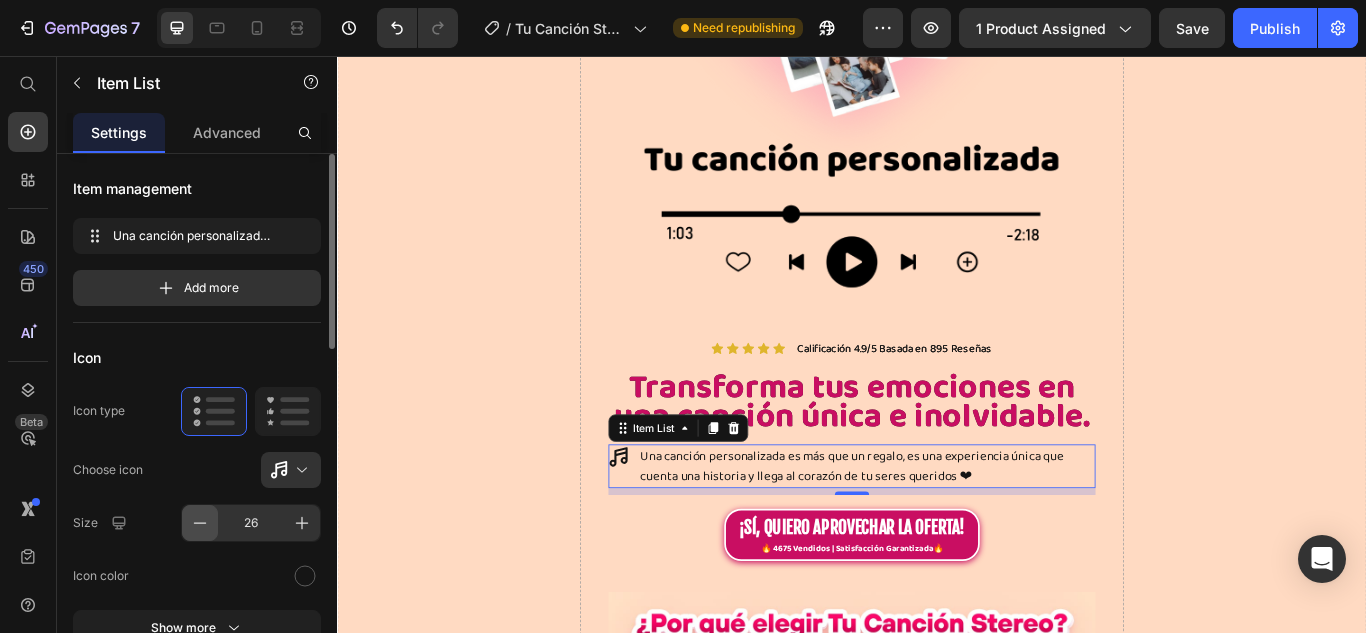 click 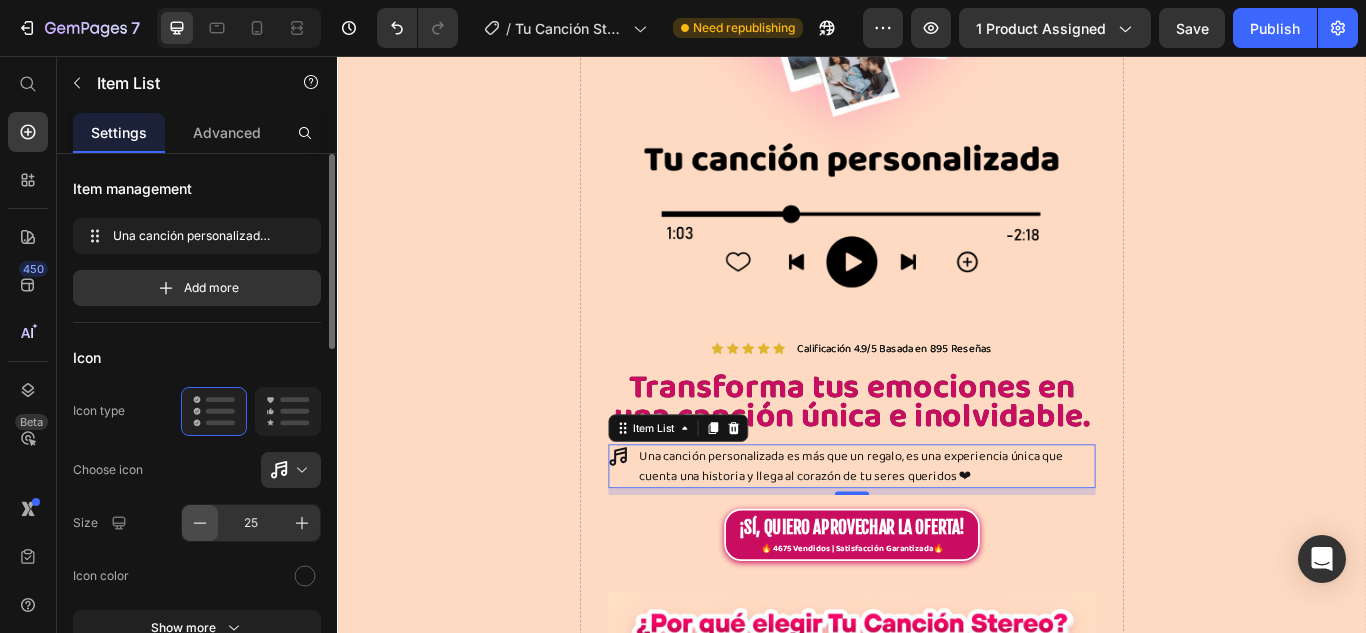 click 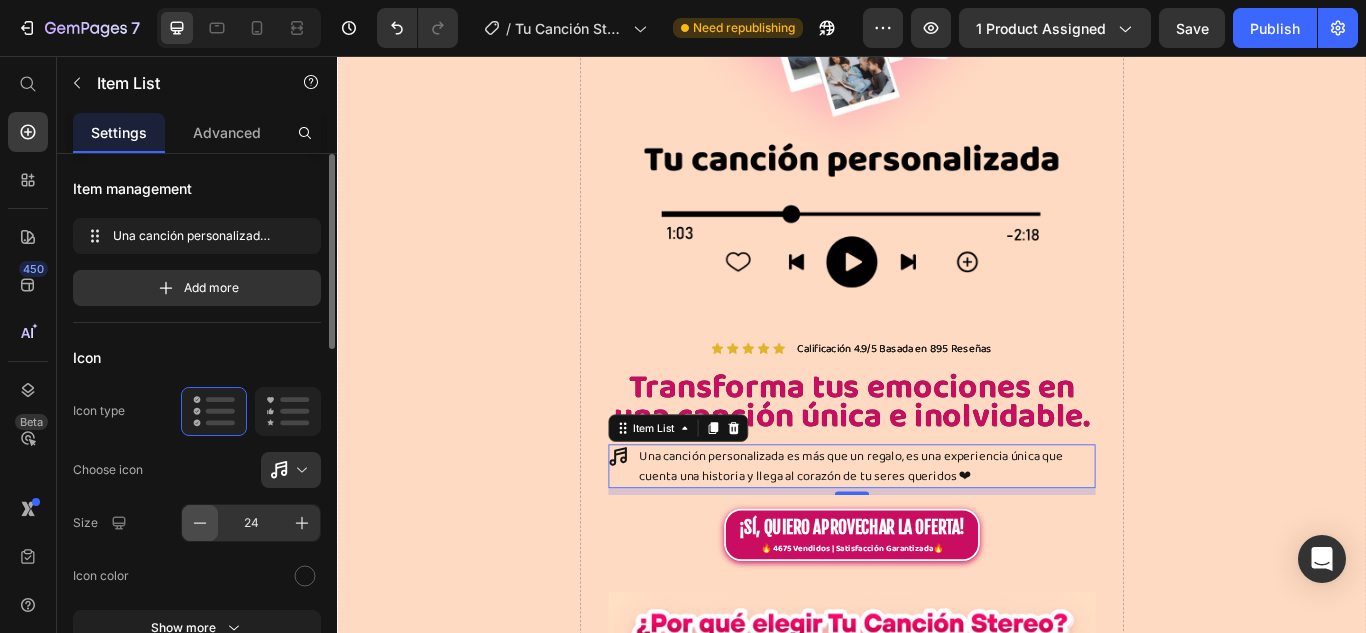 click 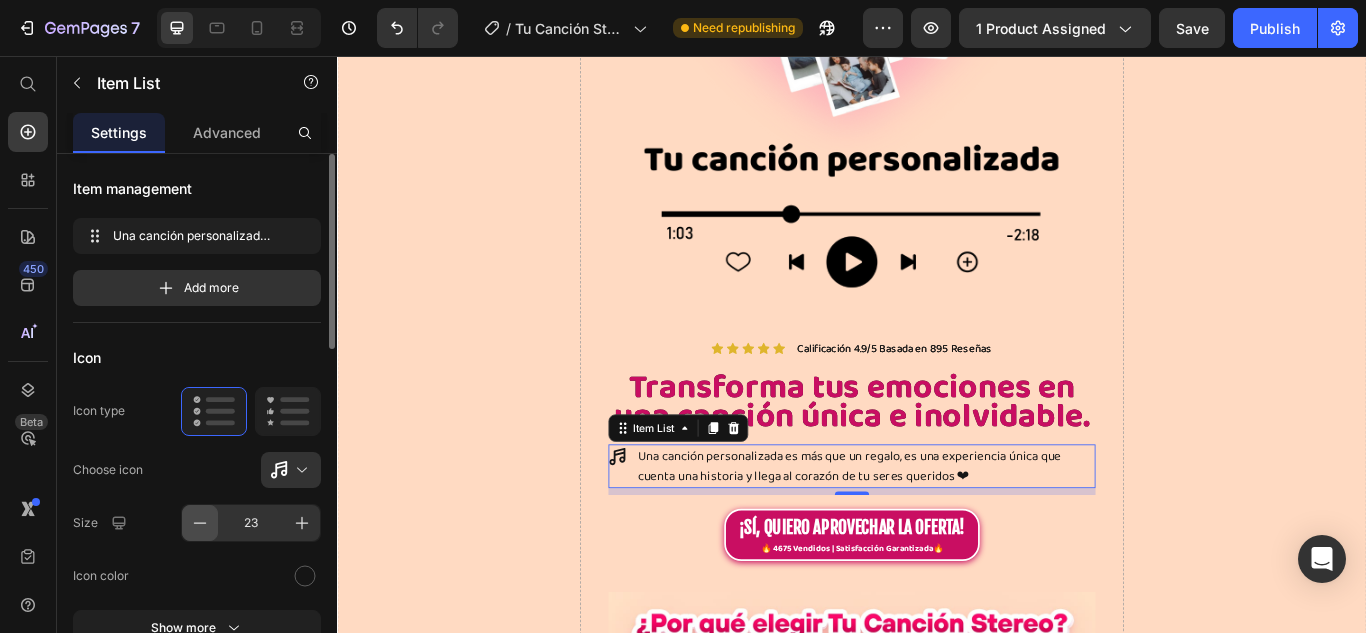 click 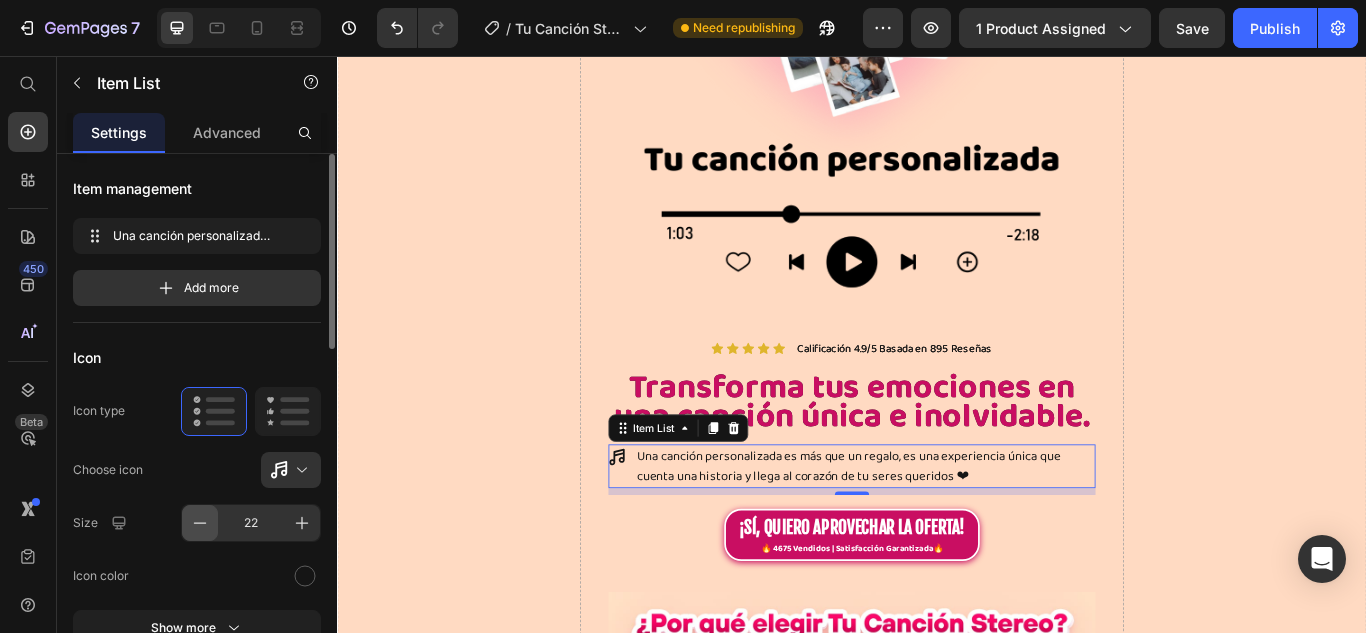 click 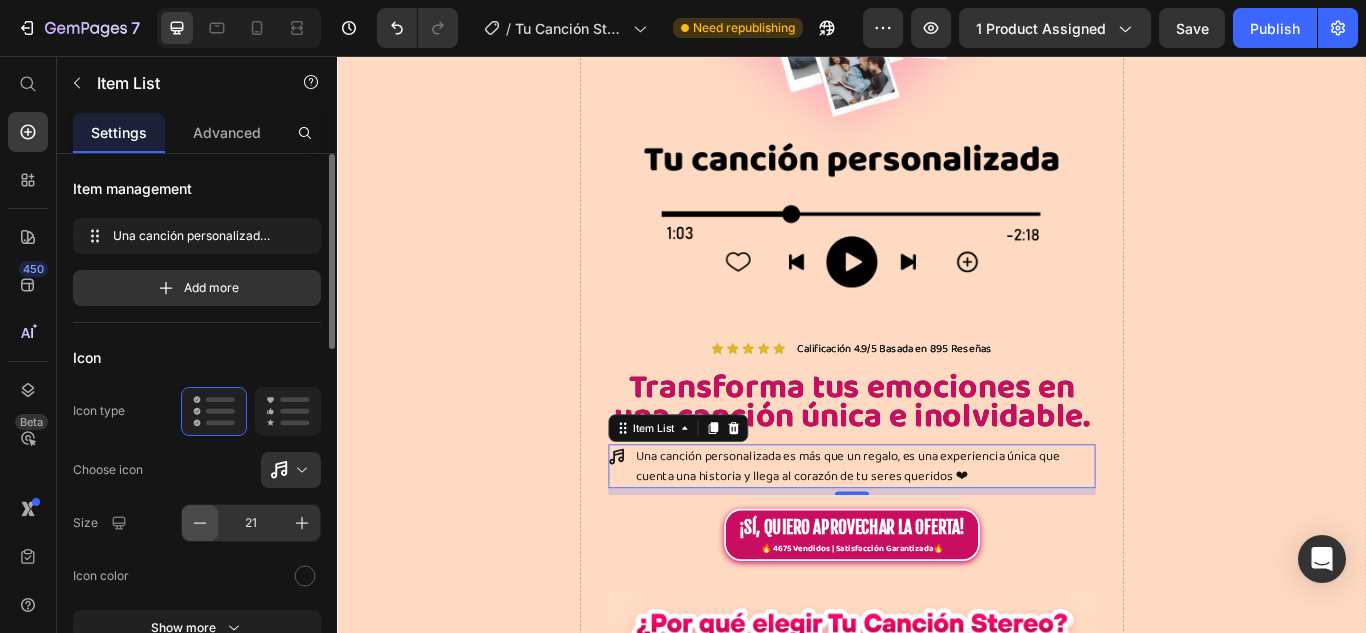 click 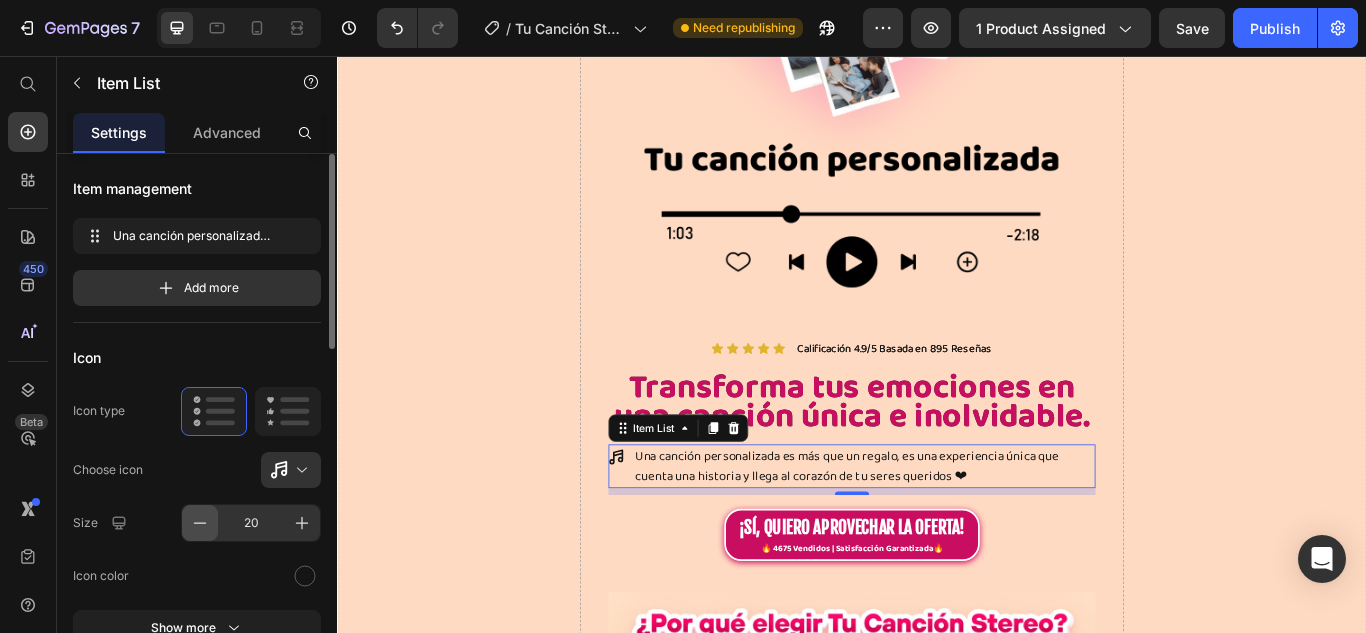 click 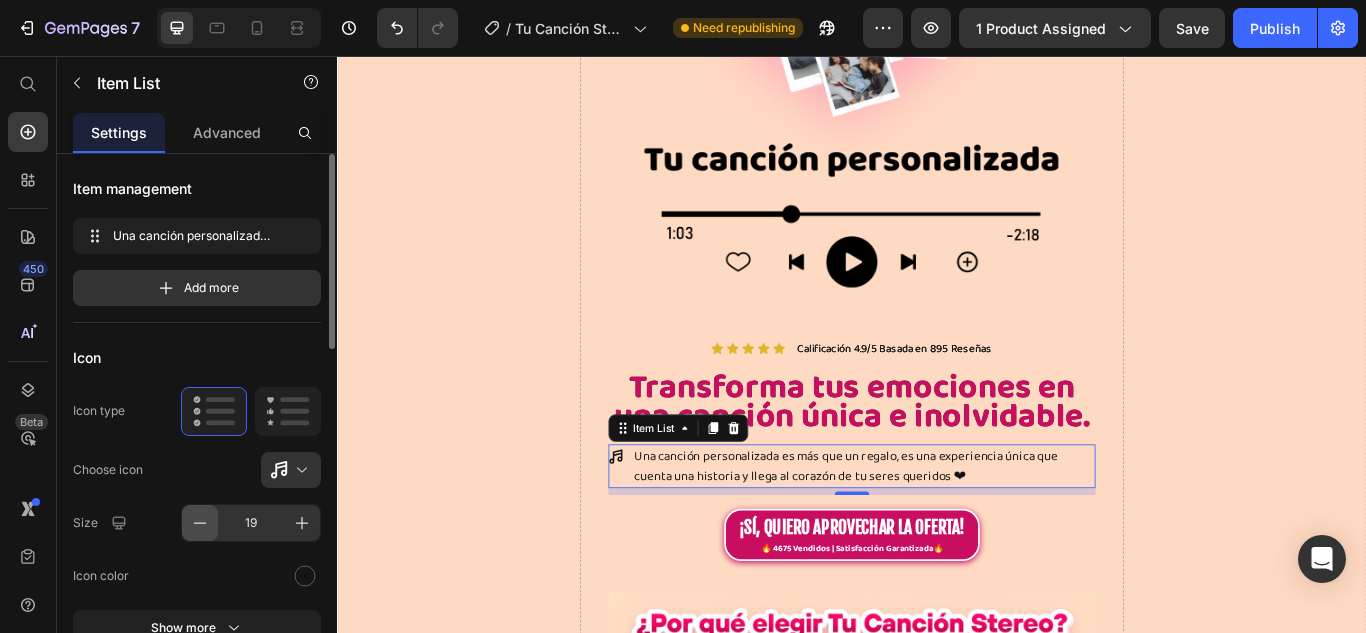 click 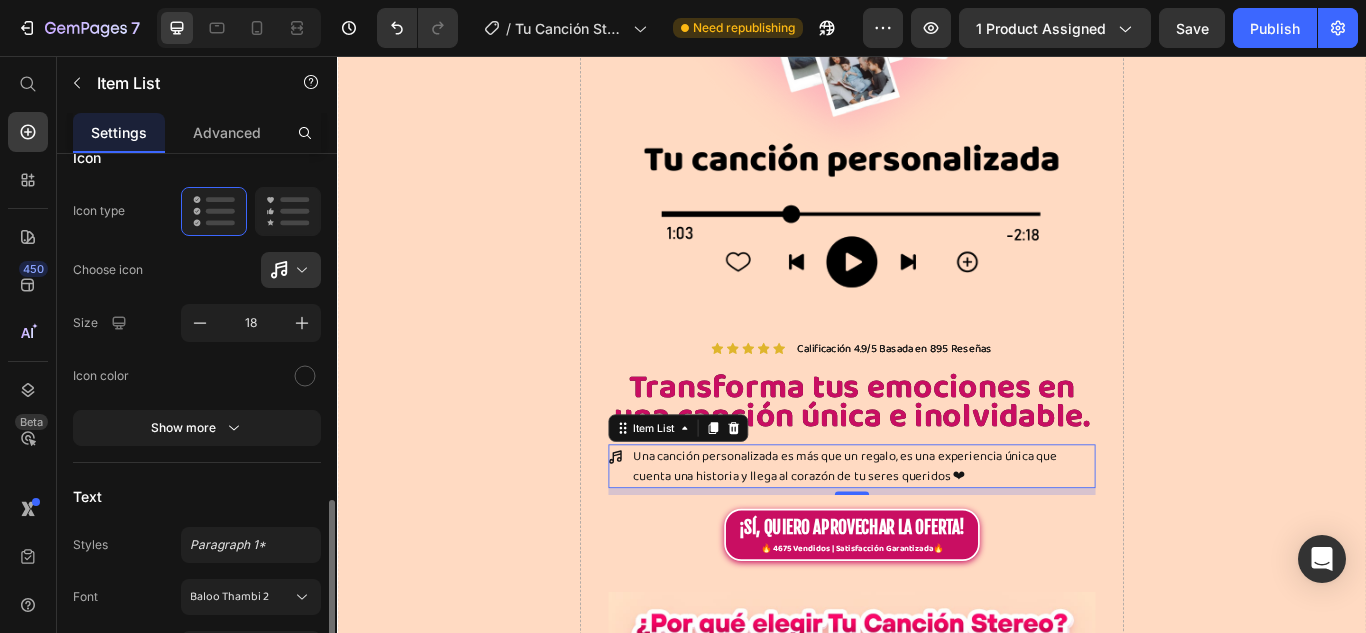 scroll, scrollTop: 400, scrollLeft: 0, axis: vertical 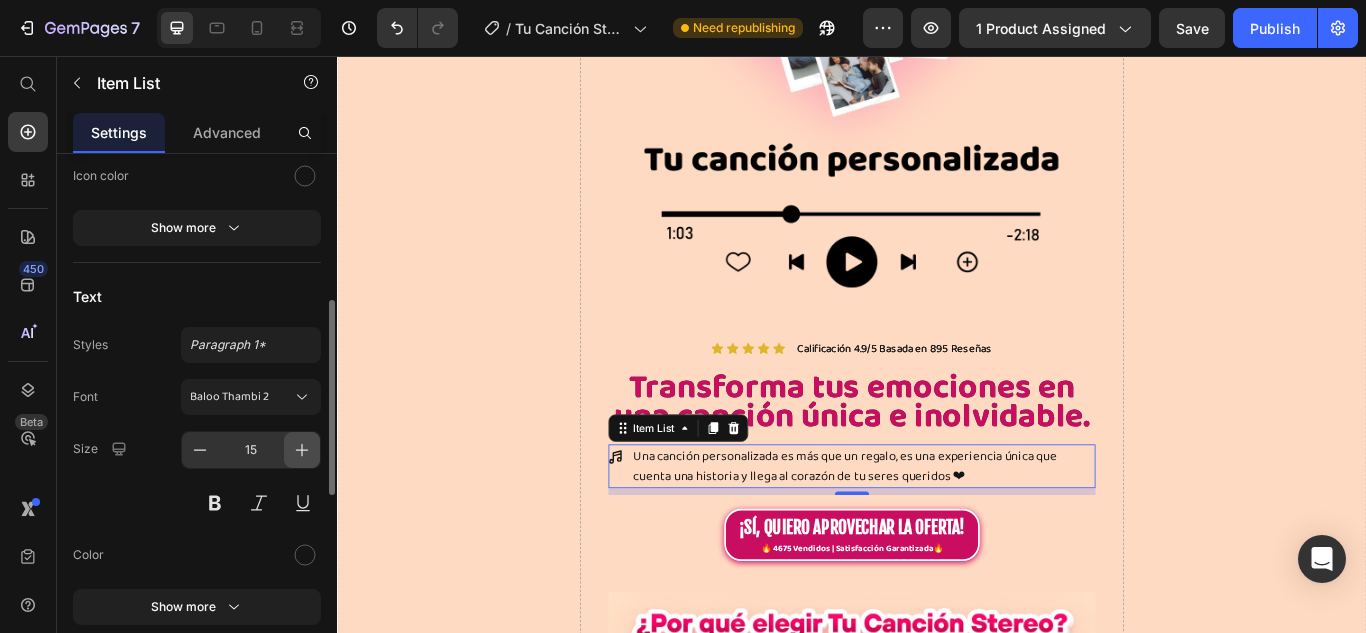 click 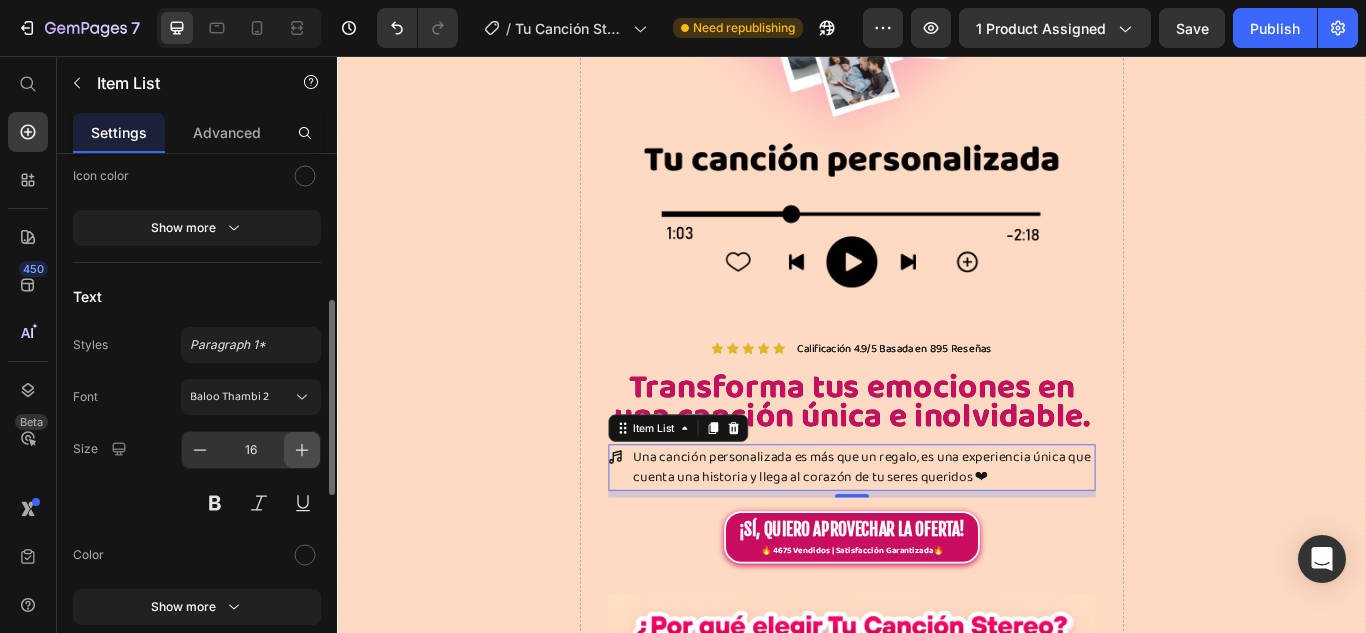 click 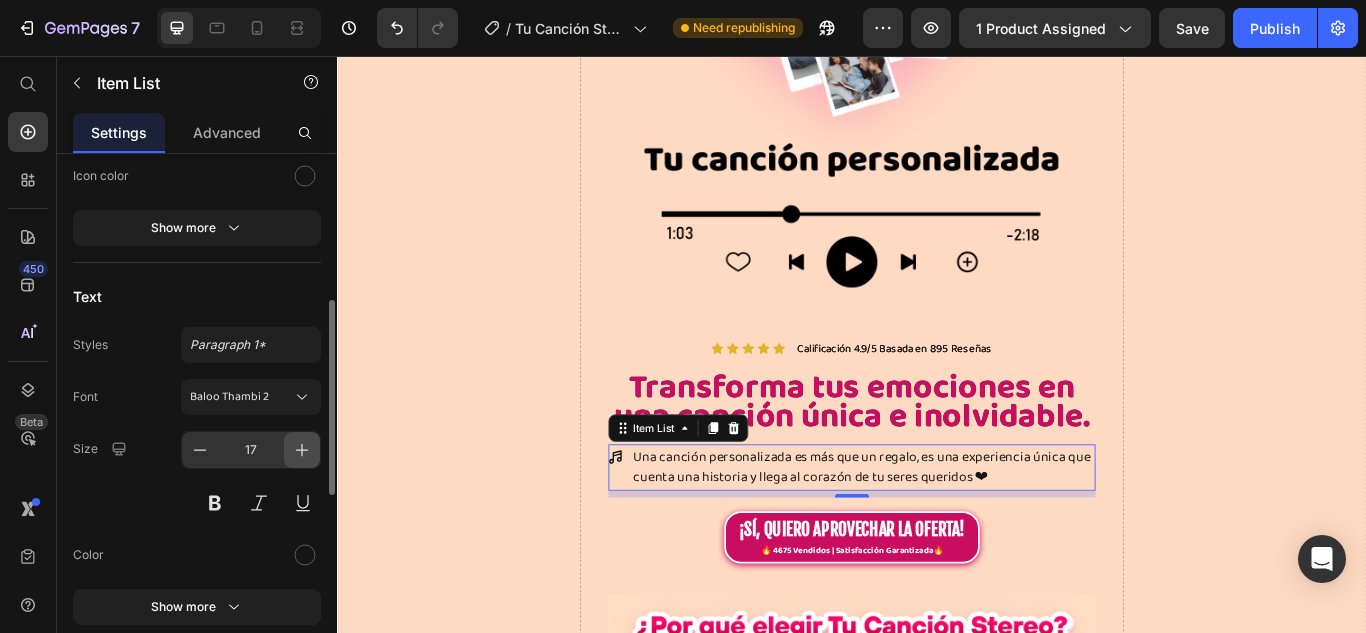 click 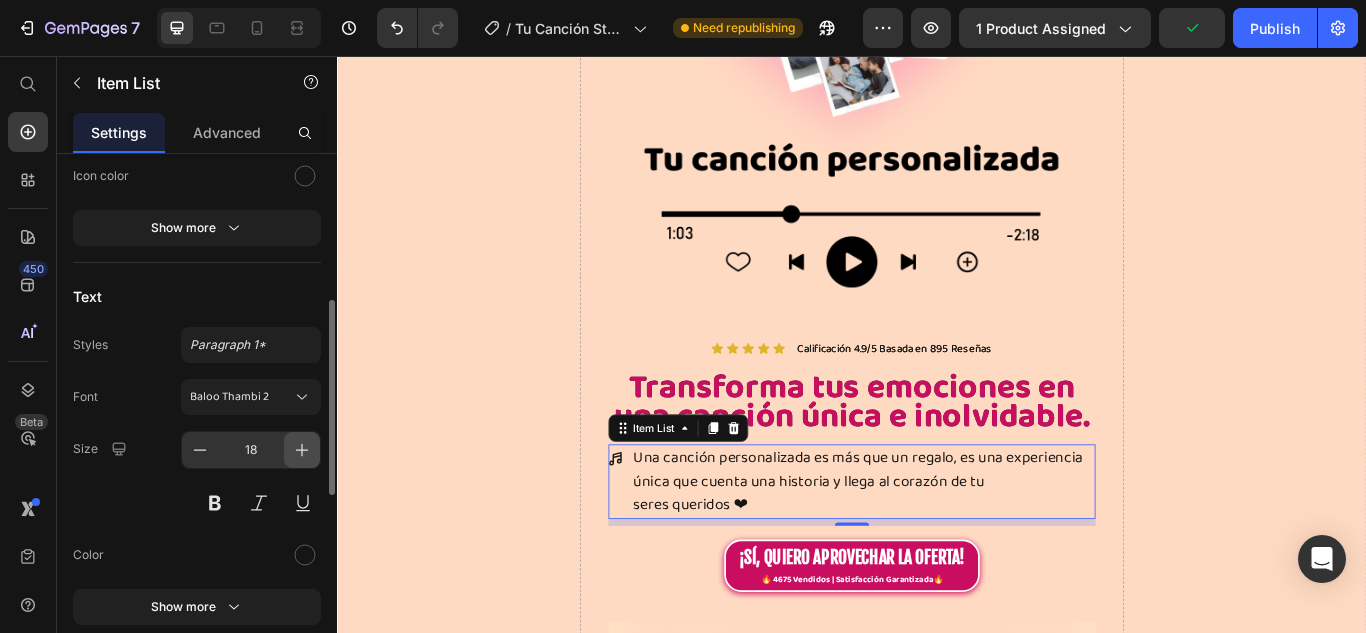 click 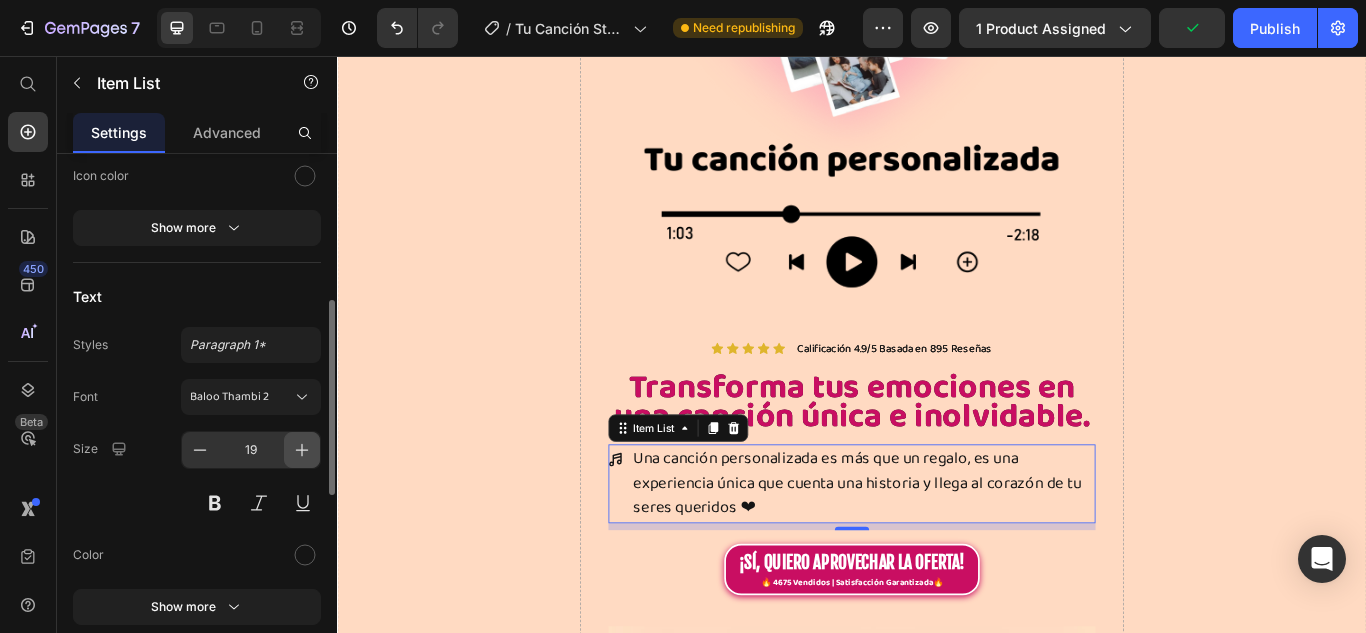 click 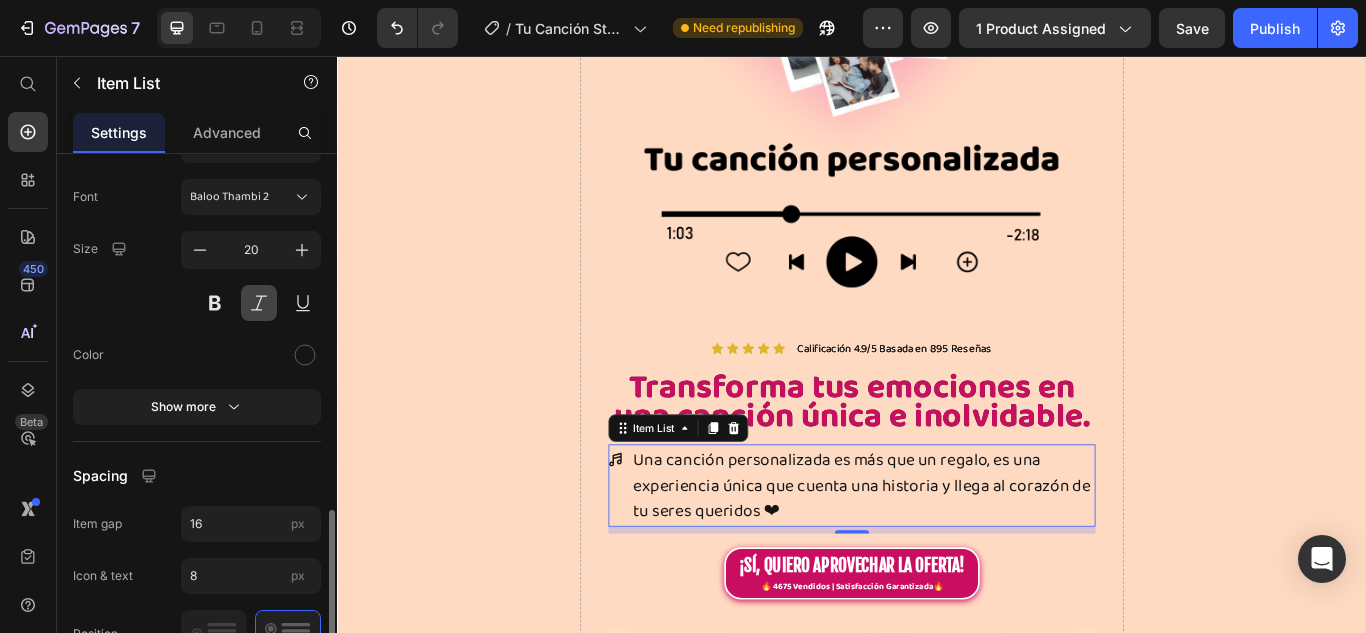scroll, scrollTop: 800, scrollLeft: 0, axis: vertical 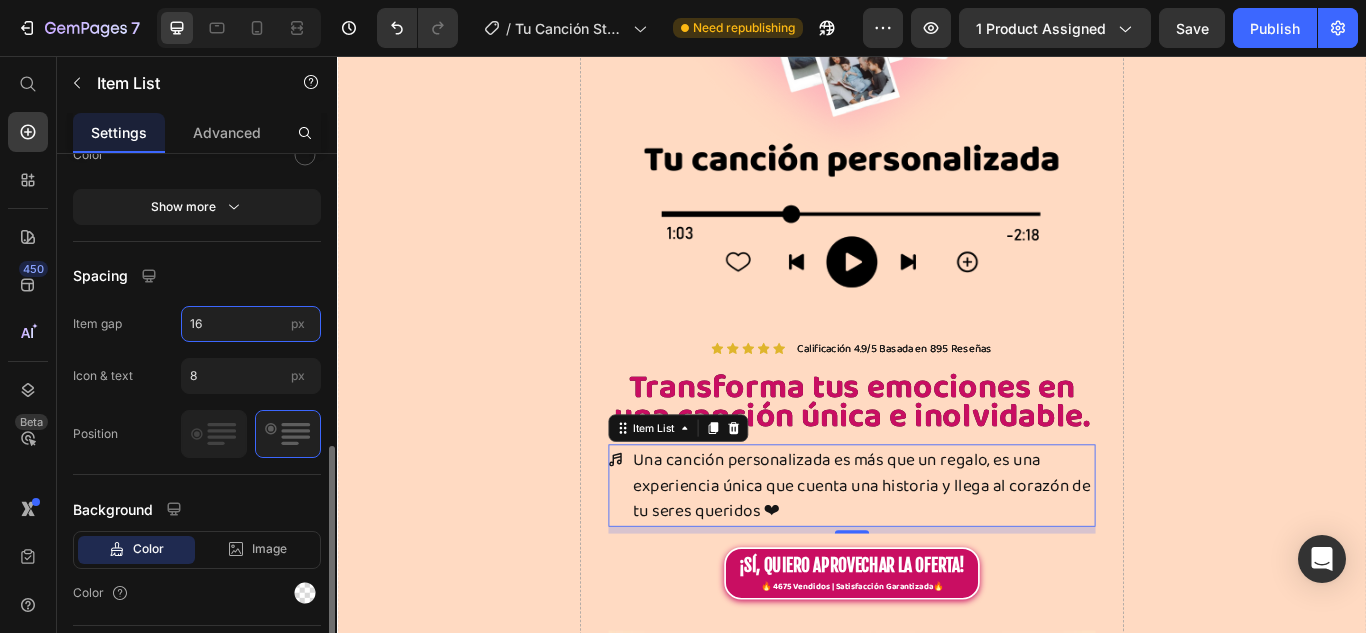 click on "16" at bounding box center [251, 324] 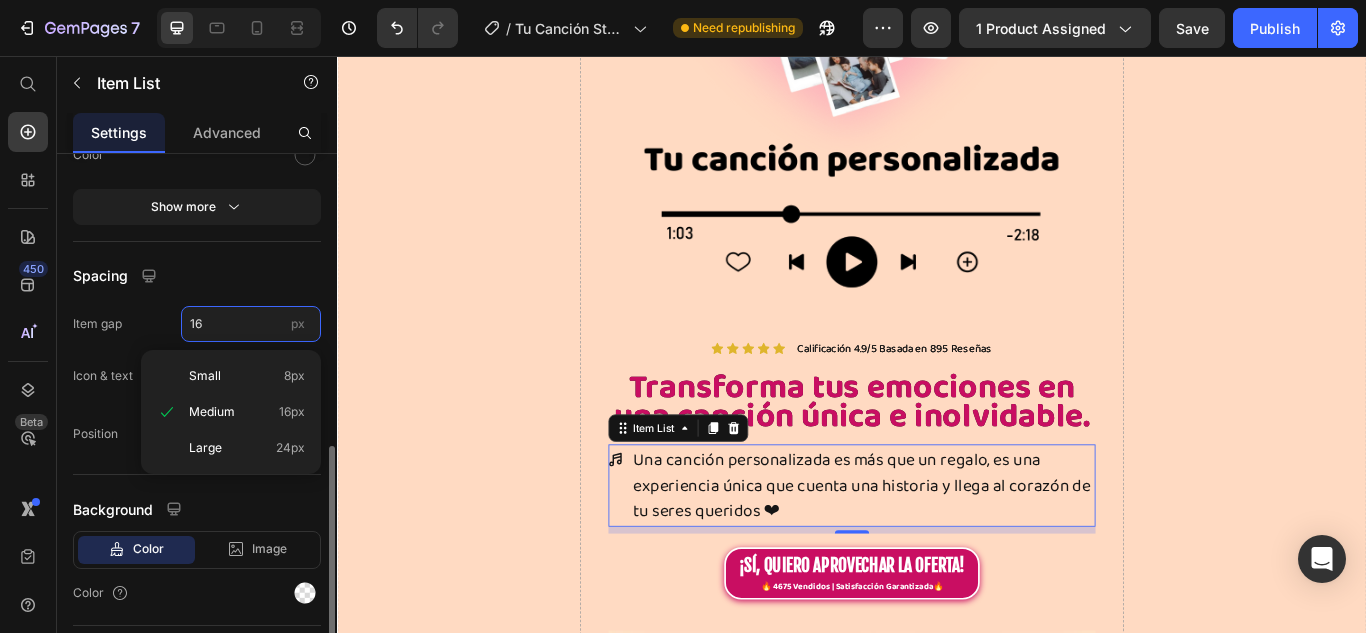 click on "16" at bounding box center (251, 324) 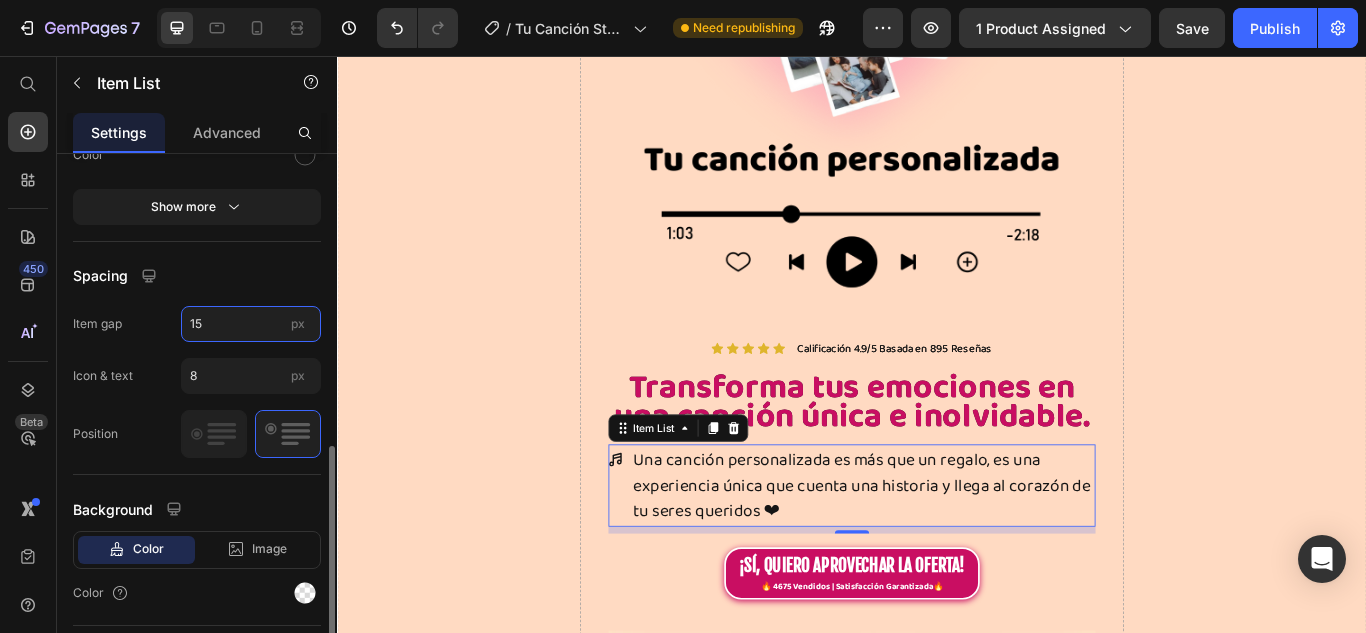 click on "15" at bounding box center [251, 324] 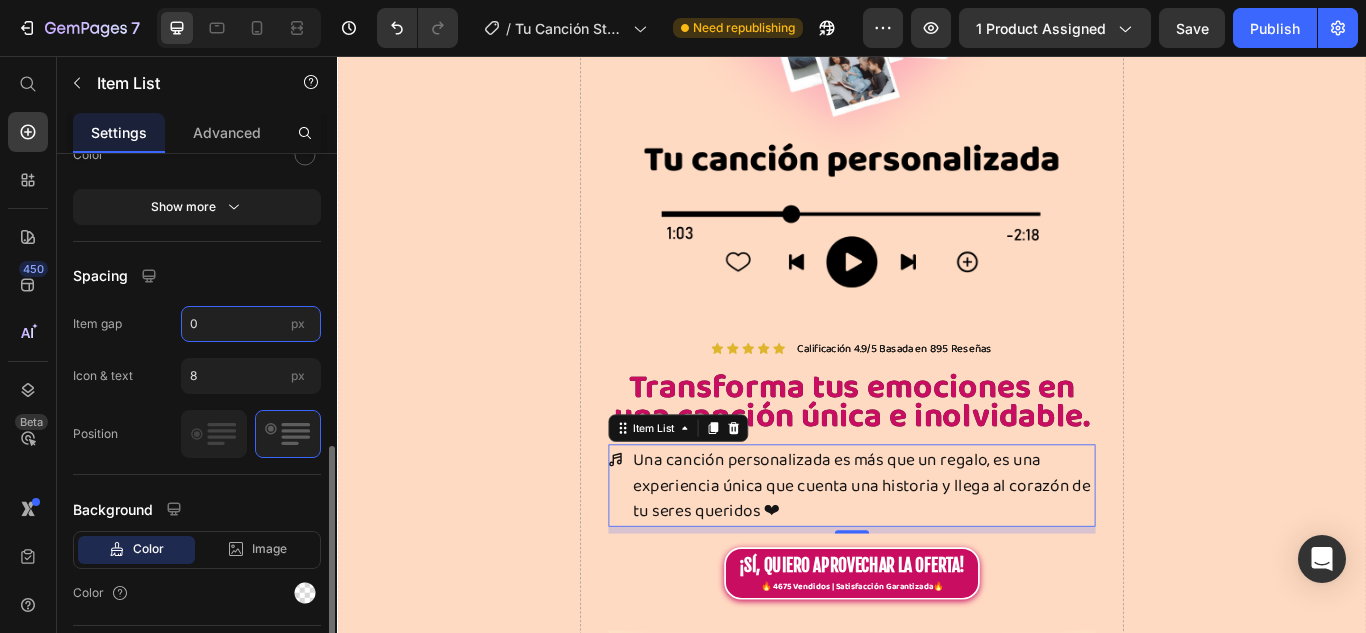 type on "0" 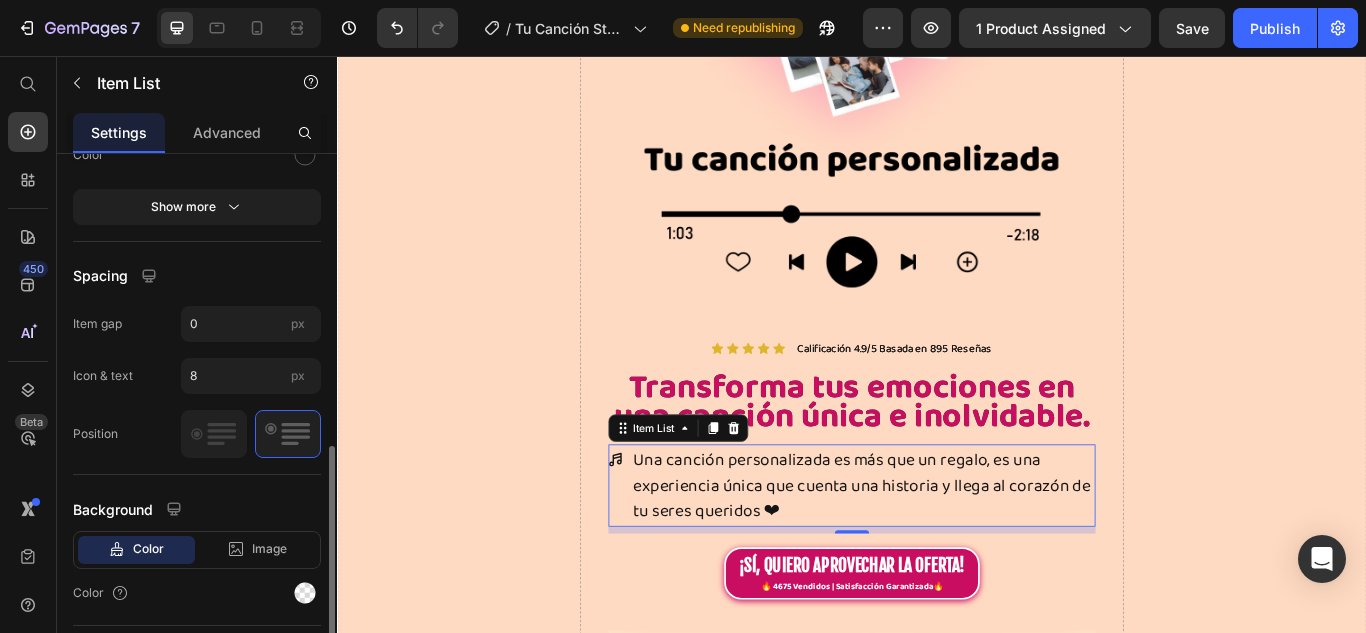 click on "Spacing" at bounding box center (197, 276) 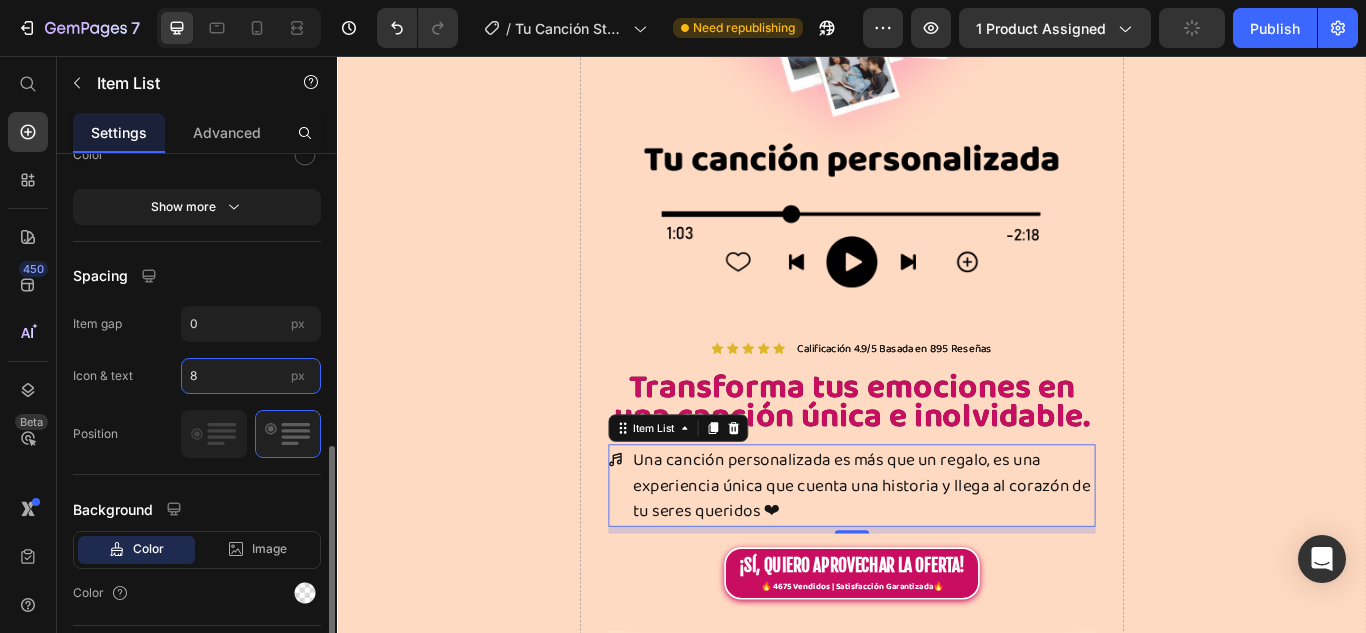 click on "8" at bounding box center [251, 376] 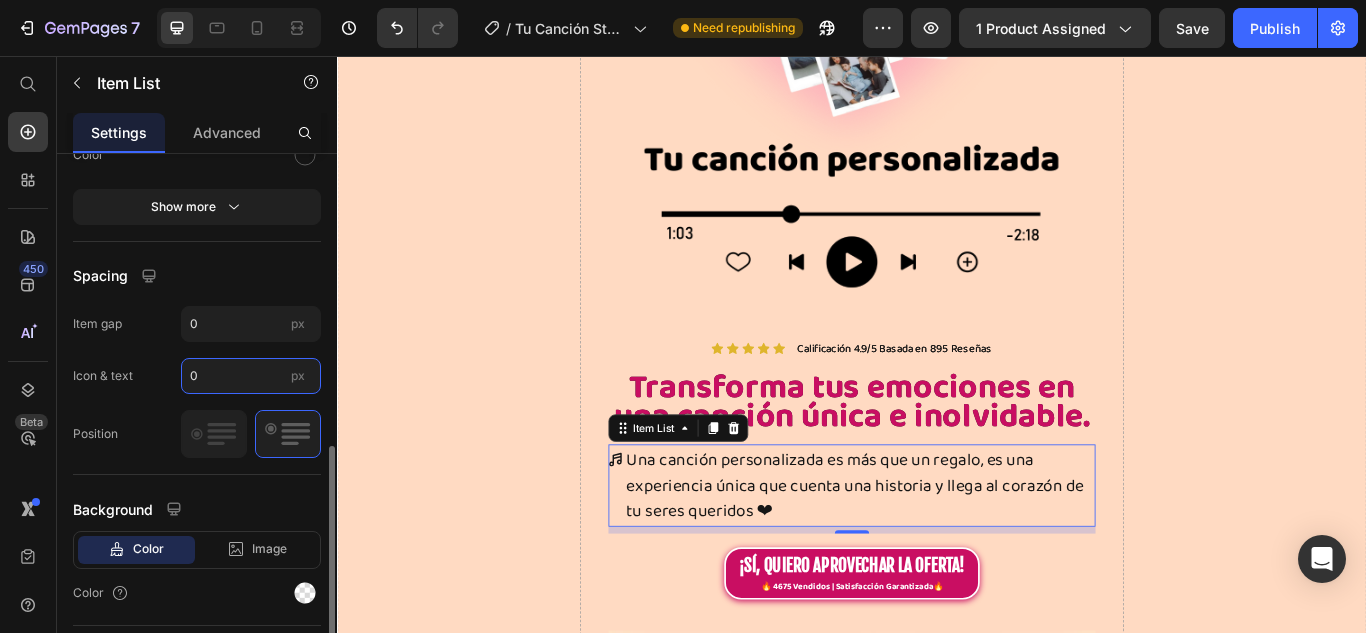 type on "8" 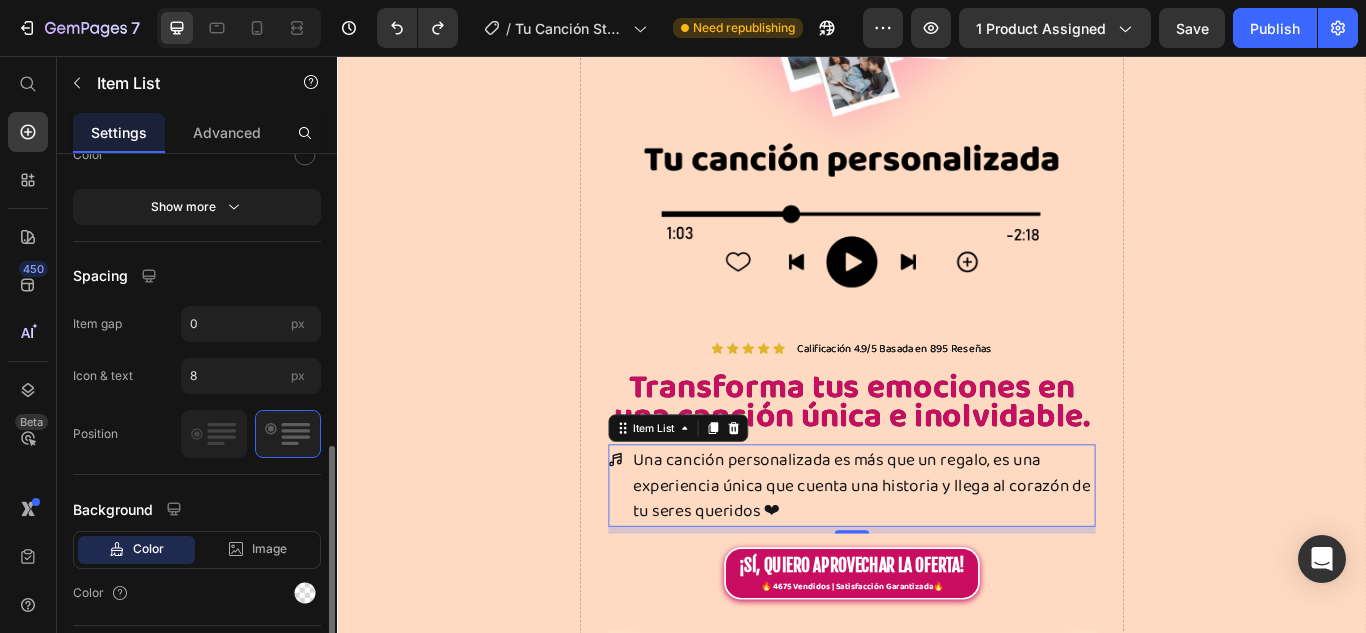click on "Spacing" at bounding box center (197, 276) 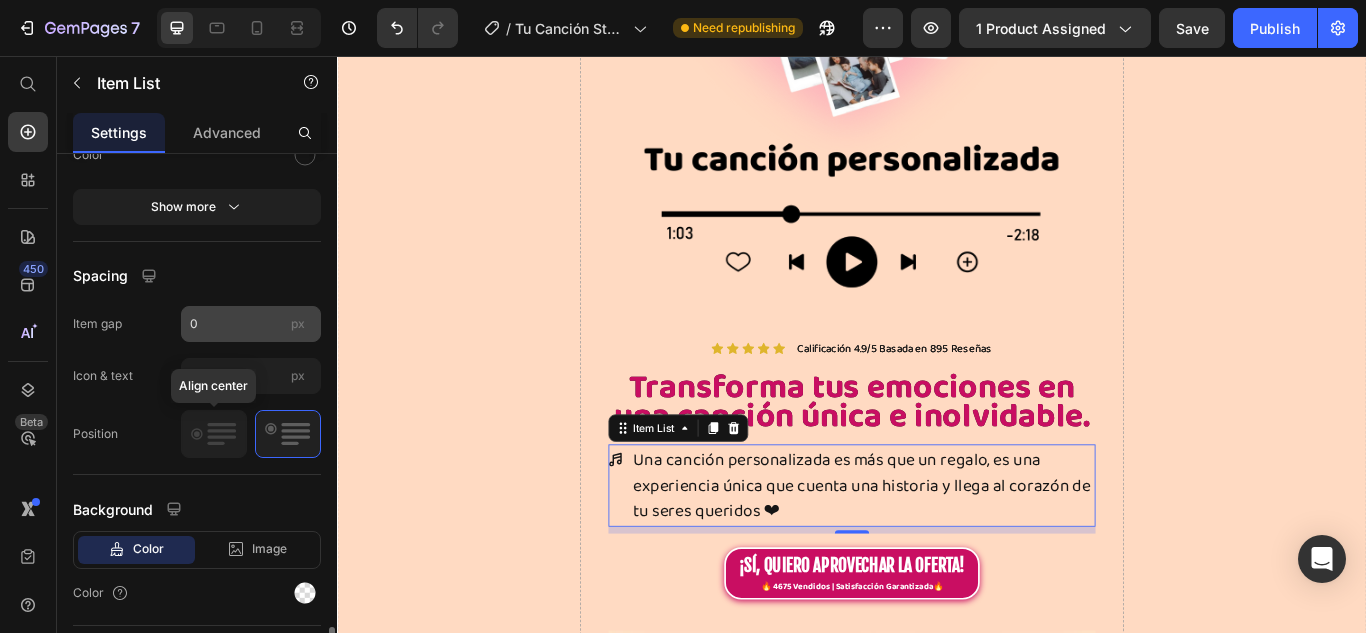 scroll, scrollTop: 932, scrollLeft: 0, axis: vertical 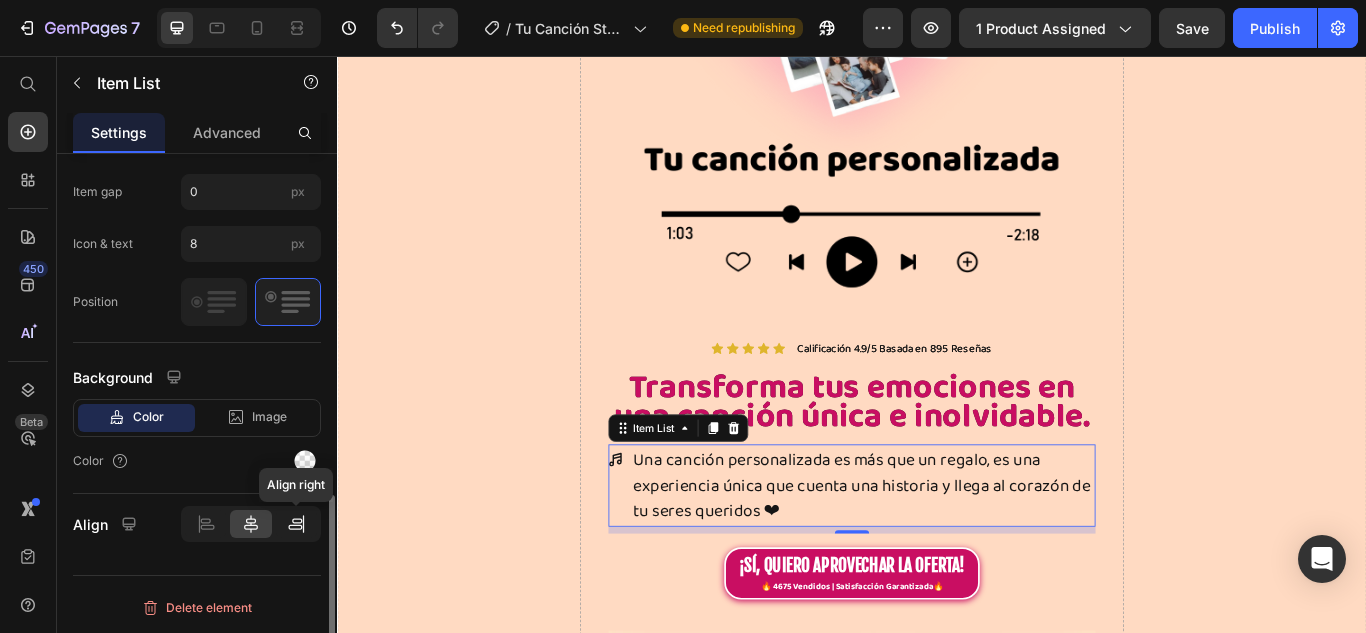 click 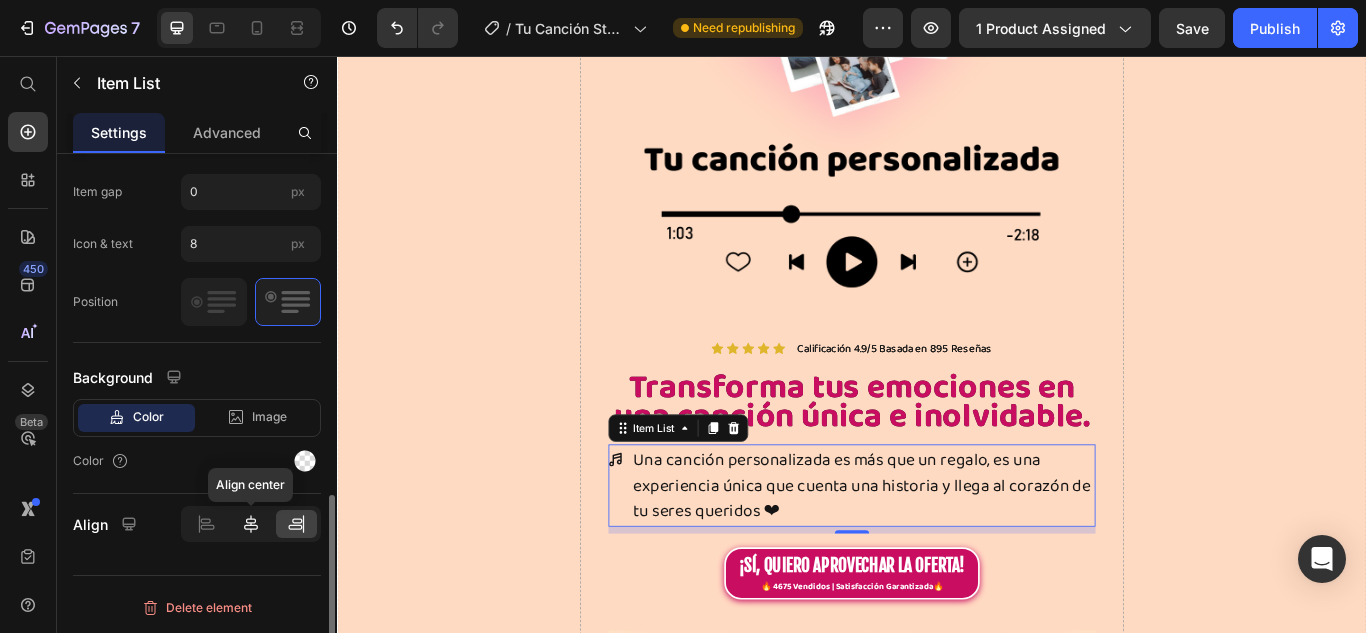 click 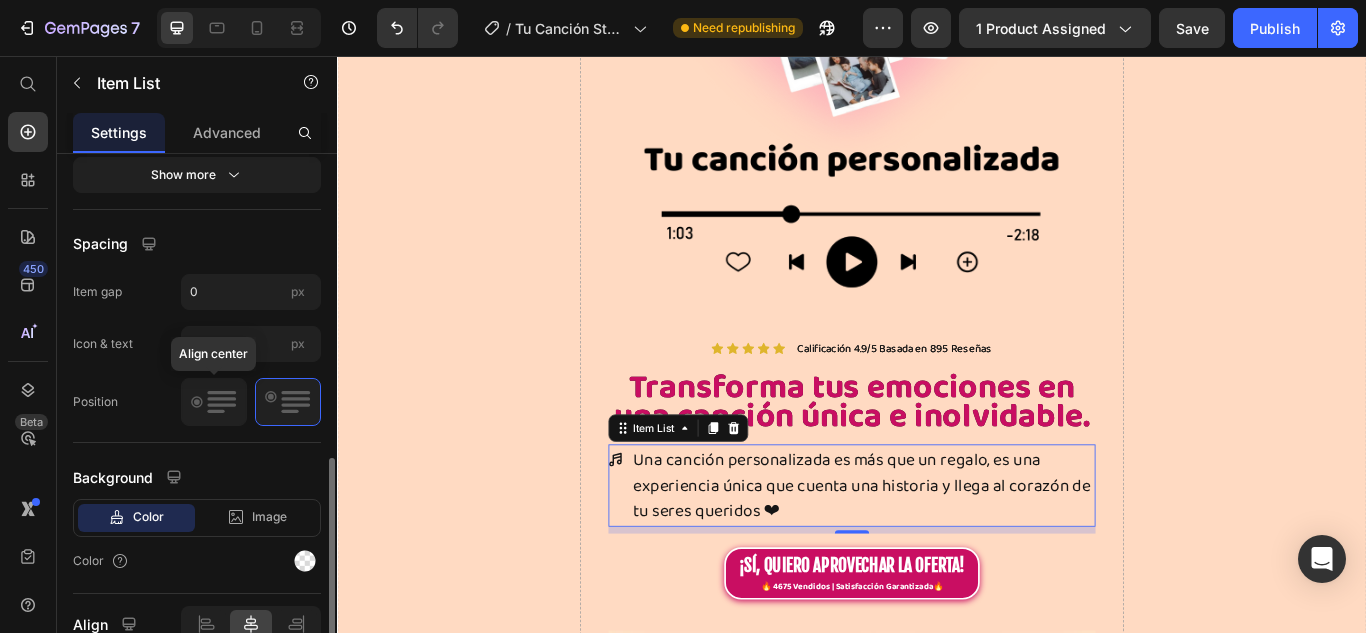 scroll, scrollTop: 632, scrollLeft: 0, axis: vertical 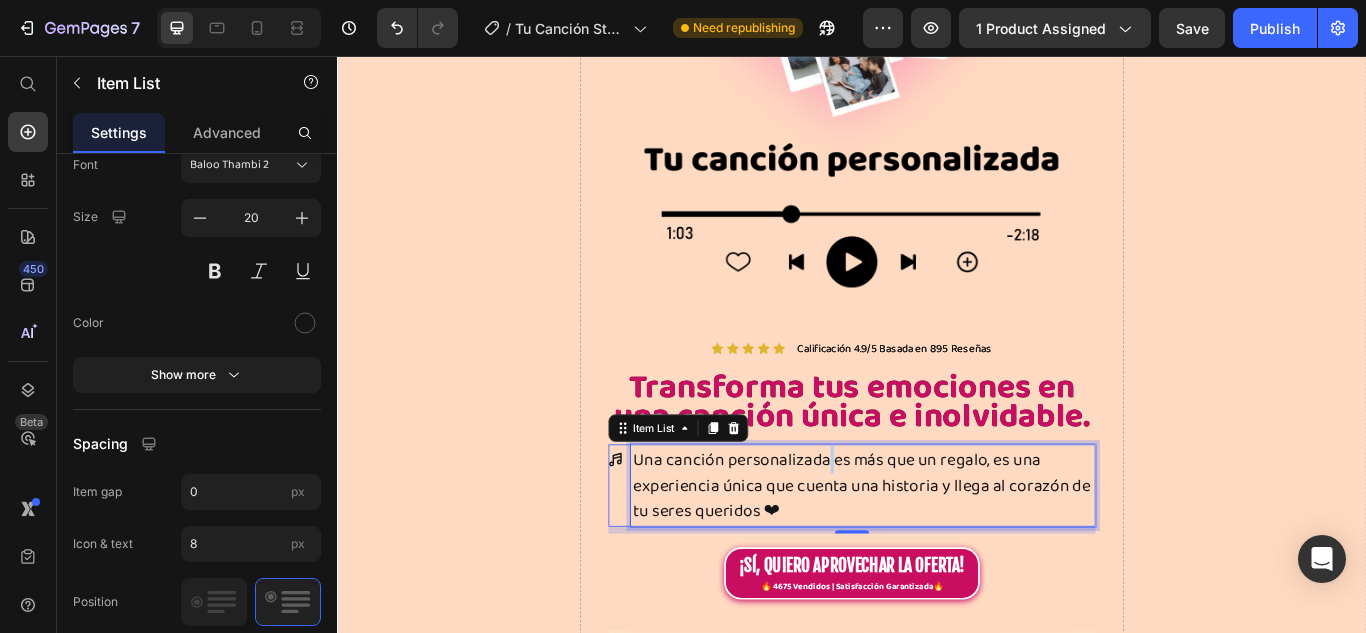 click on "Una canción personalizada es más que un regalo, es una experiencia única que cuenta una historia y llega al corazón de tu seres queridos ❤" at bounding box center [950, 557] 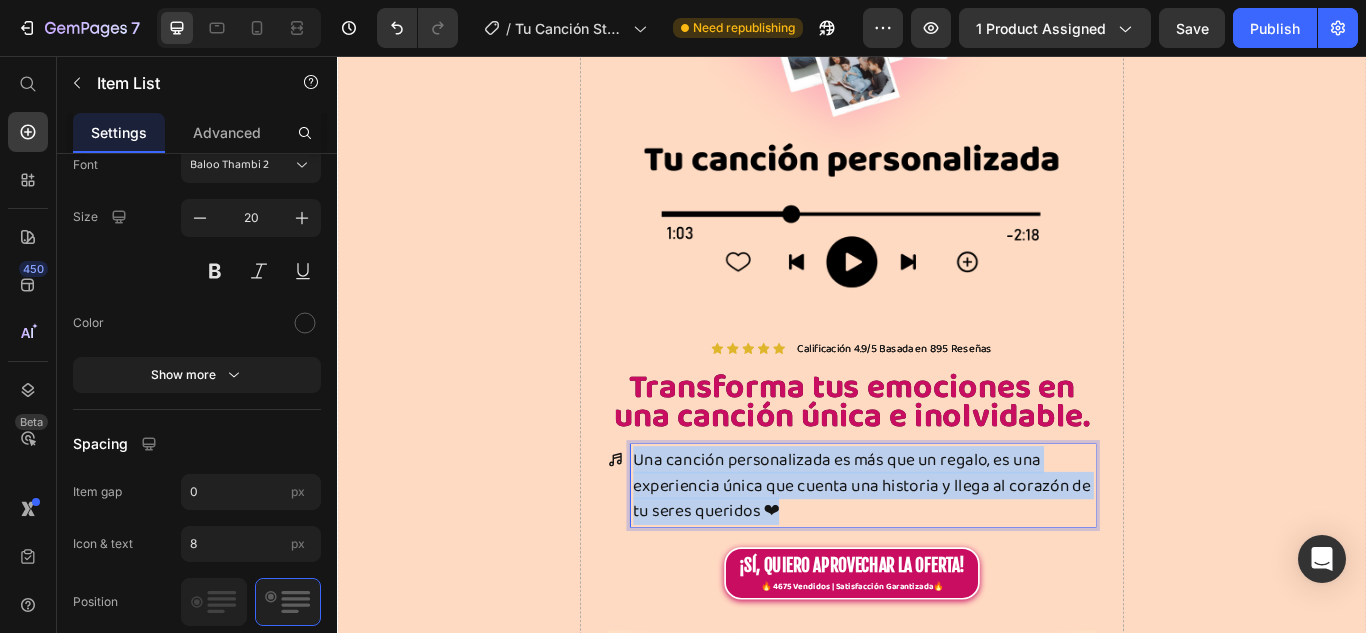 click on "Una canción personalizada es más que un regalo, es una experiencia única que cuenta una historia y llega al corazón de tu seres queridos ❤" at bounding box center [950, 557] 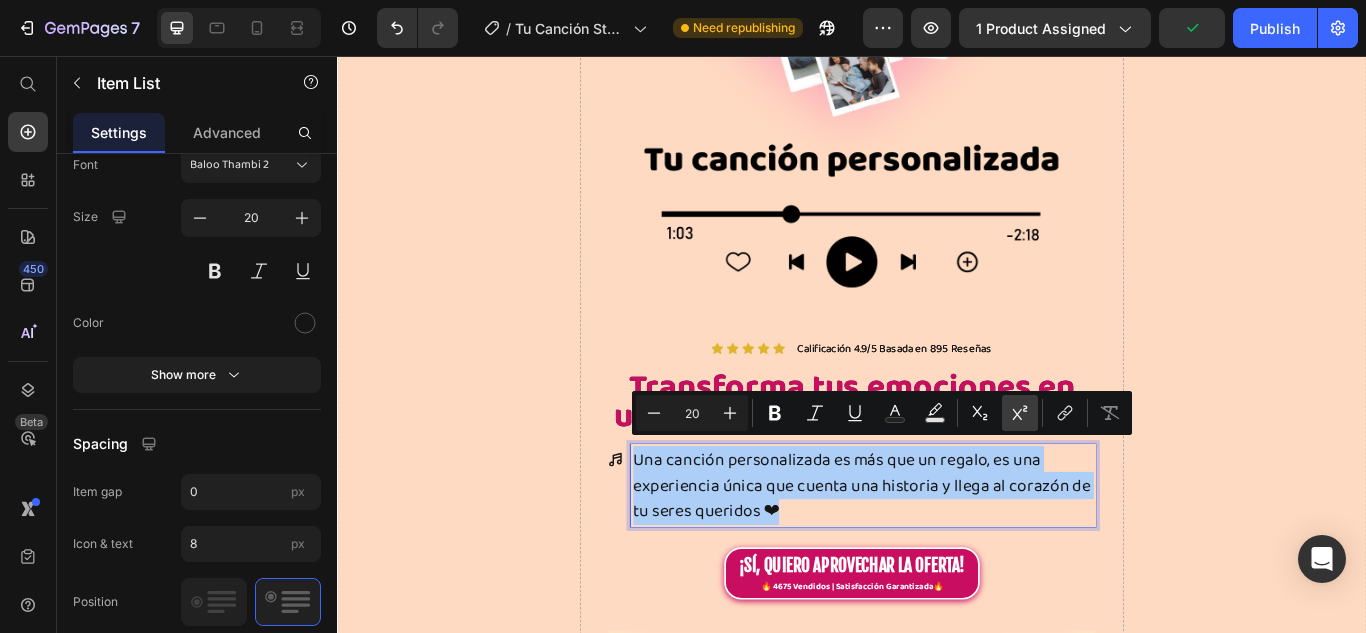 click 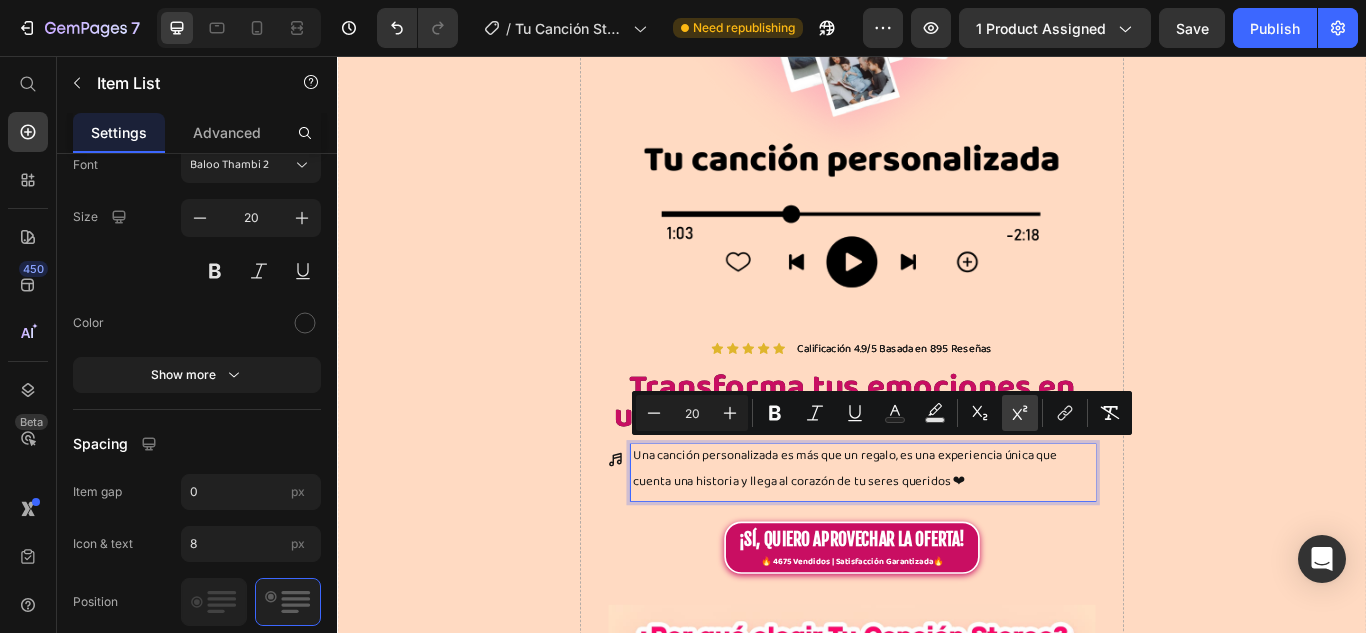 click 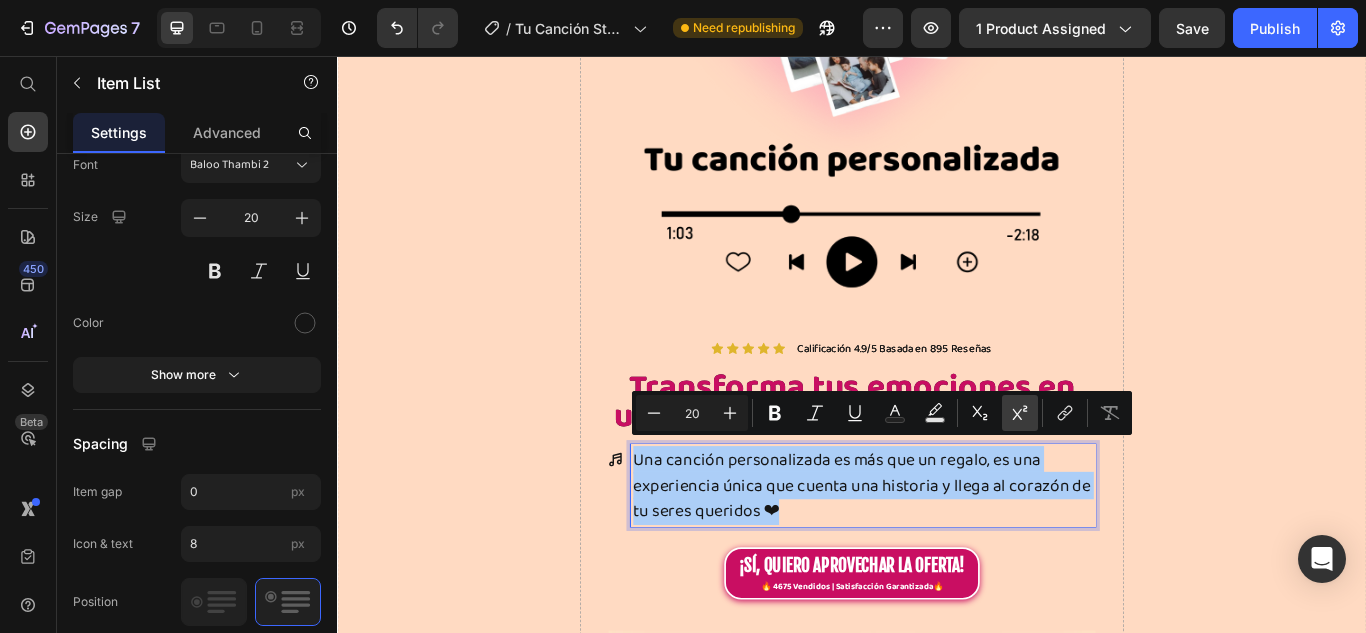 click 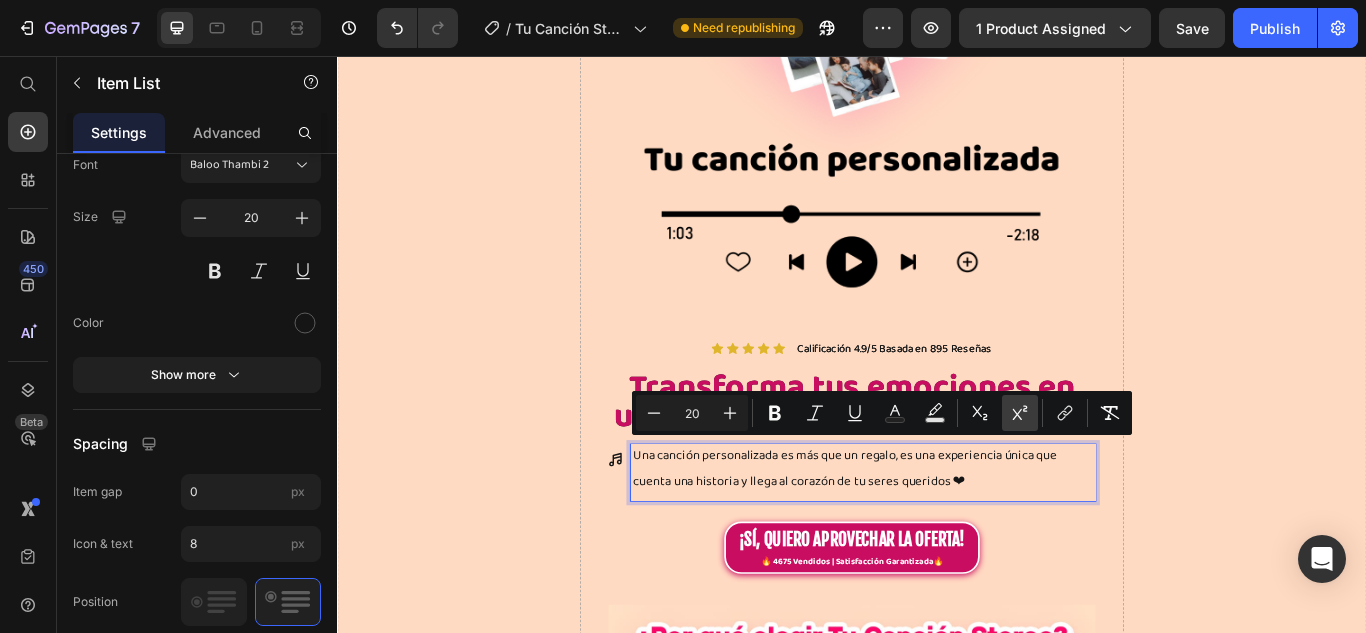 click 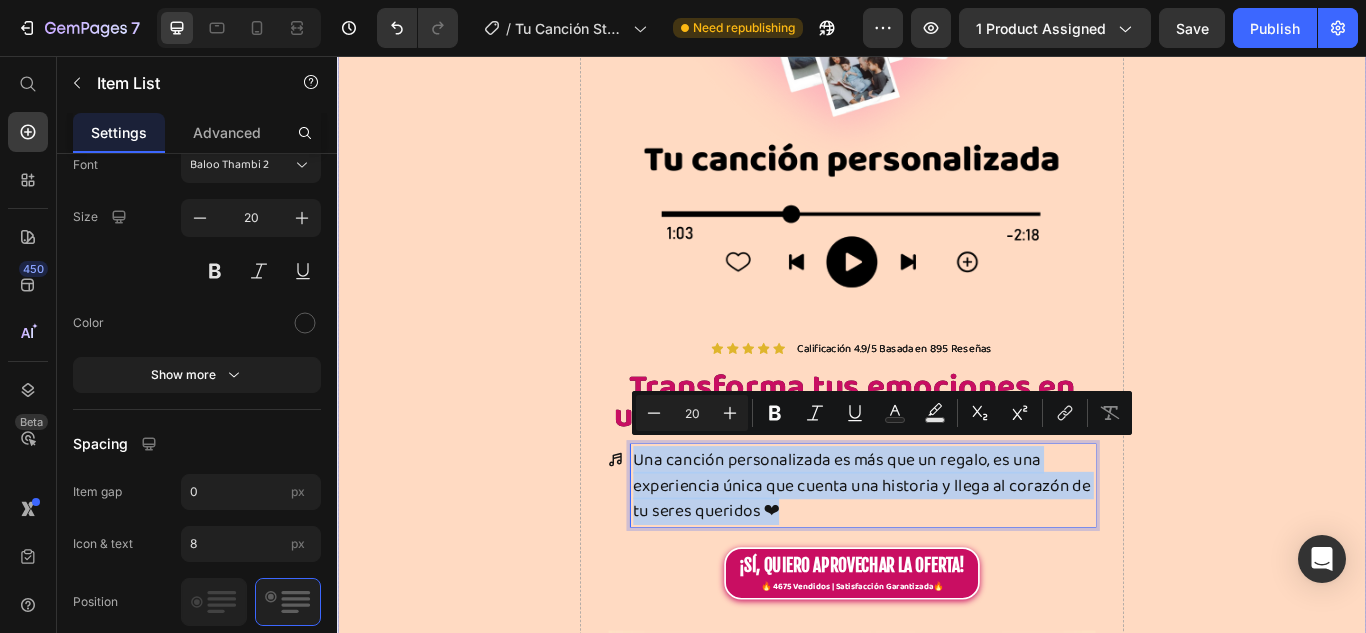 click on "Drop element here" at bounding box center (1395, 4701) 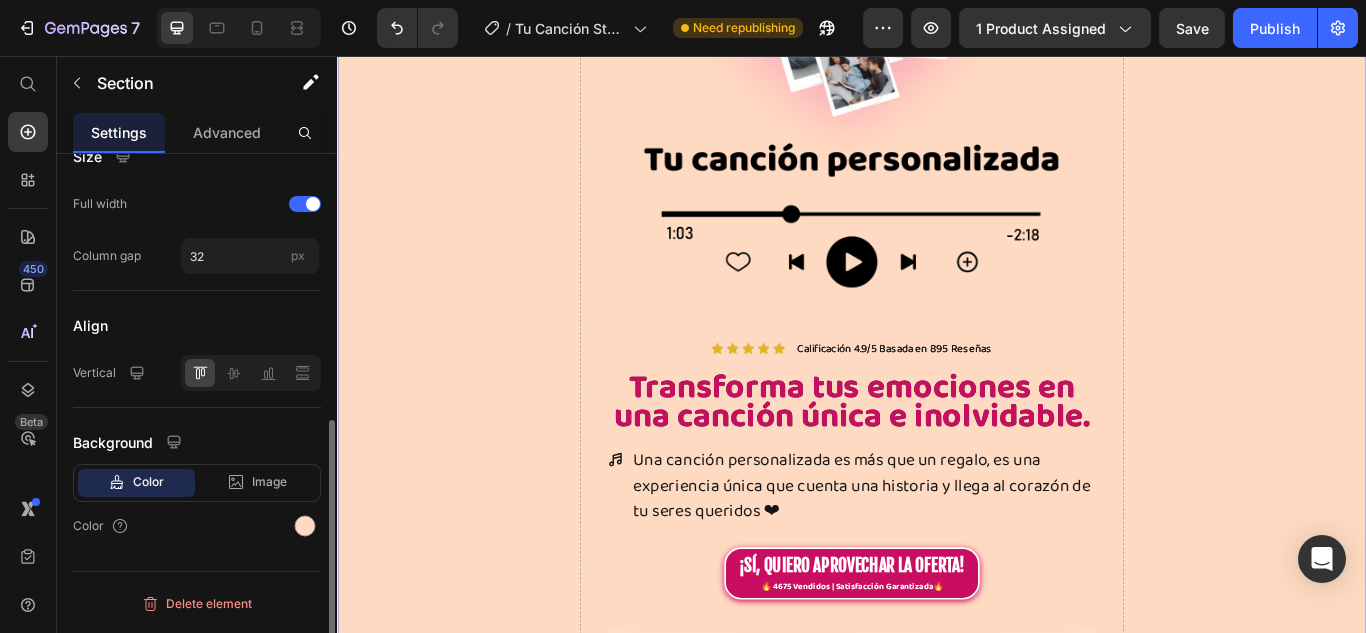 scroll, scrollTop: 0, scrollLeft: 0, axis: both 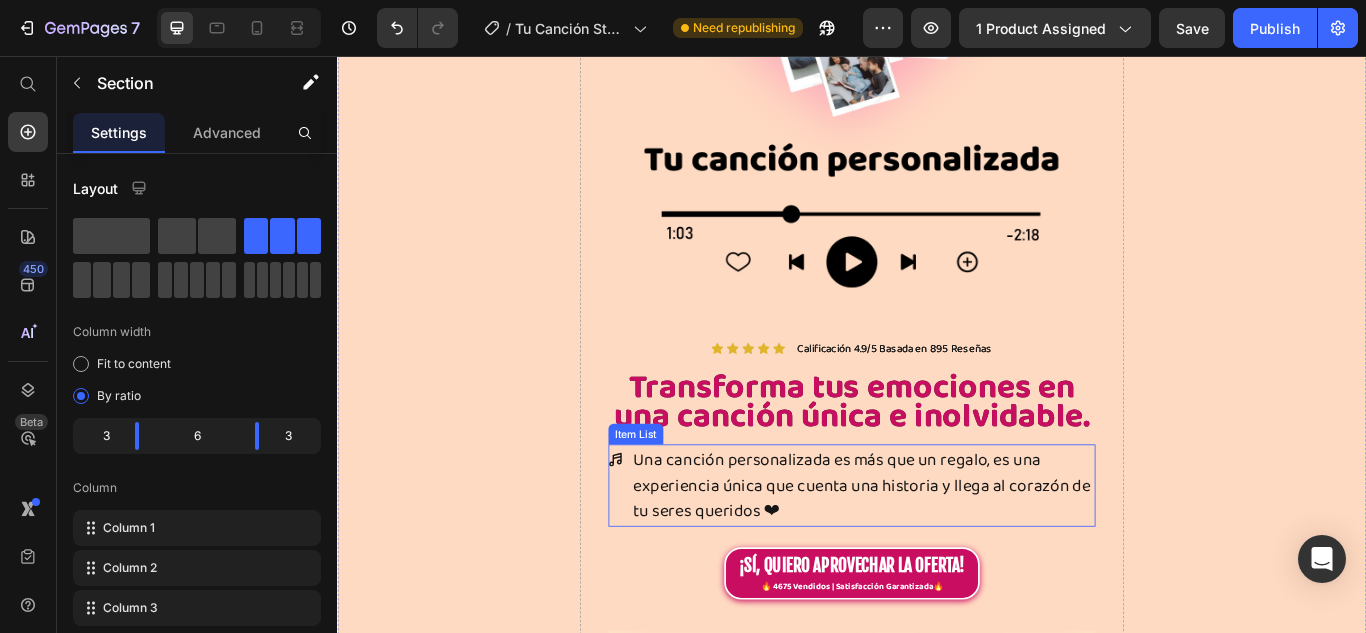 click on "Una canción personalizada es más que un regalo, es una experiencia única que cuenta una historia y llega al corazón de tu seres queridos ❤" at bounding box center [950, 557] 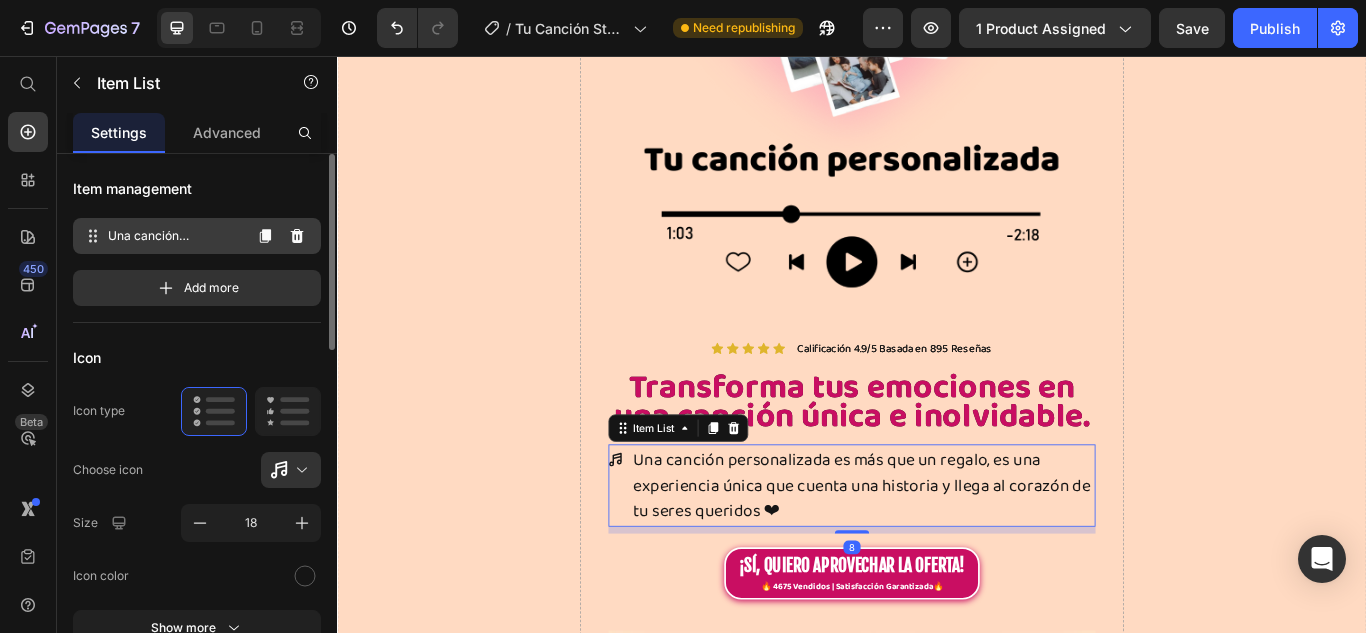 click on "Una canción personalizada es más que un regalo, es una experiencia única que cuenta una historia y llega al corazón de tu seres queridos ❤" at bounding box center [174, 236] 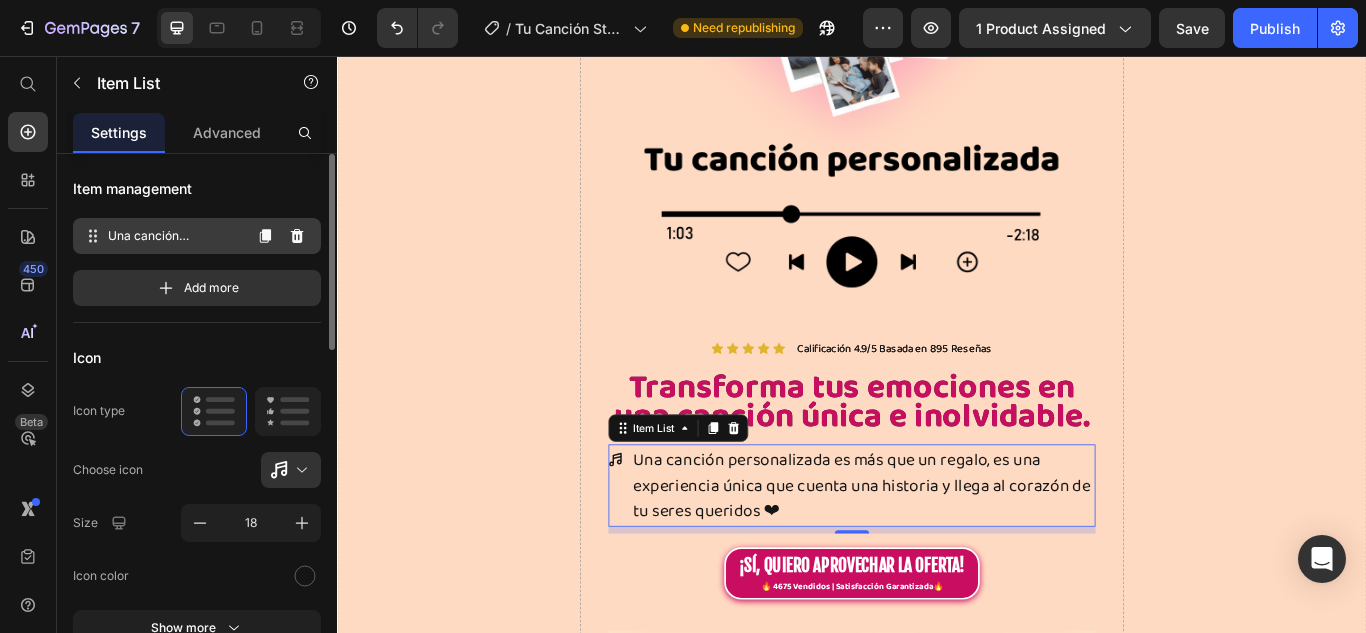 click on "Una canción personalizada es más que un regalo, es una experiencia única que cuenta una historia y llega al corazón de tu seres queridos ❤" at bounding box center [174, 236] 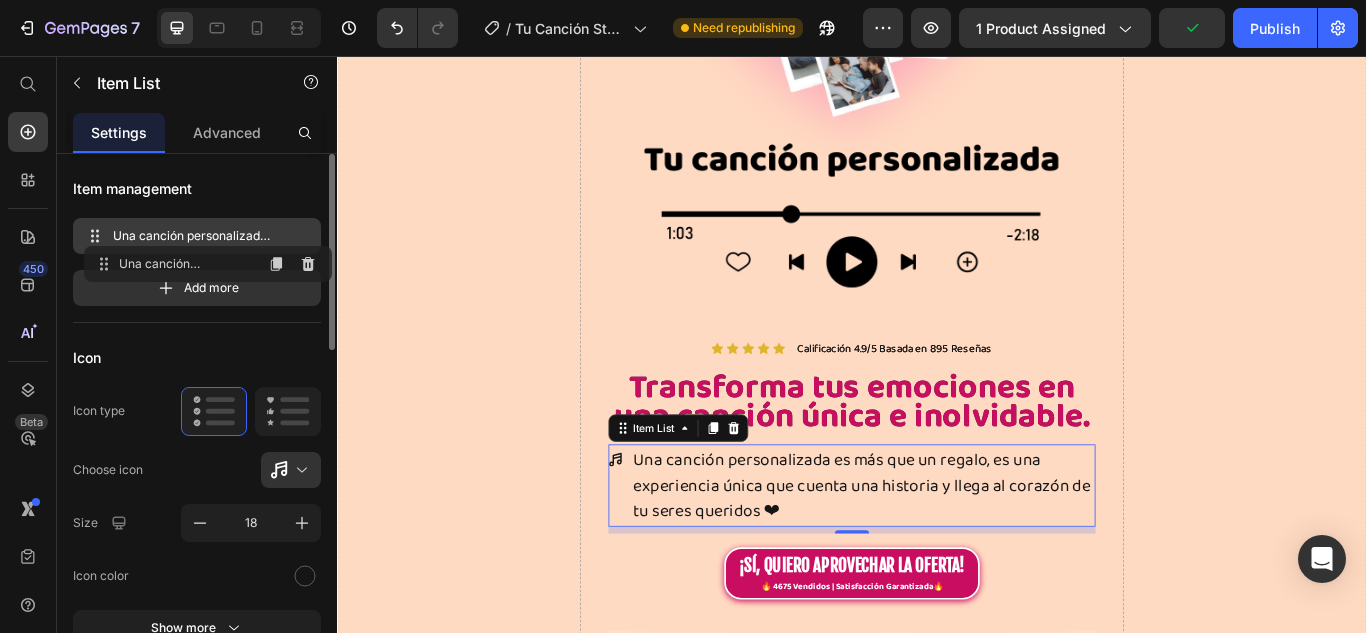 drag, startPoint x: 105, startPoint y: 230, endPoint x: 116, endPoint y: 258, distance: 30.083218 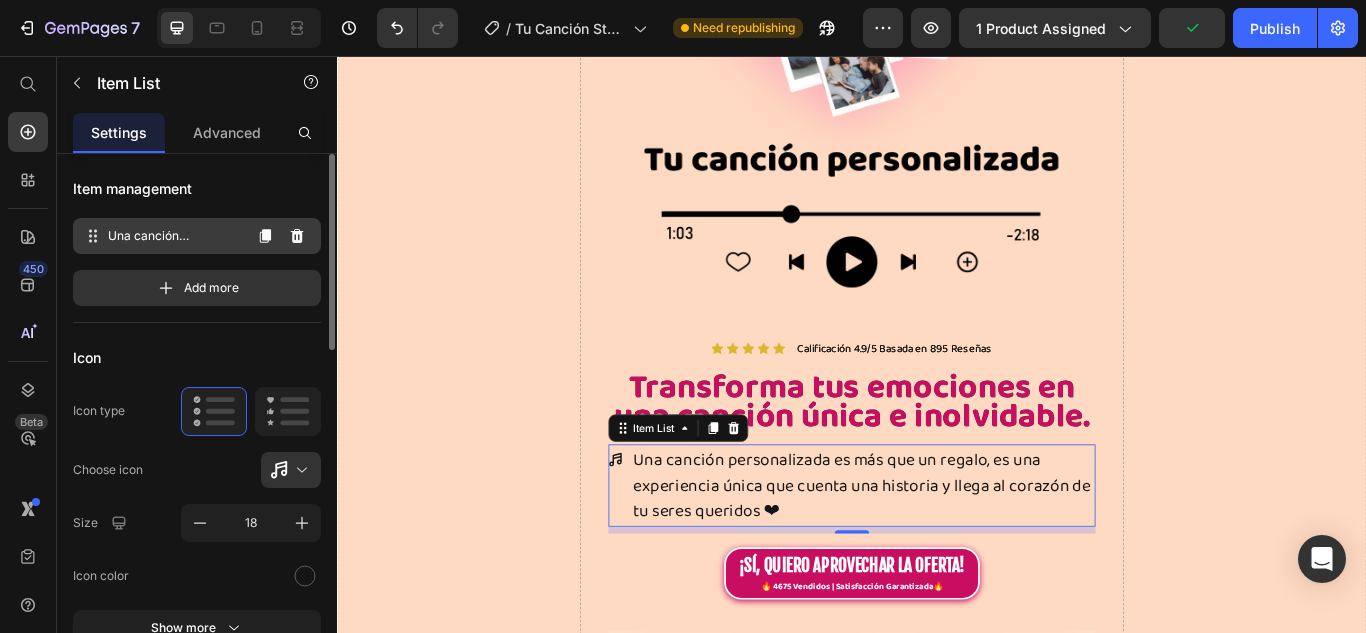 click on "Una canción personalizada es más que un regalo, es una experiencia única que cuenta una historia y llega al corazón de tu seres queridos ❤ Una canción personalizada es más que un regalo, es una experiencia única que cuenta una historia y llega al corazón de tu seres queridos ❤" at bounding box center (161, 236) 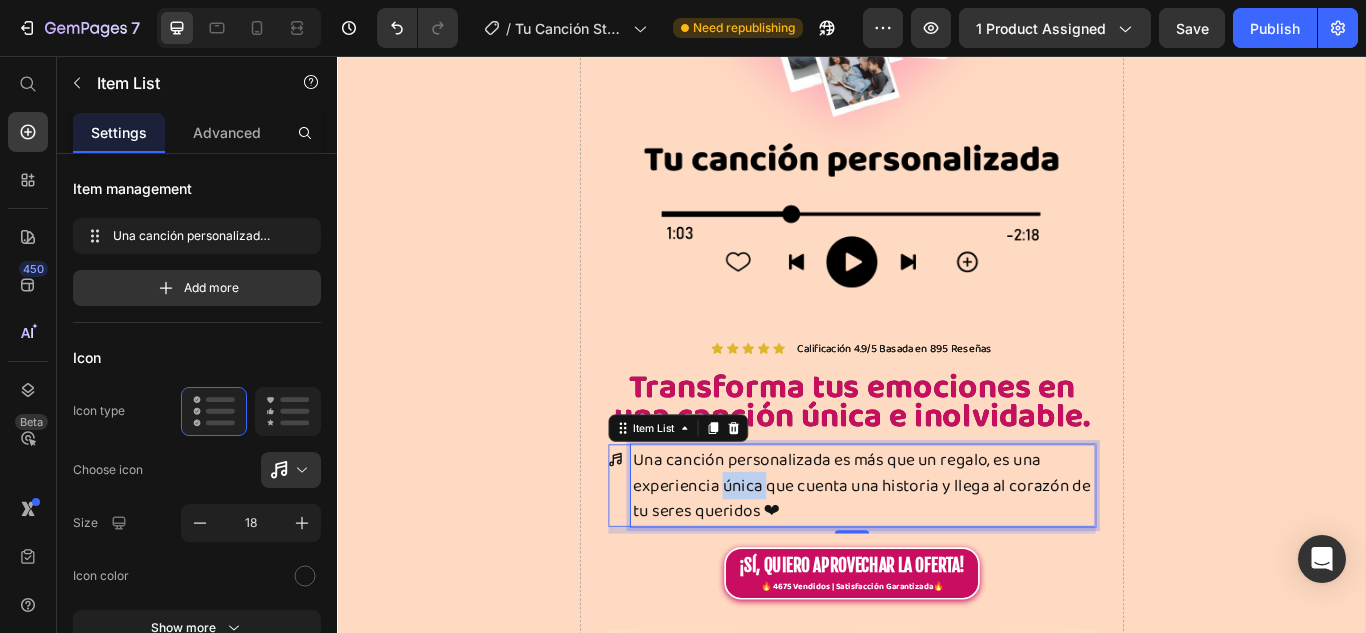 click on "Una canción personalizada es más que un regalo, es una experiencia única que cuenta una historia y llega al corazón de tu seres queridos ❤" at bounding box center (950, 557) 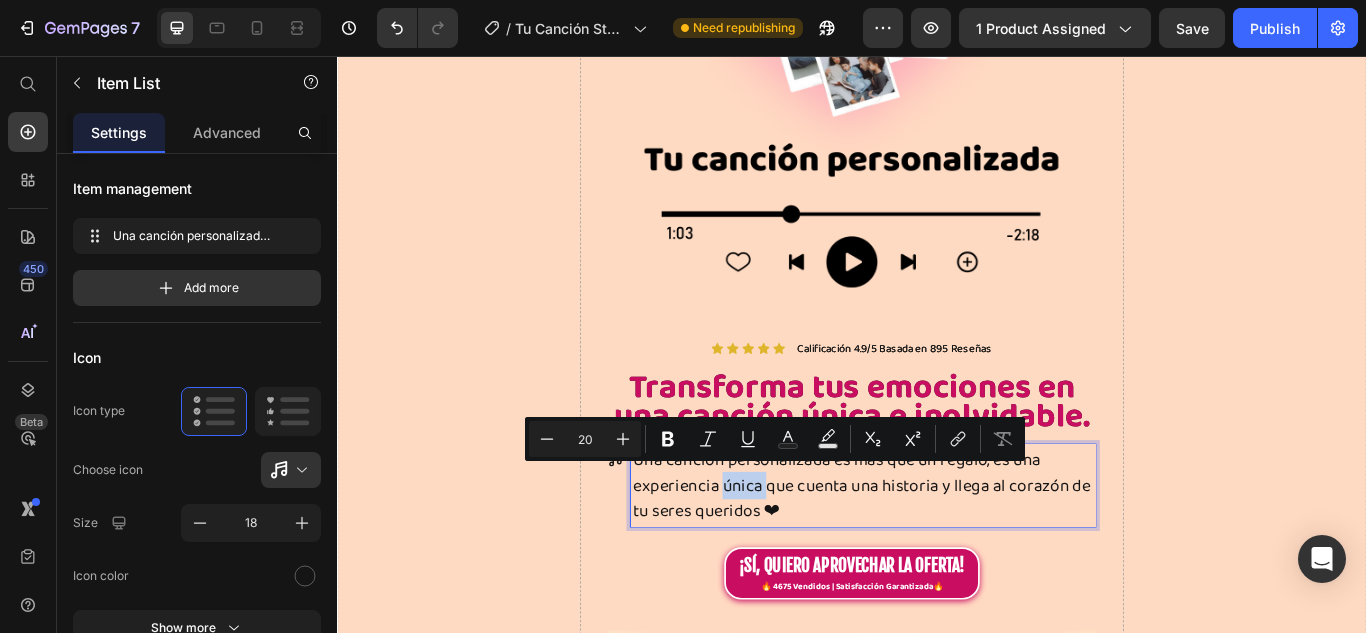 click on "Una canción personalizada es más que un regalo, es una experiencia única que cuenta una historia y llega al corazón de tu seres queridos ❤" at bounding box center (950, 557) 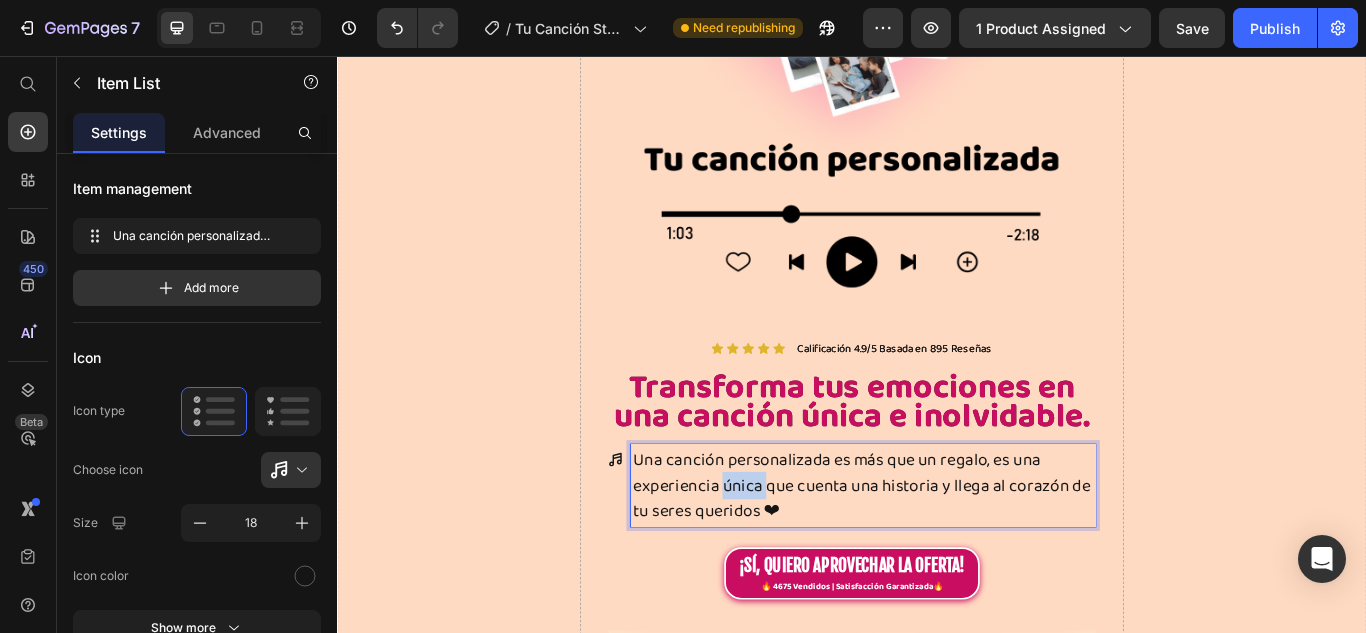 click on "Una canción personalizada es más que un regalo, es una experiencia única que cuenta una historia y llega al corazón de tu seres queridos ❤" at bounding box center [950, 557] 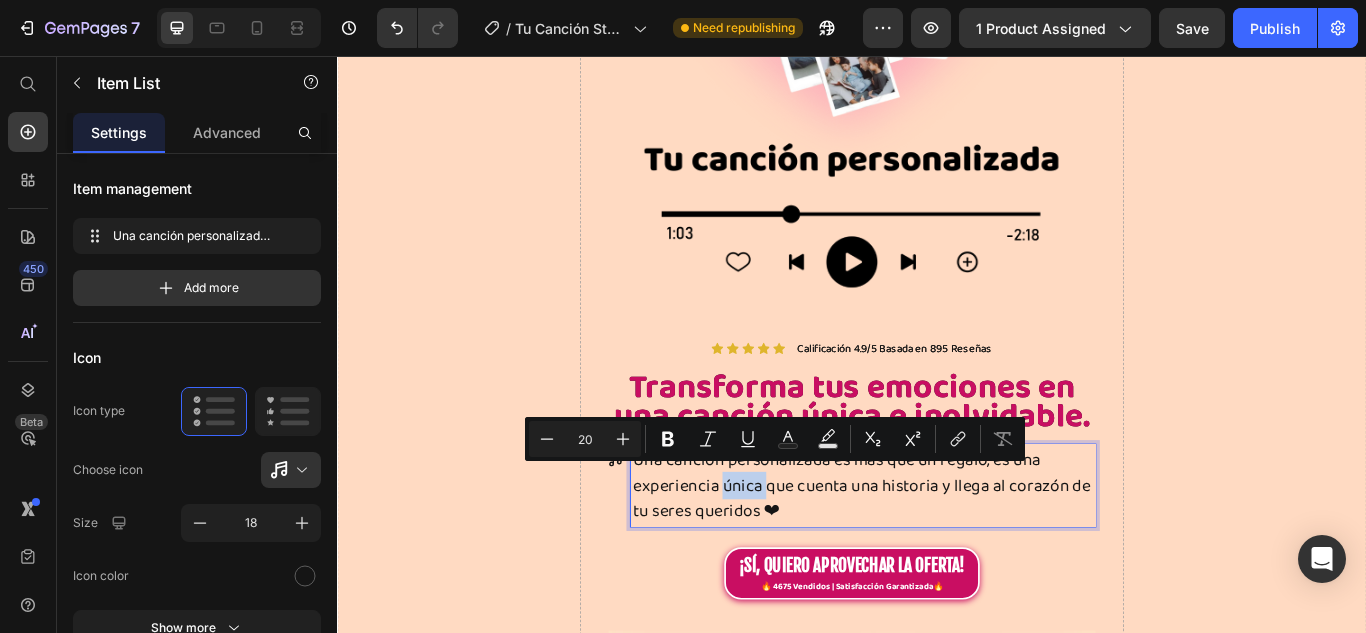 click on "Una canción personalizada es más que un regalo, es una experiencia única que cuenta una historia y llega al corazón de tu seres queridos ❤" at bounding box center (950, 557) 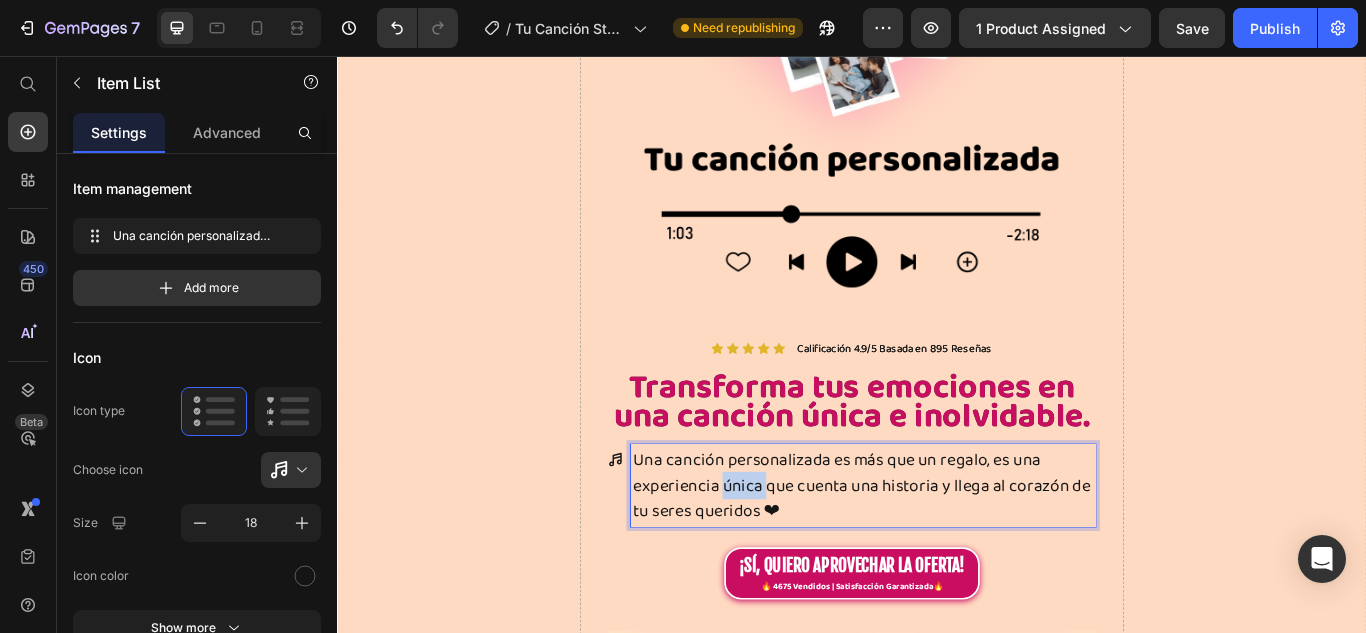 click on "Una canción personalizada es más que un regalo, es una experiencia única que cuenta una historia y llega al corazón de tu seres queridos ❤" at bounding box center [950, 557] 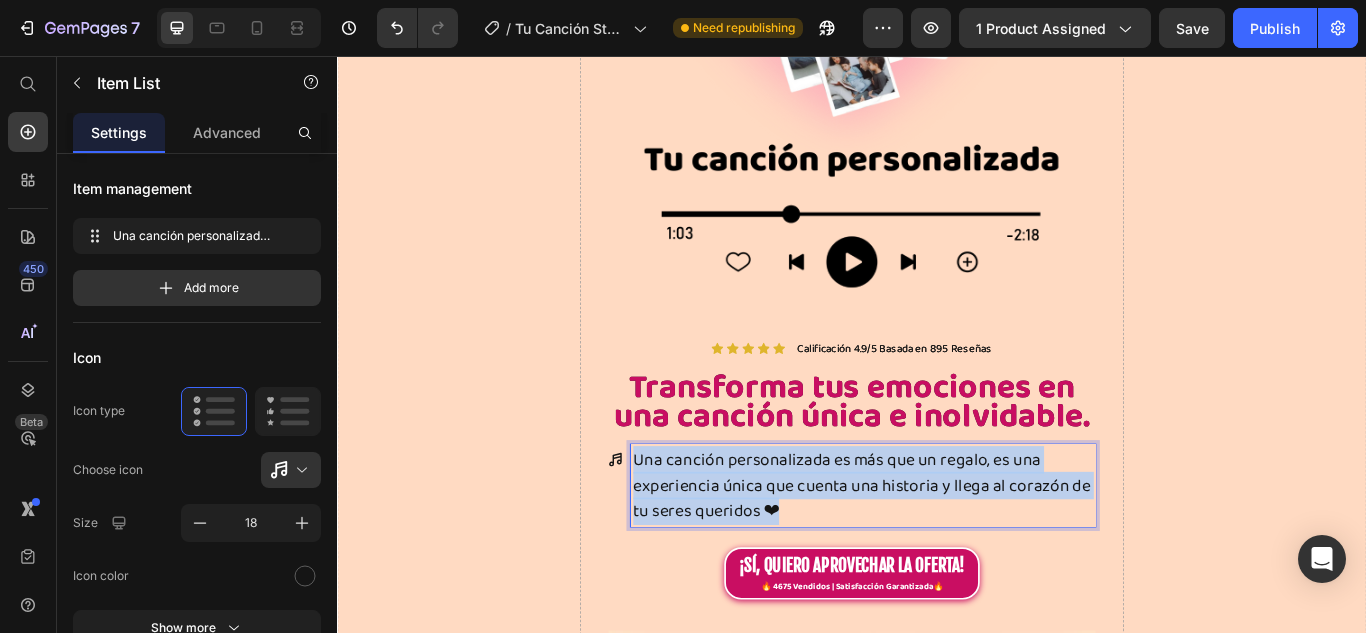 click on "Una canción personalizada es más que un regalo, es una experiencia única que cuenta una historia y llega al corazón de tu seres queridos ❤" at bounding box center (950, 557) 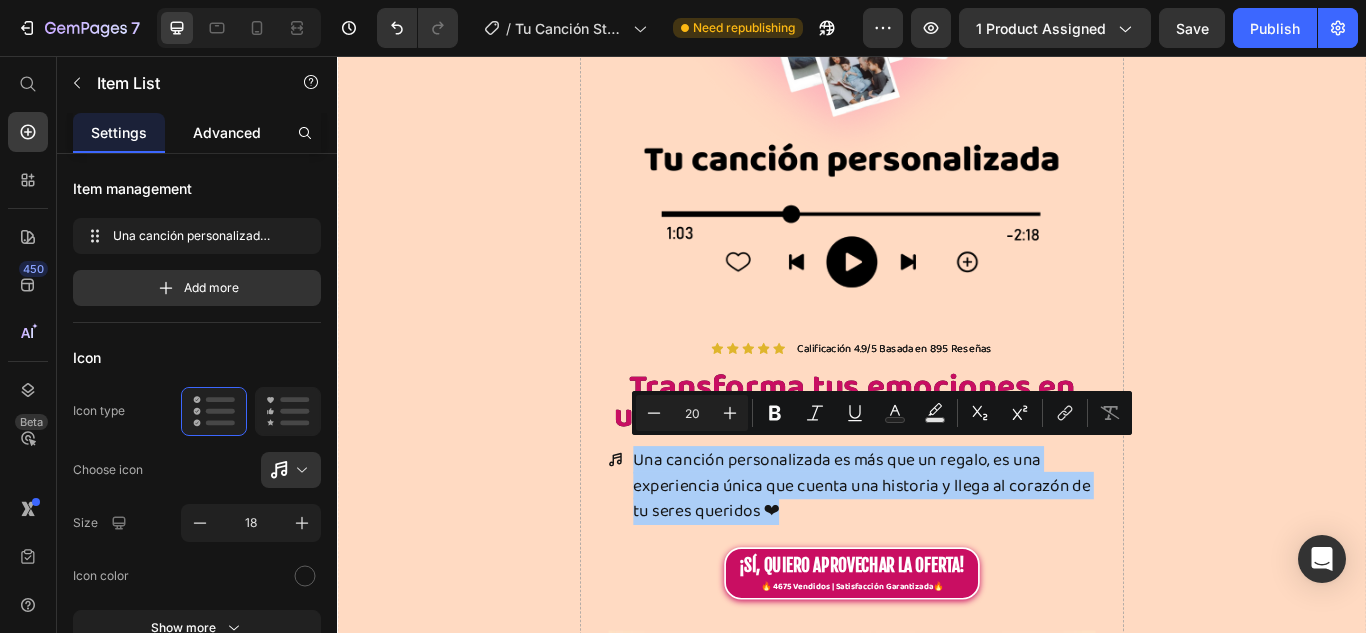 click on "Advanced" at bounding box center (227, 132) 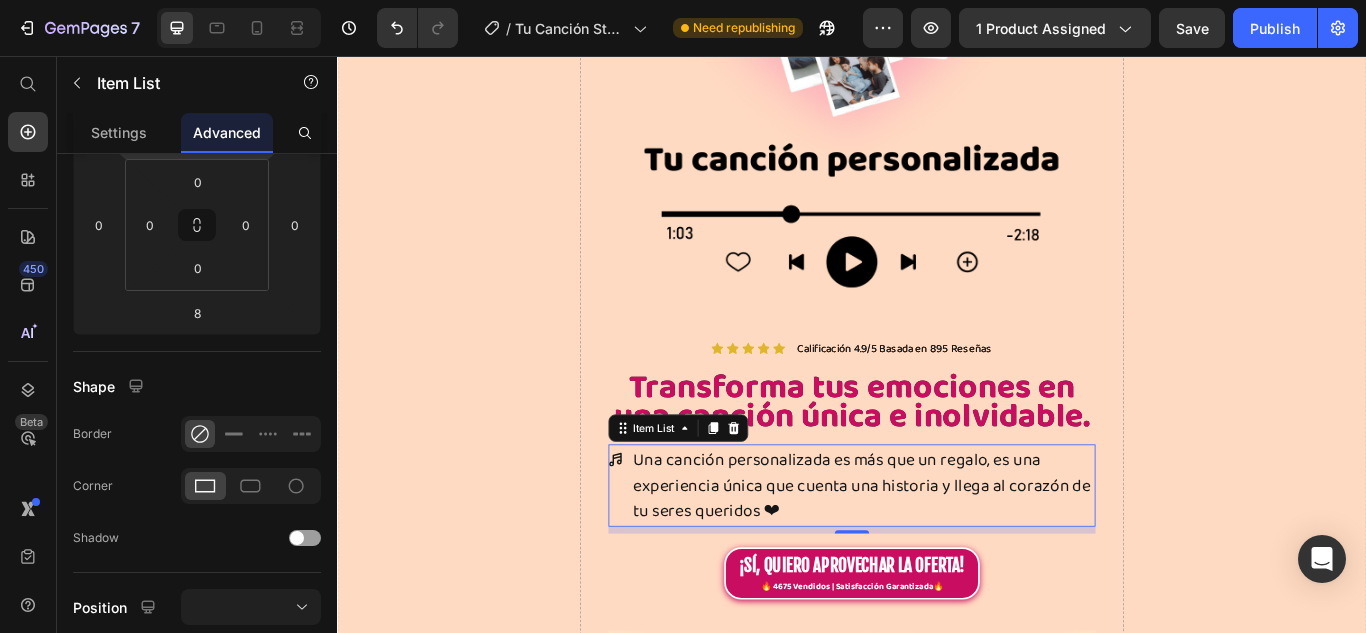 scroll, scrollTop: 0, scrollLeft: 0, axis: both 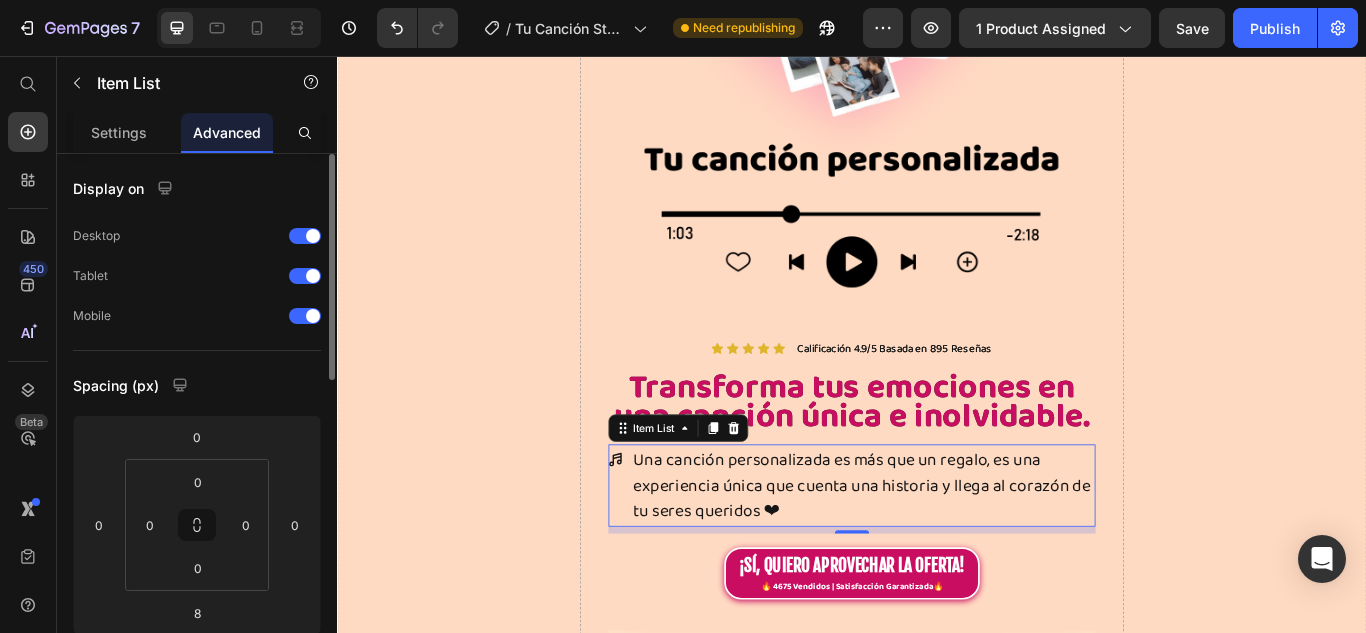 drag, startPoint x: 140, startPoint y: 142, endPoint x: 144, endPoint y: 157, distance: 15.524175 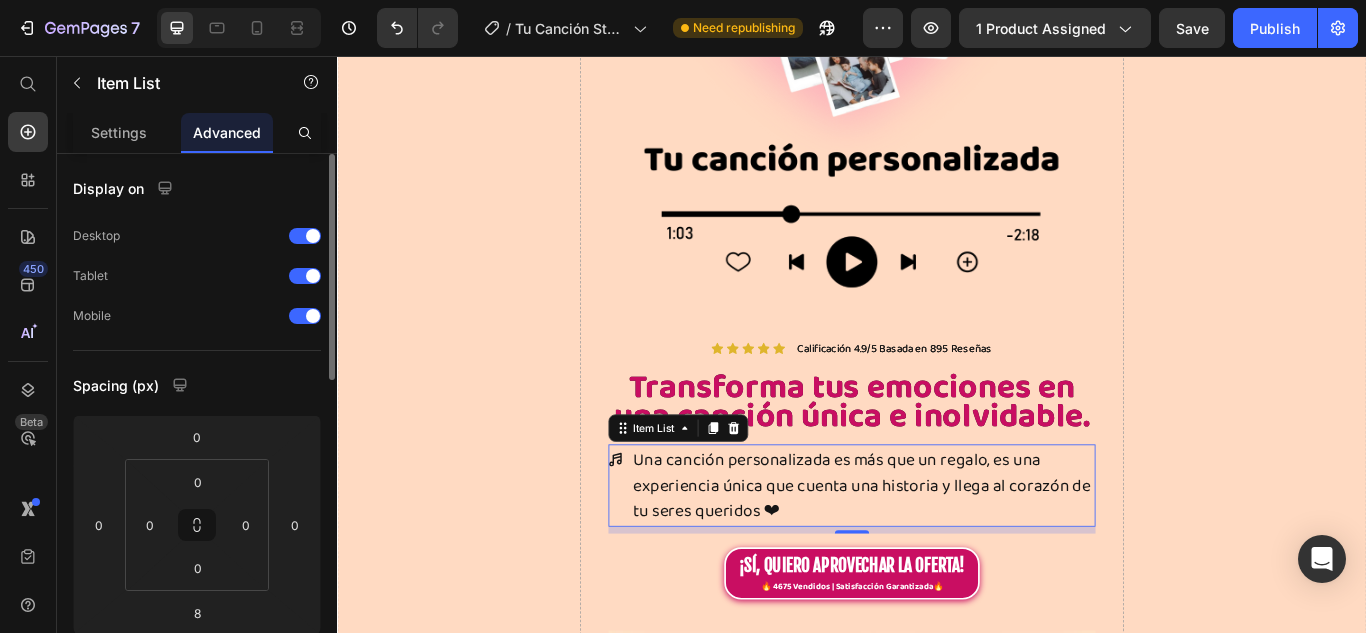 click on "Settings" at bounding box center (119, 132) 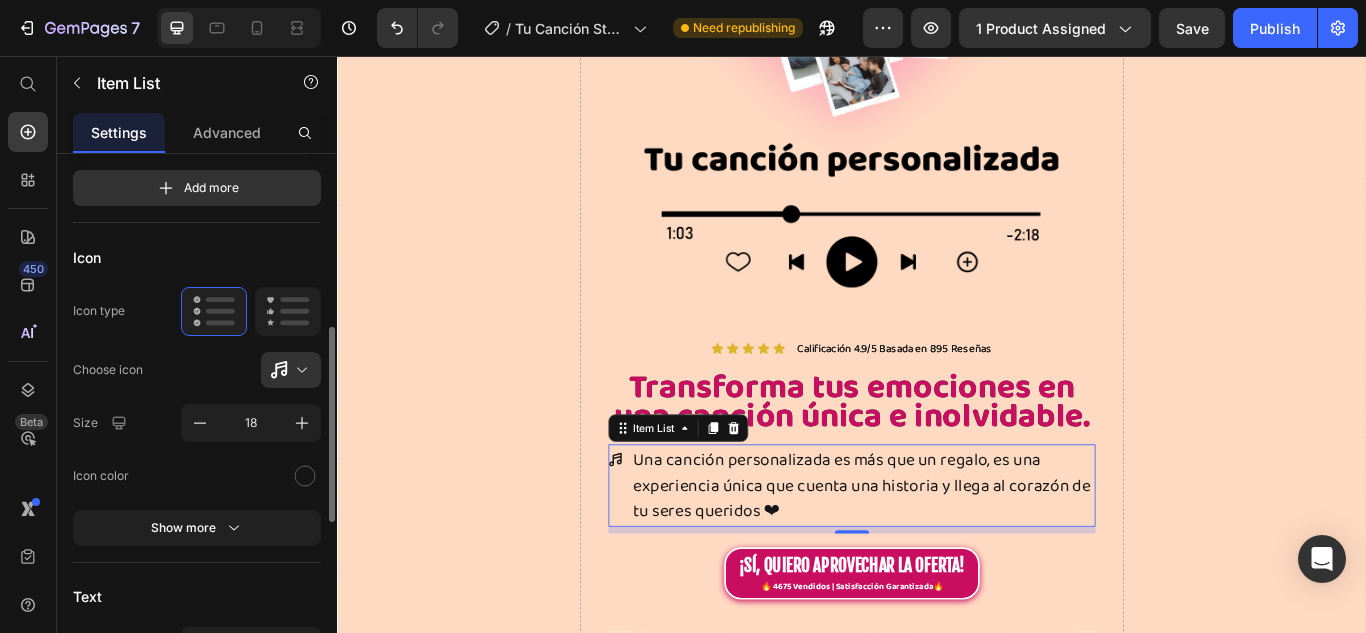 scroll, scrollTop: 200, scrollLeft: 0, axis: vertical 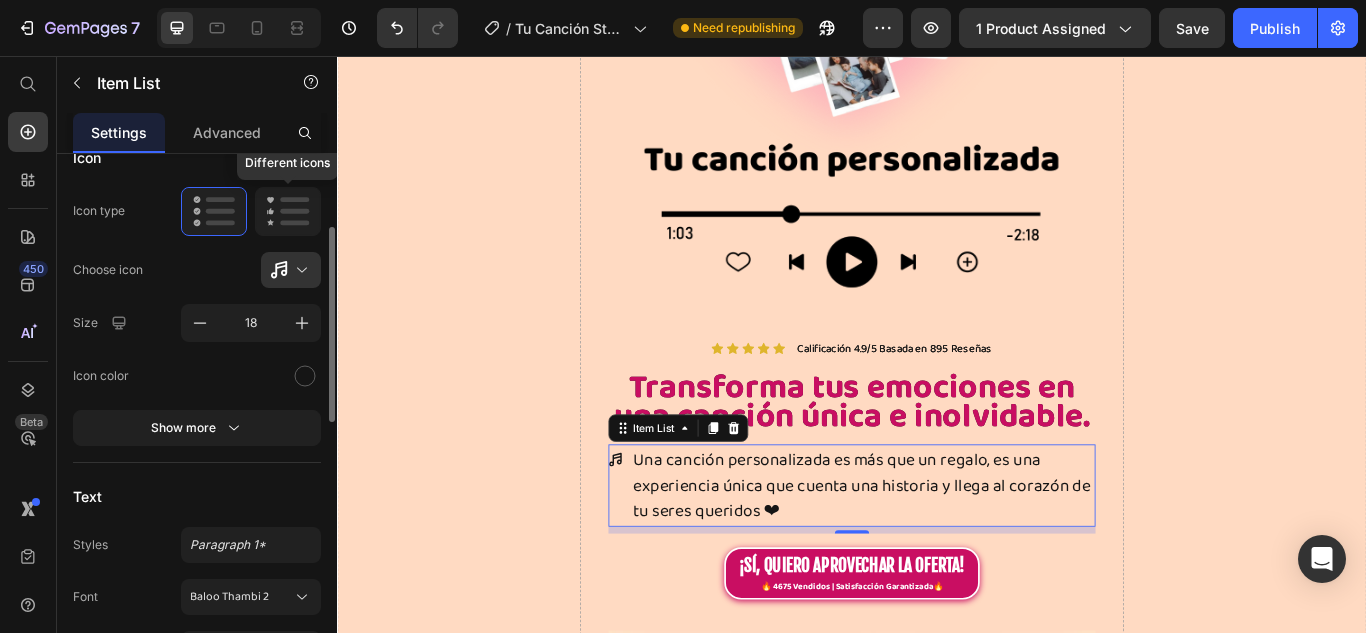 click 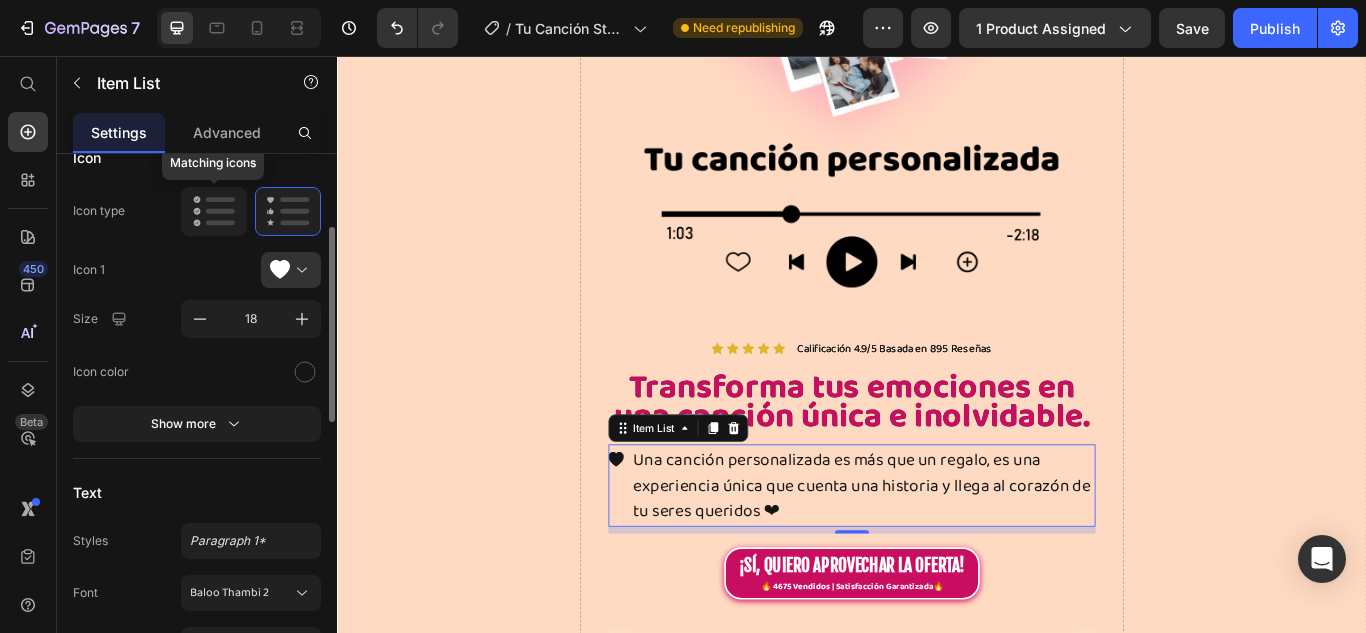 click 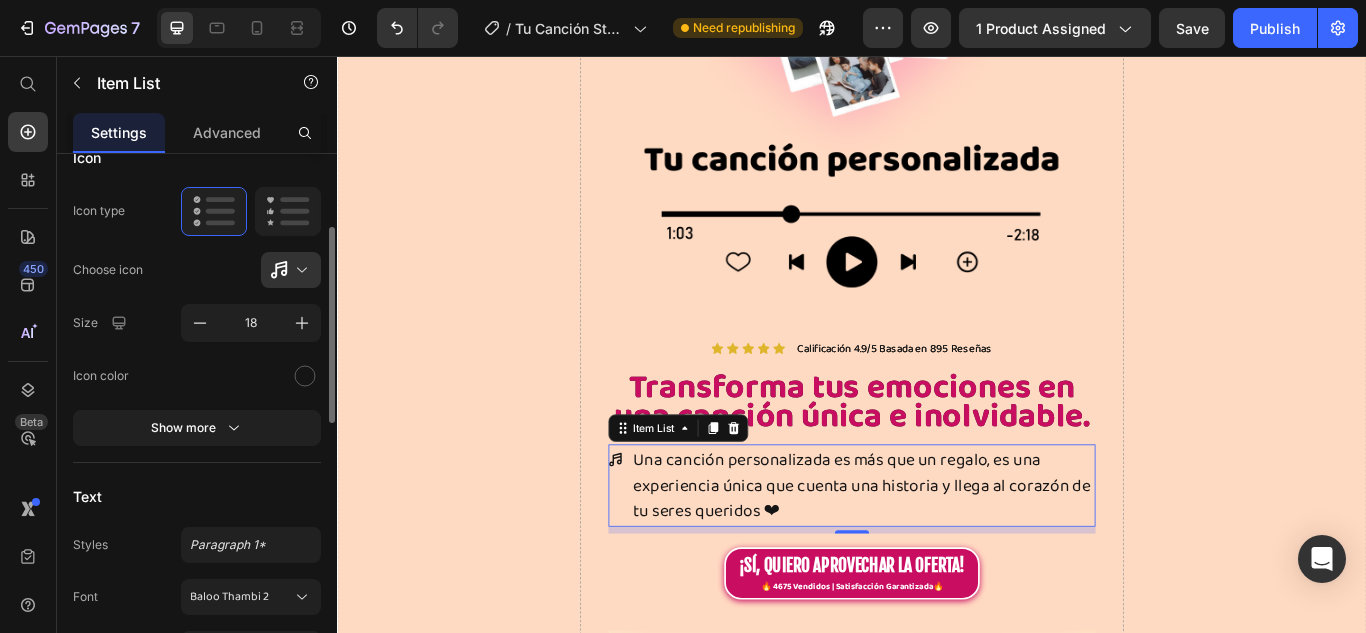 scroll, scrollTop: 300, scrollLeft: 0, axis: vertical 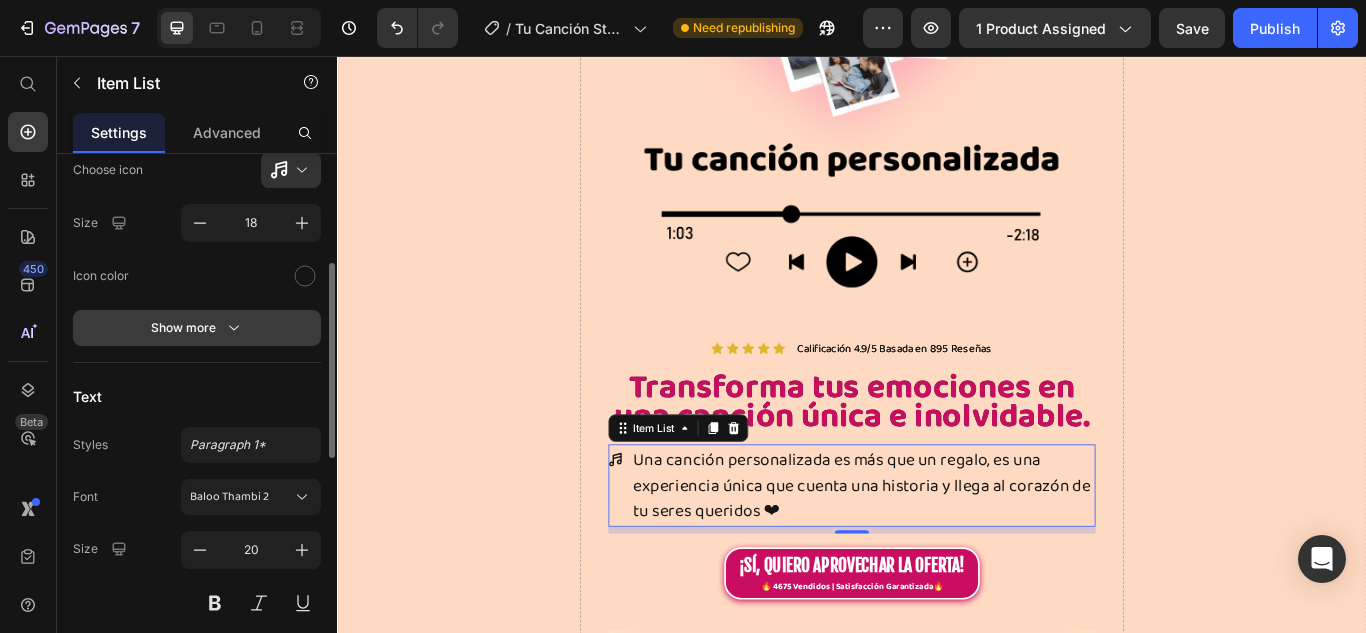 click on "Show more" at bounding box center [197, 328] 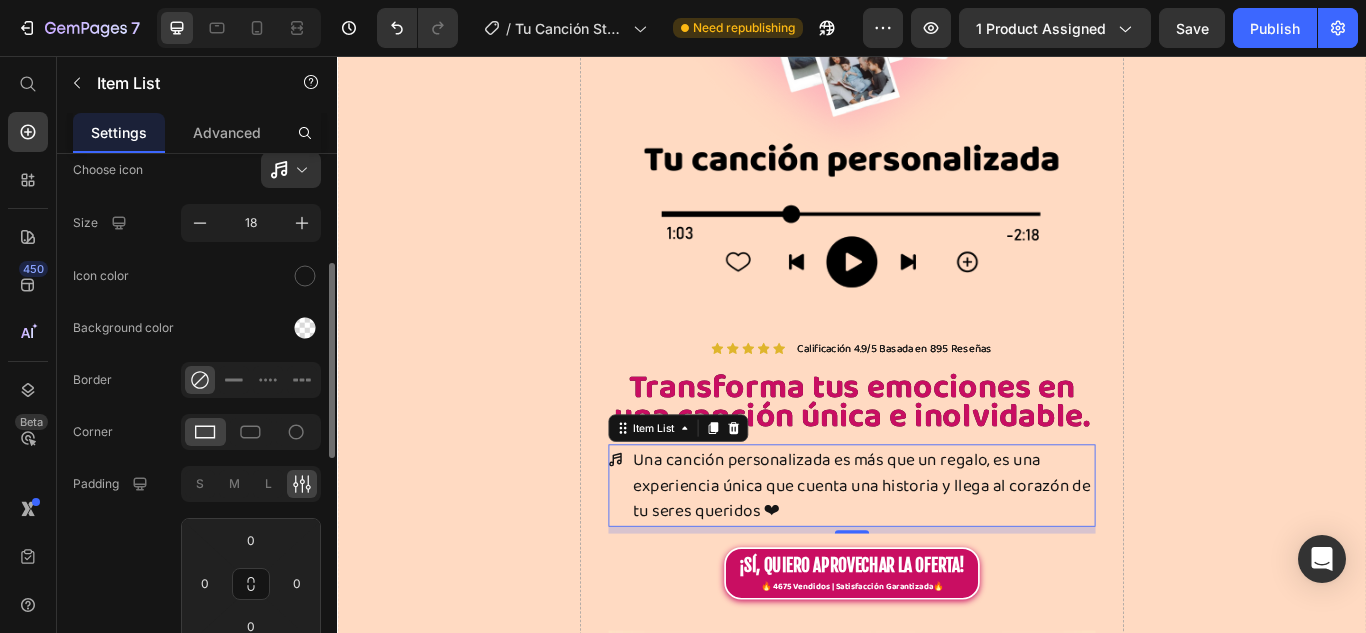 scroll, scrollTop: 400, scrollLeft: 0, axis: vertical 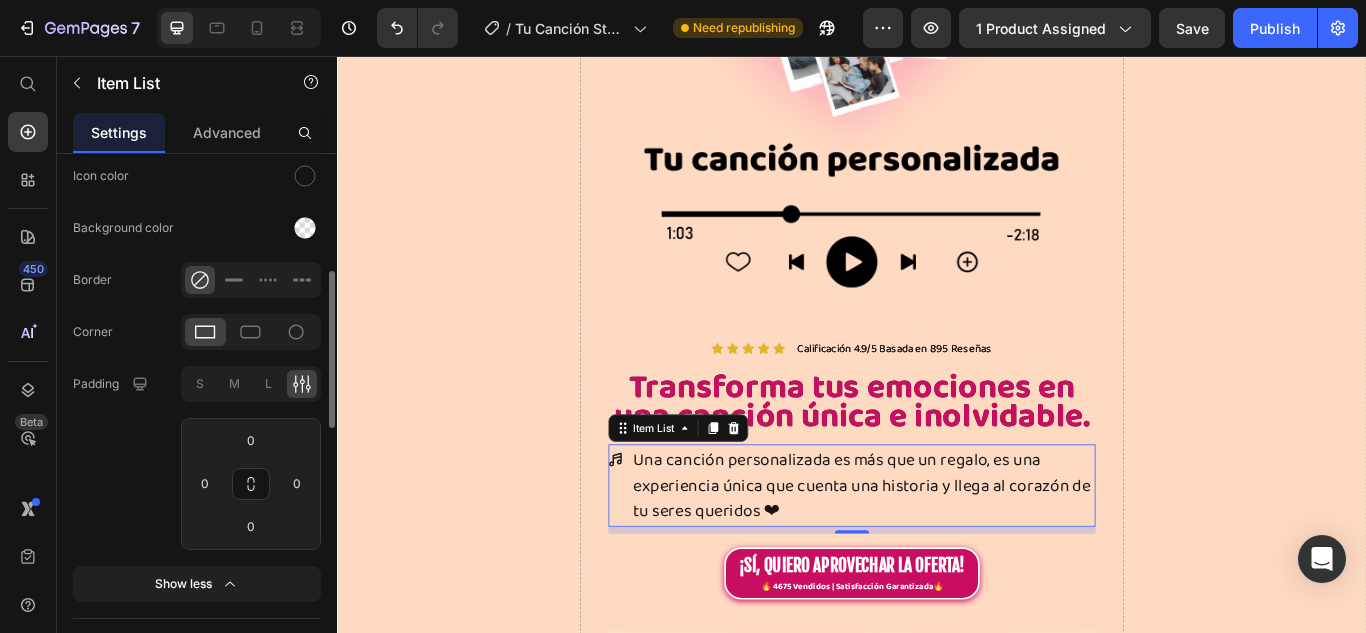 click 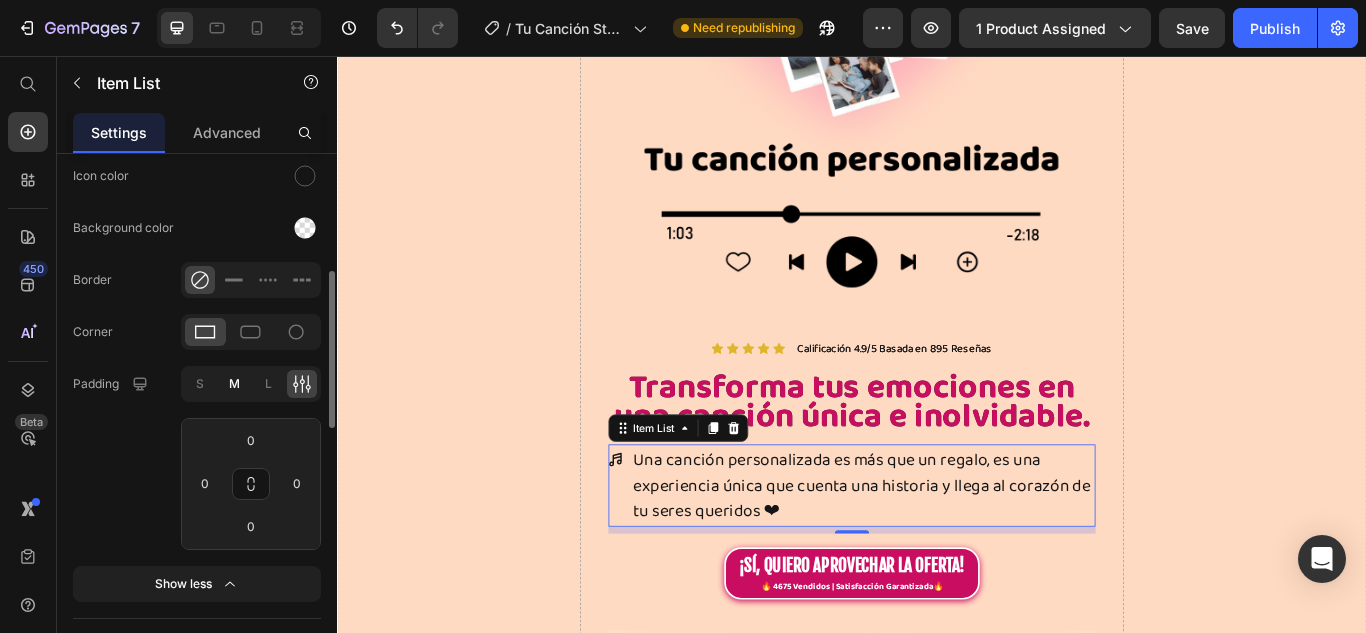 click on "M" 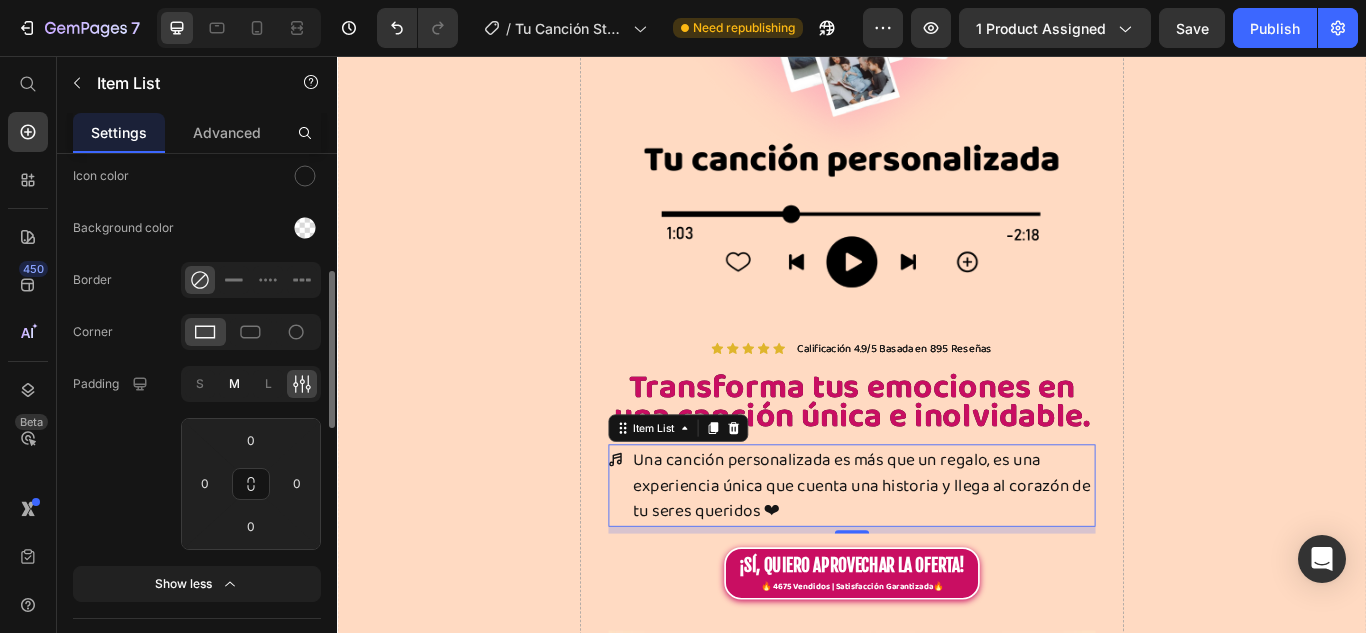 type on "8" 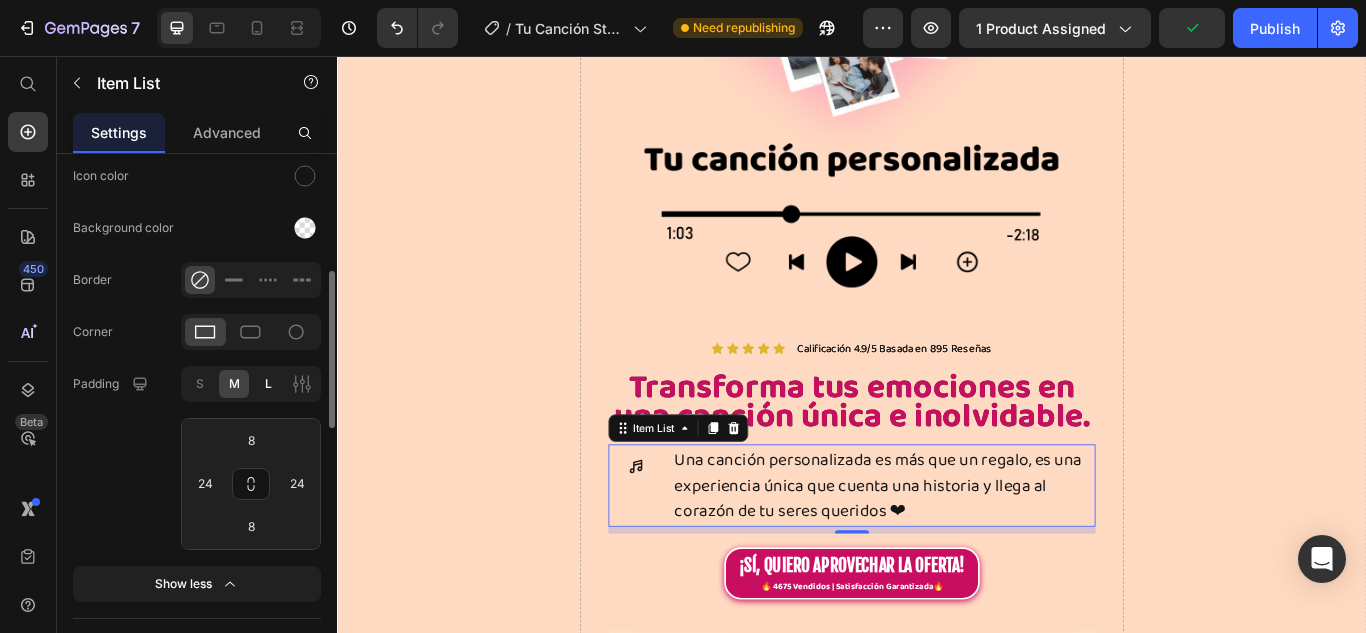 click on "L" 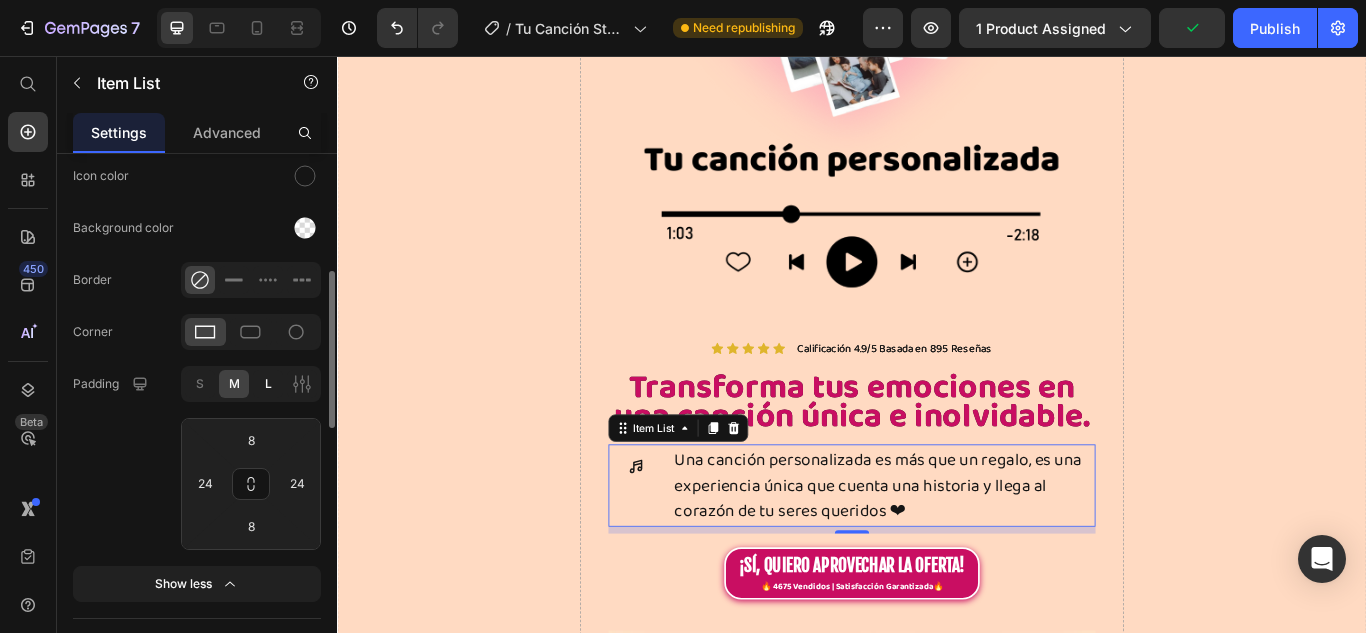 type on "12" 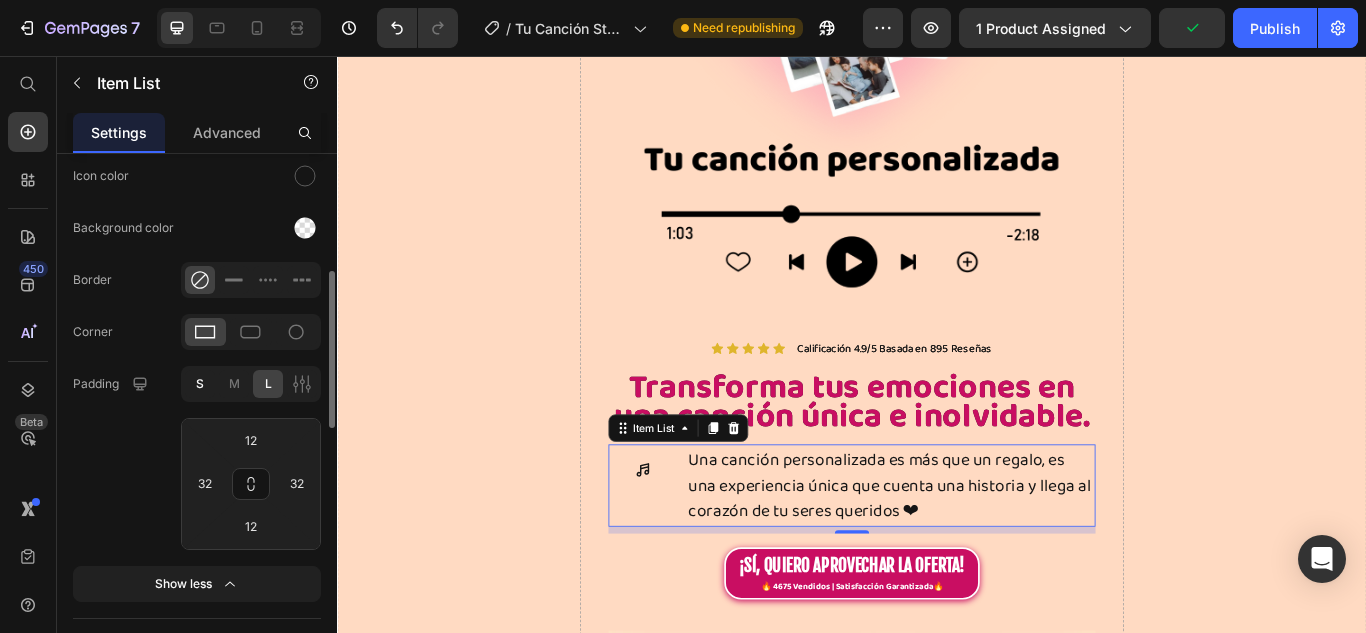 click on "S" 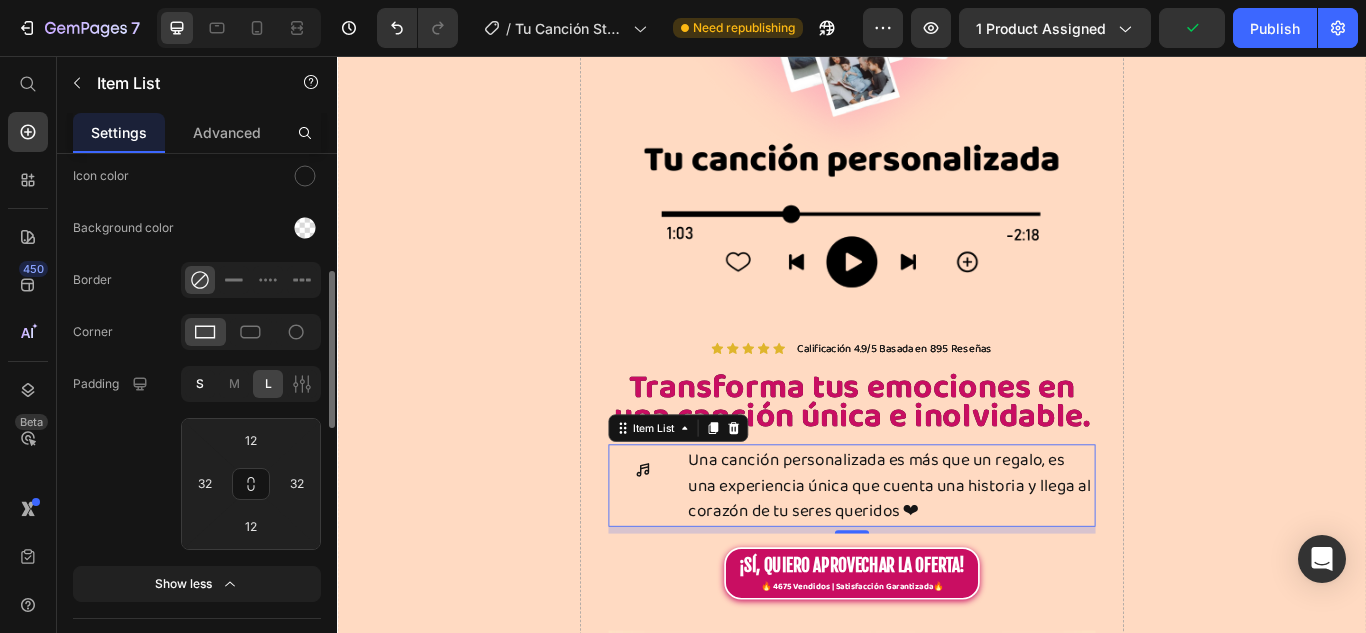 type on "4" 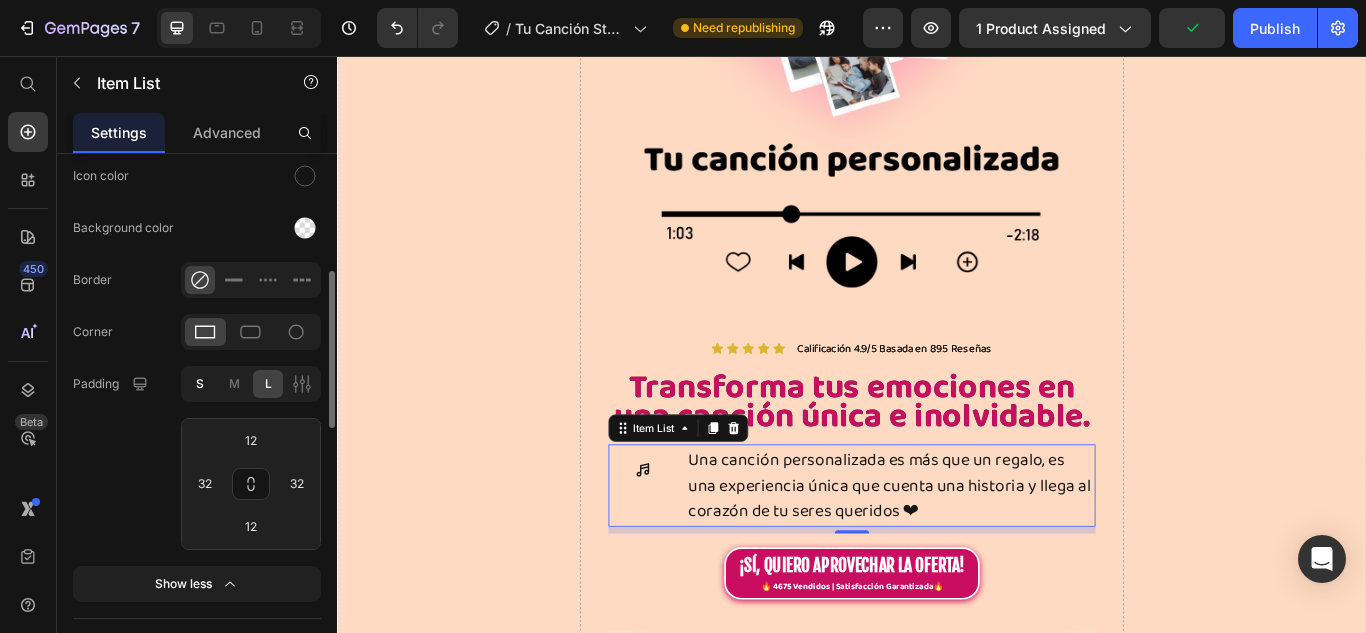 type on "4" 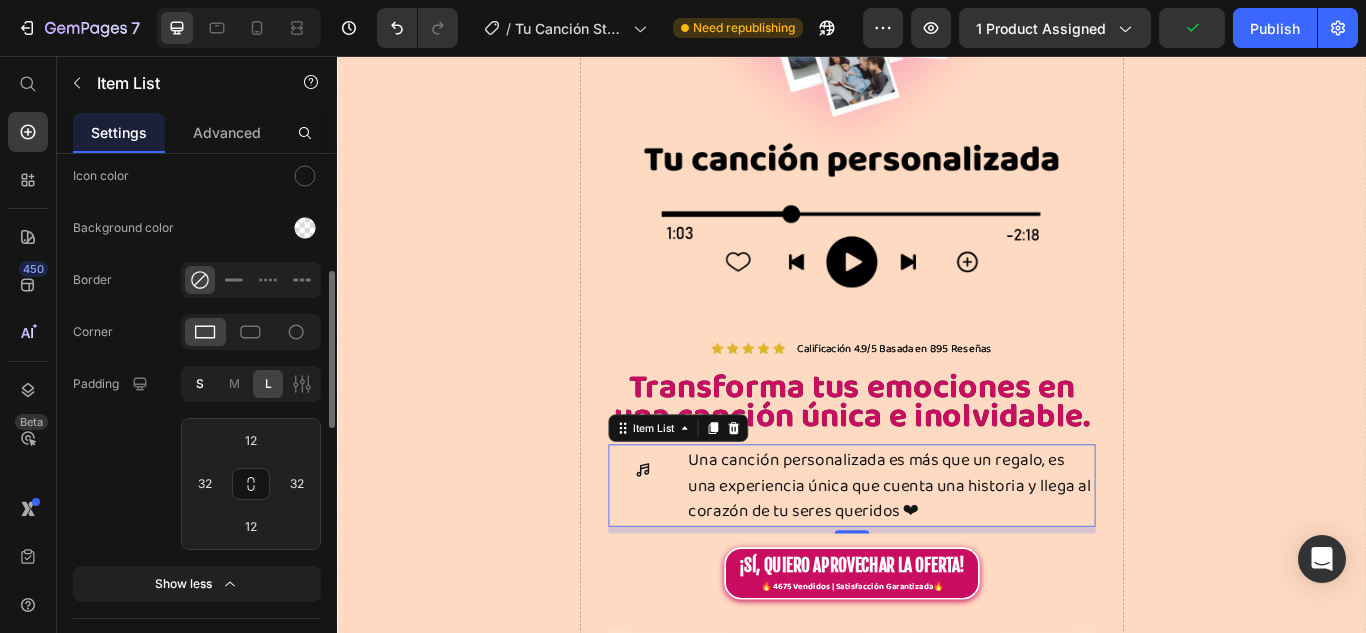 type on "16" 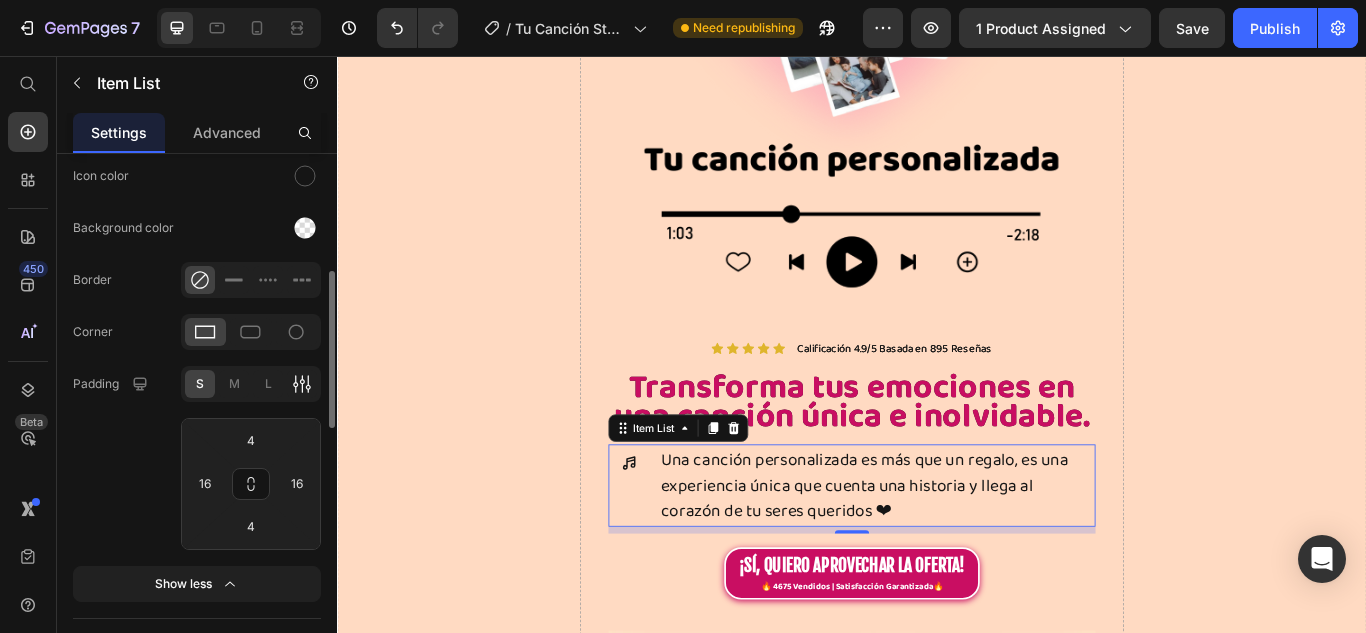 click 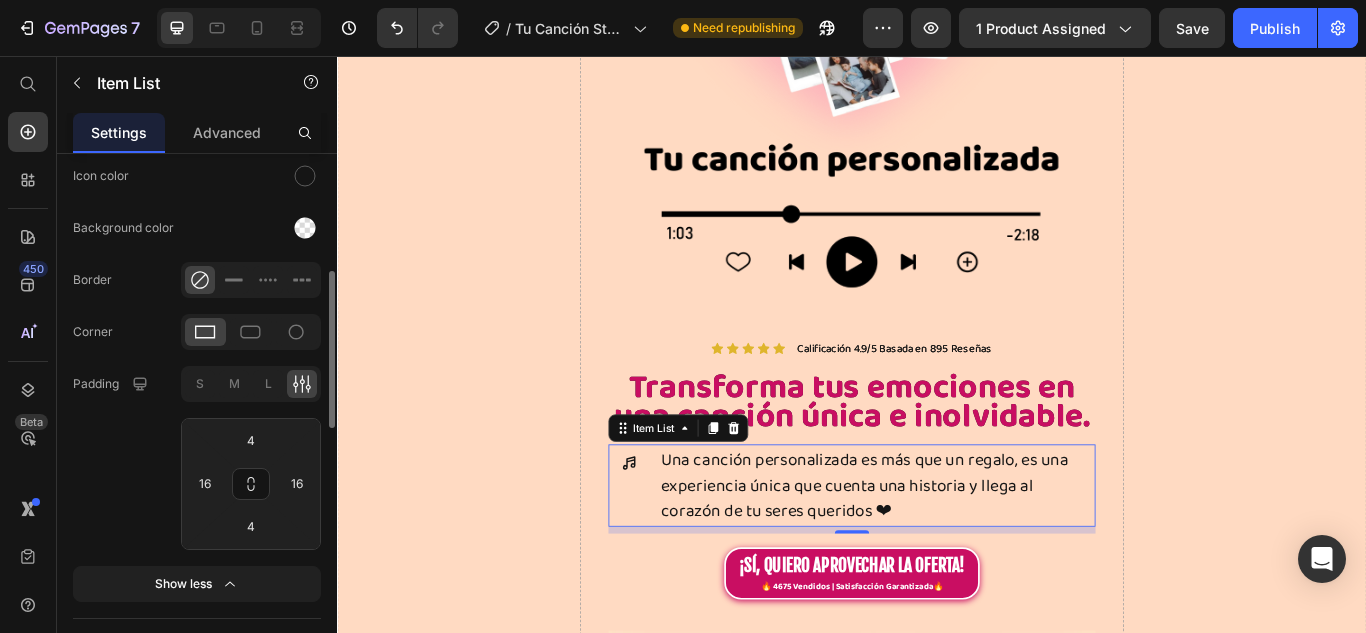 click 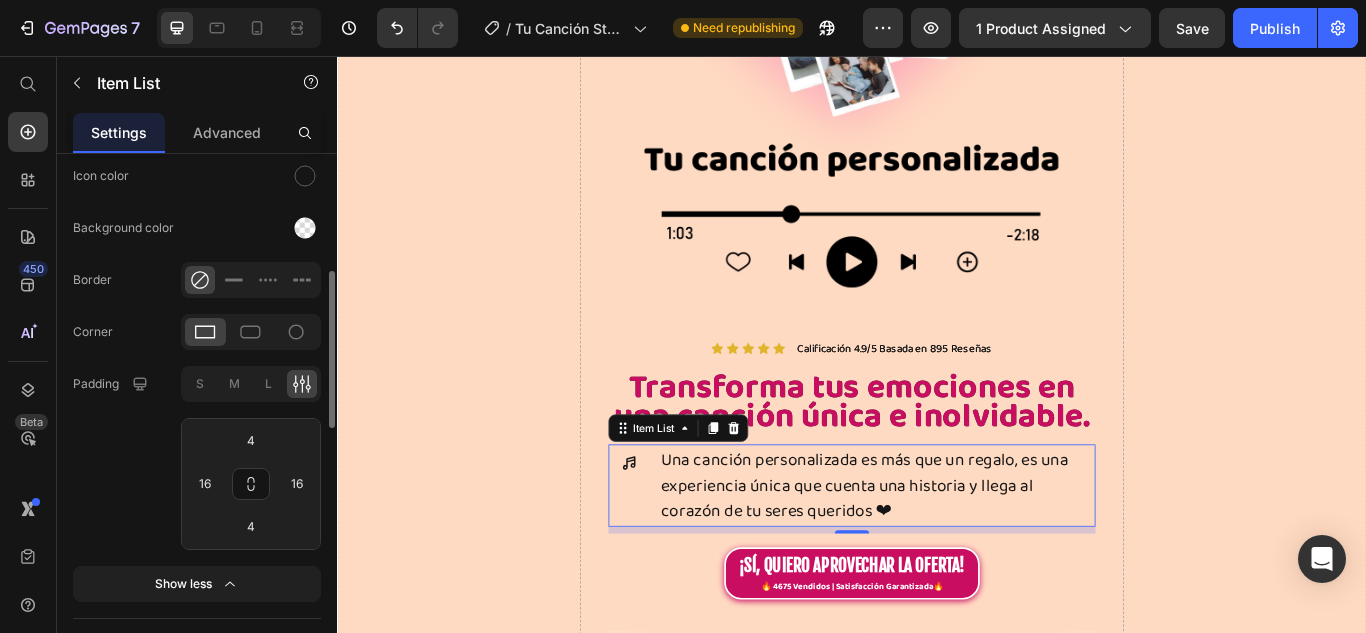 click 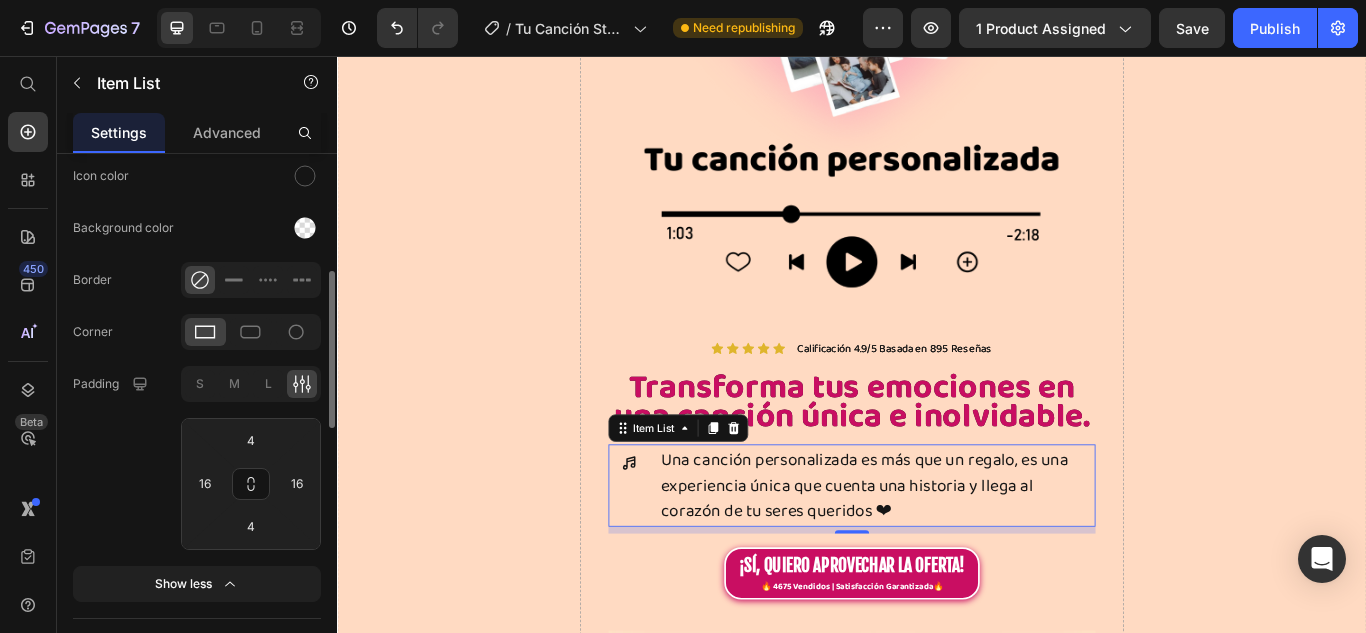 click 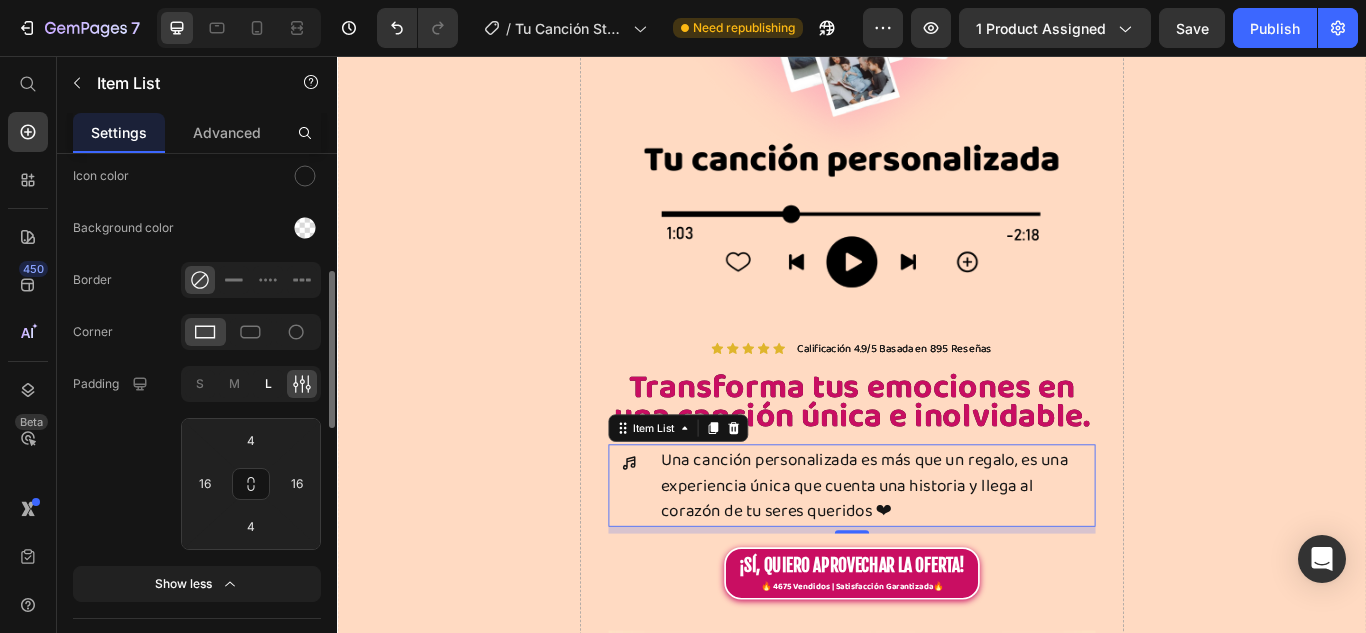 click on "L" 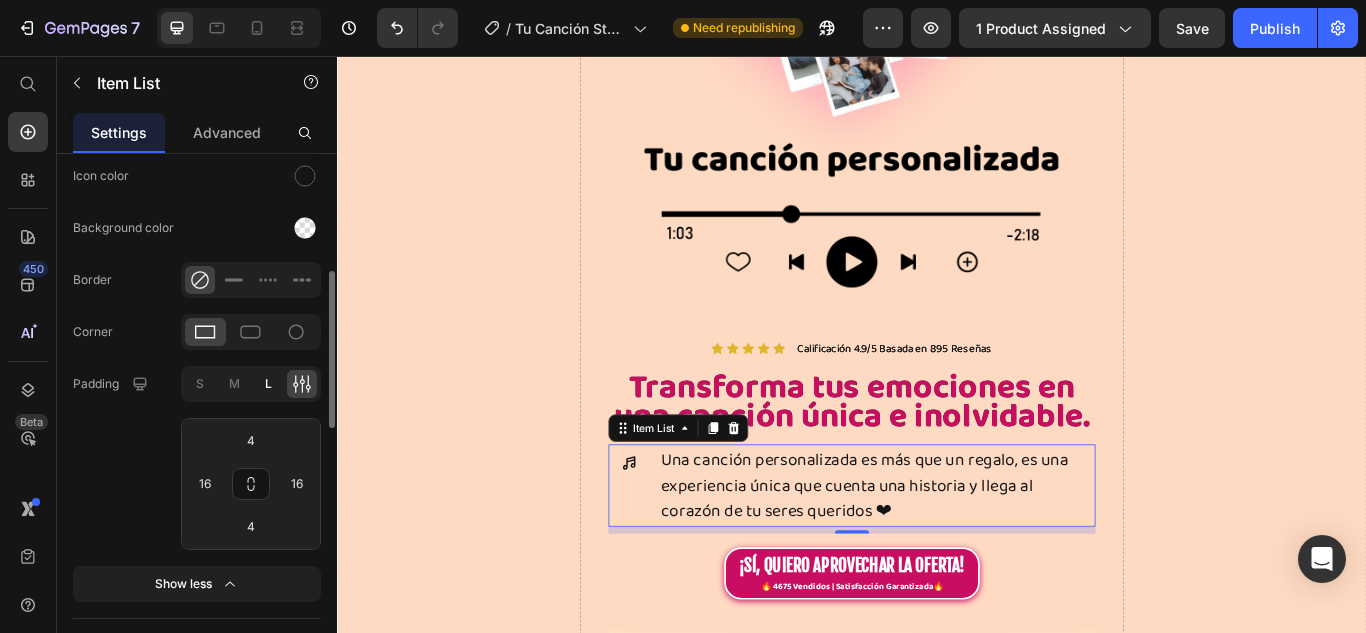 type on "12" 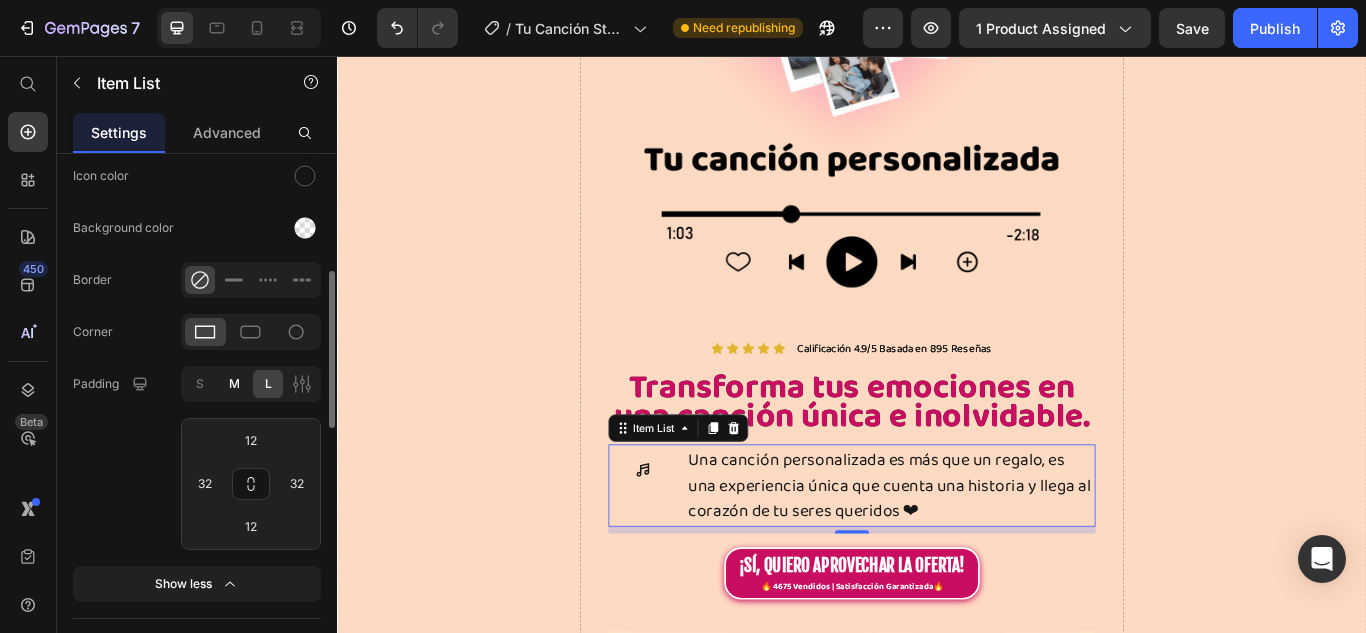 click on "M" 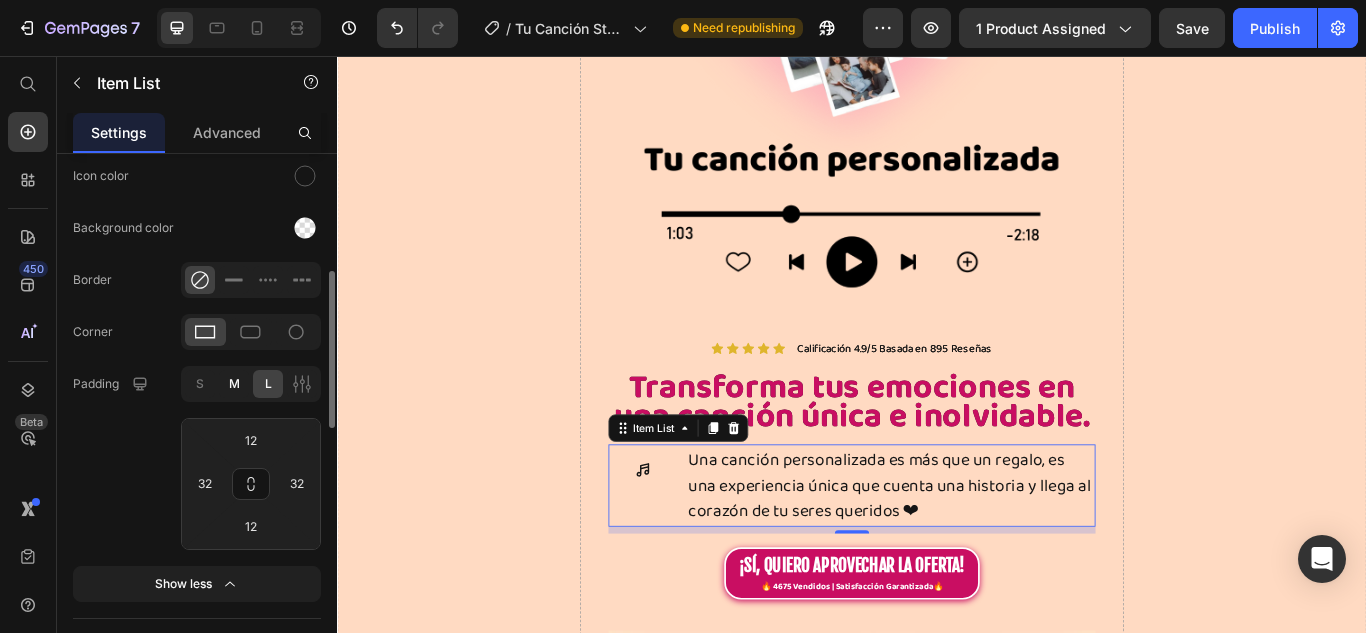 type on "8" 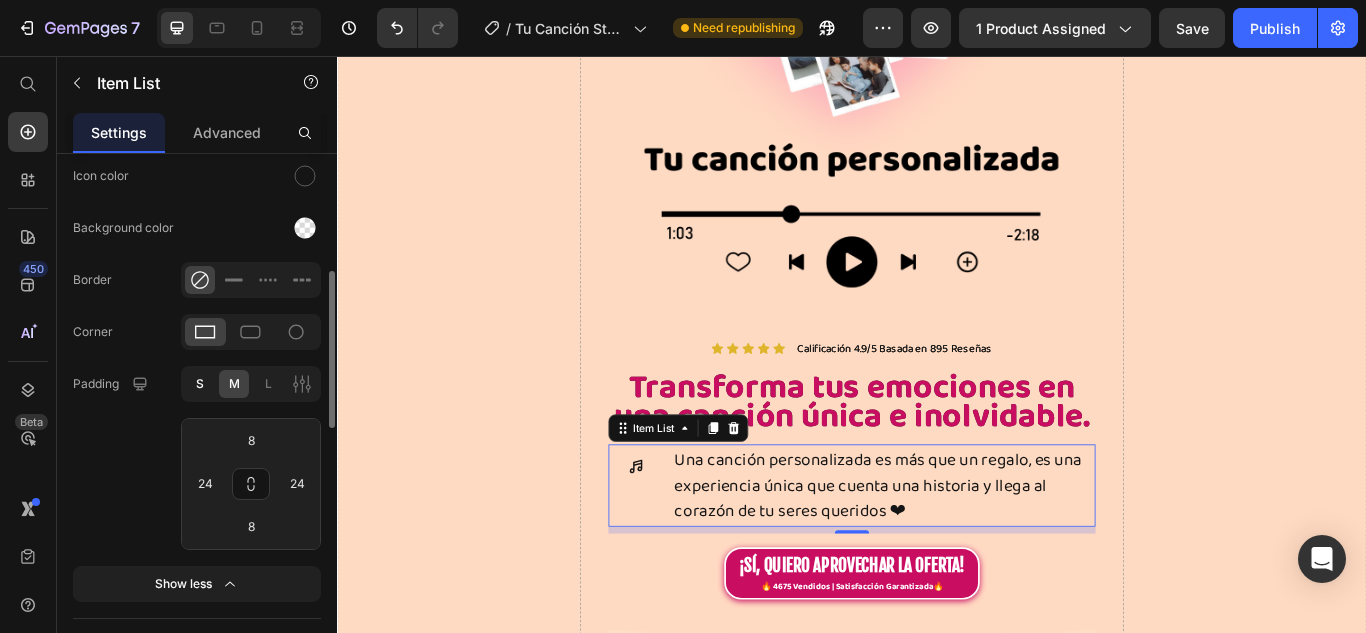 click on "S" 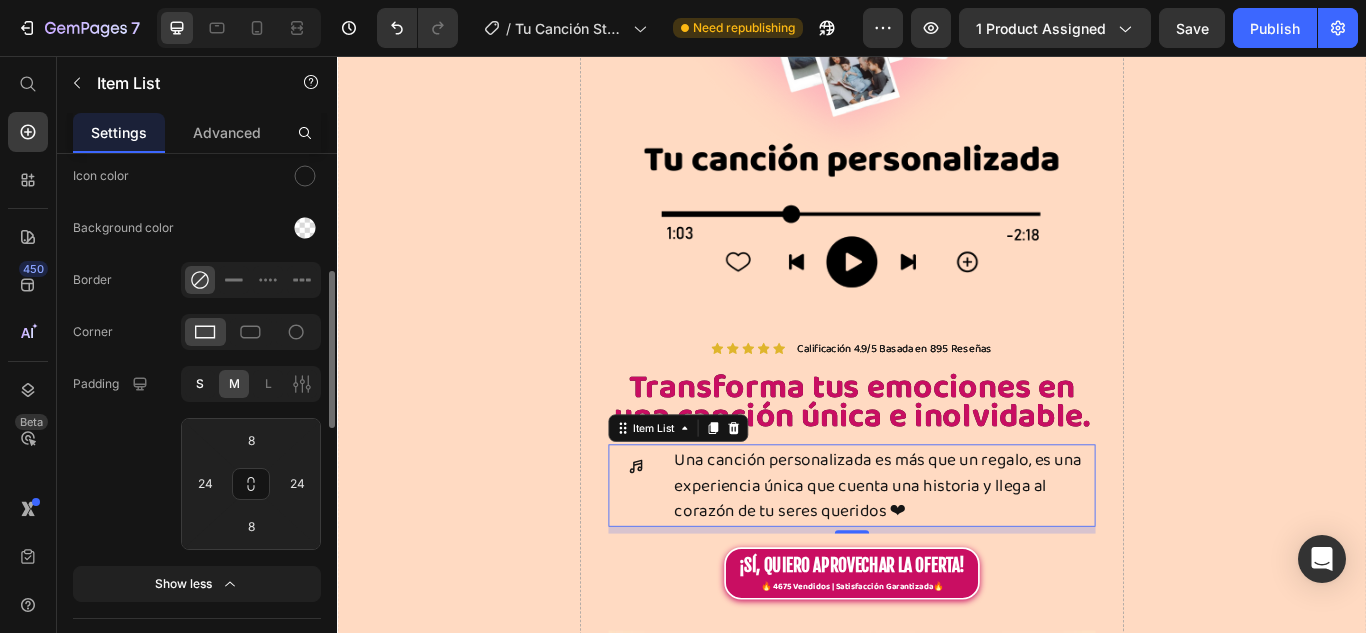 type on "4" 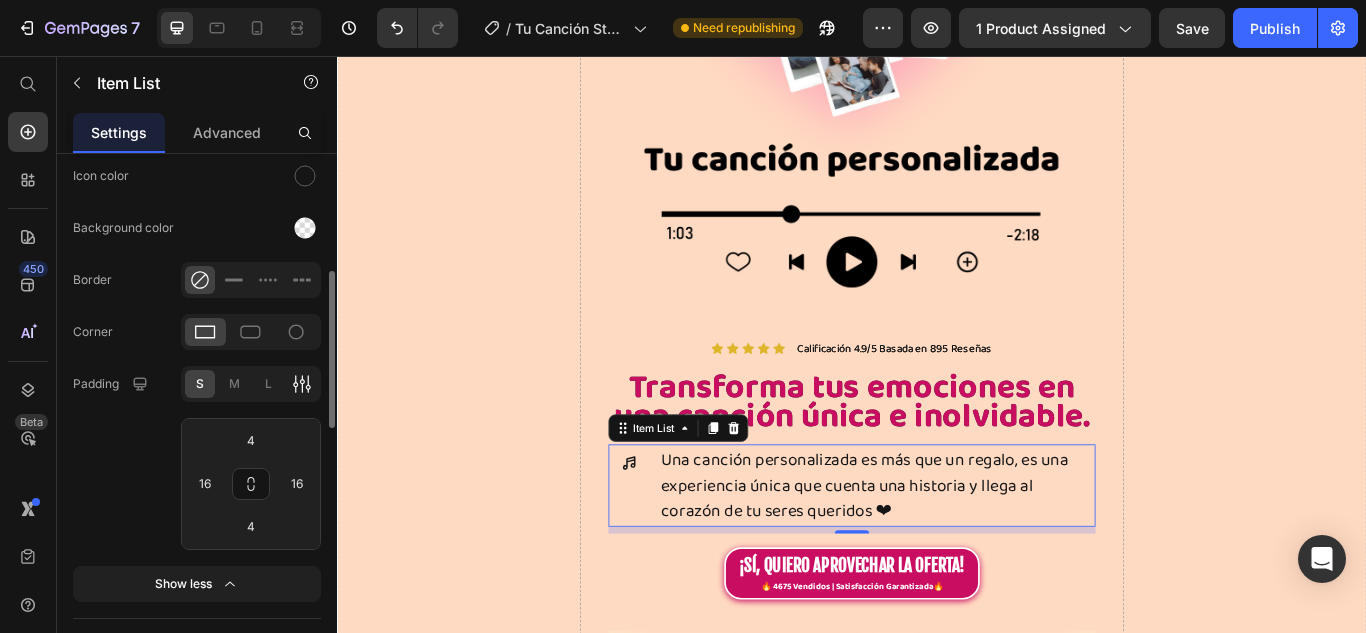 click 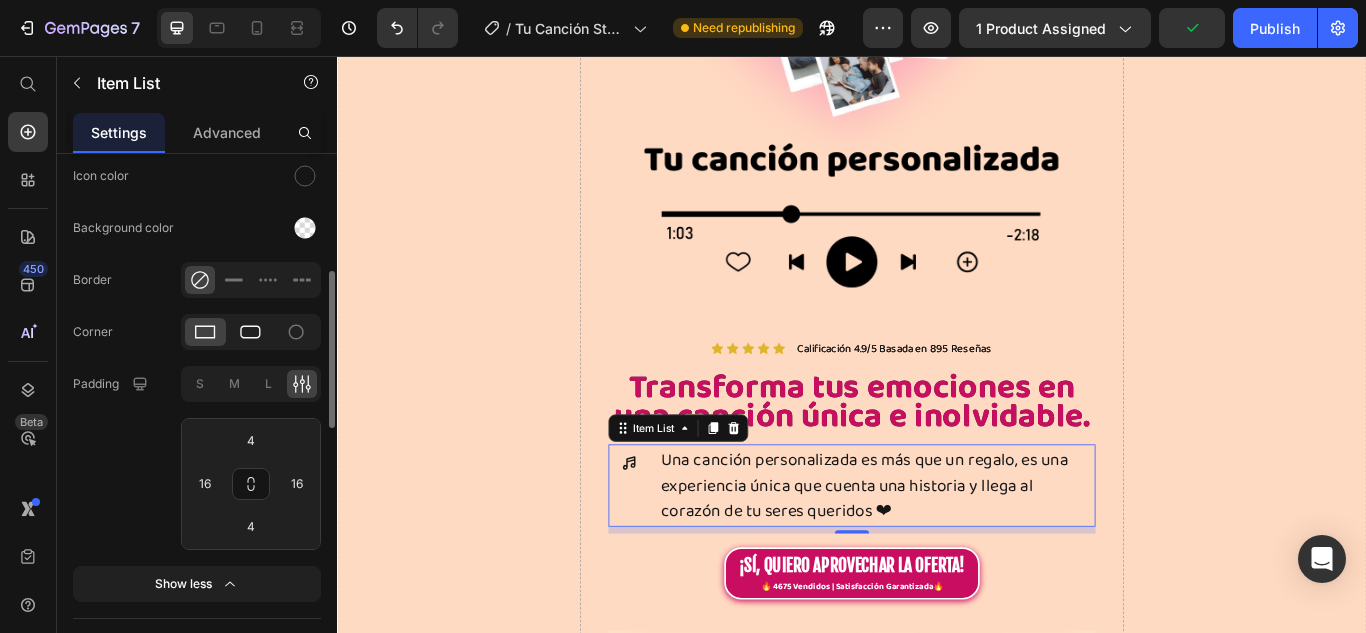 click 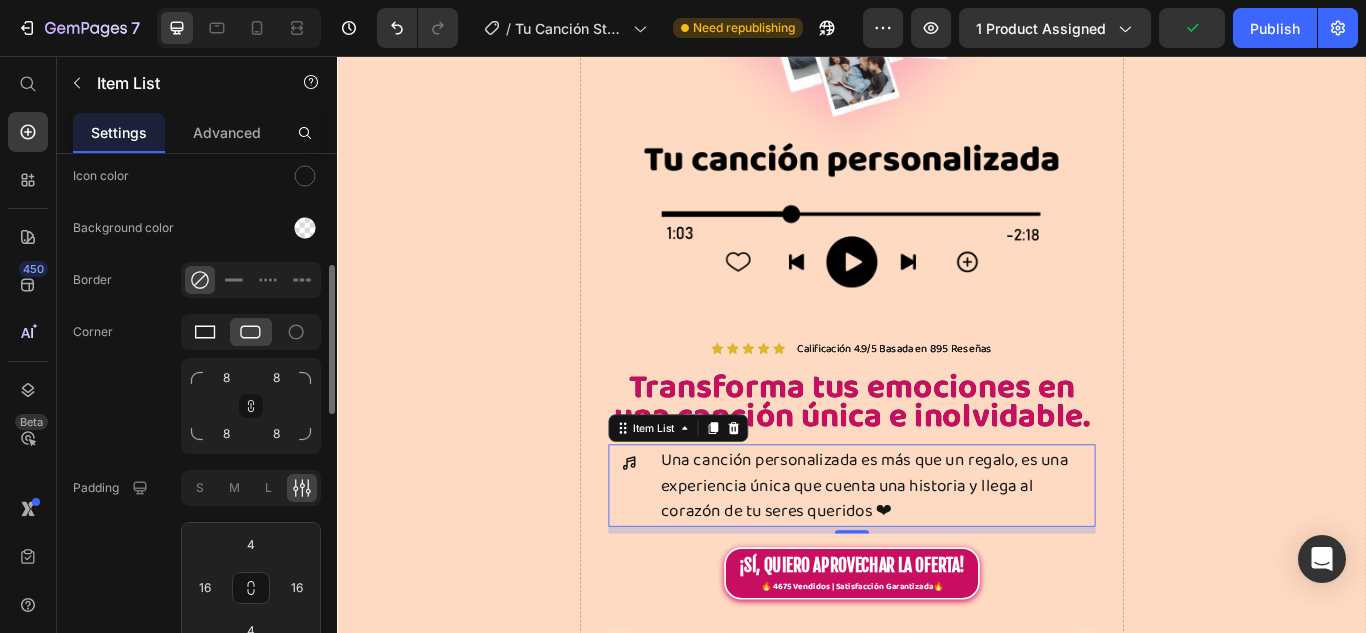 click 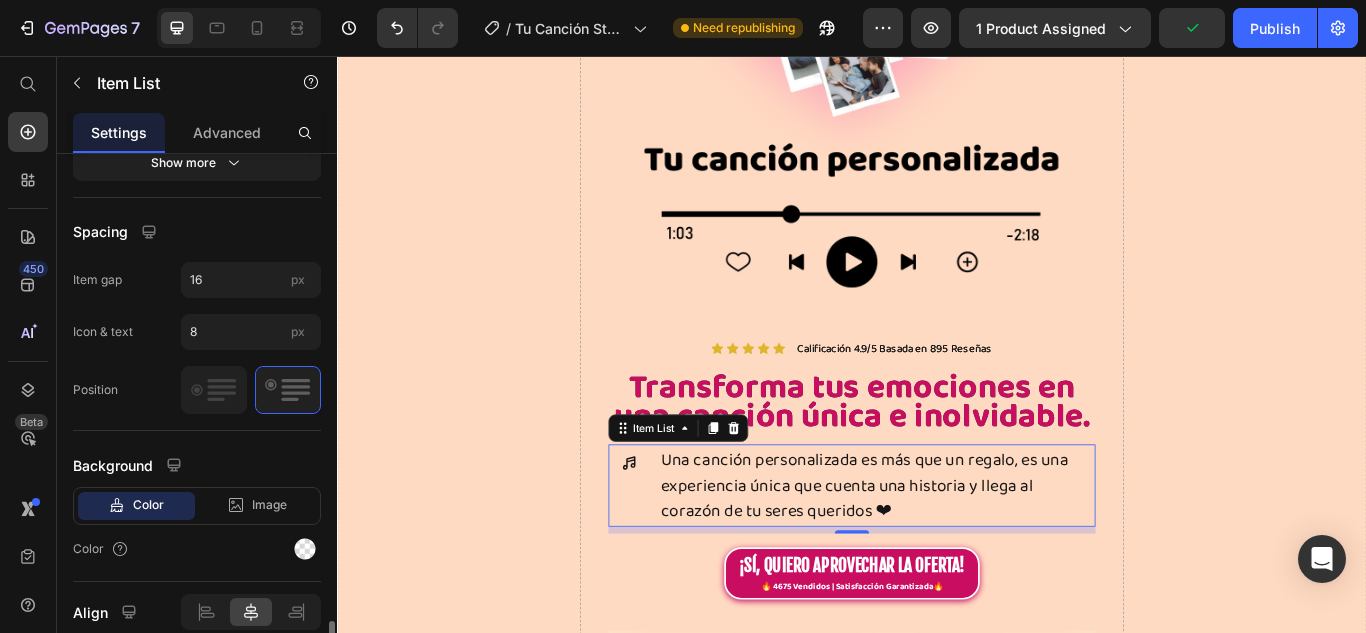 scroll, scrollTop: 1288, scrollLeft: 0, axis: vertical 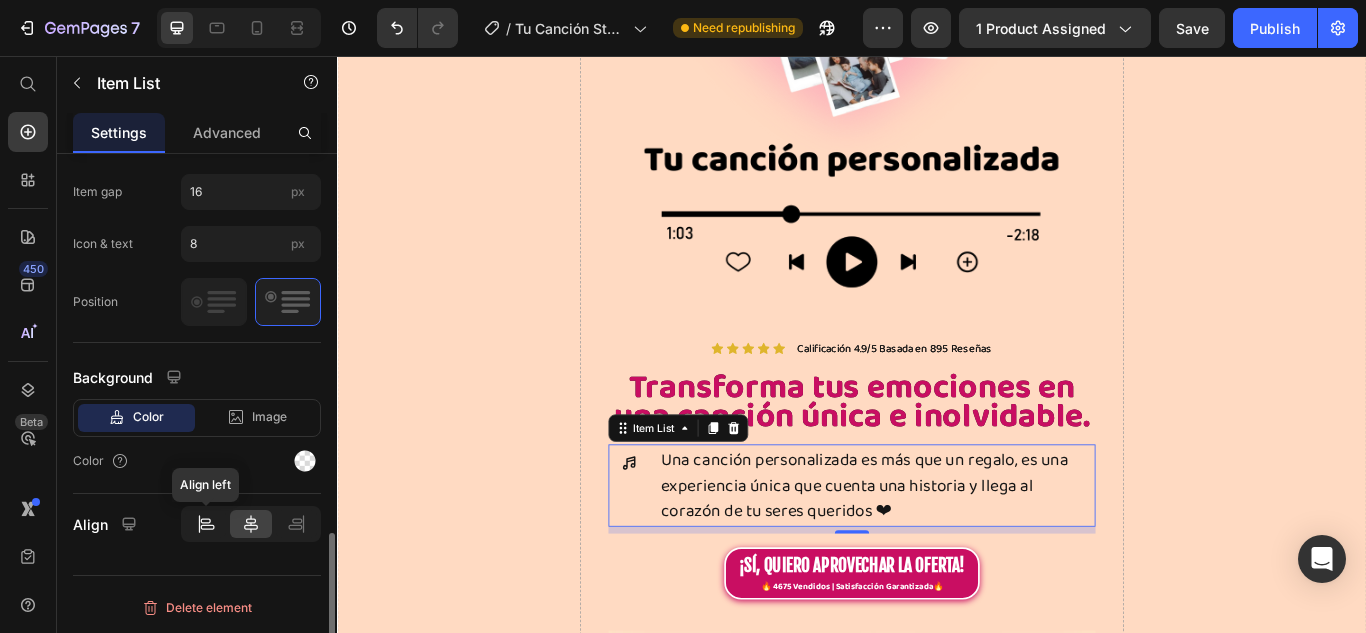 click 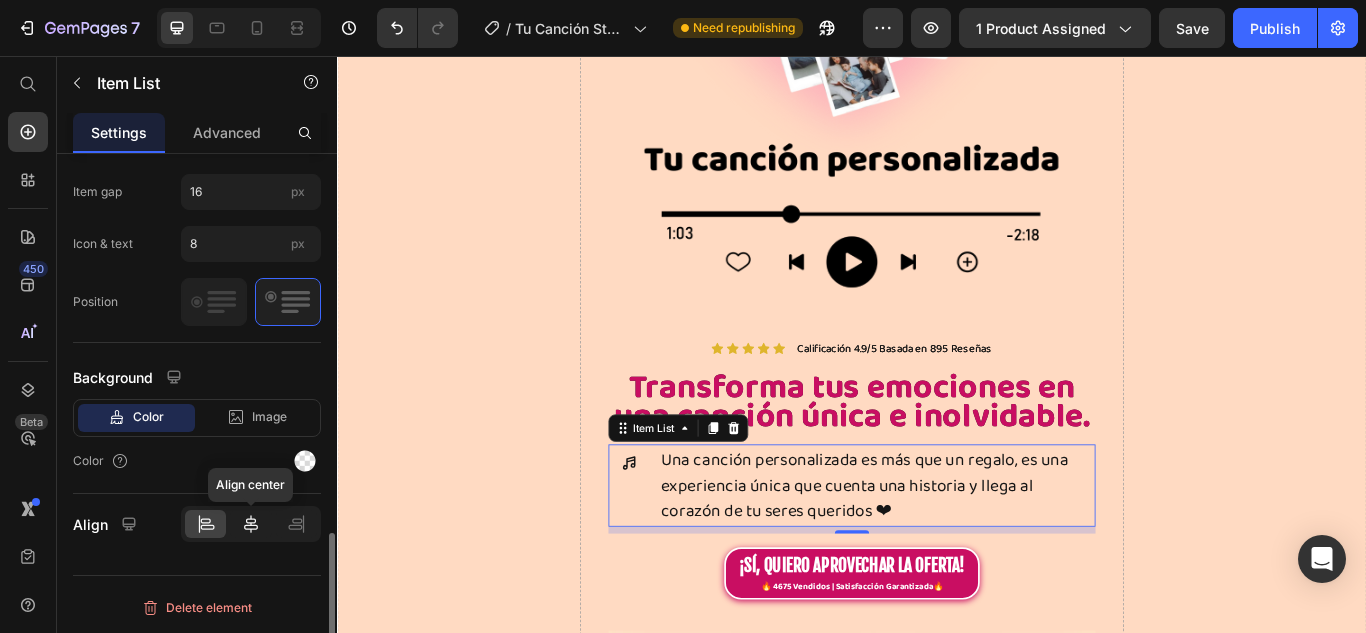 click 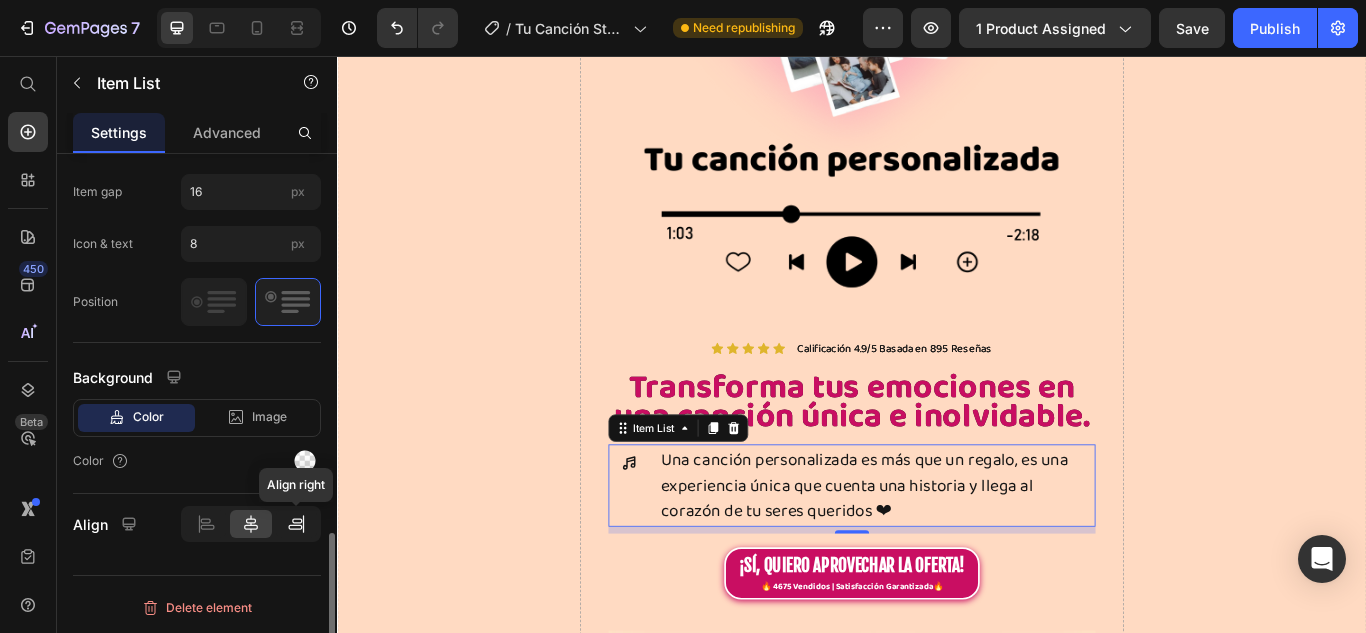 click 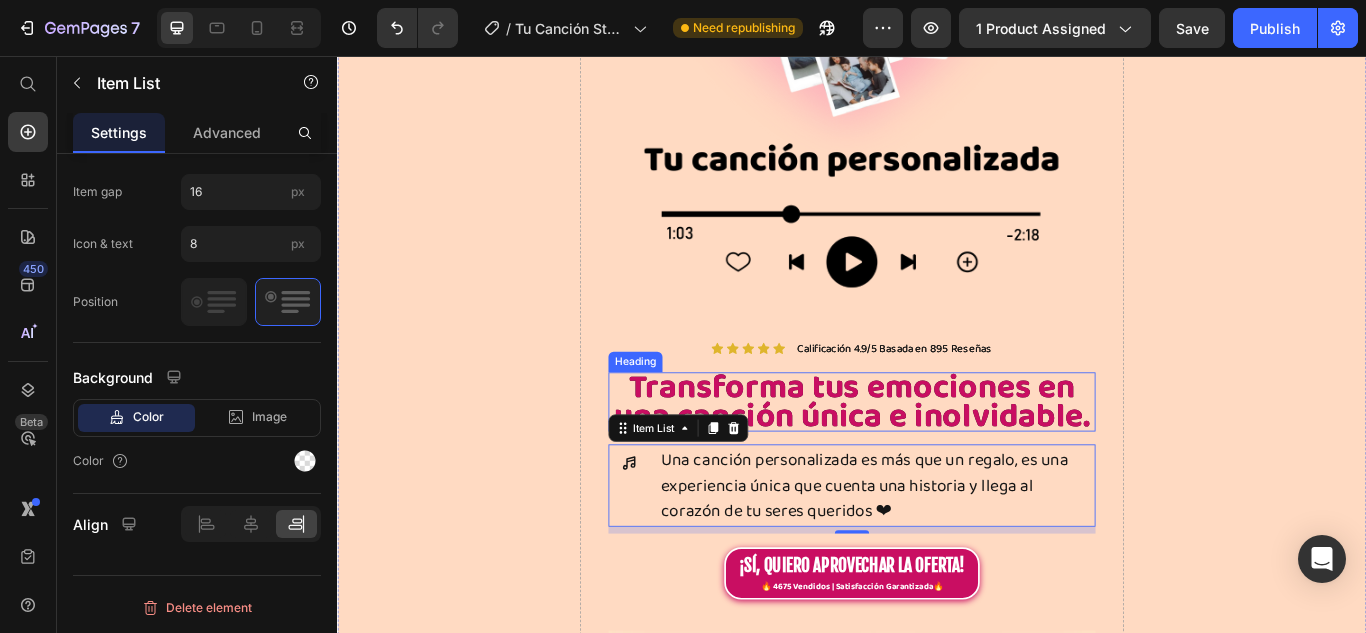 click on "Transforma tus emociones en una canción única e inolvidable." at bounding box center (937, 460) 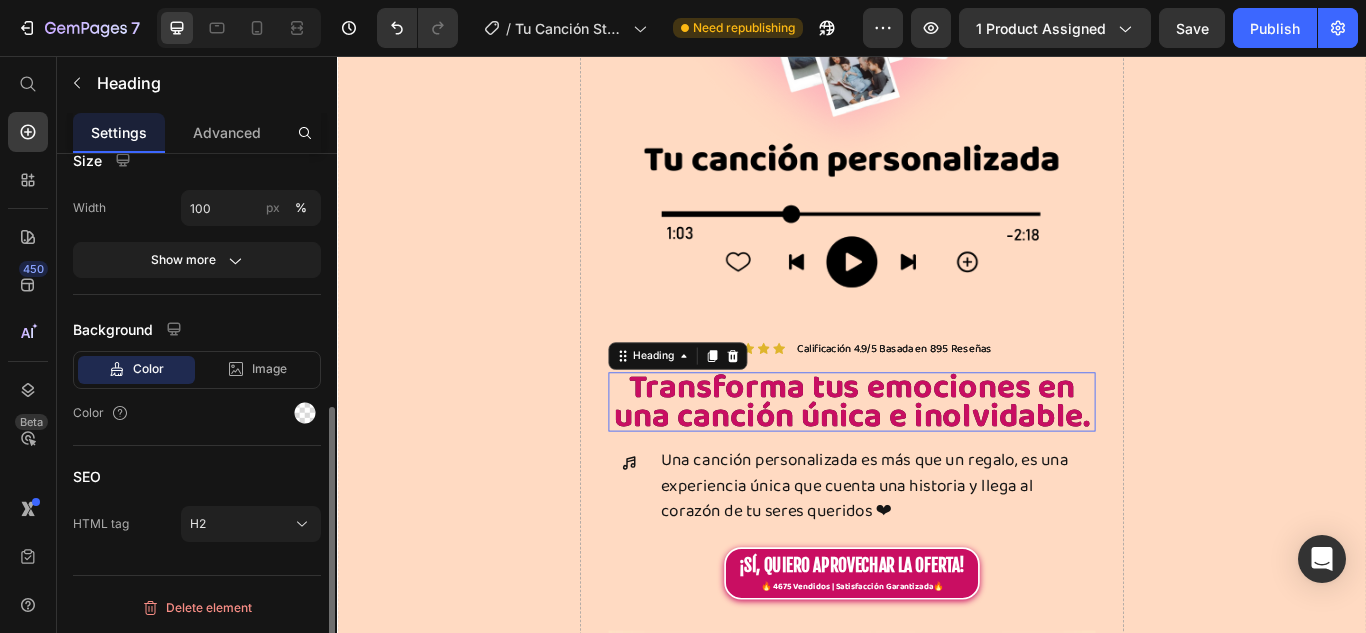 scroll, scrollTop: 0, scrollLeft: 0, axis: both 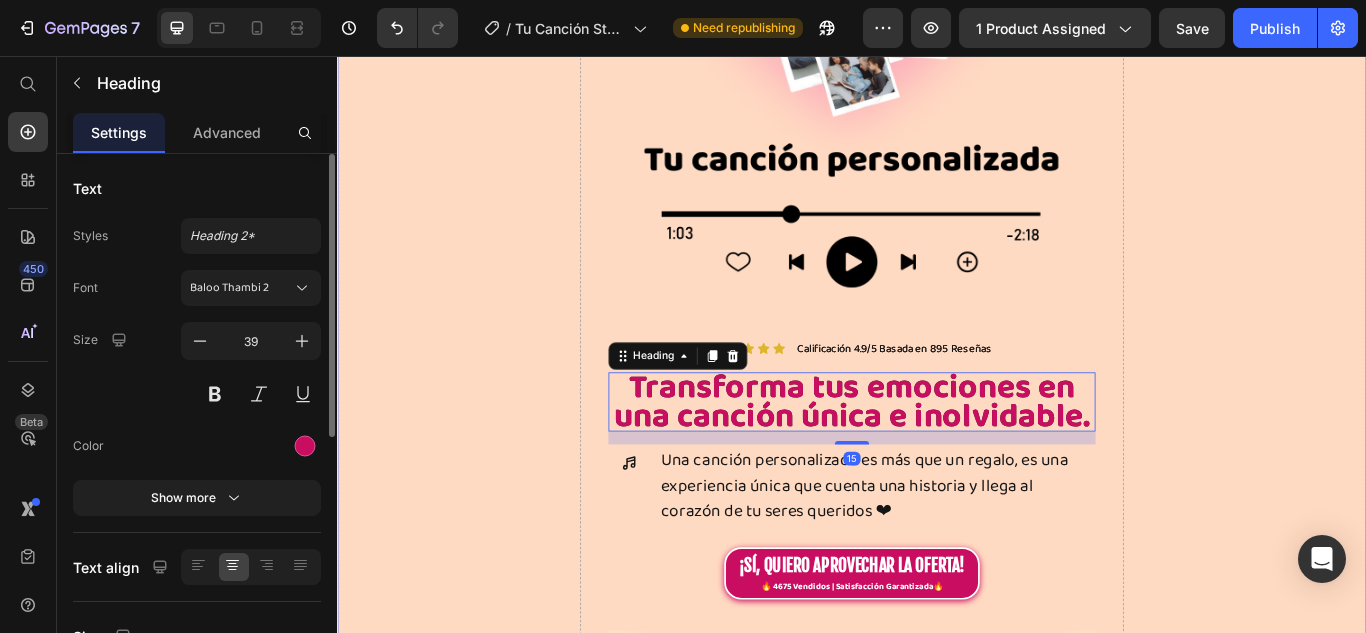 click on "Drop element here" at bounding box center (1395, 4701) 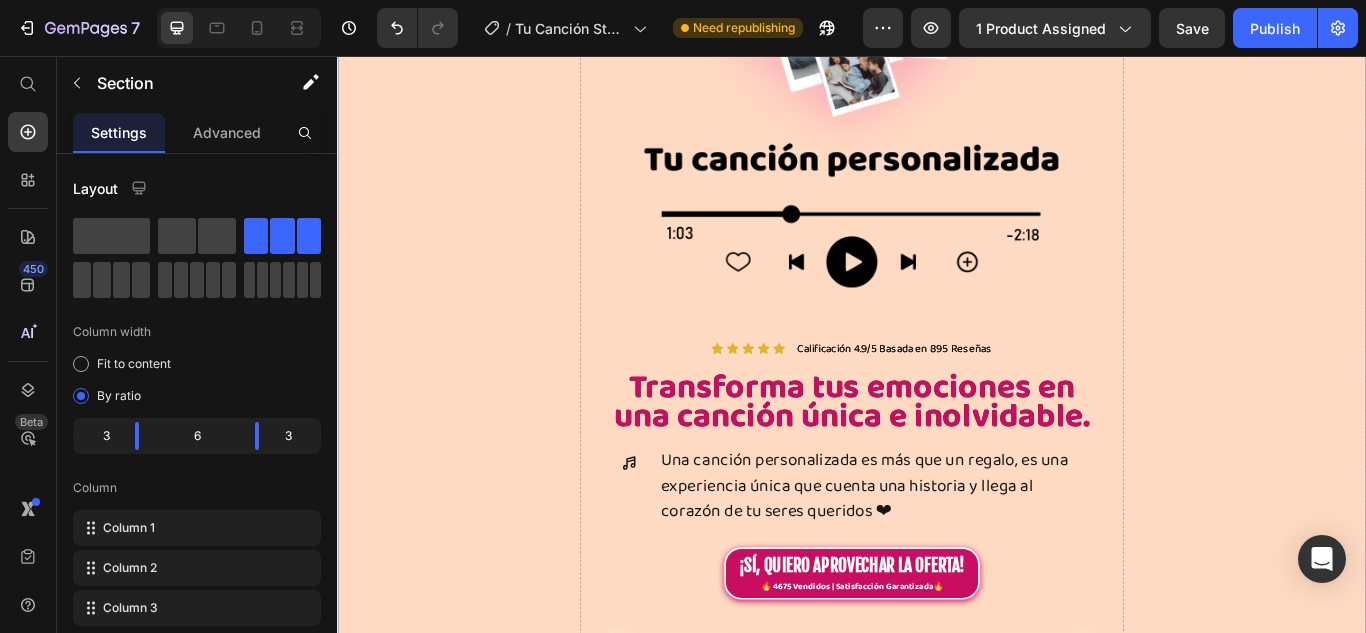 click on "Una canción personalizada es más que un regalo, es una experiencia única que cuenta una historia y llega al corazón de tu seres queridos ❤" at bounding box center (966, 557) 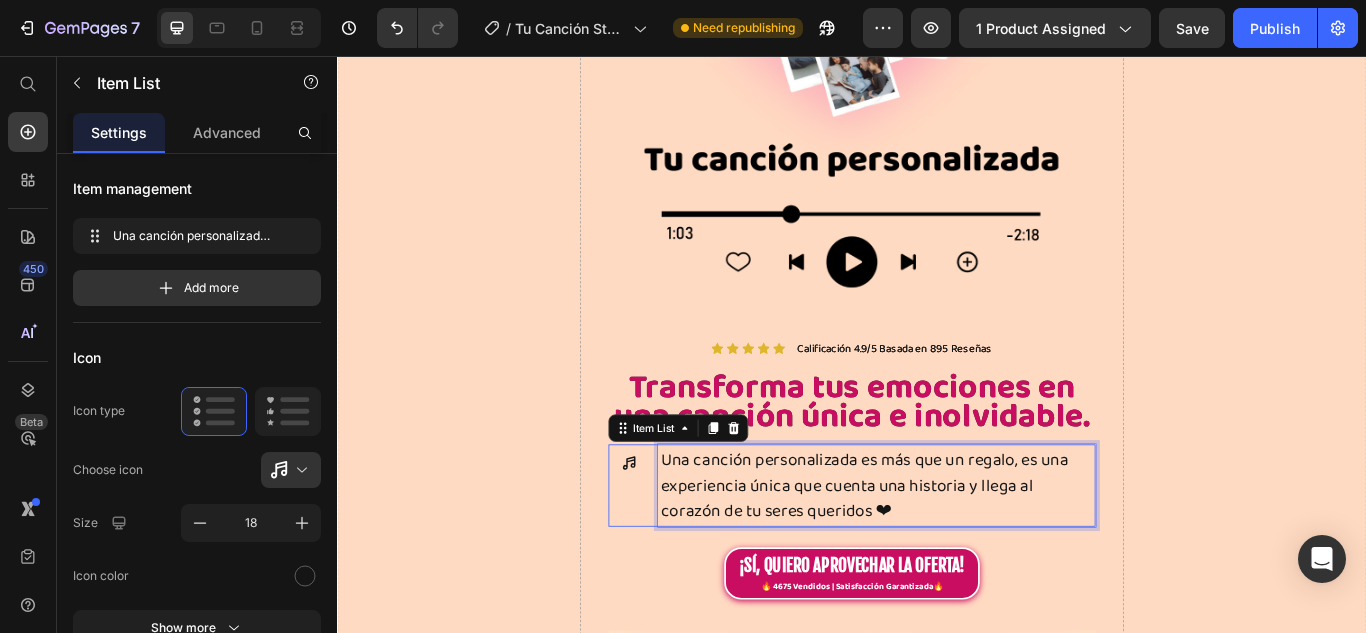 click on "Una canción personalizada es más que un regalo, es una experiencia única que cuenta una historia y llega al corazón de tu seres queridos ❤" at bounding box center (966, 557) 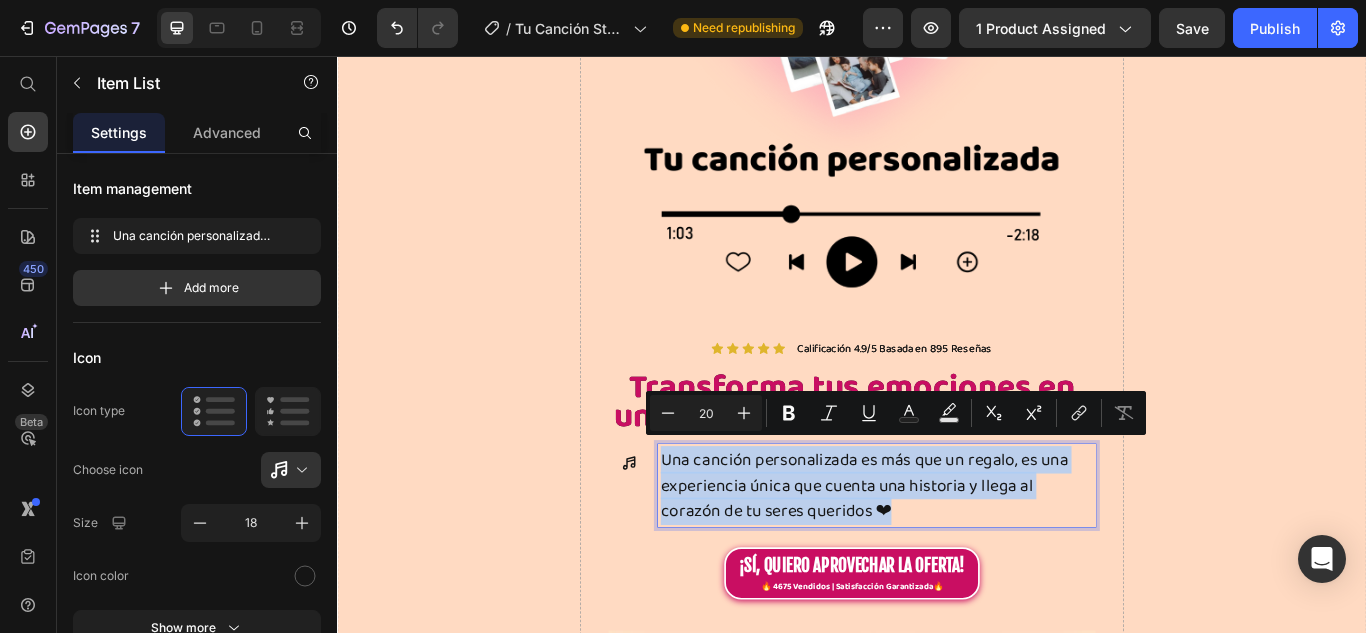 click on "Una canción personalizada es más que un regalo, es una experiencia única que cuenta una historia y llega al corazón de tu seres queridos ❤" at bounding box center (966, 557) 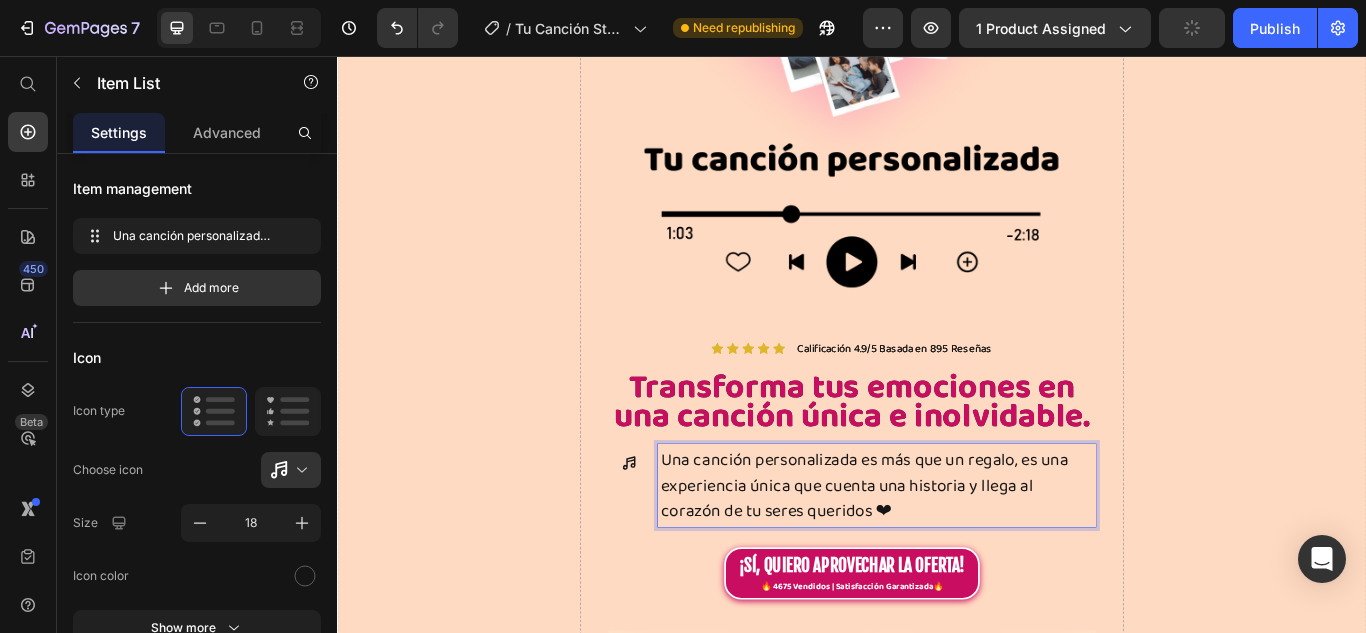 click on "Una canción personalizada es más que un regalo, es una experiencia única que cuenta una historia y llega al corazón de tu seres queridos ❤" at bounding box center [966, 557] 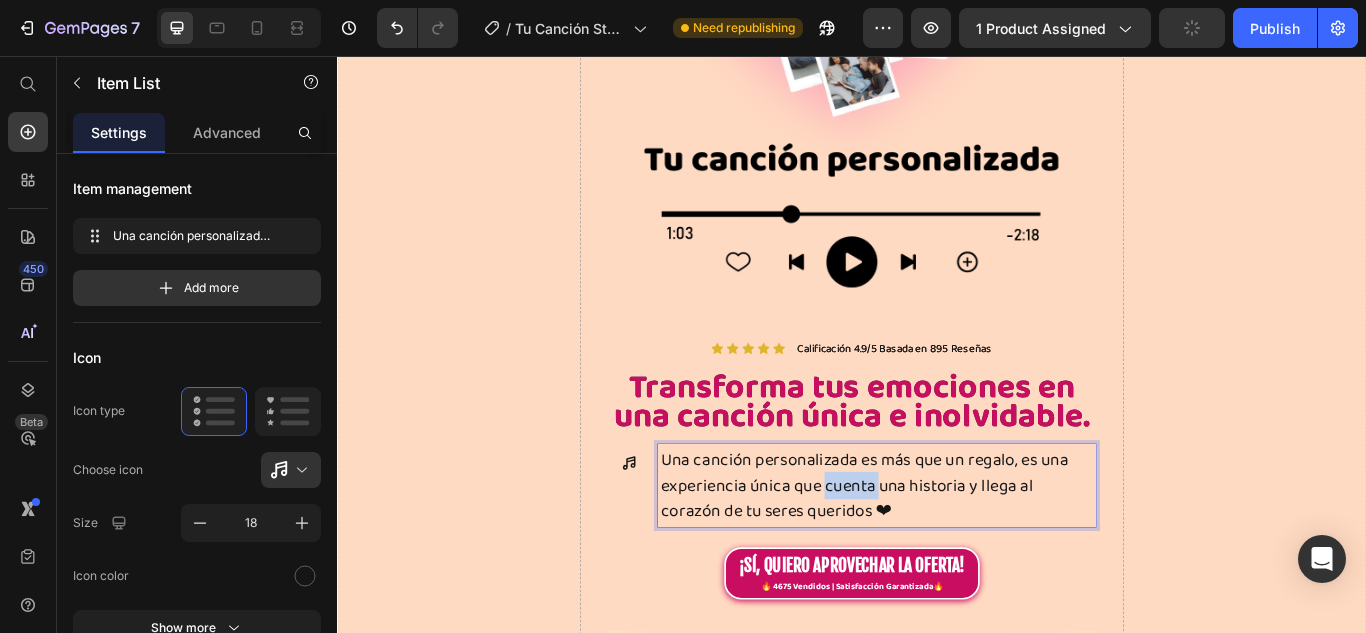 click on "Una canción personalizada es más que un regalo, es una experiencia única que cuenta una historia y llega al corazón de tu seres queridos ❤" at bounding box center (966, 557) 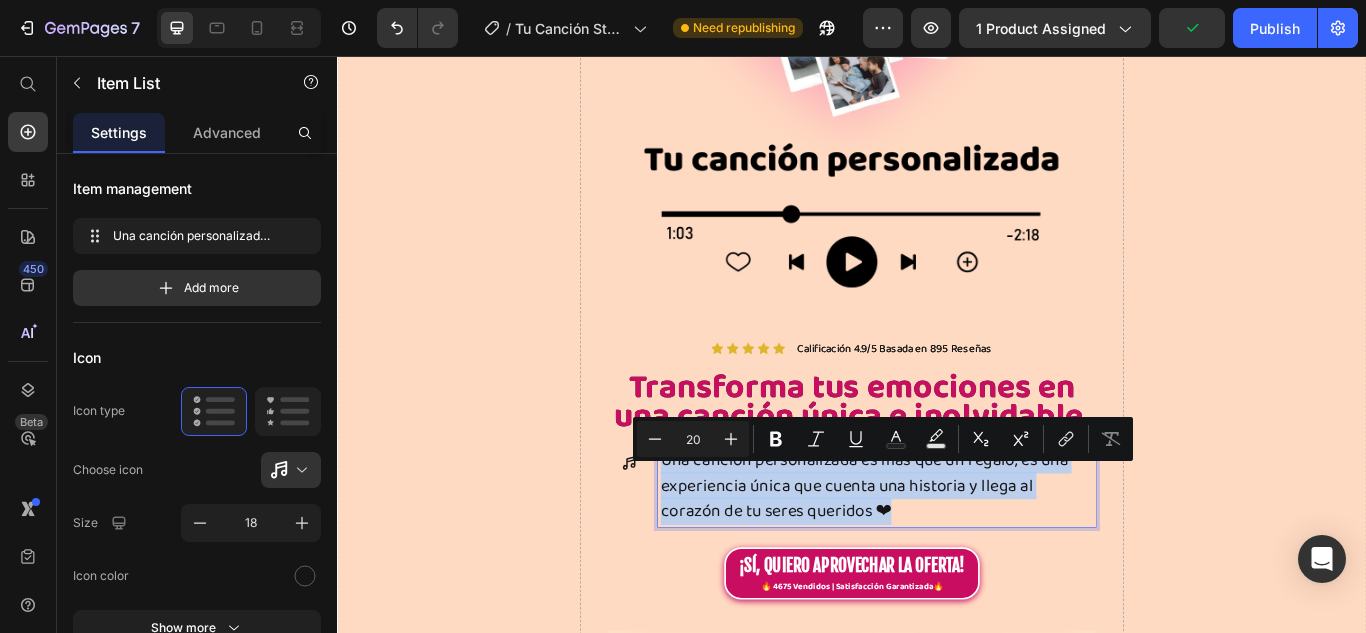 click on "Una canción personalizada es más que un regalo, es una experiencia única que cuenta una historia y llega al corazón de tu seres queridos ❤" at bounding box center [966, 557] 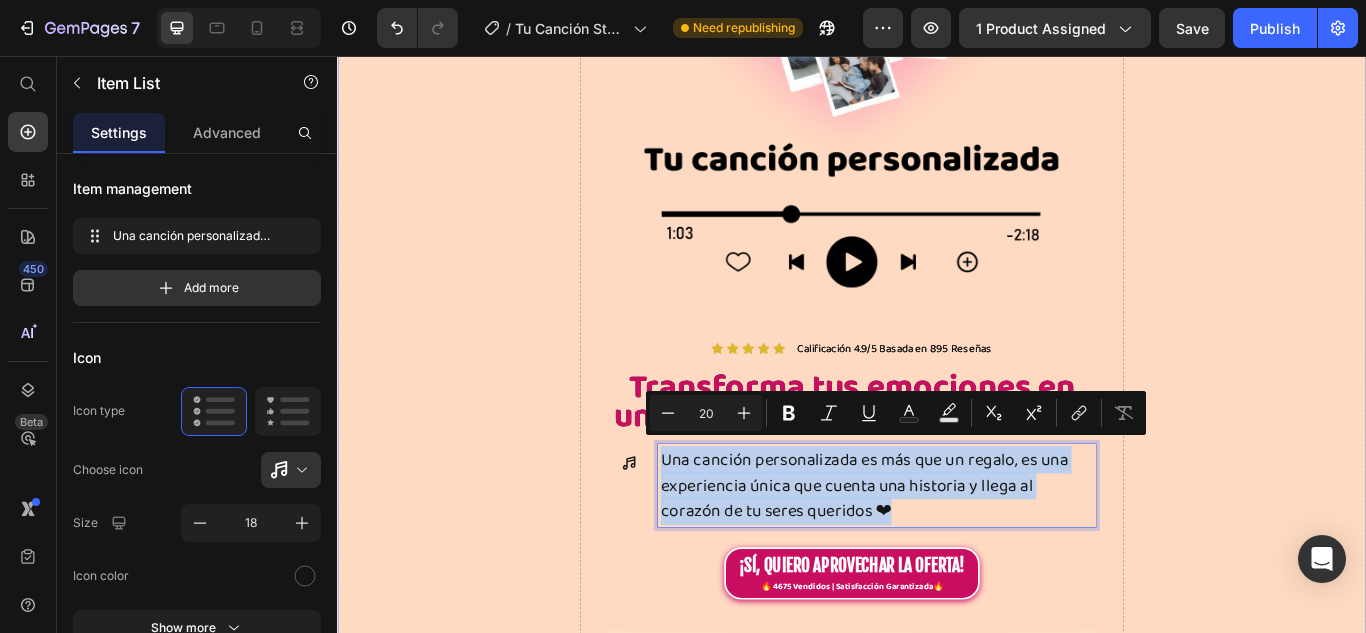 click on "Drop element here" at bounding box center [1395, 4701] 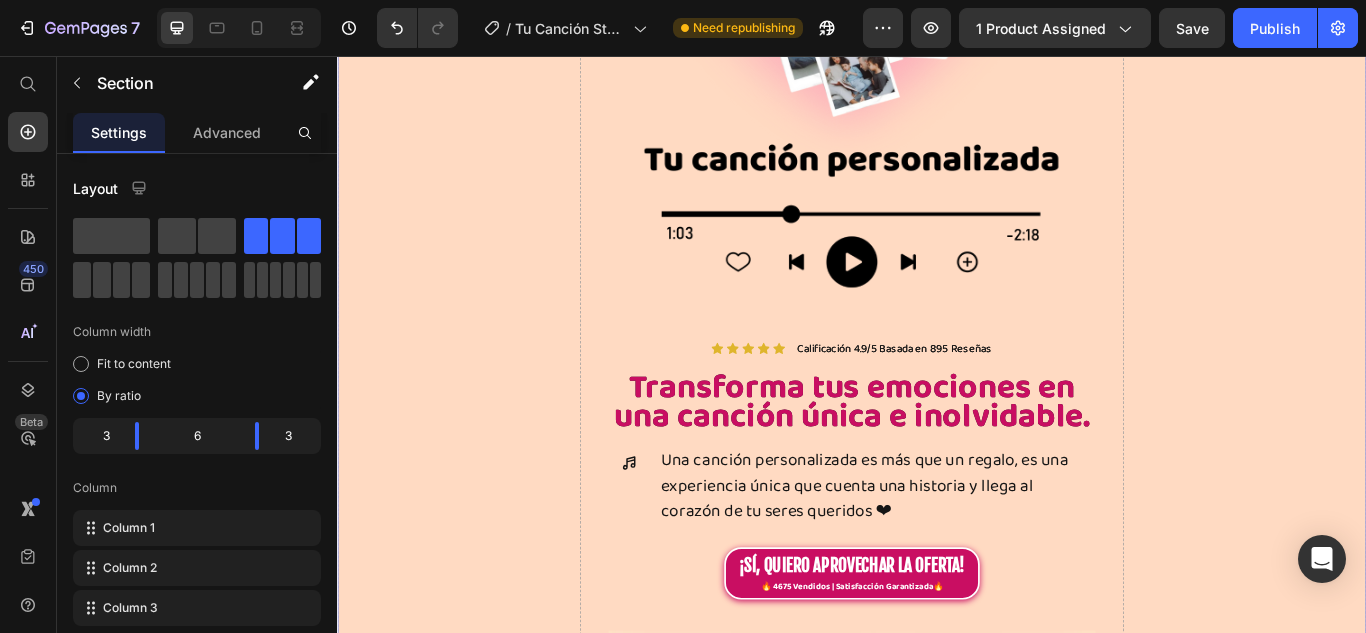 click on "Transforma tus emociones en una canción única e inolvidable." at bounding box center [937, 460] 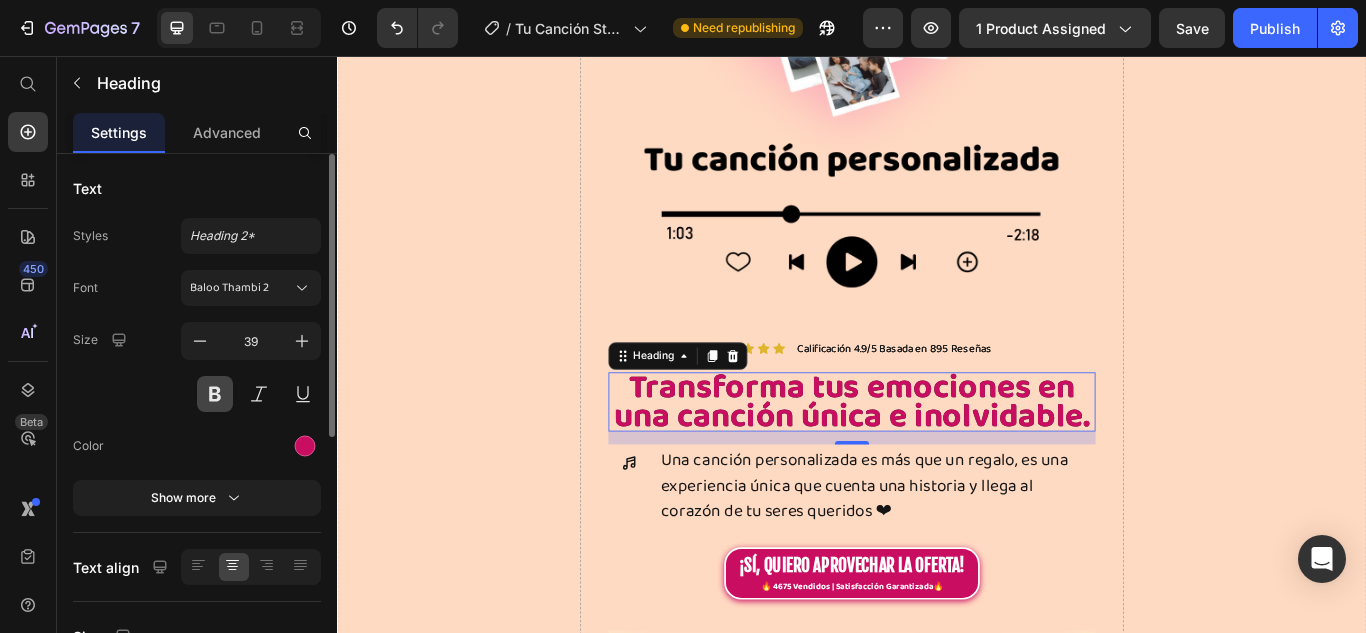 click at bounding box center (215, 394) 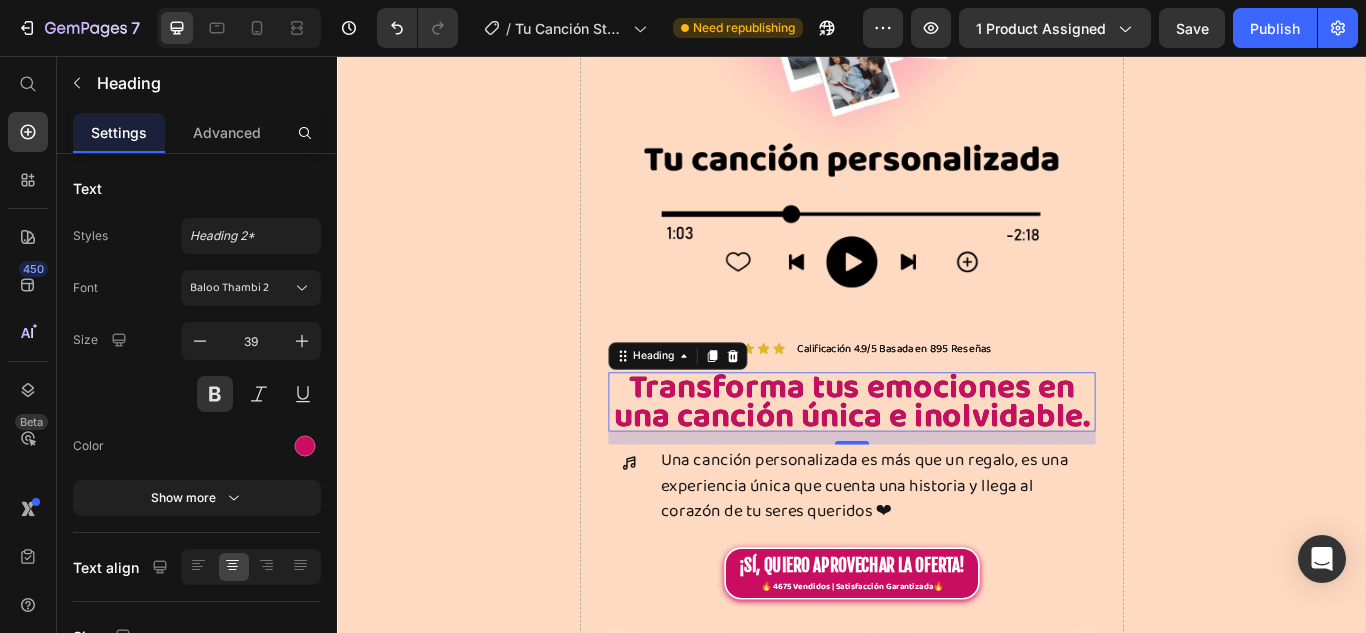 click on "Transforma tus emociones en una canción única e inolvidable." at bounding box center (937, 460) 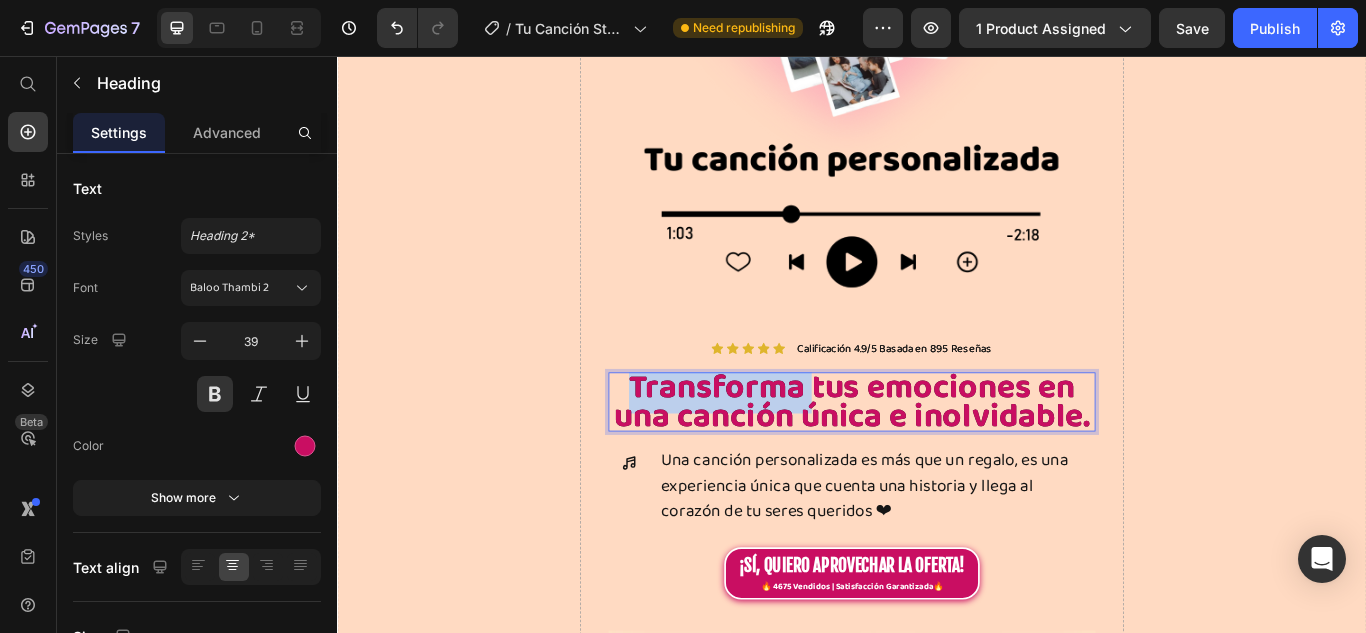 click on "Transforma tus emociones en una canción única e inolvidable." at bounding box center (937, 460) 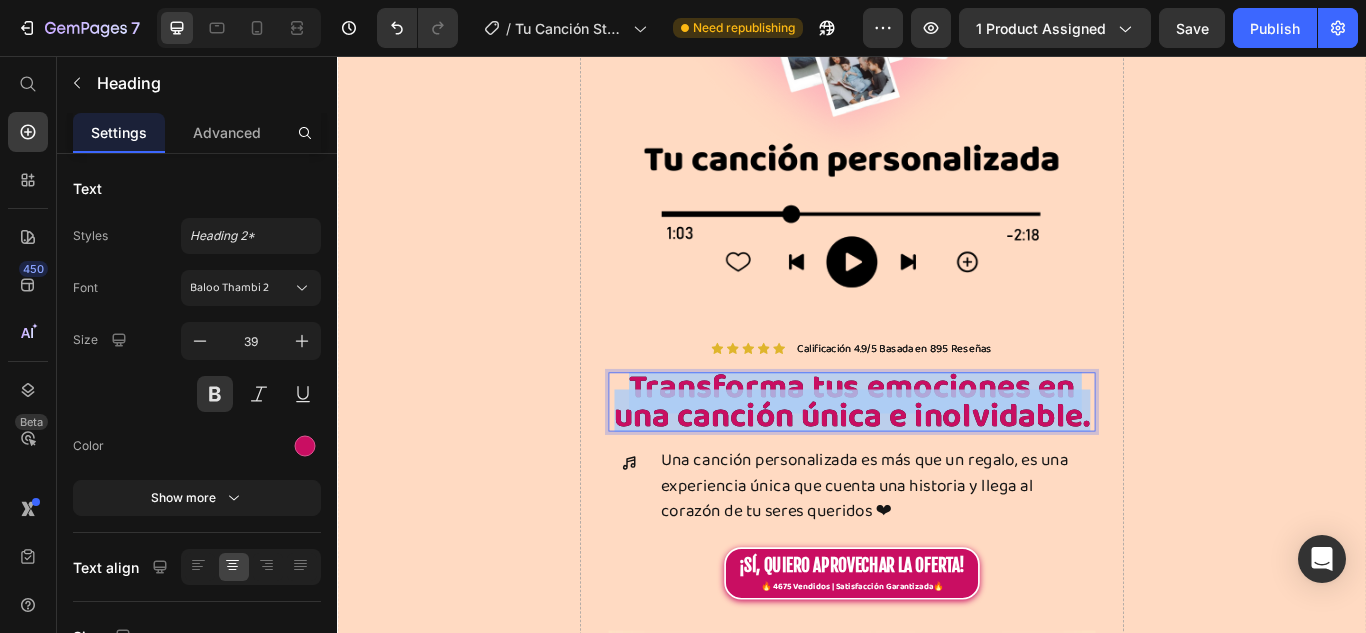click on "Transforma tus emociones en una canción única e inolvidable." at bounding box center (937, 460) 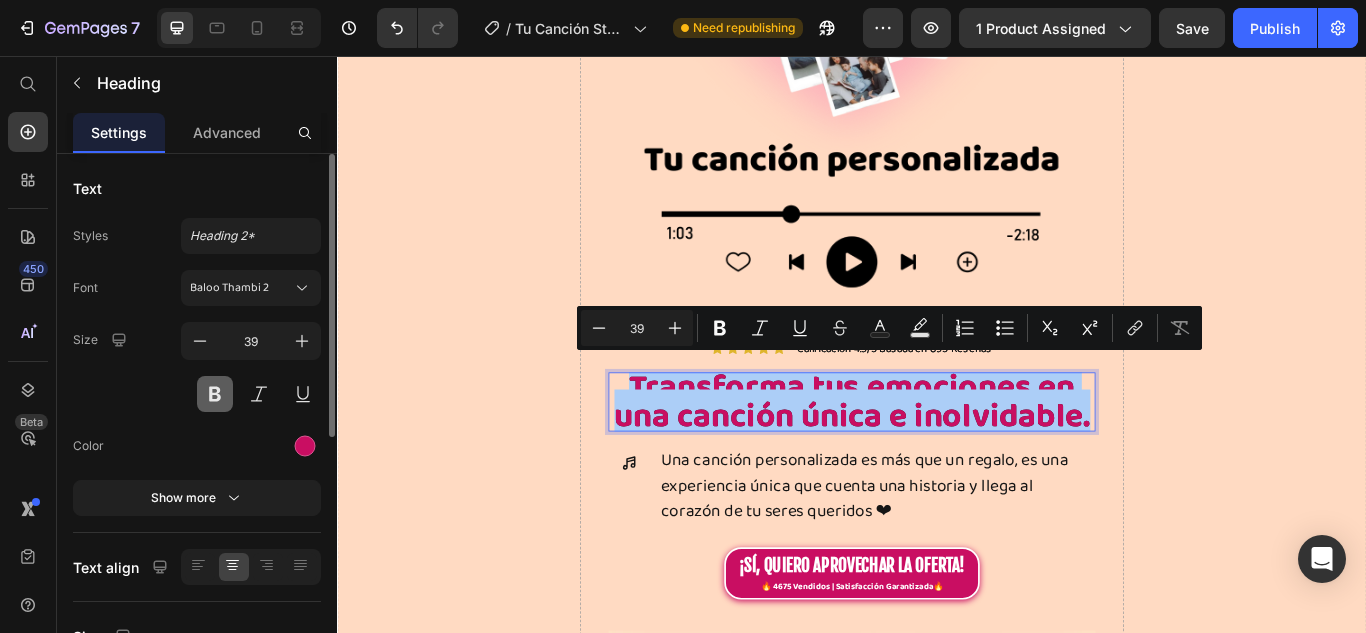 click at bounding box center [215, 394] 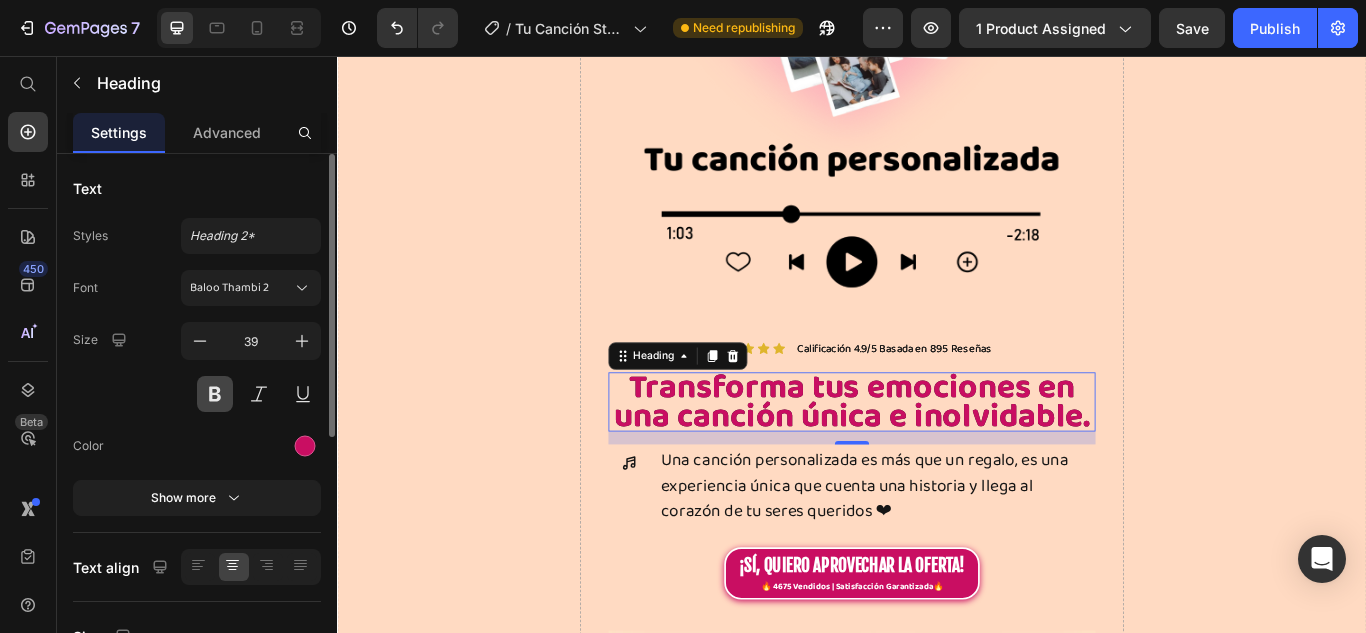 click at bounding box center (215, 394) 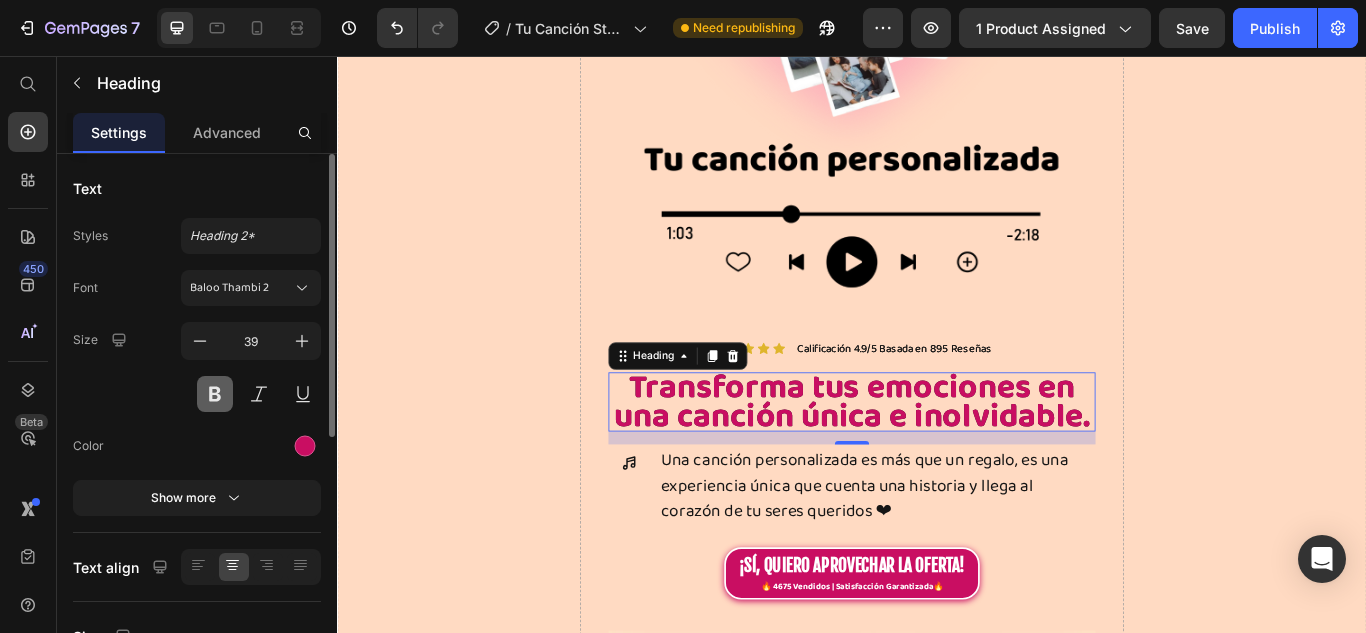 click at bounding box center [215, 394] 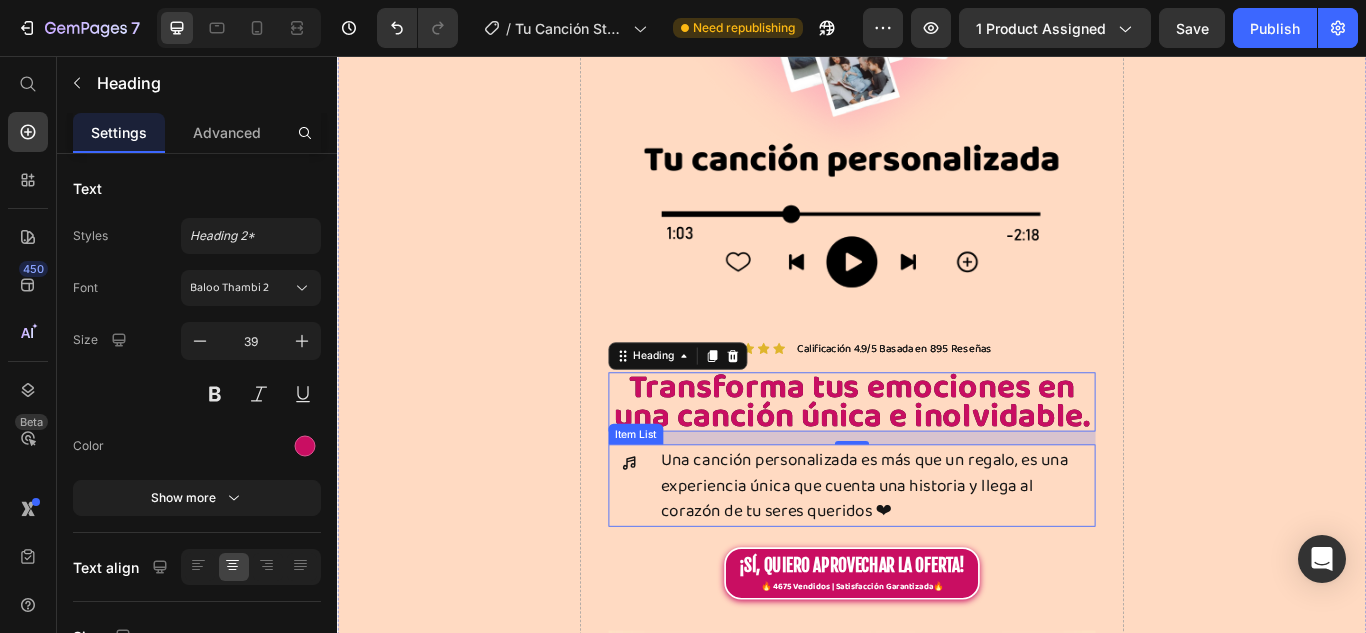 drag, startPoint x: 871, startPoint y: 542, endPoint x: 824, endPoint y: 555, distance: 48.76474 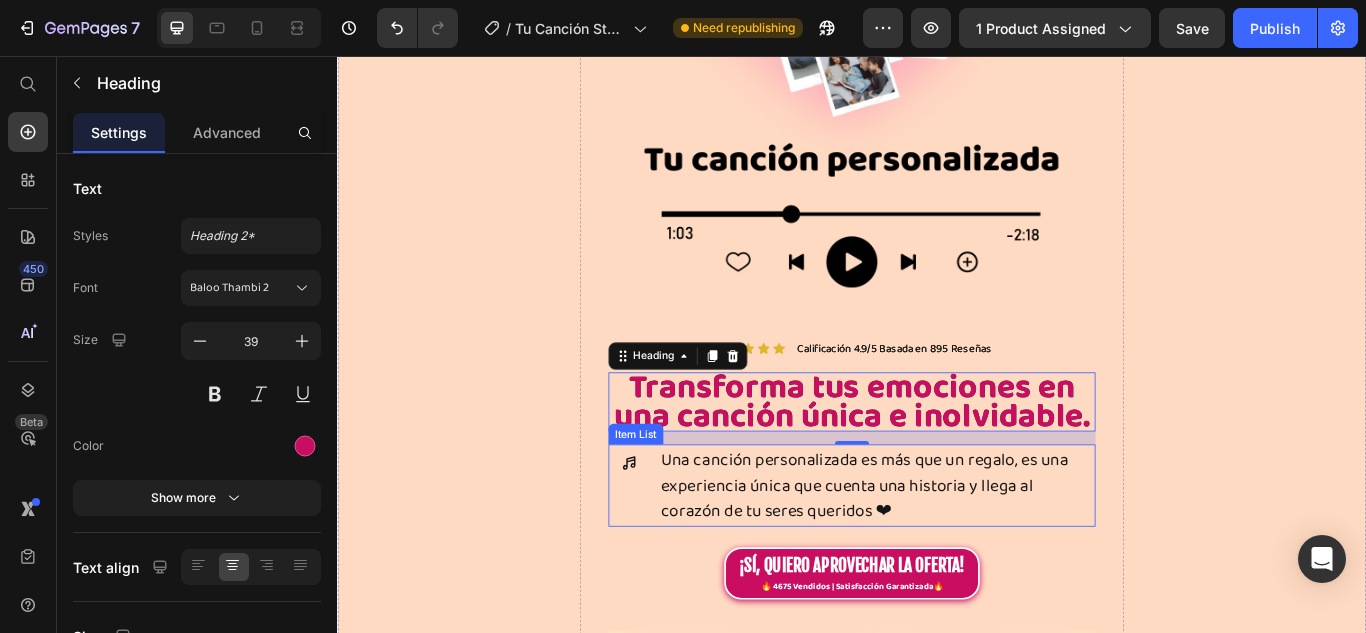 click on "Una canción personalizada es más que un regalo, es una experiencia única que cuenta una historia y llega al corazón de tu seres queridos ❤" at bounding box center [966, 557] 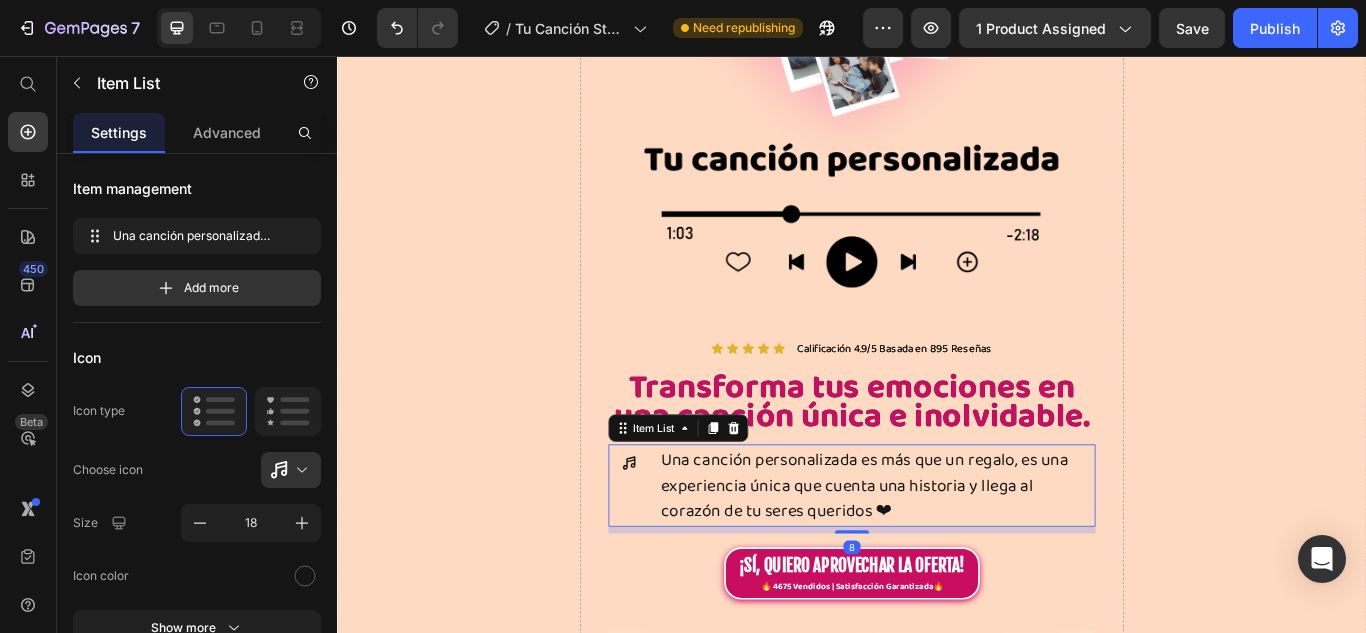 click on "Image Icon Icon Icon Icon Icon Icon List Calificación 4.9/5 Basada en [NUMBER] Reseñas Text Block Row Transforma tus emociones en una canción única e inolvidable. Heading
Una canción personalizada es más que un regalo, es una experiencia única que cuenta una historia y llega al corazón de tu seres queridos ❤ Item List   [NUMBER]
¡SÍ, QUIERO APROVECHAR LA OFERTA! 🔥 [NUMBER] Vendidos | Satisfacción Garantizada🔥
Custom Code Image Image Image Image Image
¡SÍ, QUIERO MI CANCIÓN AHORA! 🔥 [NUMBER] Vendidos | Satisfacción Garantizada🔥
Custom Code
Publish the page to see the content.
Custom Code 🎵 Escoge un género: Heading Image Image Image Image Image Image Image Image Image Image Image Image Image Image Image Image Image Image Marquee Image Image Historias Convertidas en Canción 🎵 Text Block Text Block
Publish the page to see the content.
Custom Code
Custom Code" at bounding box center (937, 4701) 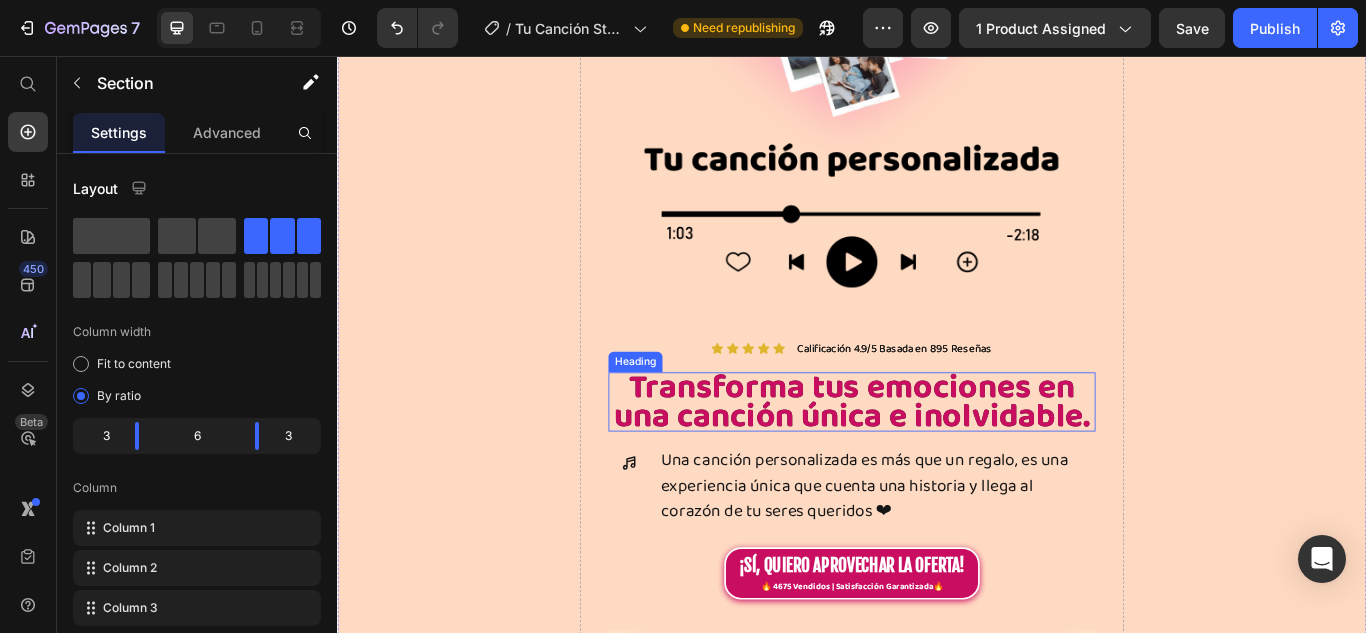 click on "Transforma tus emociones en una canción única e inolvidable." at bounding box center [937, 460] 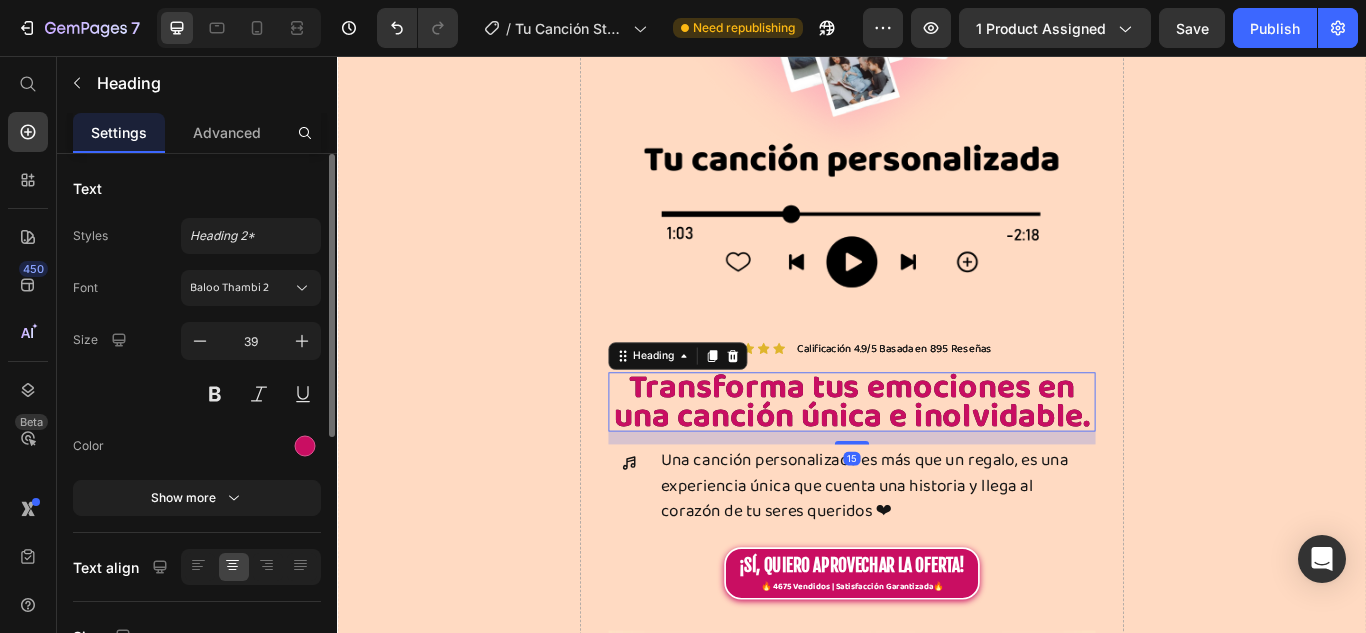 scroll, scrollTop: 100, scrollLeft: 0, axis: vertical 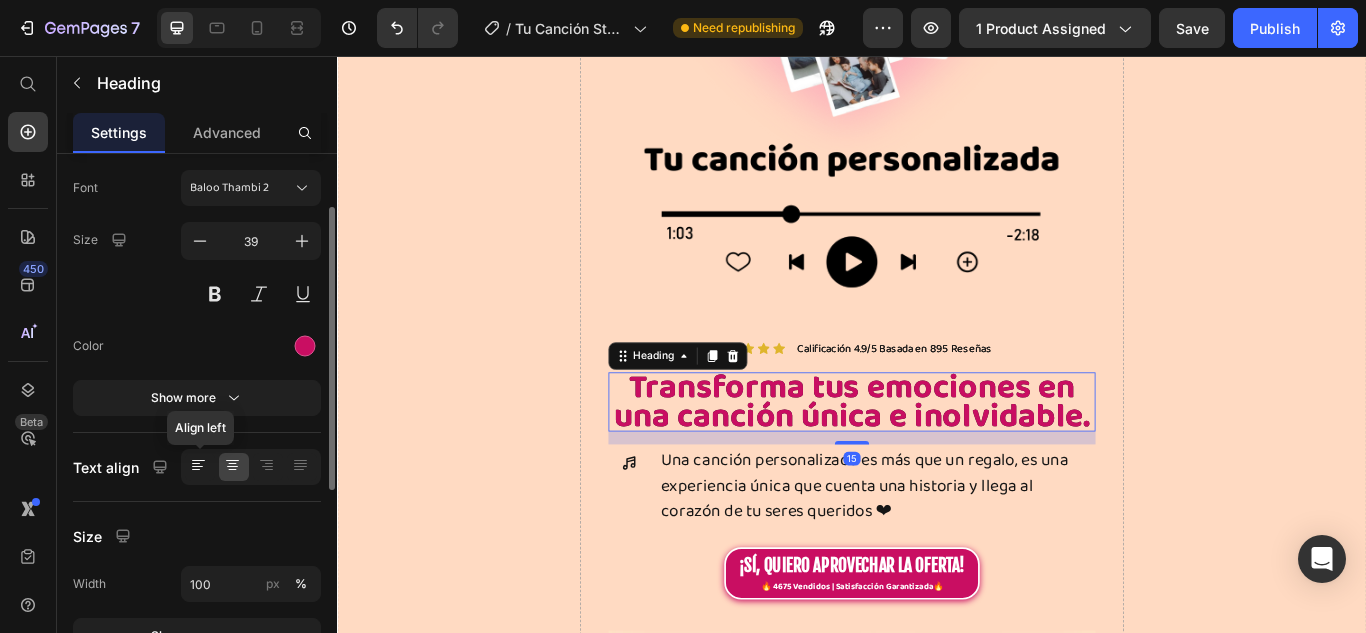 click 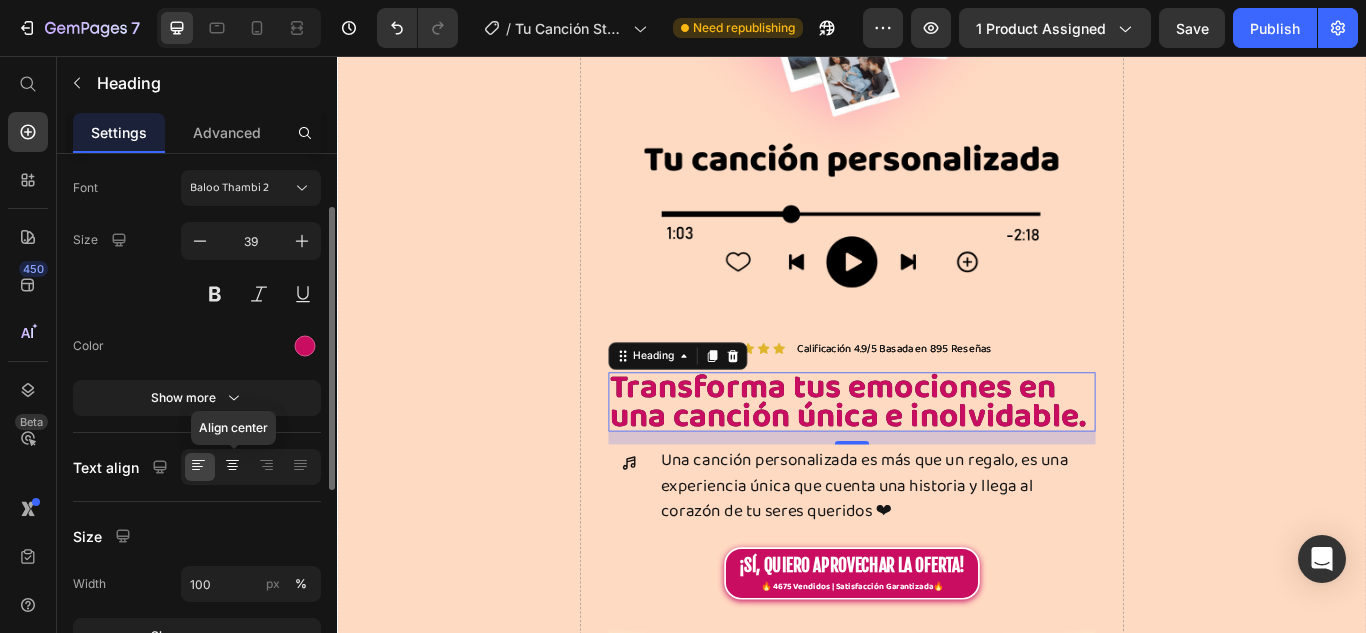 click 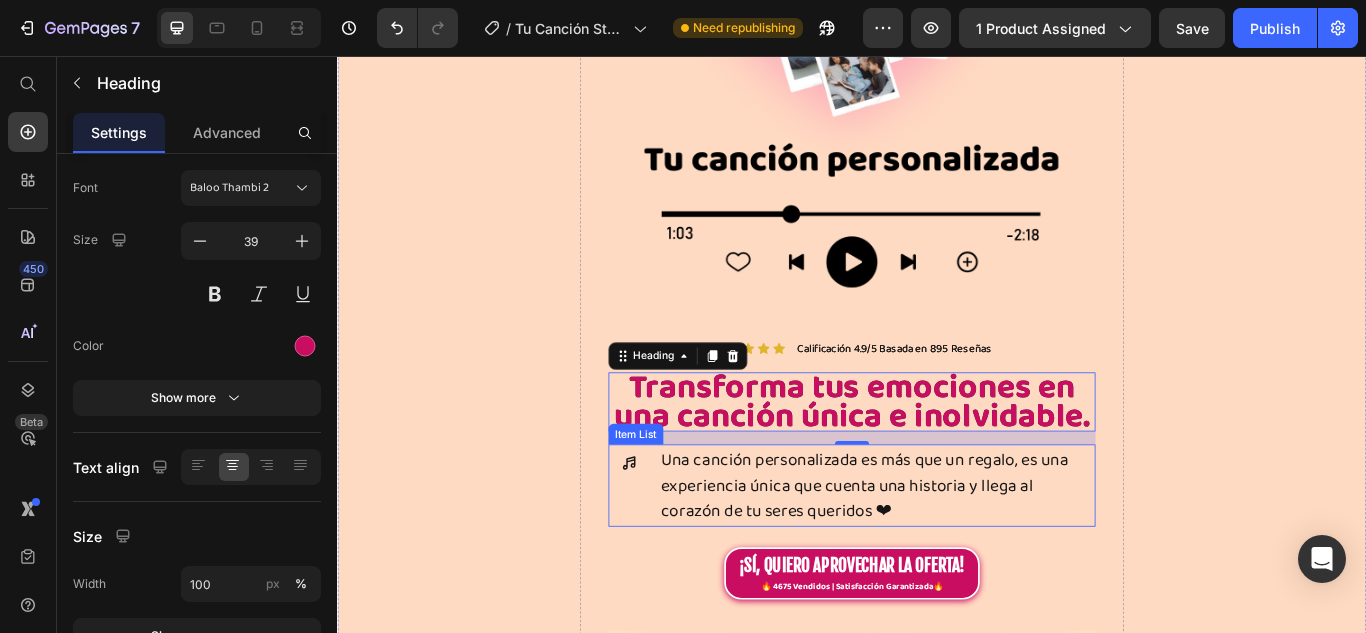 click on "Una canción personalizada es más que un regalo, es una experiencia única que cuenta una historia y llega al corazón de tu seres queridos ❤" at bounding box center [966, 557] 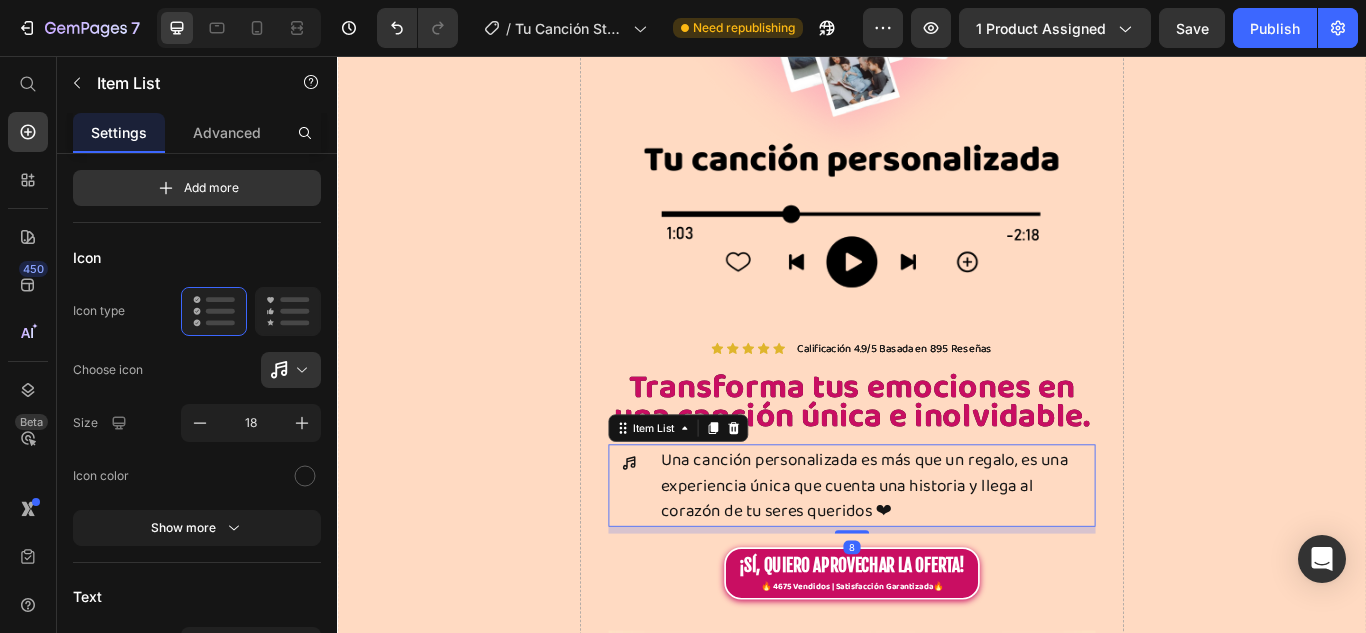 scroll, scrollTop: 0, scrollLeft: 0, axis: both 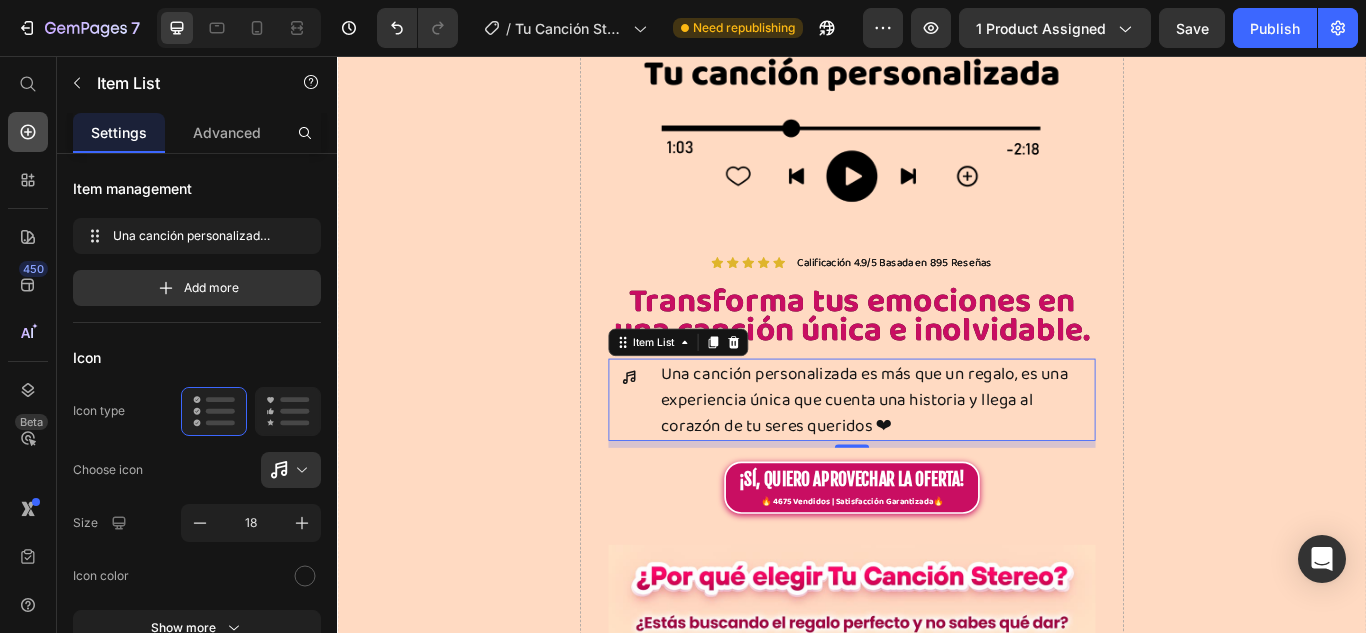 click 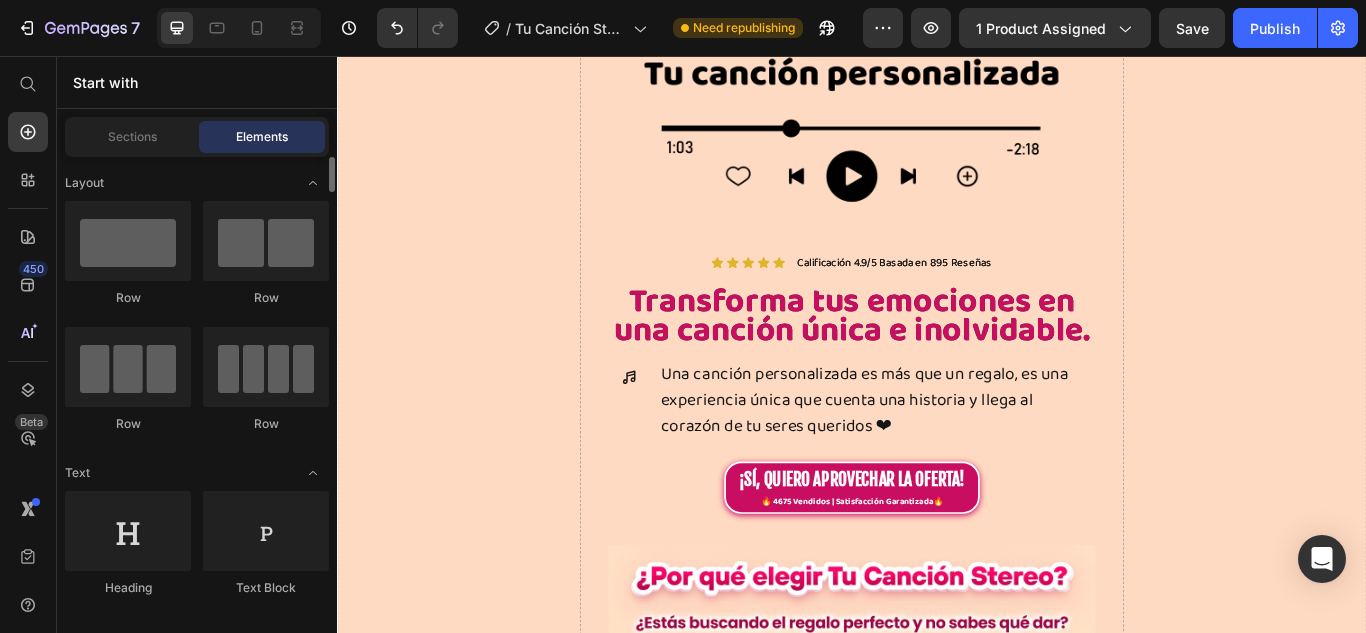 scroll, scrollTop: 200, scrollLeft: 0, axis: vertical 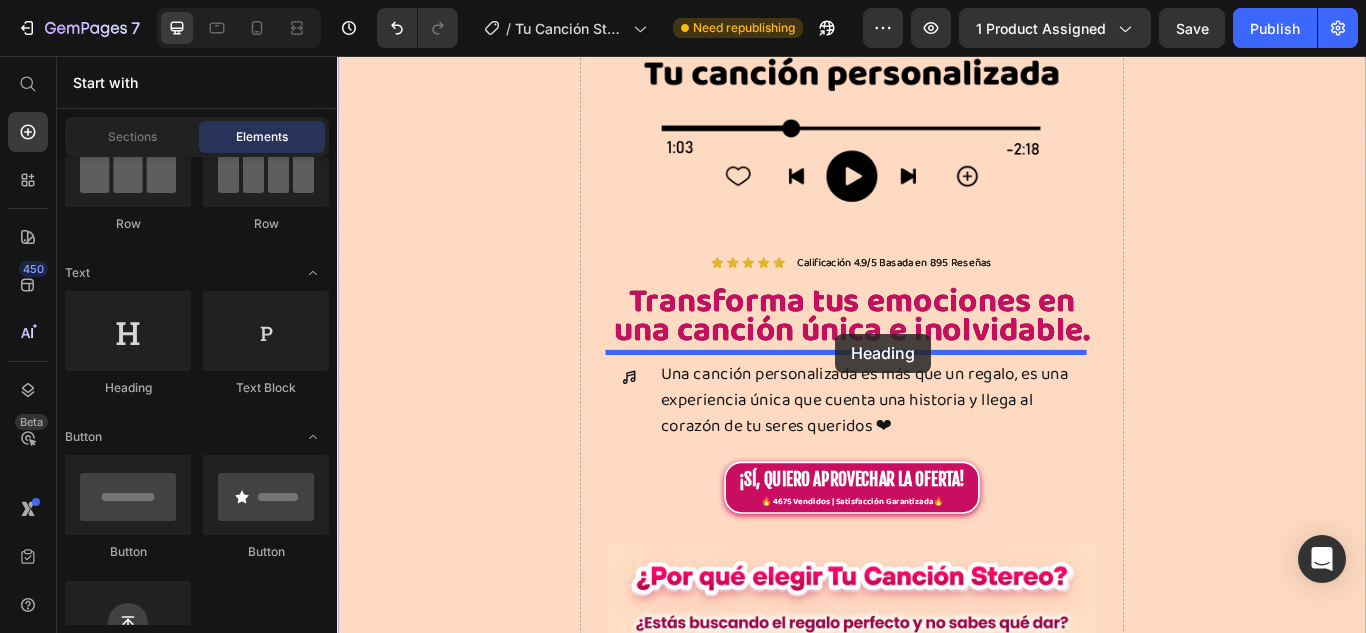 drag, startPoint x: 484, startPoint y: 416, endPoint x: 918, endPoint y: 380, distance: 435.49054 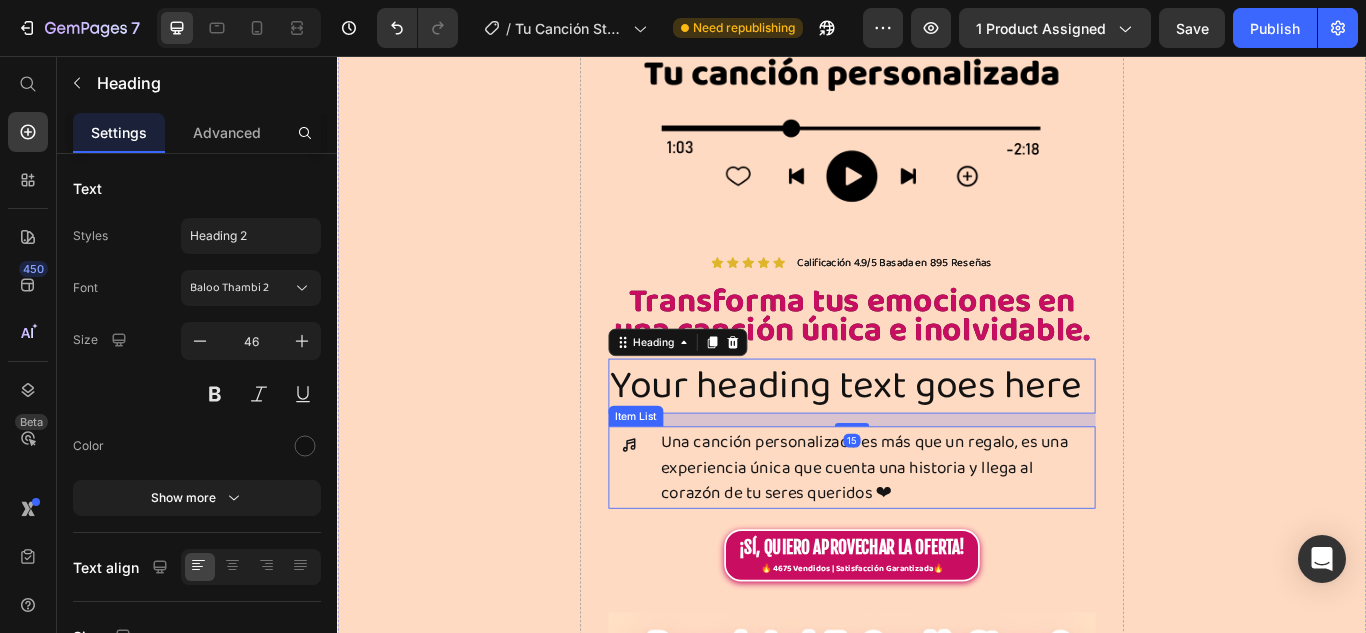 click on "Una canción personalizada es más que un regalo, es una experiencia única que cuenta una historia y llega al corazón de tu seres queridos ❤" at bounding box center (966, 536) 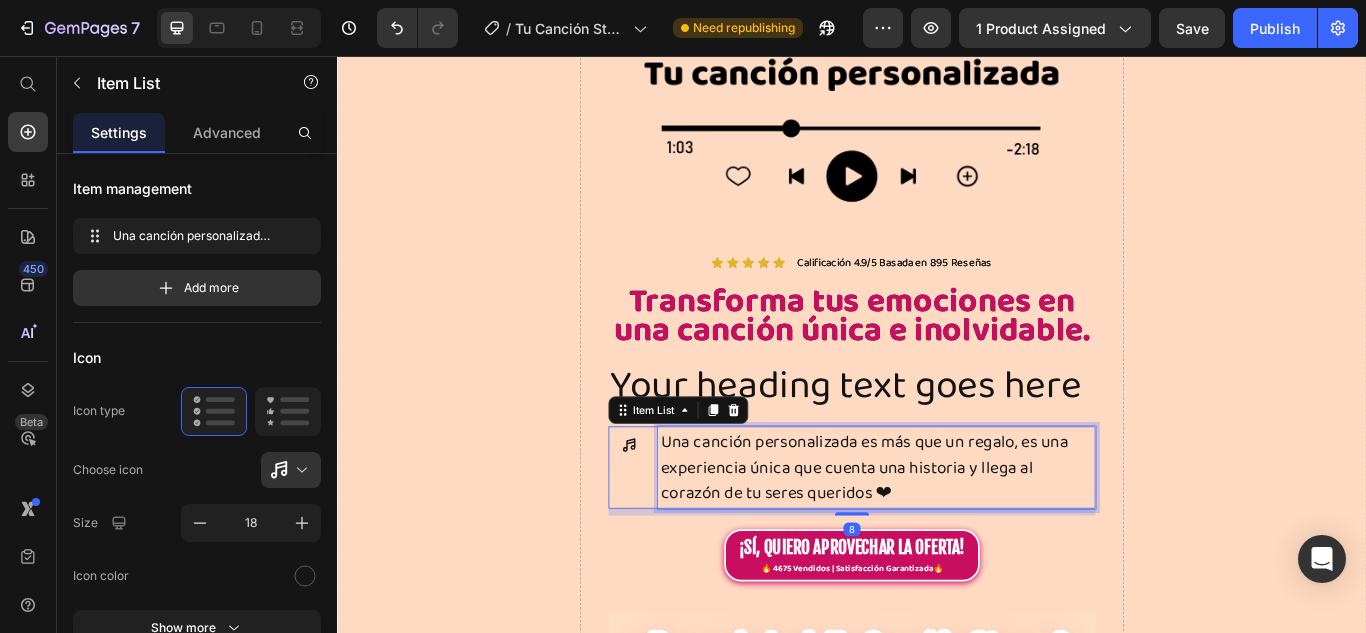 click on "Una canción personalizada es más que un regalo, es una experiencia única que cuenta una historia y llega al corazón de tu seres queridos ❤" at bounding box center (966, 536) 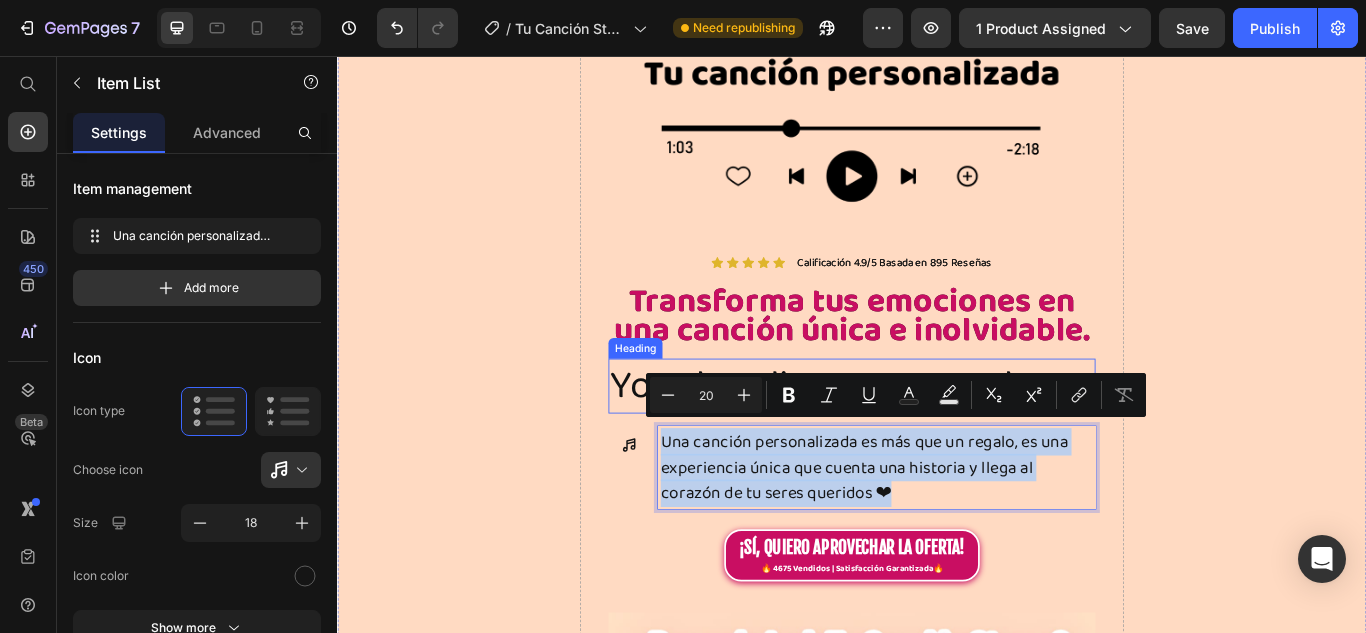 click on "Your heading text goes here" at bounding box center [937, 441] 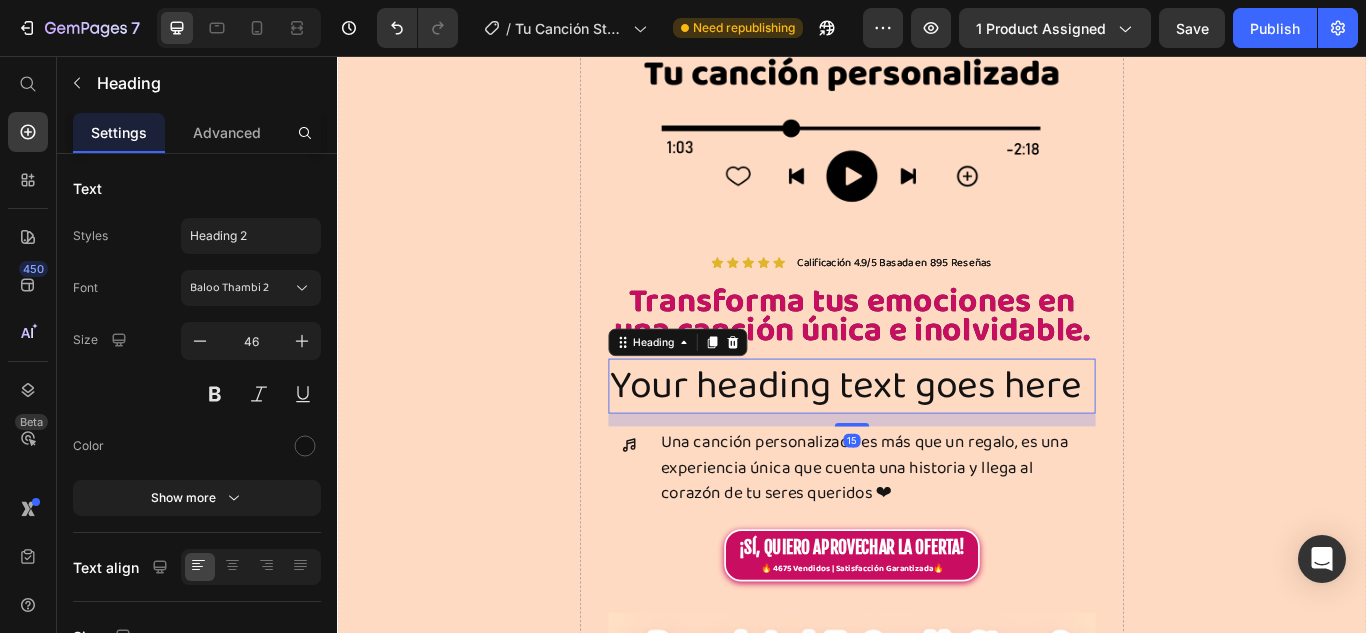 click on "Your heading text goes here" at bounding box center (937, 441) 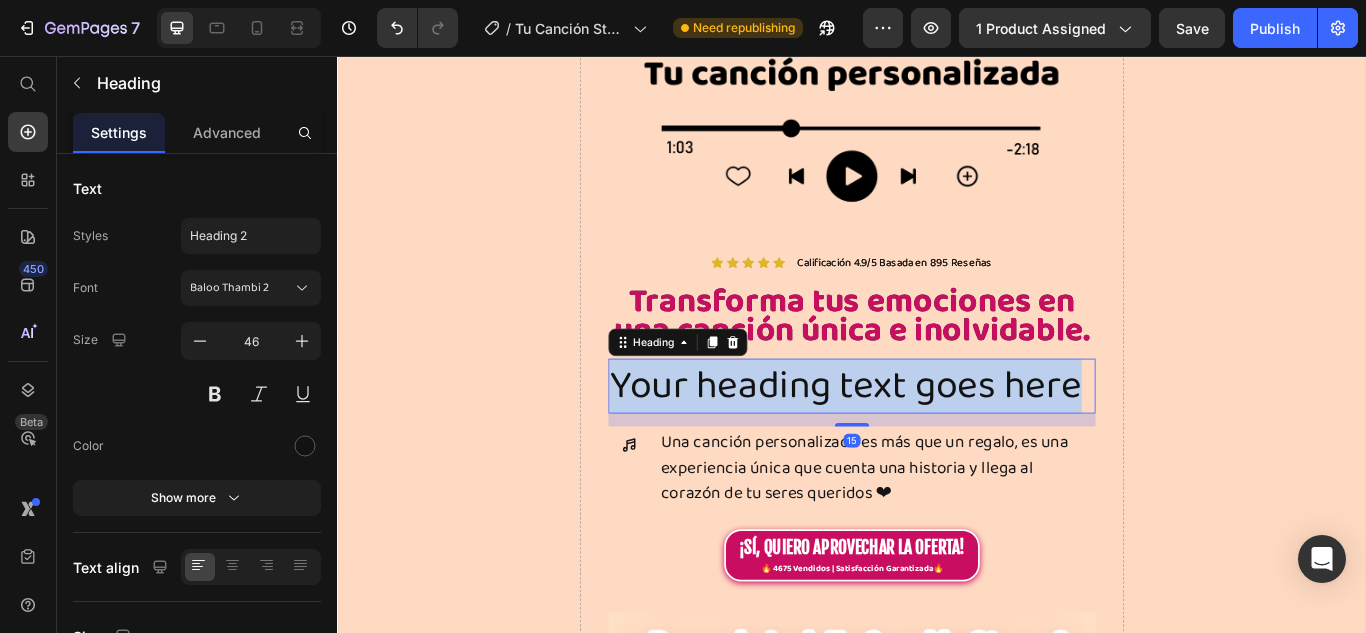 click on "Your heading text goes here" at bounding box center (937, 441) 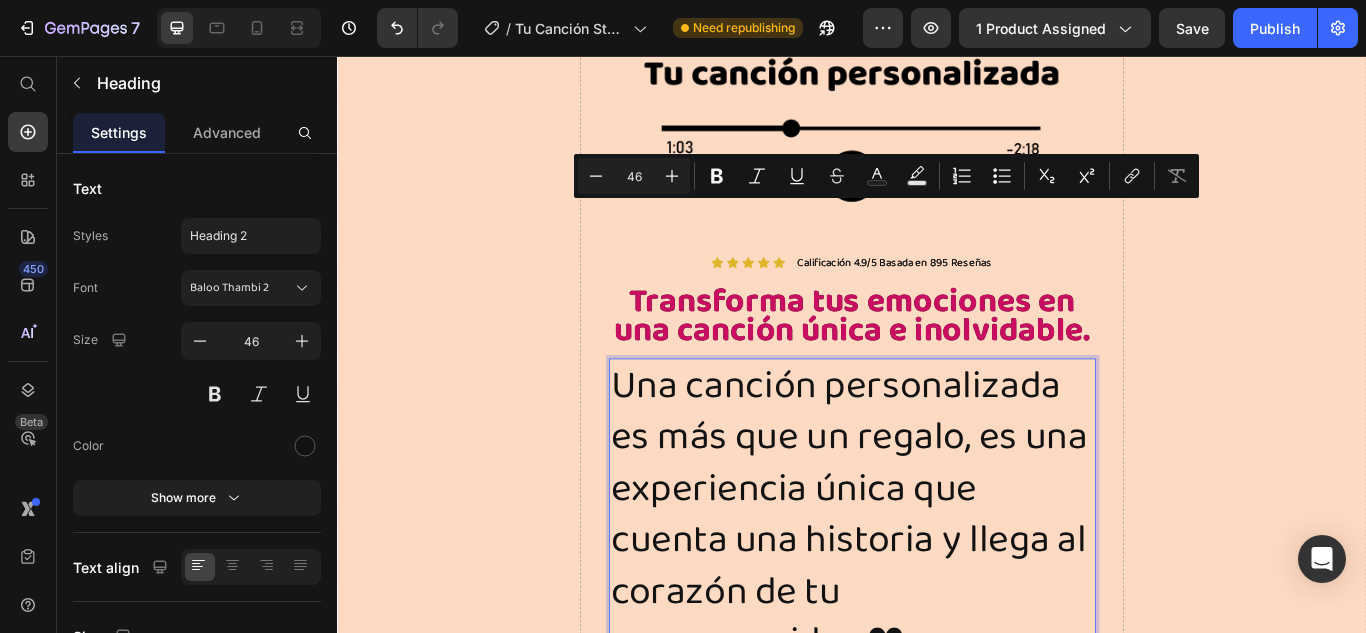 scroll, scrollTop: 556, scrollLeft: 0, axis: vertical 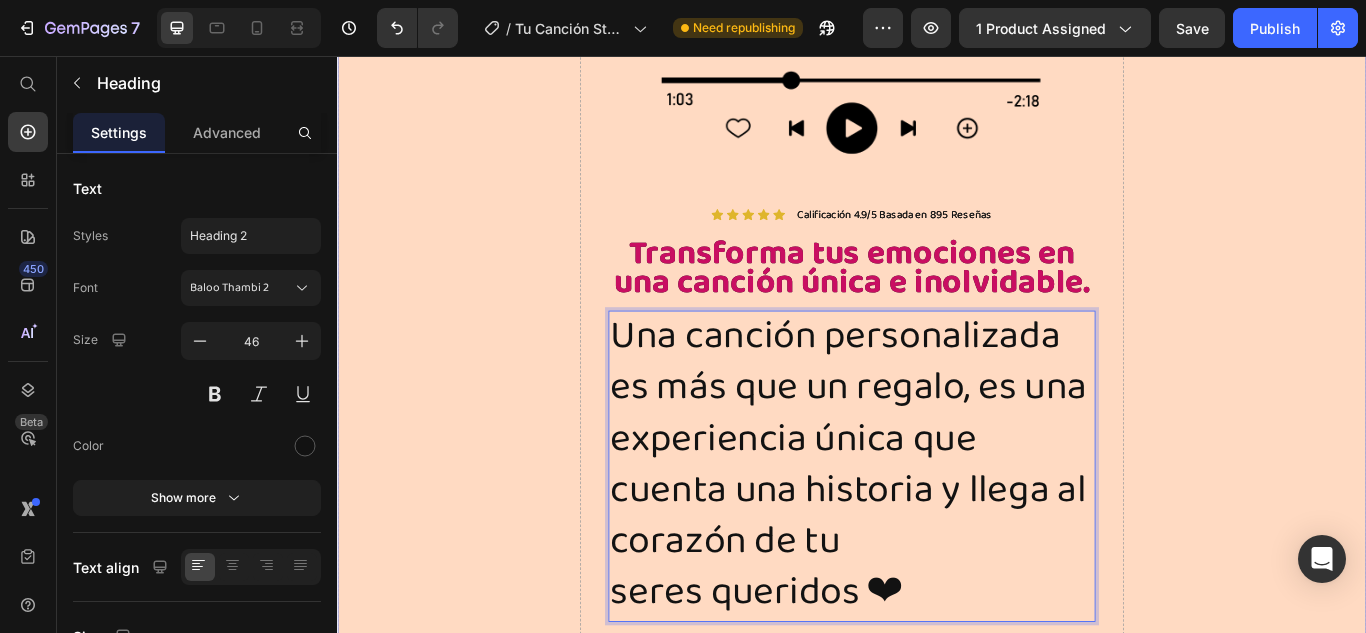 click on "Drop element here" at bounding box center (1395, 4734) 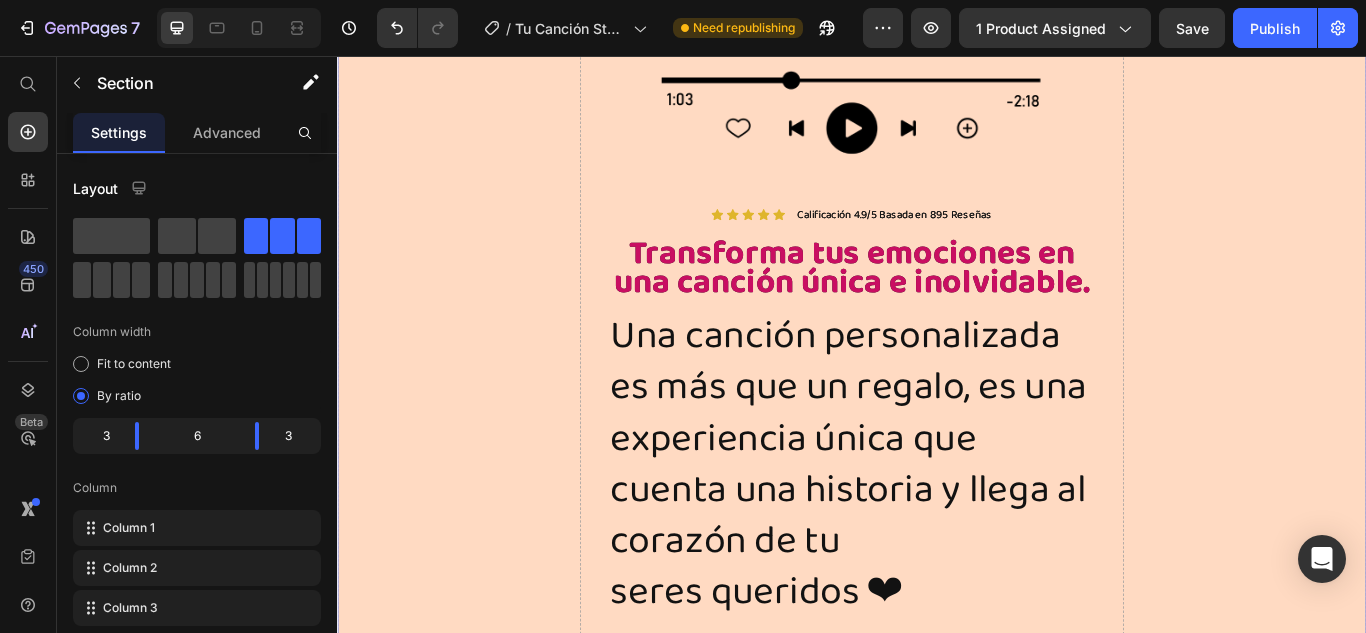 scroll, scrollTop: 0, scrollLeft: 0, axis: both 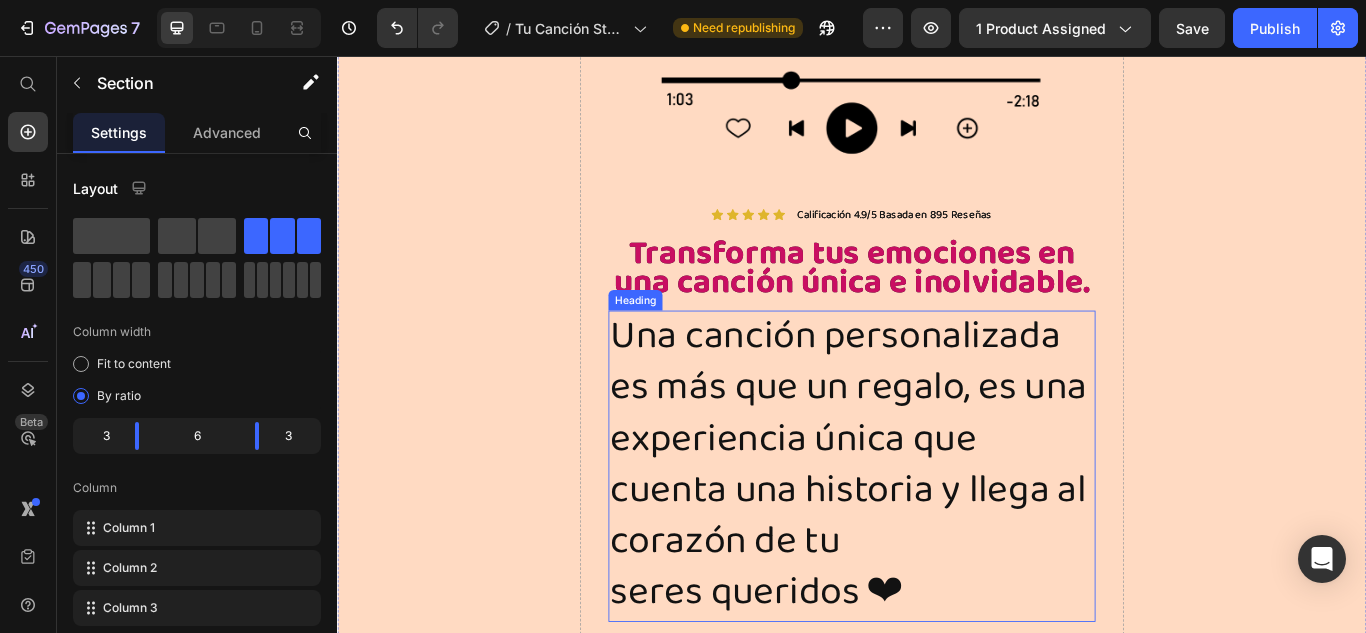 click on "Una canción personalizada es más que un regalo, es una experiencia única que cuenta una historia y llega al corazón de tu seres queridos ❤" at bounding box center (937, 531) 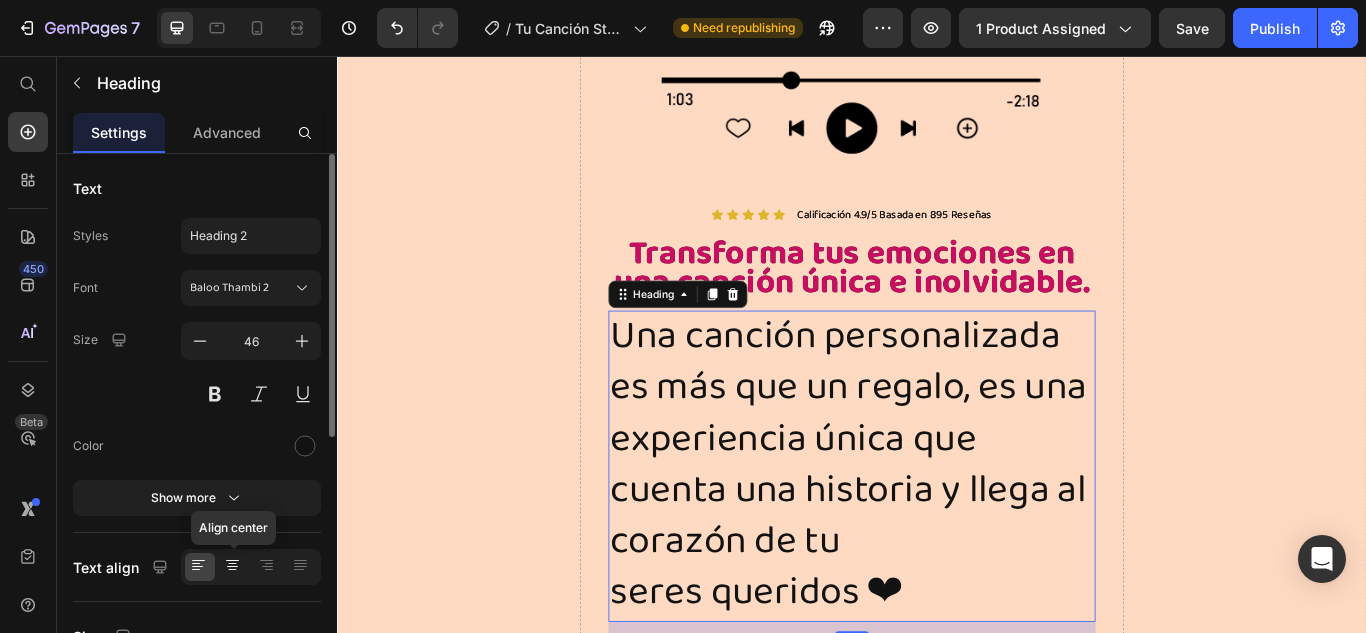 click 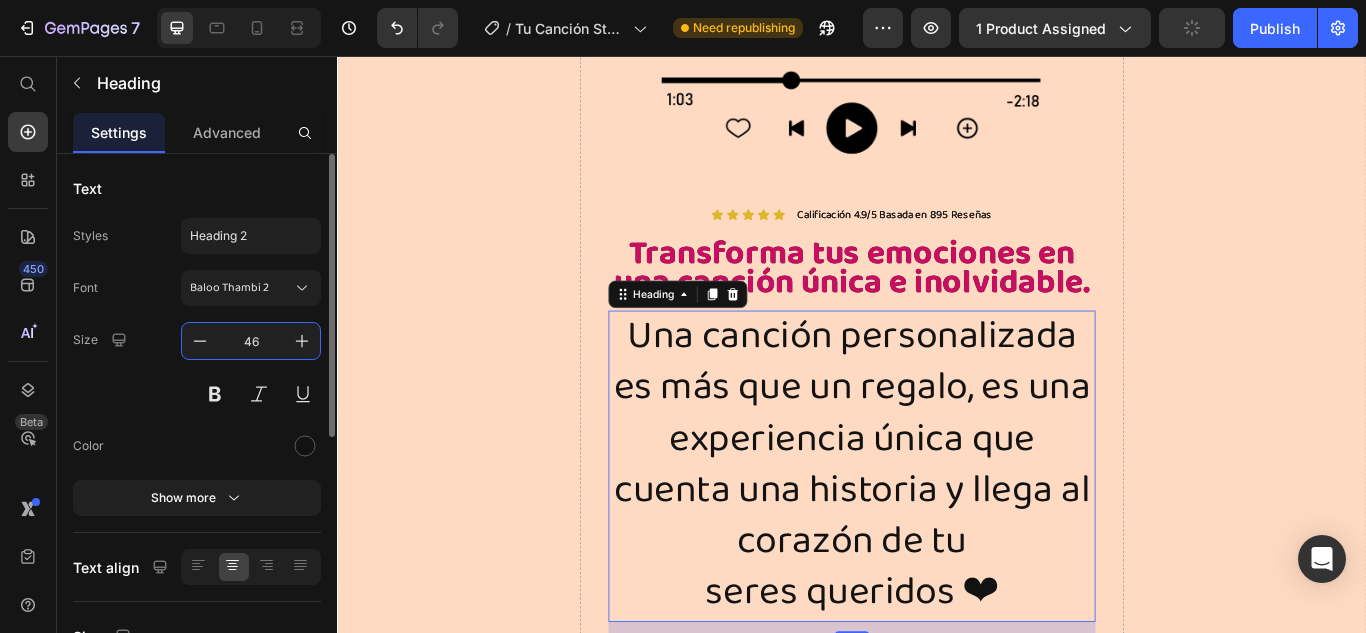 click on "46" at bounding box center [251, 341] 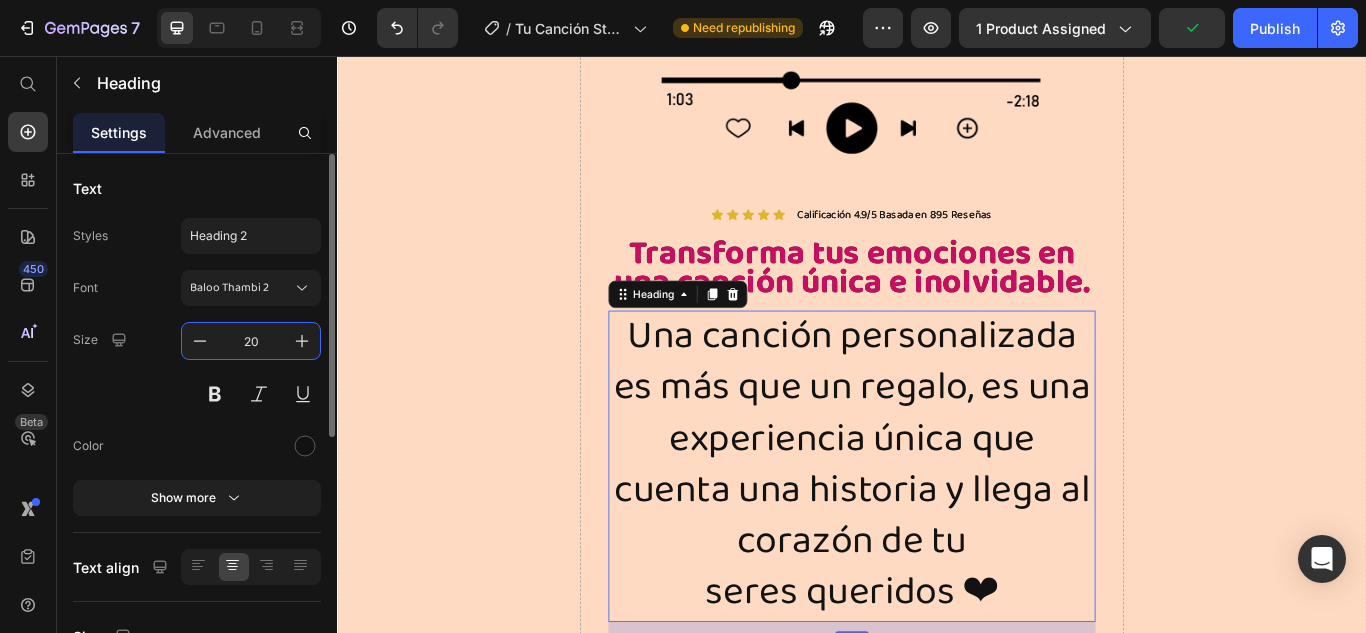 scroll, scrollTop: 1, scrollLeft: 0, axis: vertical 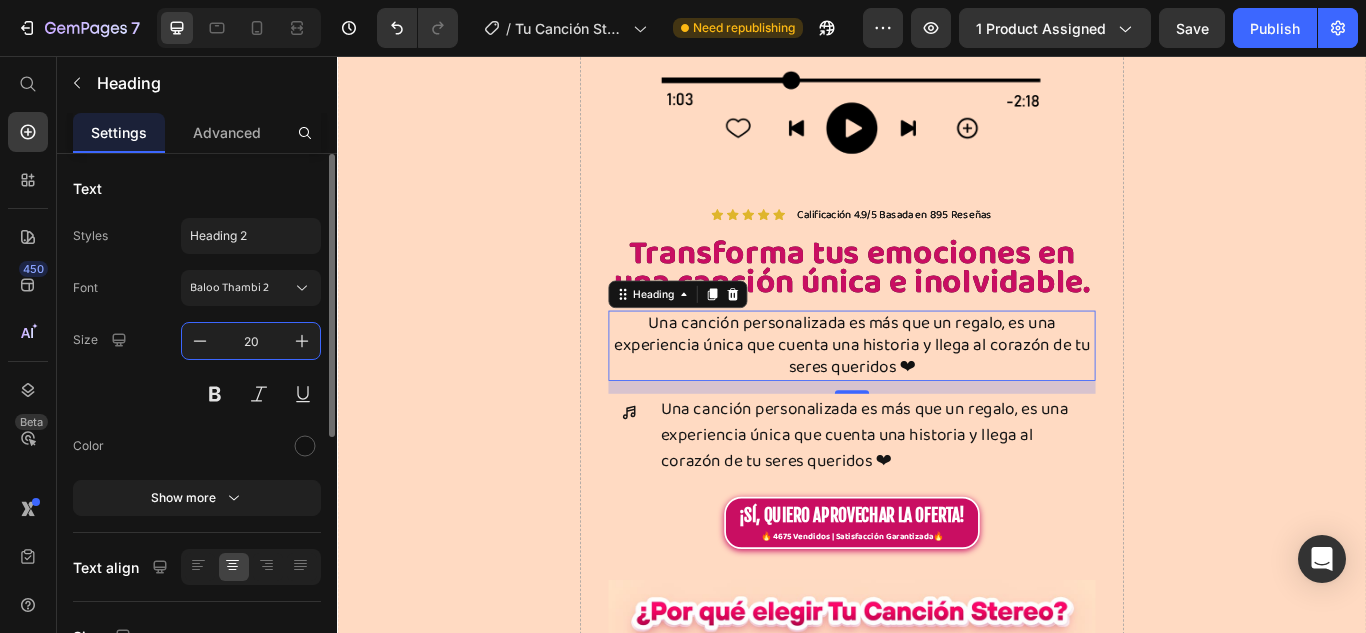 type on "20" 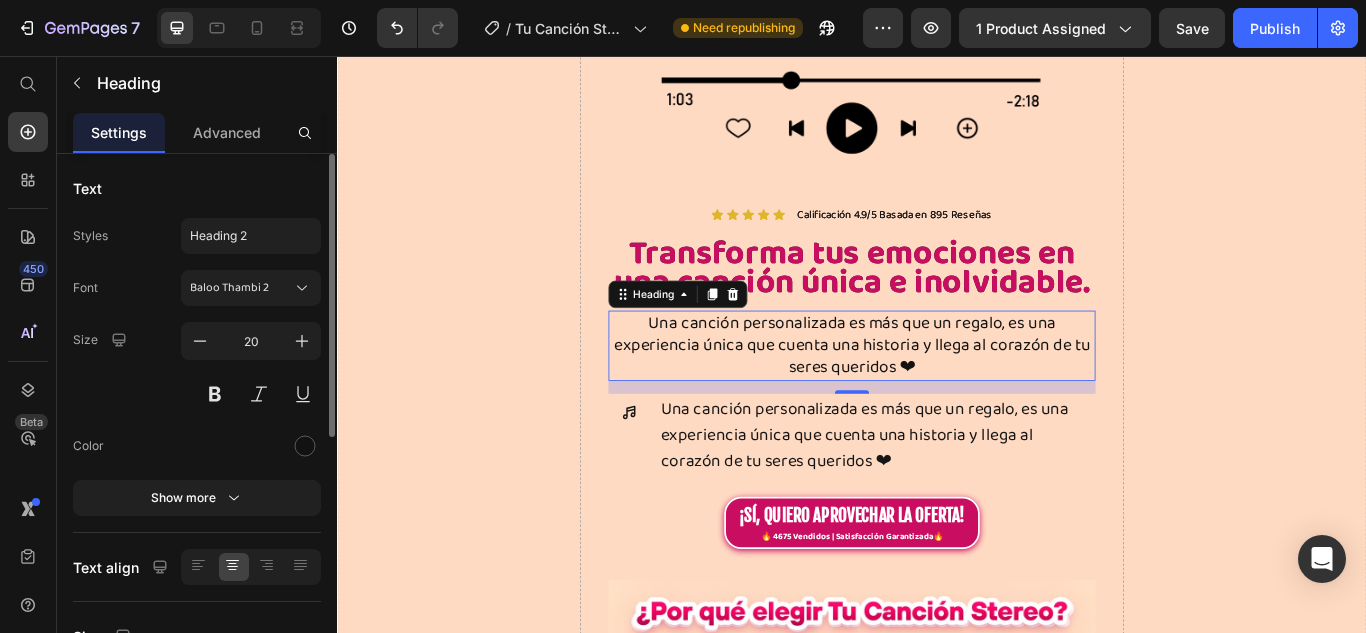 click on "Size 20" at bounding box center (197, 367) 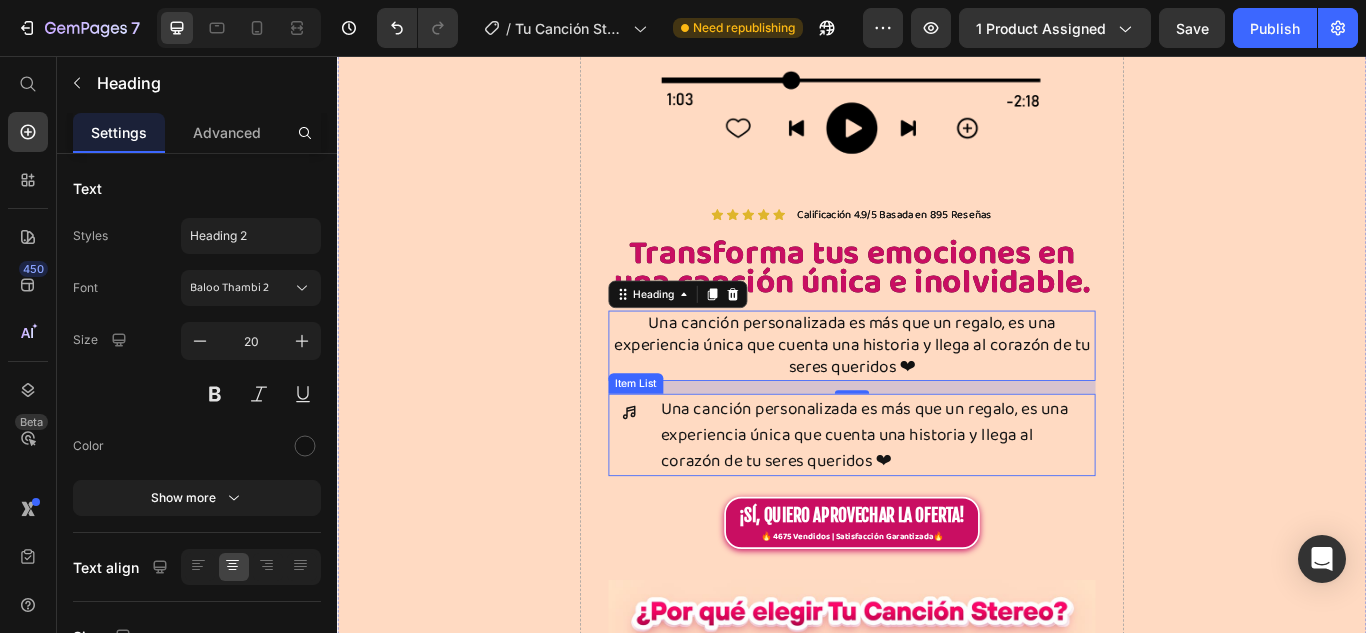 click on "Una canción personalizada es más que un regalo, es una experiencia única que cuenta una historia y llega al corazón de tu seres queridos ❤" at bounding box center [966, 498] 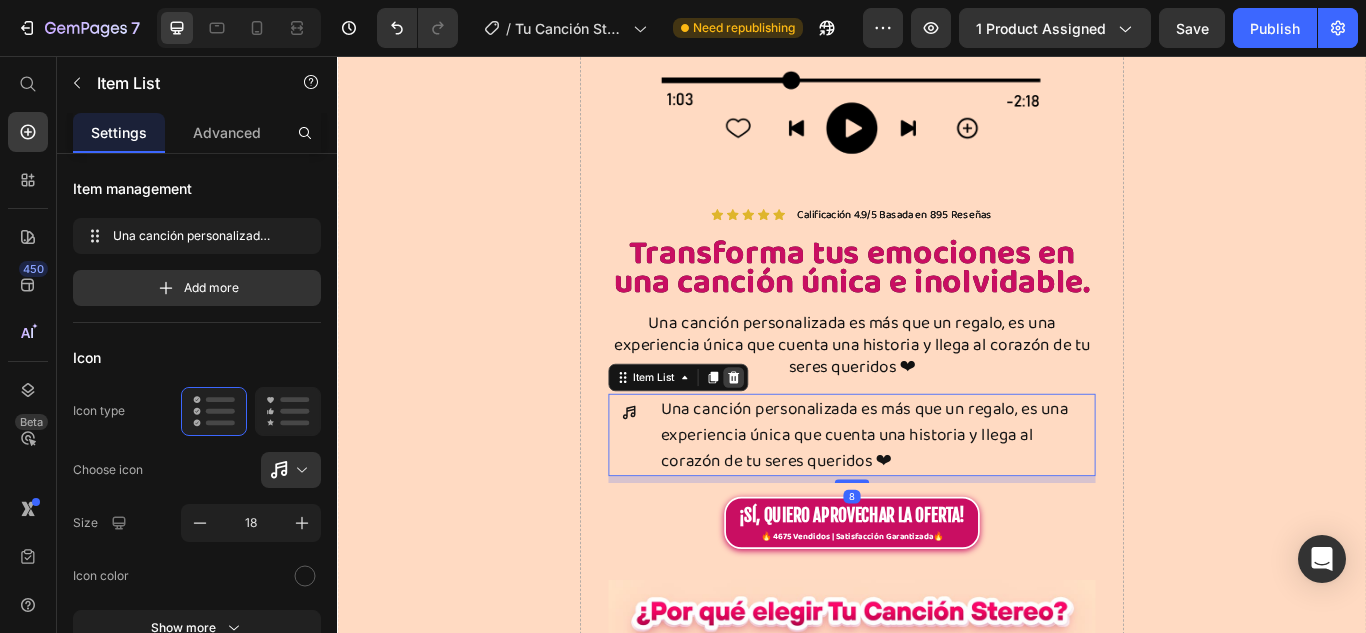 click 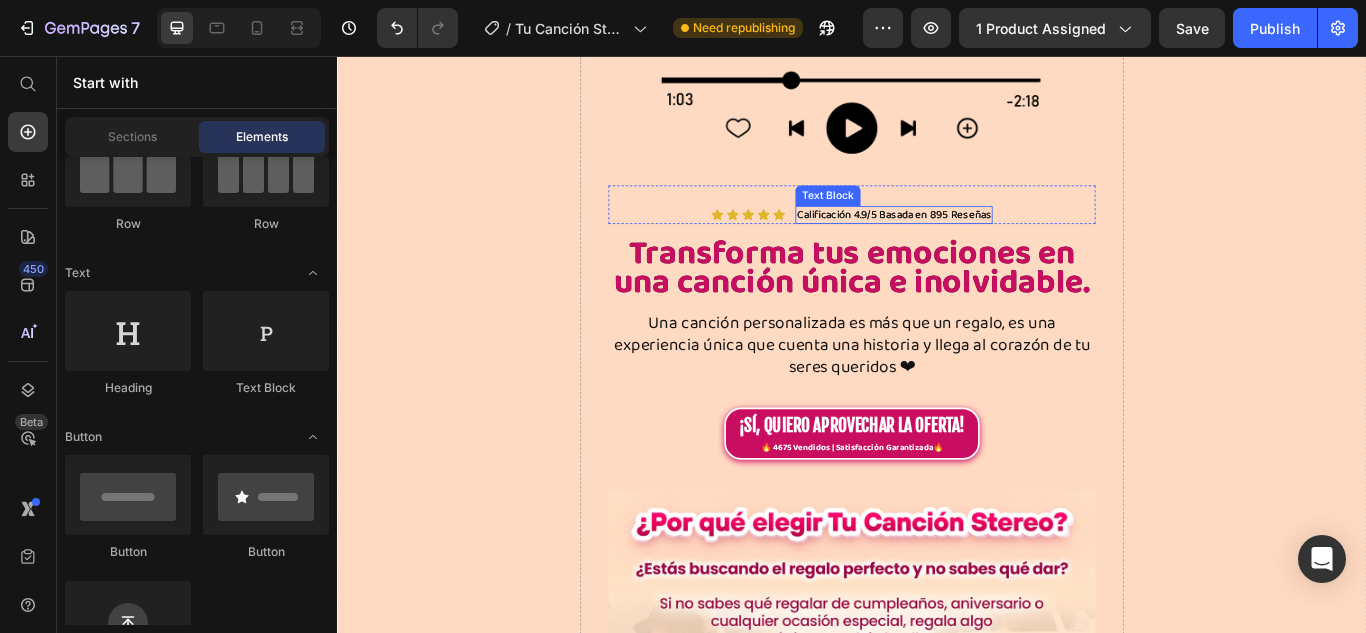 click on "Calificación 4.9/5 Basada en 895 Reseñas" at bounding box center (986, 241) 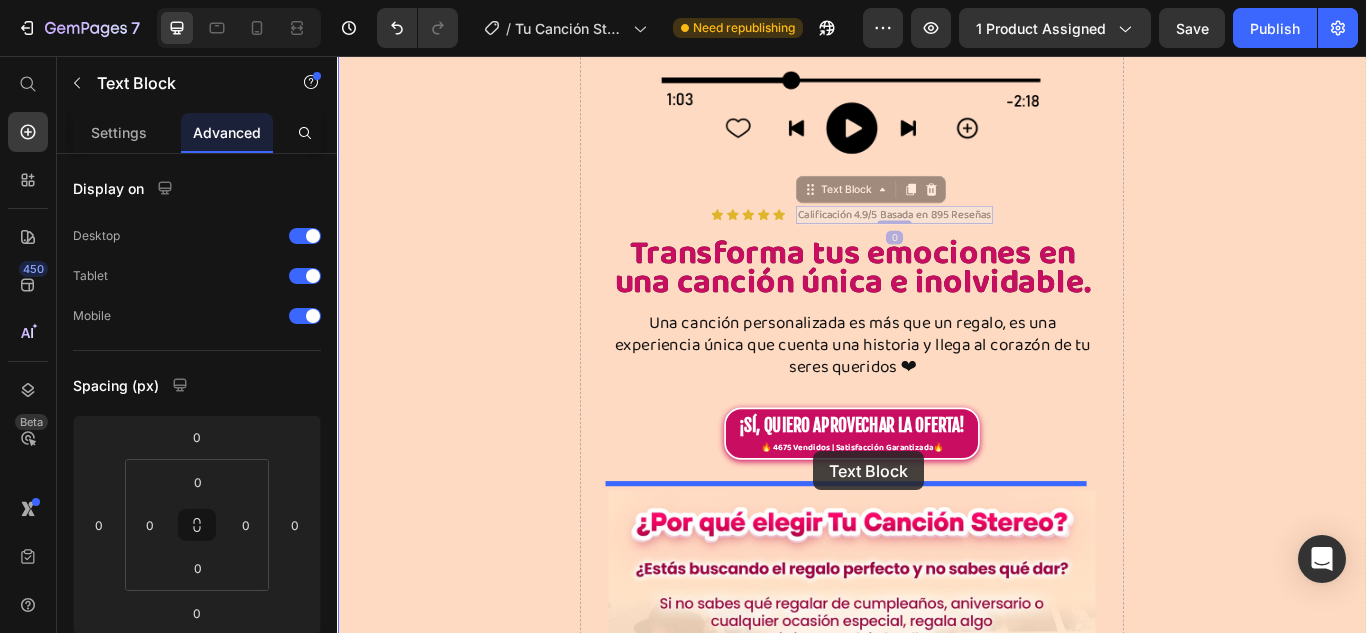 drag, startPoint x: 923, startPoint y: 207, endPoint x: 892, endPoint y: 517, distance: 311.54614 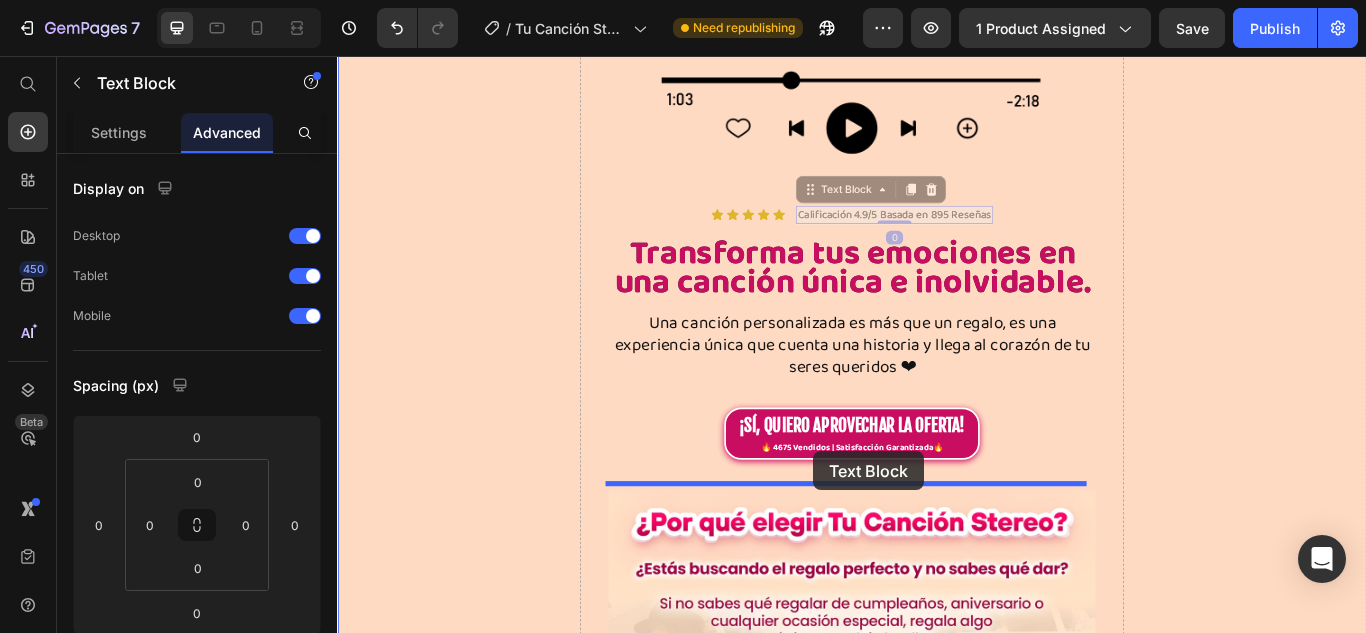 type on "36" 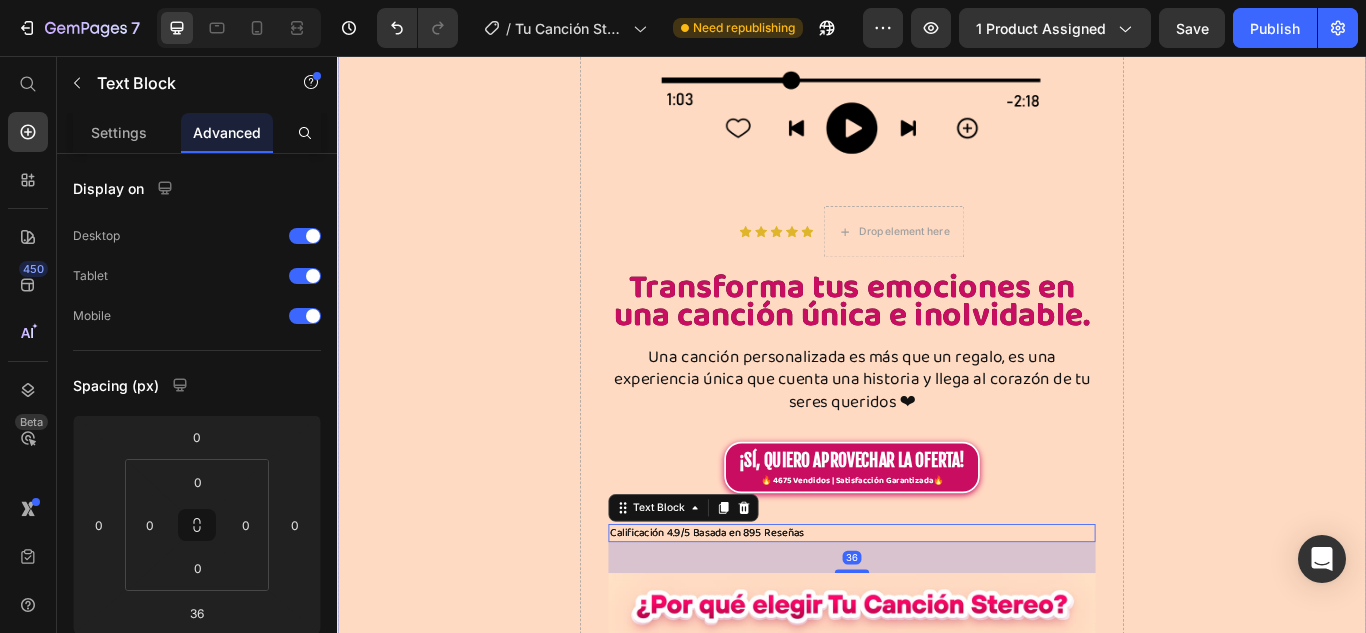 click on "Drop element here" at bounding box center [1395, 4590] 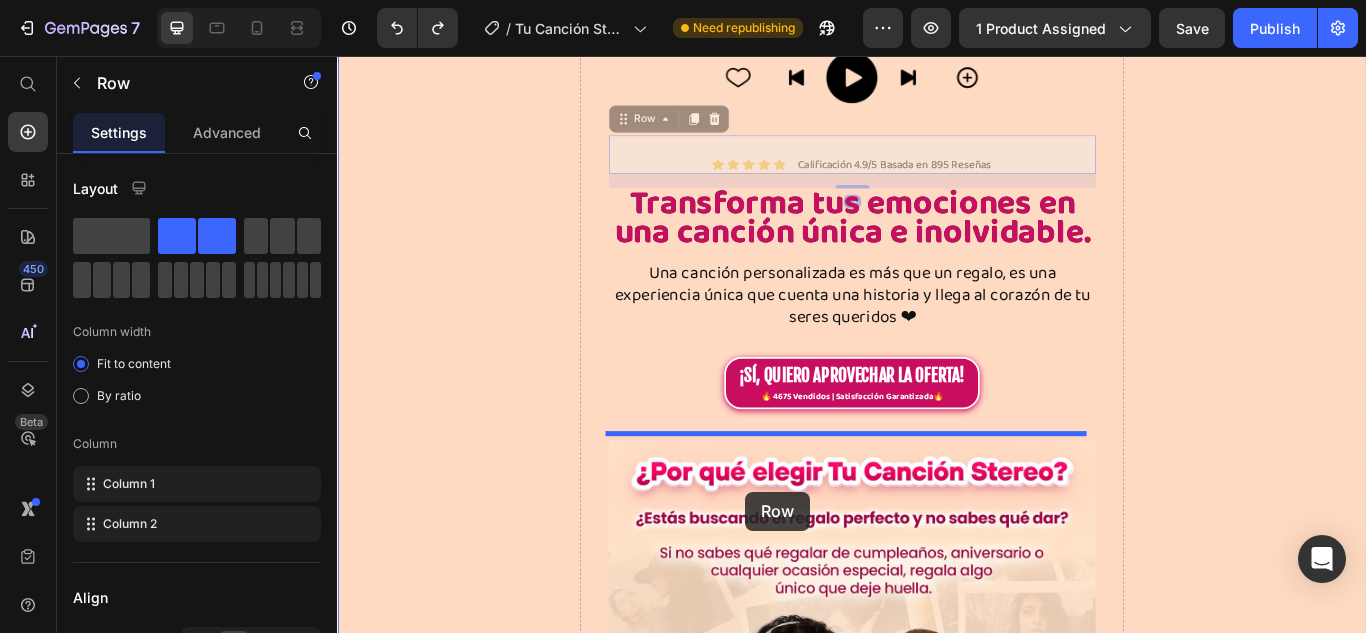 drag, startPoint x: 778, startPoint y: 207, endPoint x: 813, endPoint y: 564, distance: 358.71158 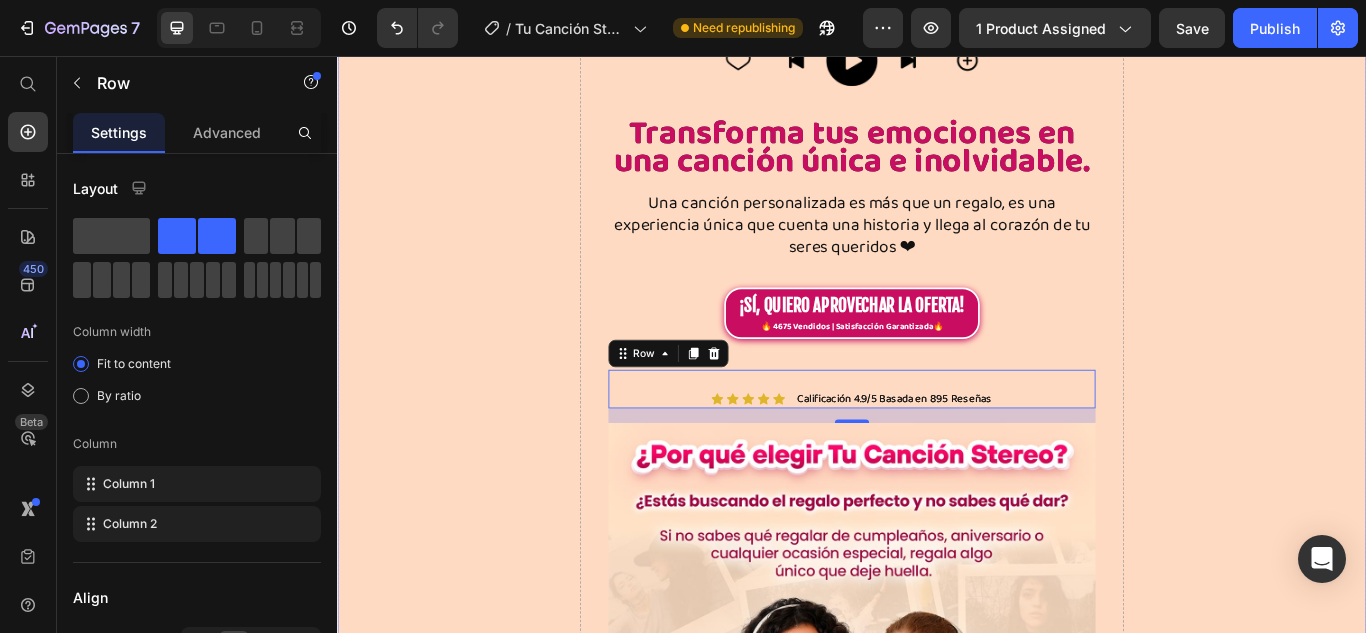 click on "Drop element here" at bounding box center [1395, 4463] 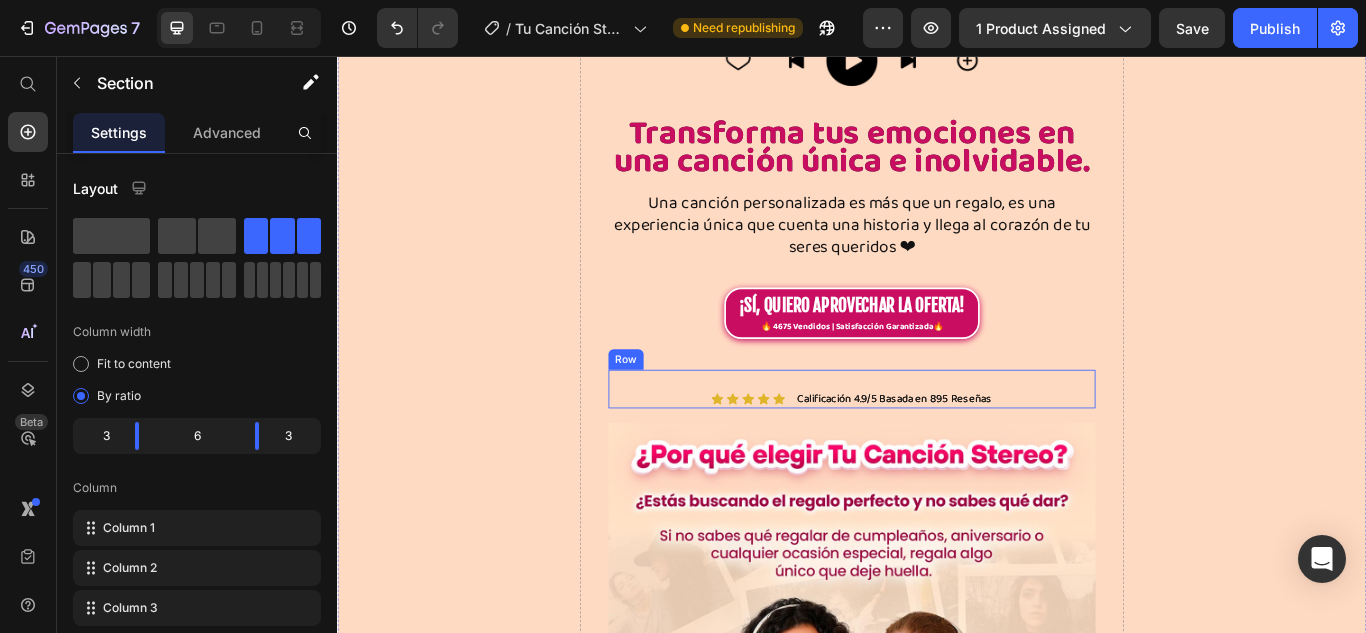 click on "Icon Icon Icon Icon Icon Icon List Calificación 4.9/5 Basada en 895 Reseñas Text Block Row" at bounding box center (937, 444) 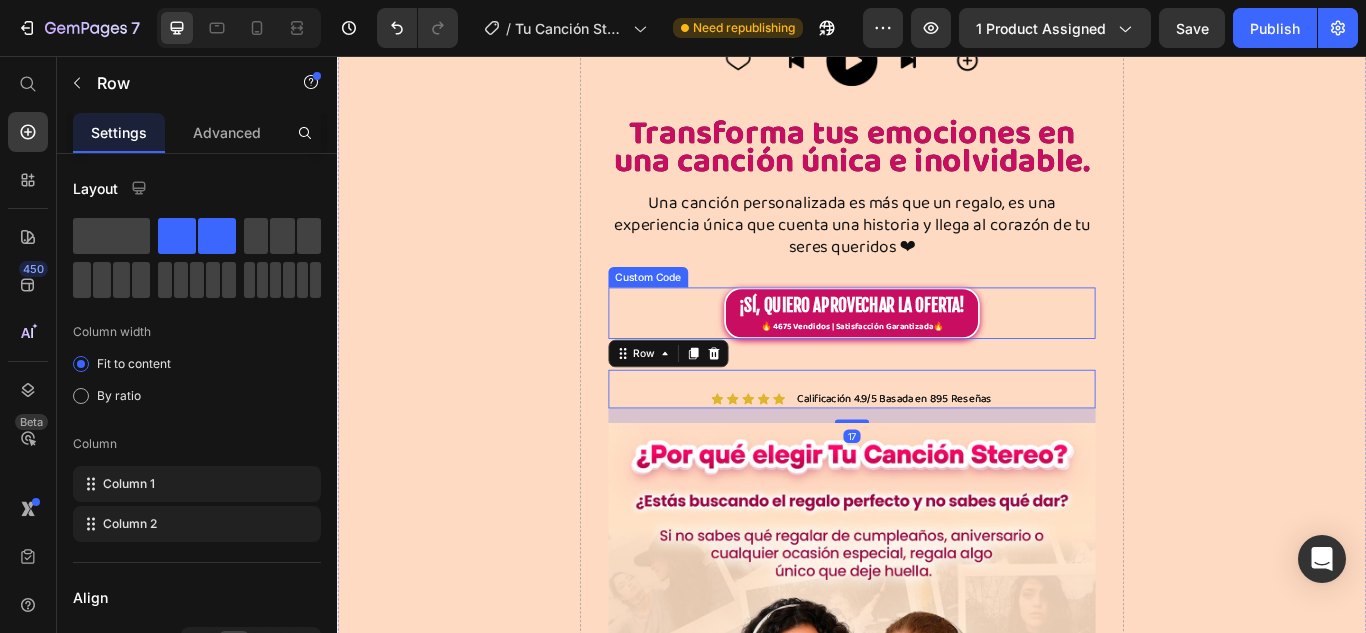 click on "🔥 4675 Vendidos | Satisfacción Garantizada🔥" at bounding box center (937, 371) 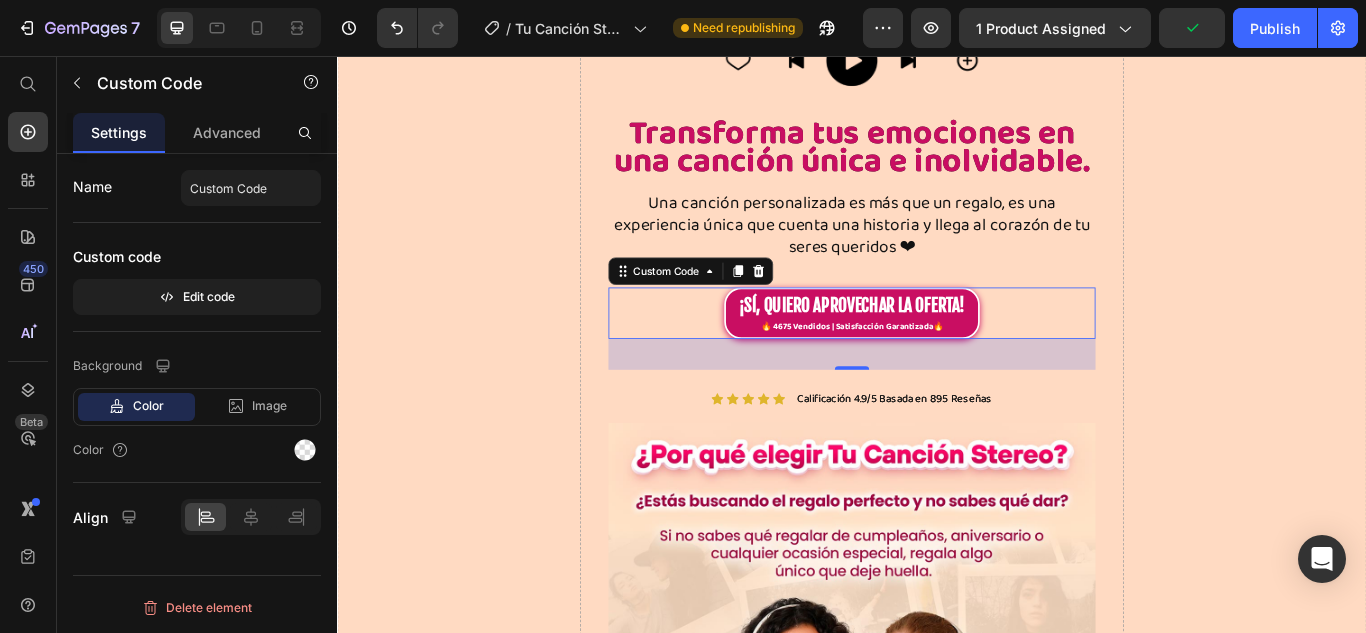 drag, startPoint x: 938, startPoint y: 408, endPoint x: 935, endPoint y: 369, distance: 39.115215 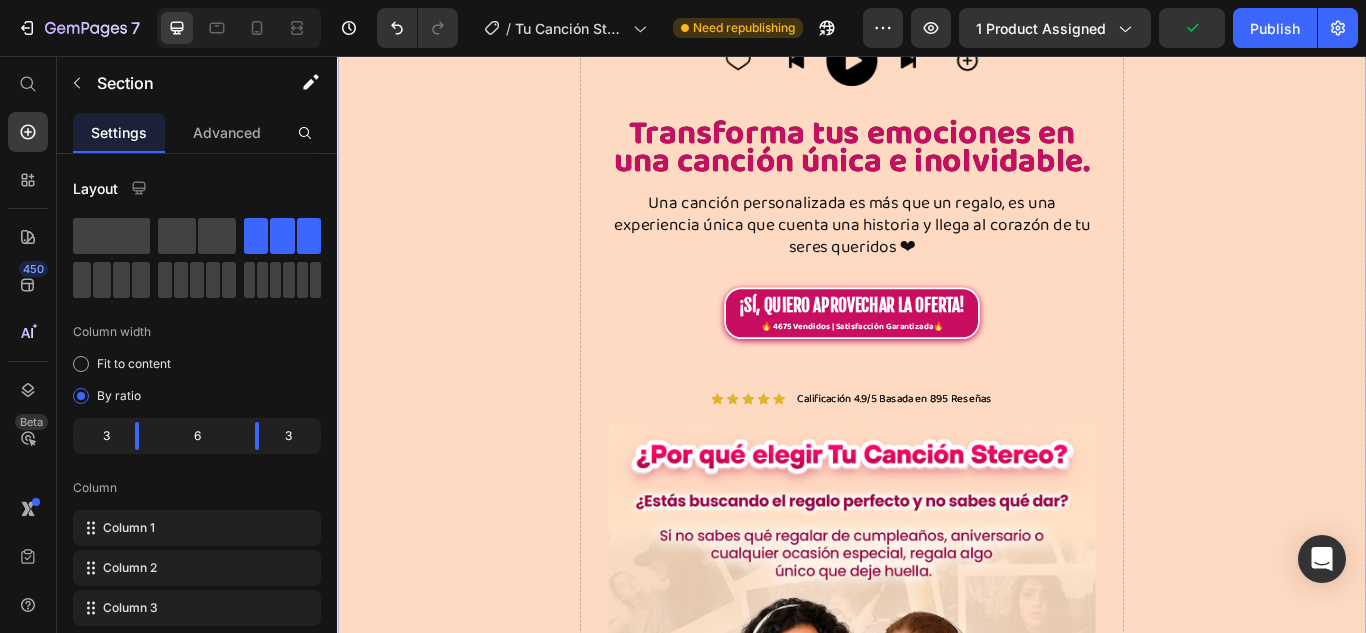 click on "Image Transforma tus emociones en una canción única e inolvidable. Heading Una canción personalizada es más que un regalo, es una experiencia única que cuenta una historia y llega al corazón de tu seres queridos ❤ Heading
¡SÍ, QUIERO APROVECHAR LA OFERTA! 🔥 4675 Vendidos | Satisfacción Garantizada🔥
Custom Code Icon Icon Icon Icon Icon Icon List Calificación 4.9/5 Basada en 895 Reseñas Text Block Row Image Image Image Image Image
¡SÍ, QUIERO MI CANCIÓN AHORA! 🔥 4675 Vendidos | Satisfacción Garantizada🔥
Custom Code
Publish the page to see the content.
Custom Code 🎵 Escoge un género: Heading Image Image Image Image Image Image Image Image Image Image Image Image Image Image Image Image Image Image Marquee Image Image Historias Convertidas en Canción 🎵 Text Block Cientos de personas contentas con sus canciones. Aquí abajo podrás escuchar algunas de ellas, Selecciona la canción y dale al Play 👇" at bounding box center (937, 4463) 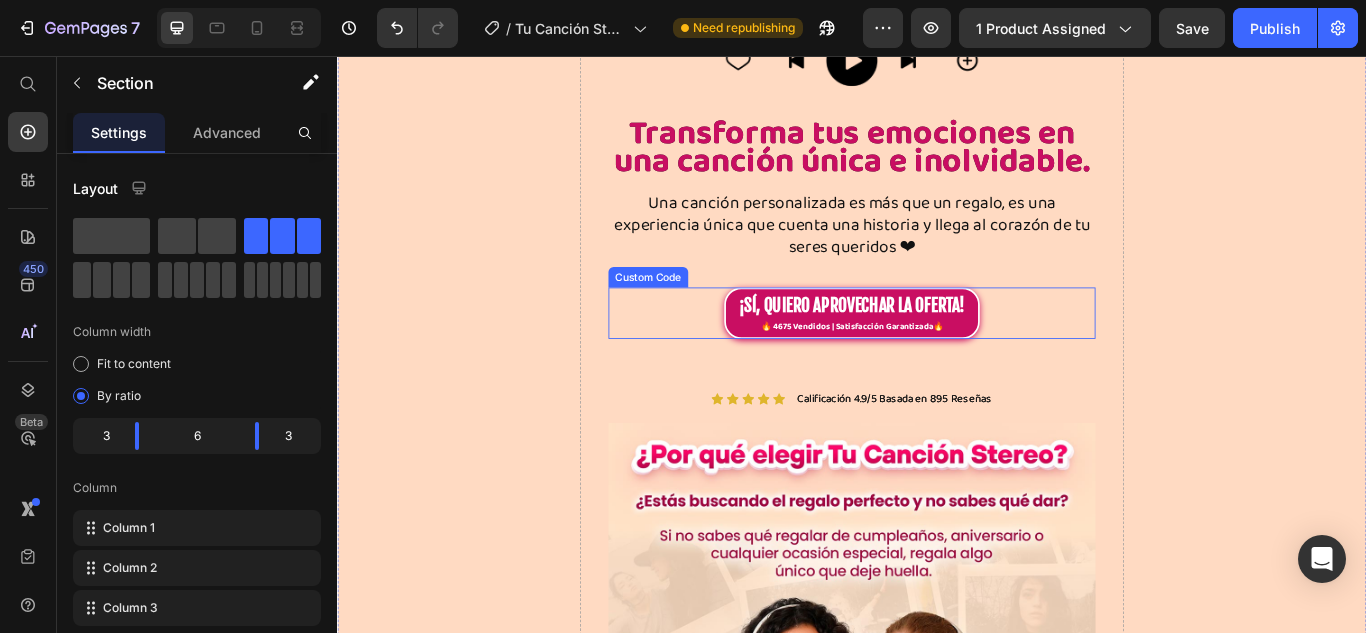 click on "¡SÍ, QUIERO APROVECHAR LA OFERTA!" at bounding box center (937, 348) 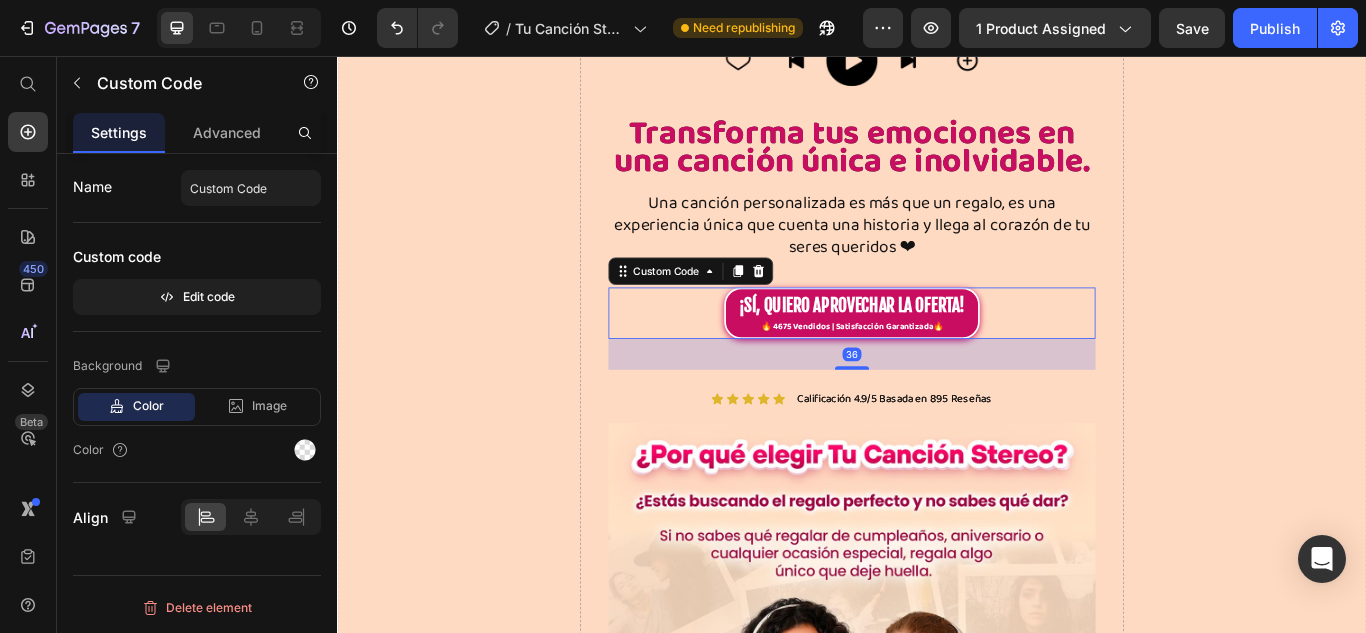 drag, startPoint x: 931, startPoint y: 407, endPoint x: 931, endPoint y: 360, distance: 47 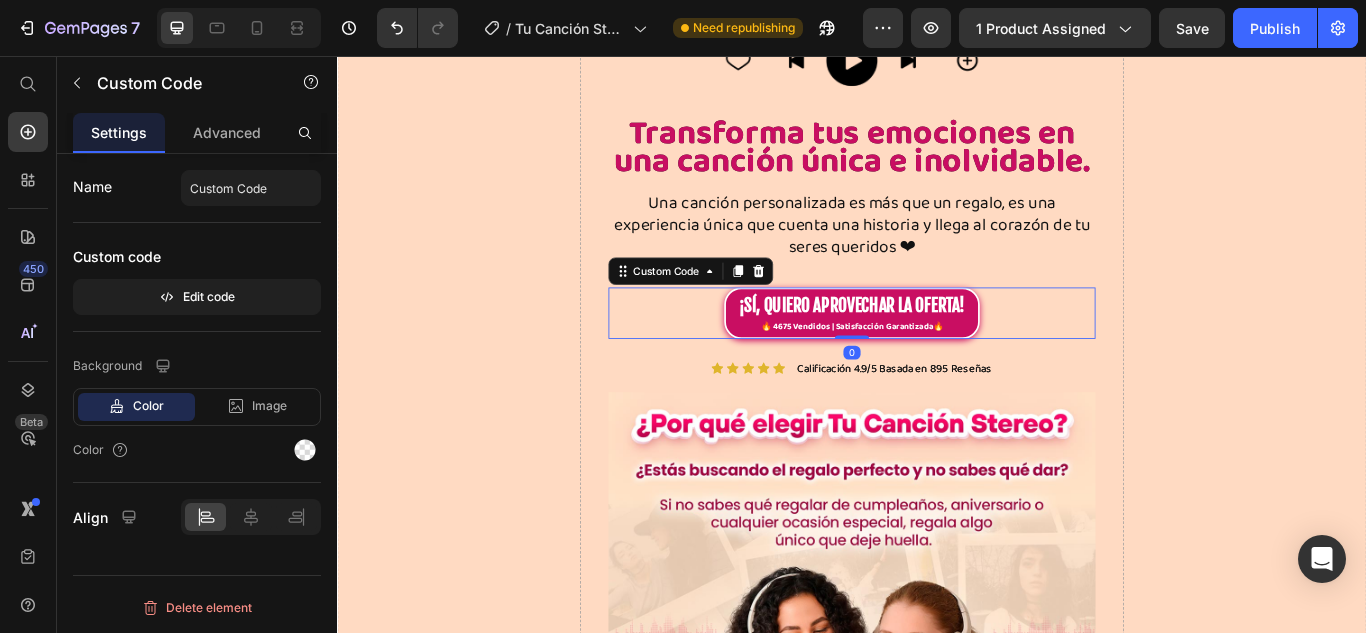 drag, startPoint x: 939, startPoint y: 411, endPoint x: 942, endPoint y: 337, distance: 74.06078 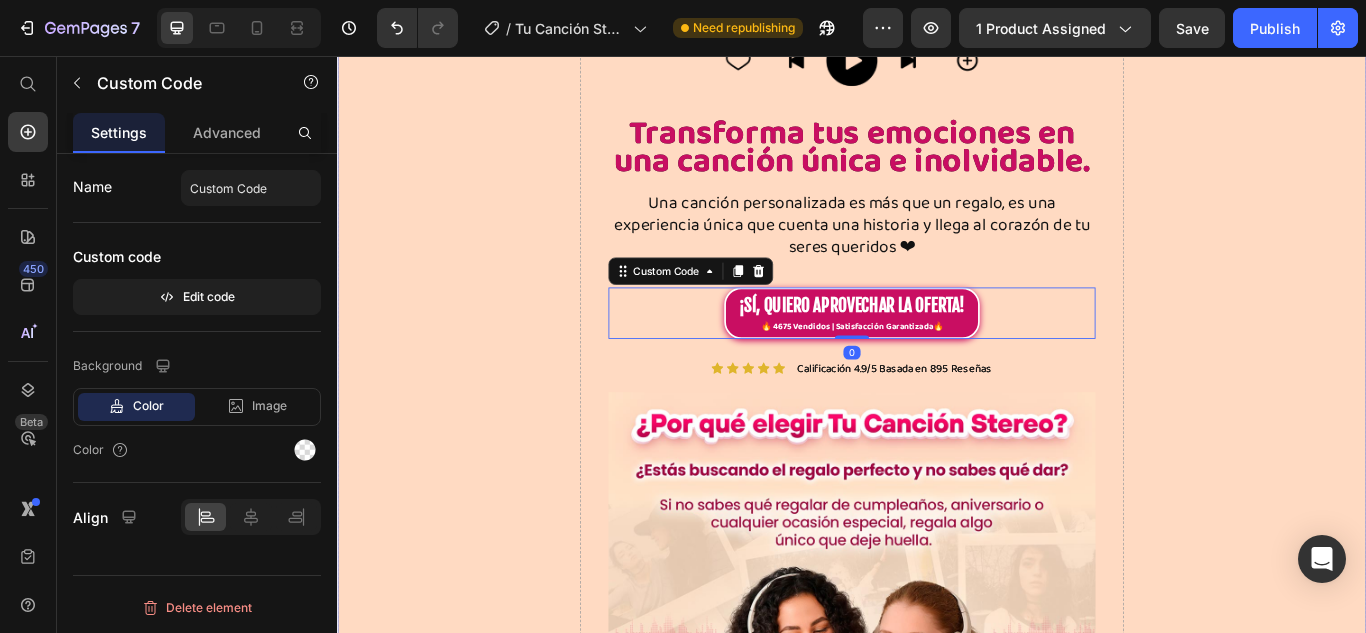 click on "Drop element here" at bounding box center [1395, 4445] 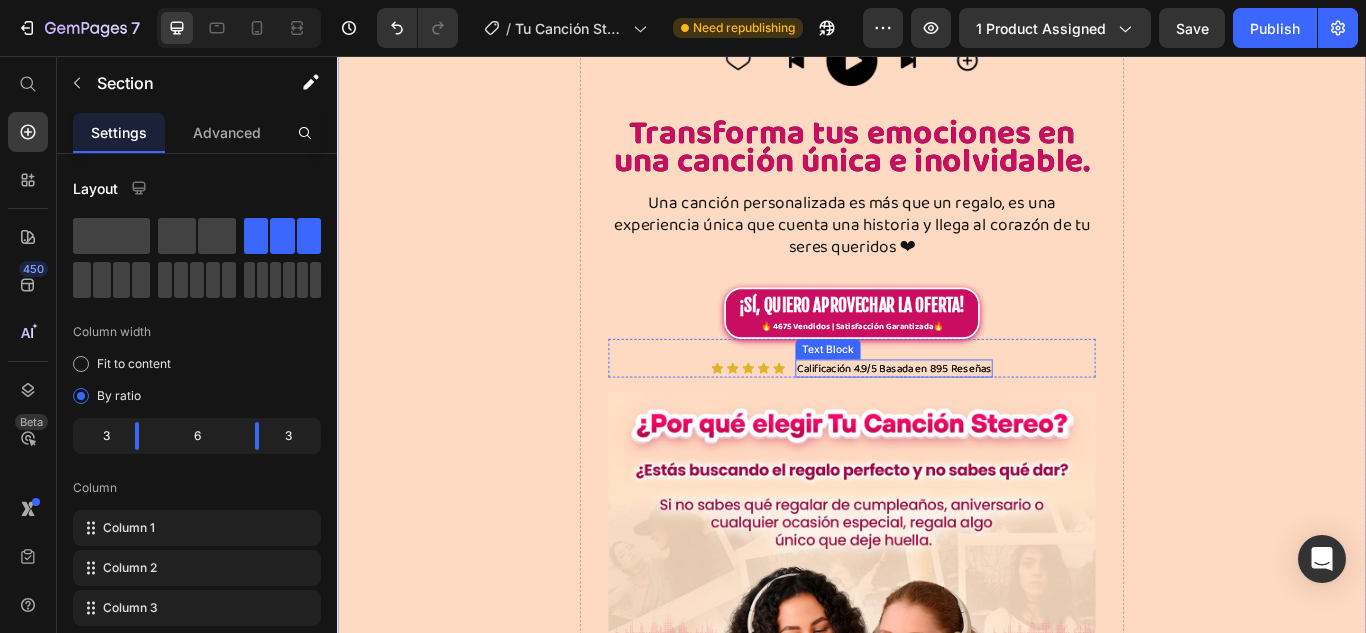 click on "Calificación 4.9/5 Basada en 895 Reseñas" at bounding box center (986, 420) 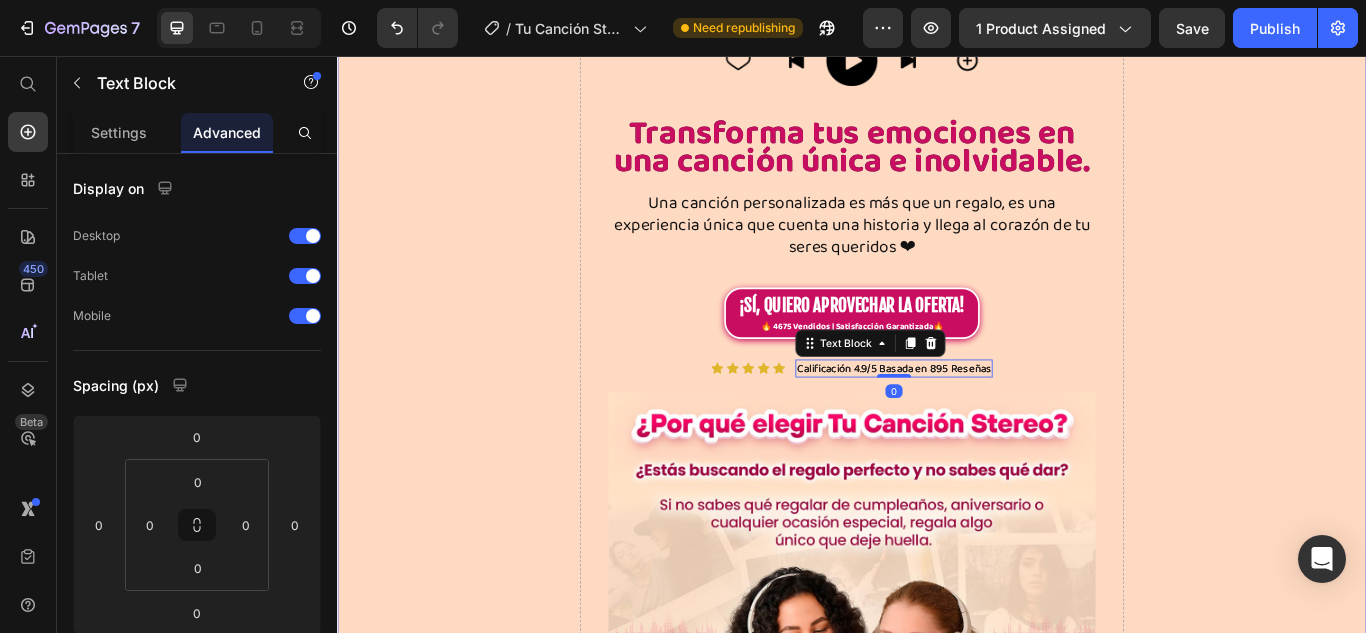 click on "Drop element here" at bounding box center [1395, 4445] 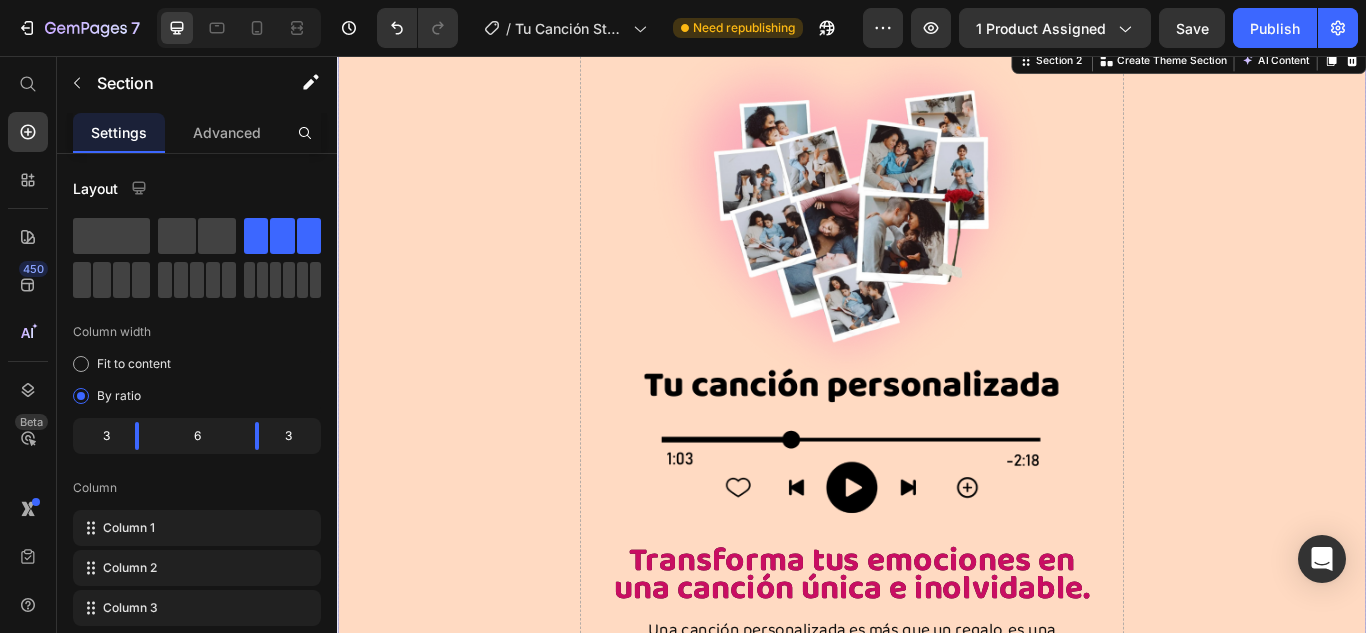scroll, scrollTop: 135, scrollLeft: 0, axis: vertical 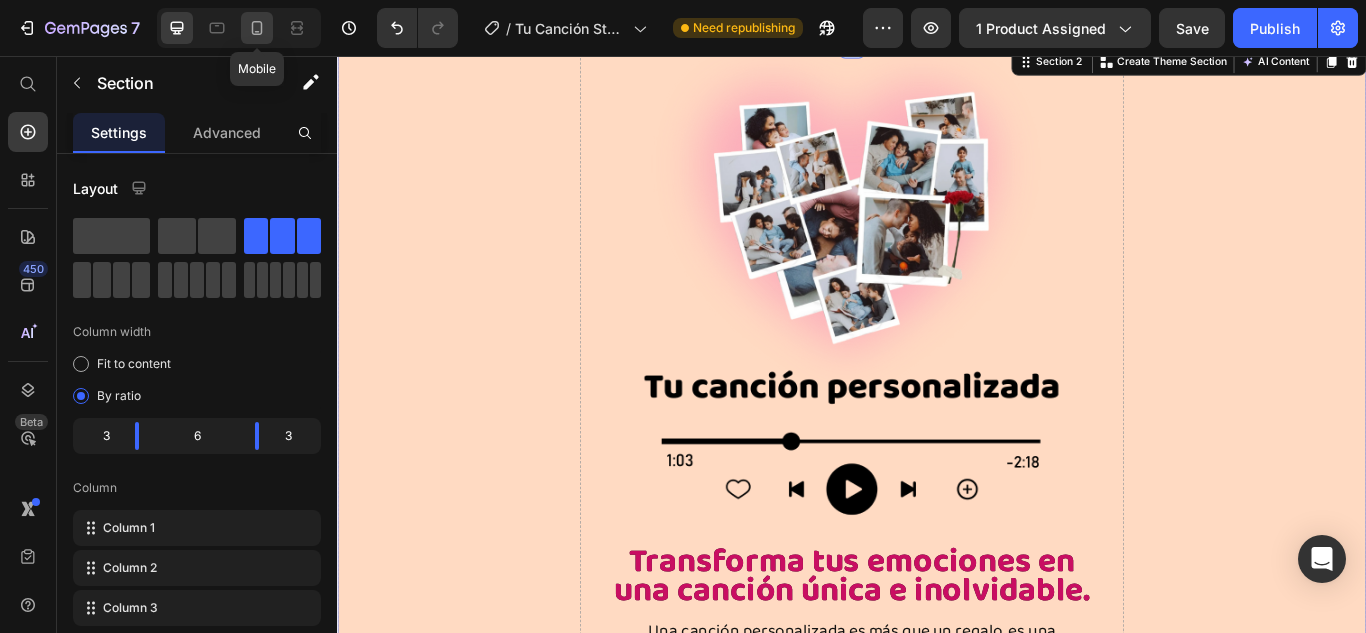click 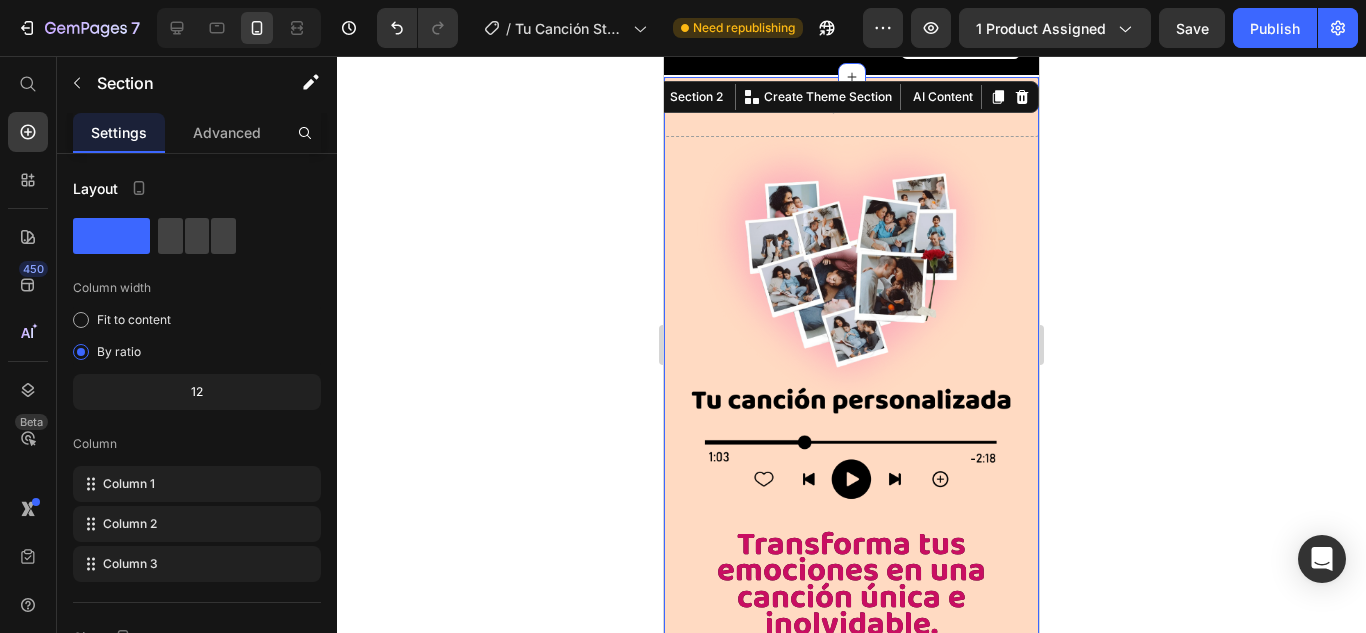 scroll, scrollTop: 3, scrollLeft: 0, axis: vertical 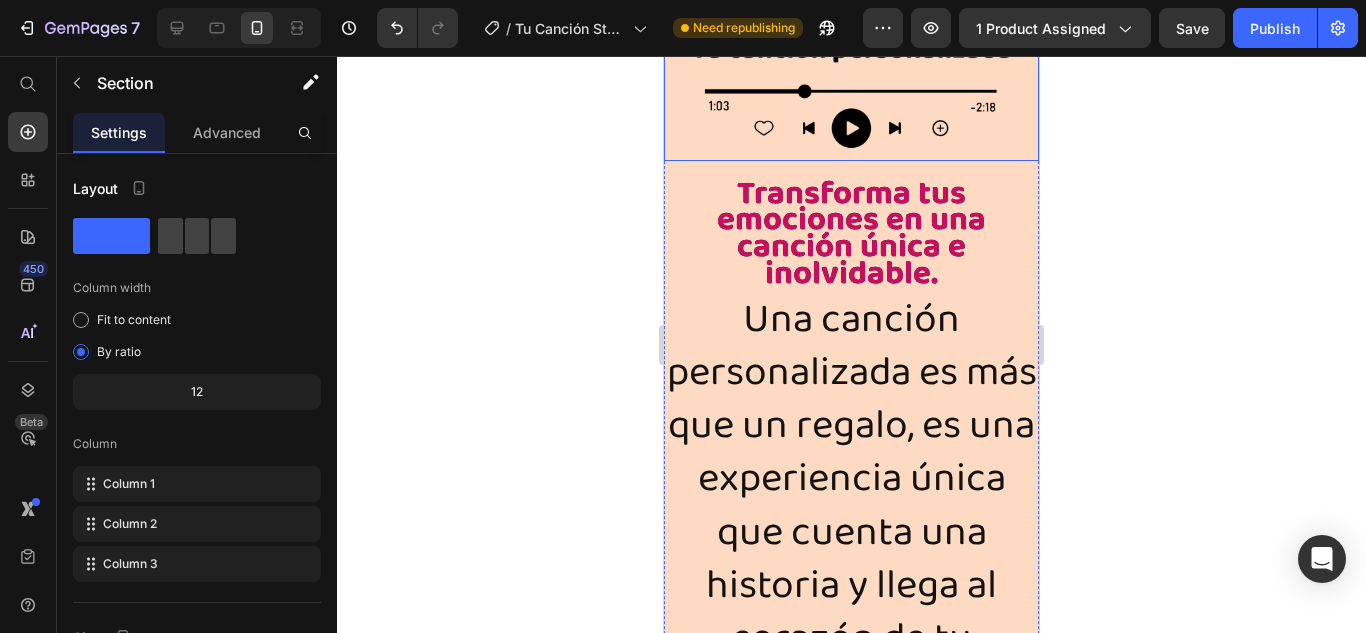 click on "Una canción personalizada es más que un regalo, es una experiencia única que cuenta una historia y llega al corazón de tu seres queridos ❤" at bounding box center [851, 506] 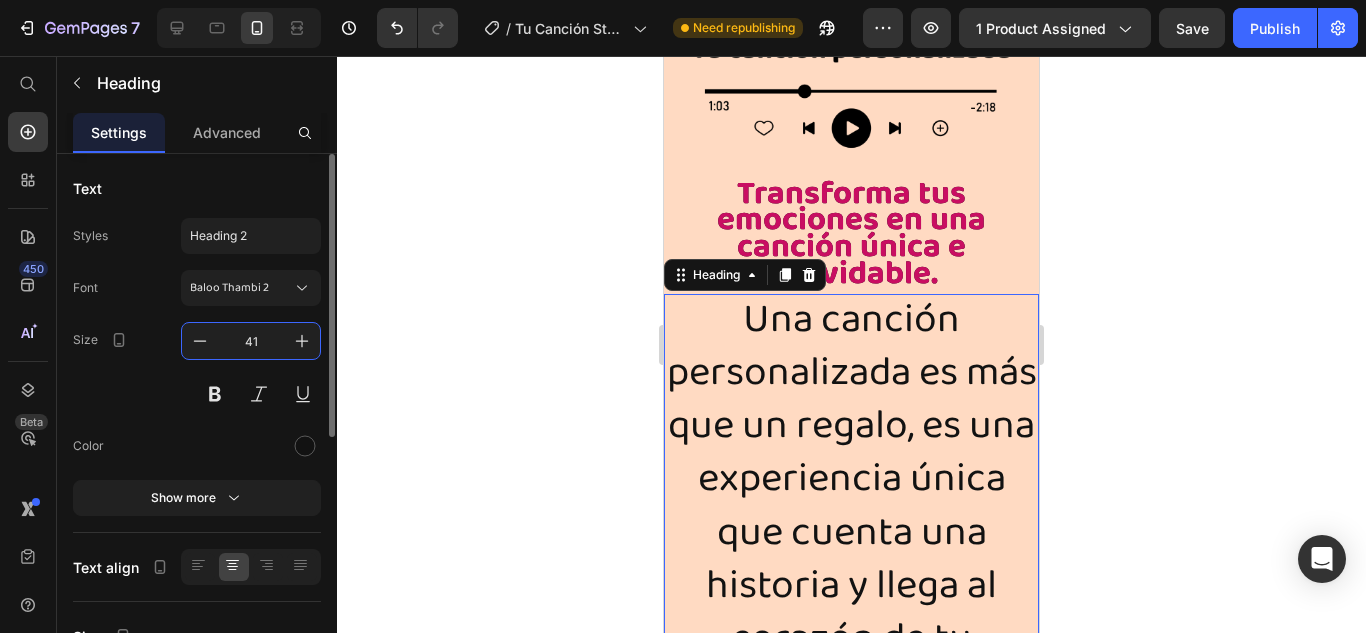 click on "41" at bounding box center [251, 341] 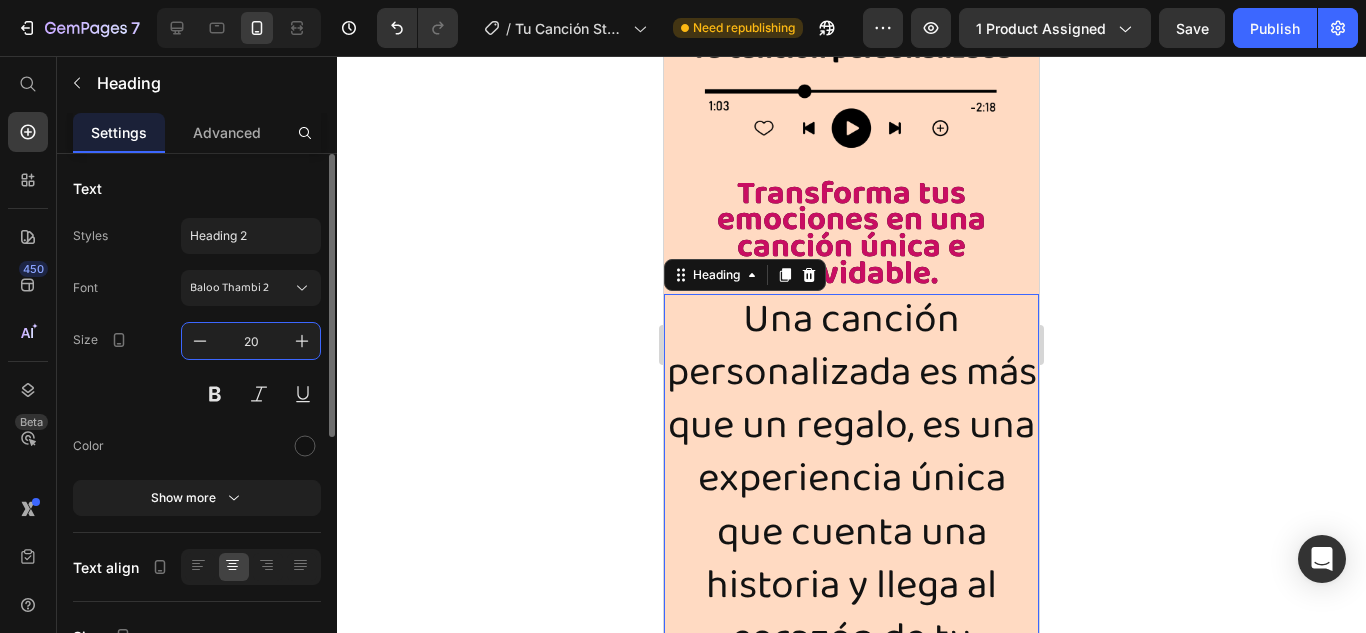 type on "20" 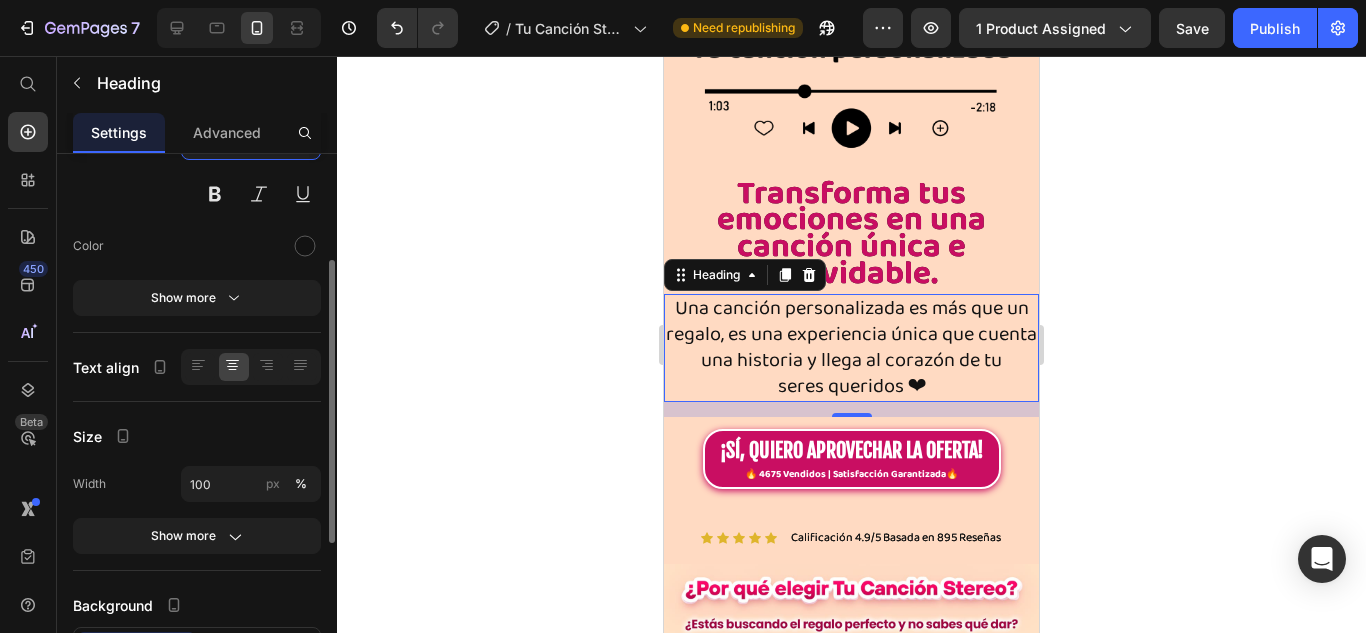 scroll, scrollTop: 0, scrollLeft: 0, axis: both 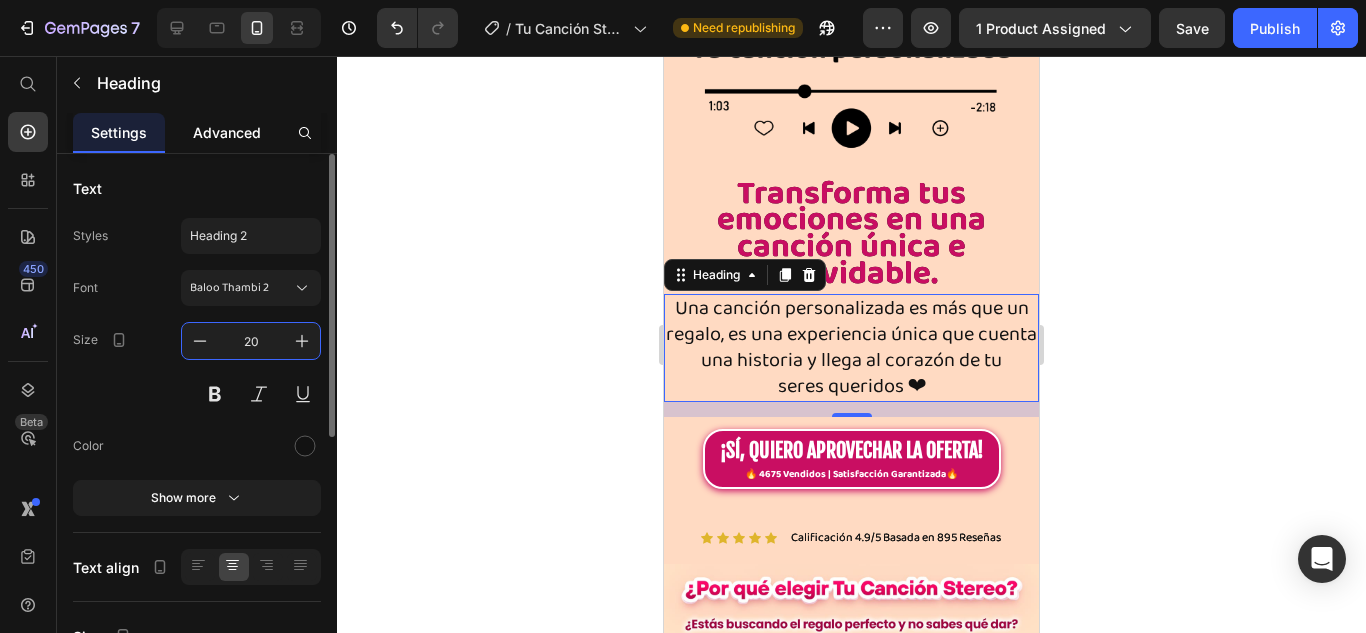click on "Advanced" 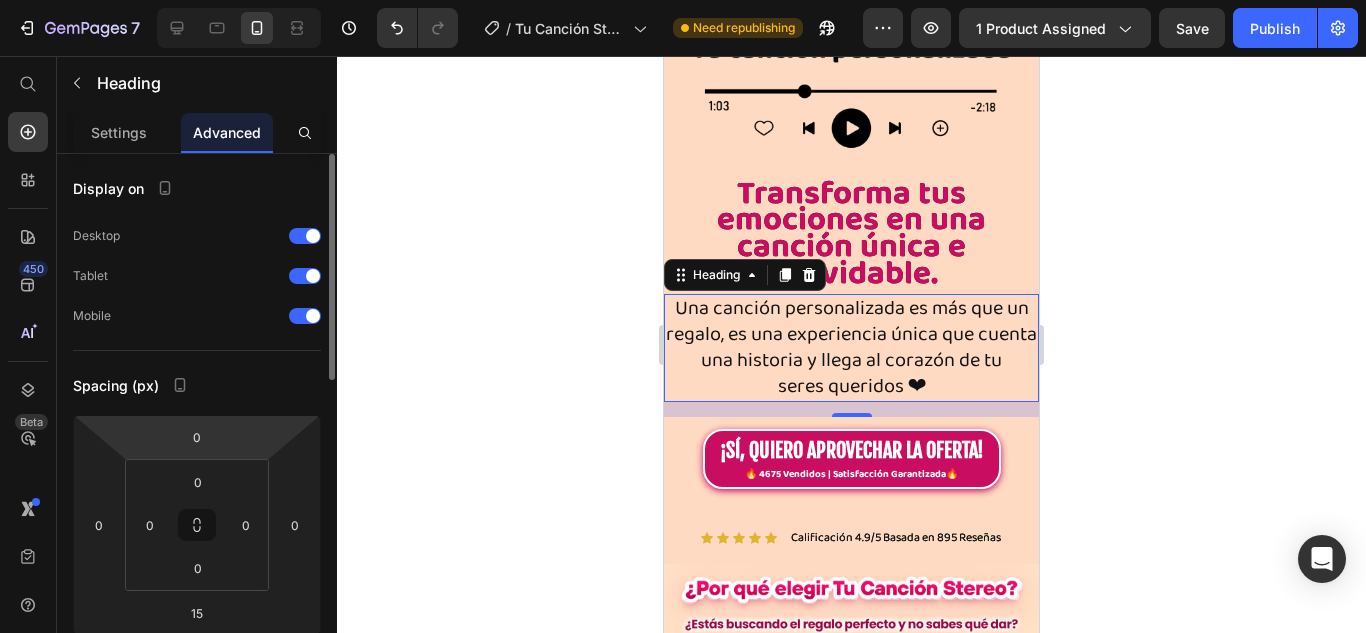 scroll, scrollTop: 100, scrollLeft: 0, axis: vertical 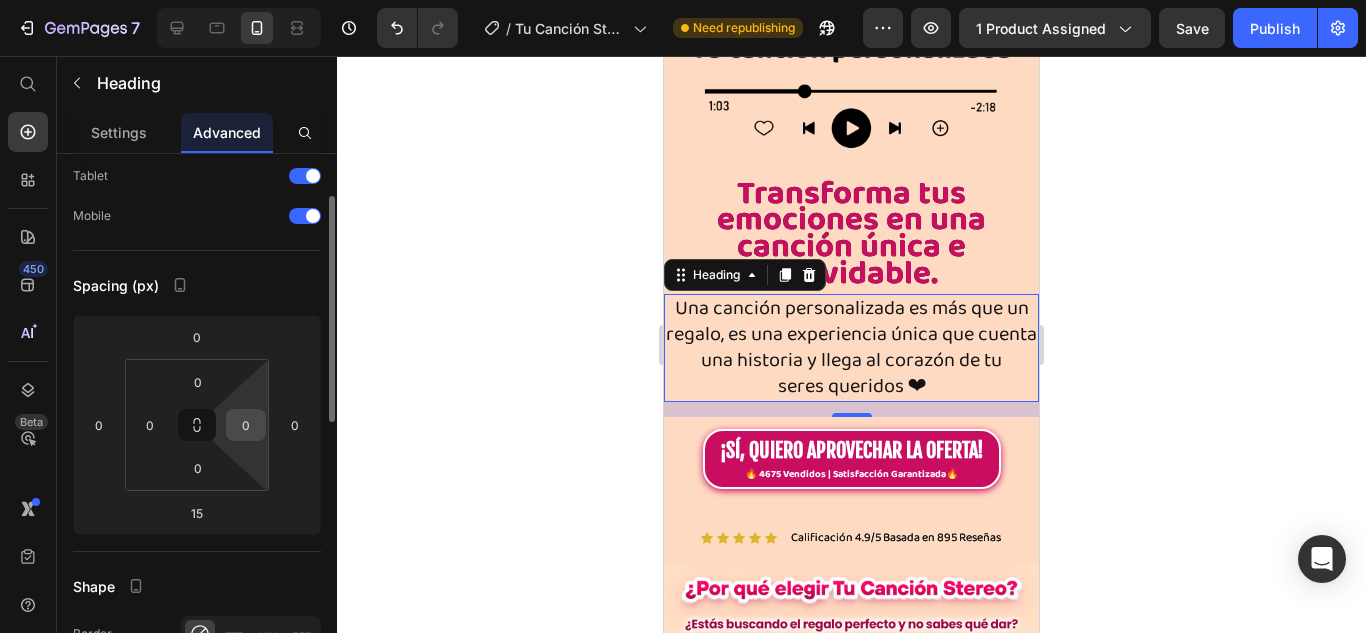 click on "0" at bounding box center (246, 425) 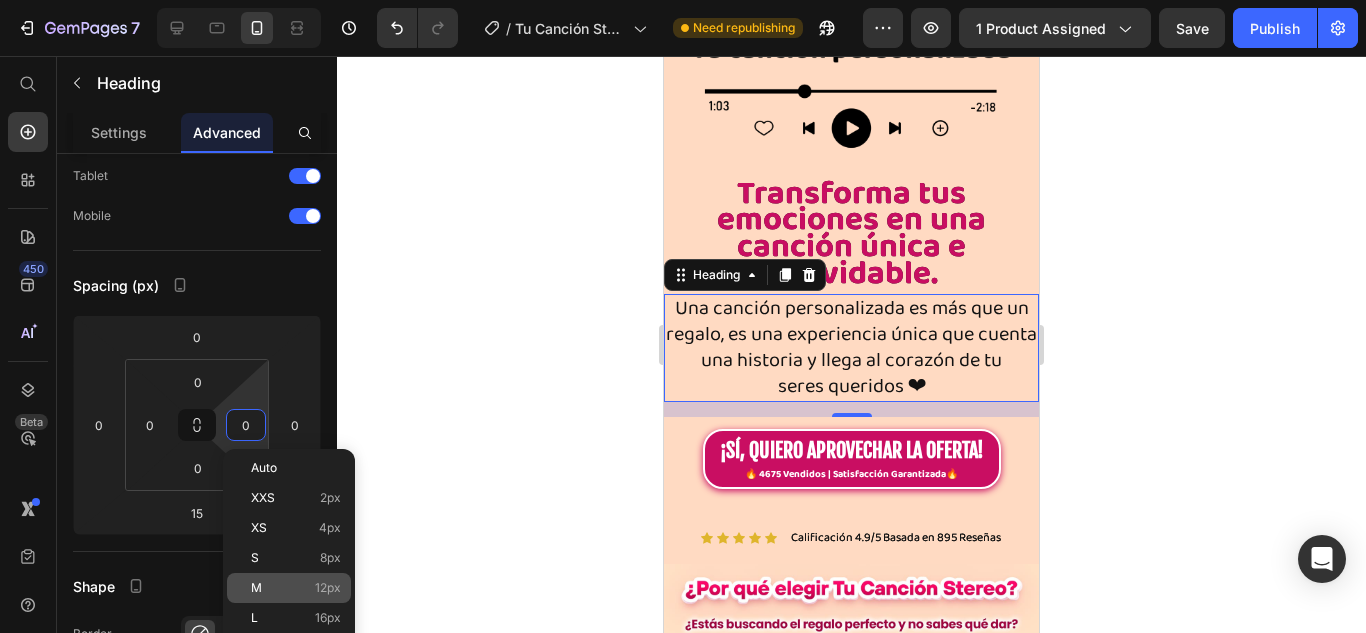 click on "M 12px" 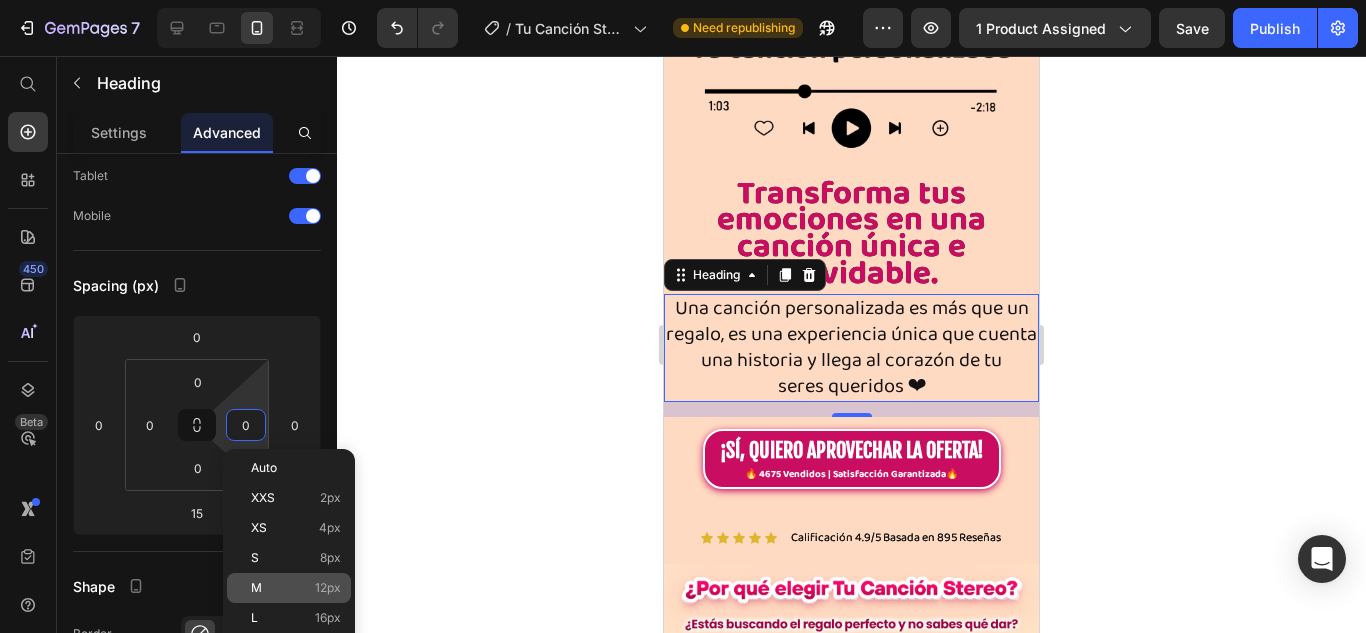 type on "12" 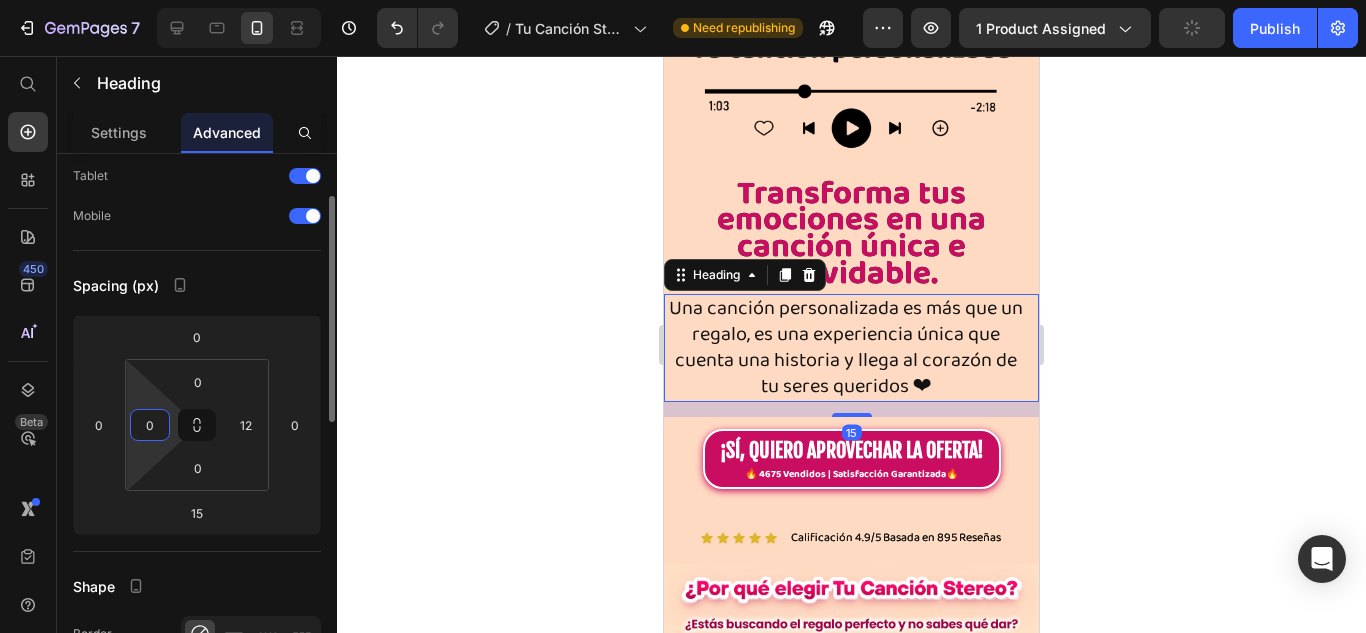click on "0" at bounding box center (150, 425) 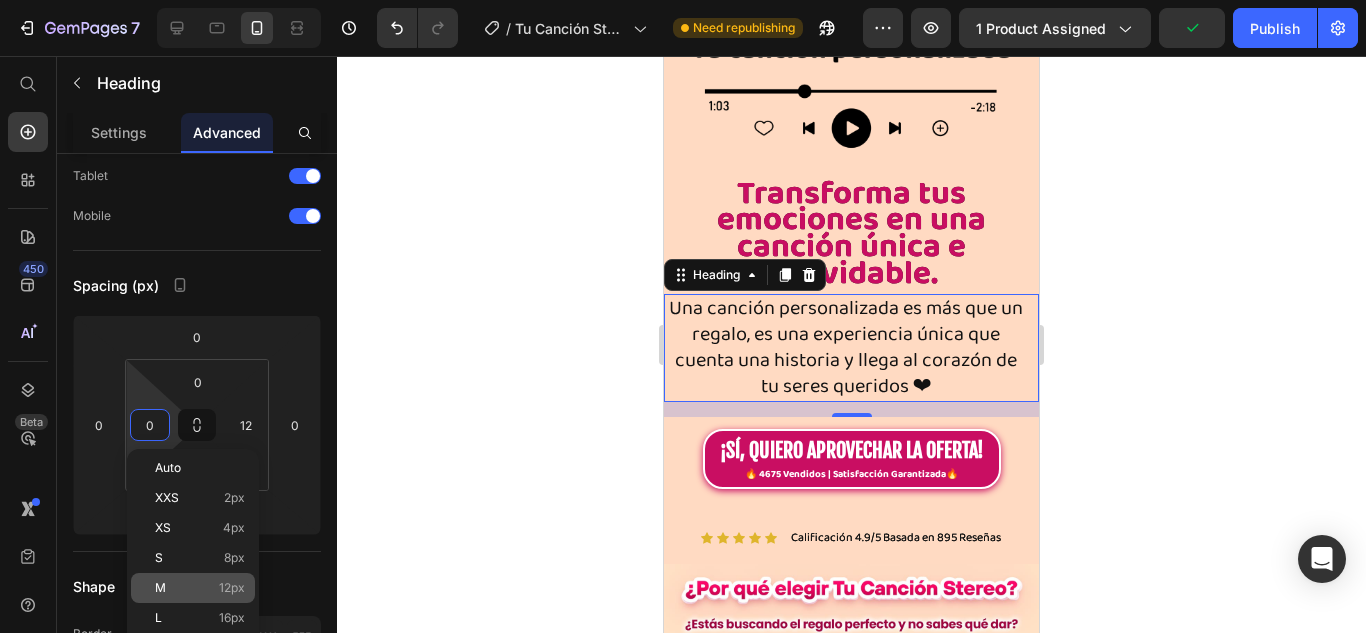 click on "12px" at bounding box center (232, 588) 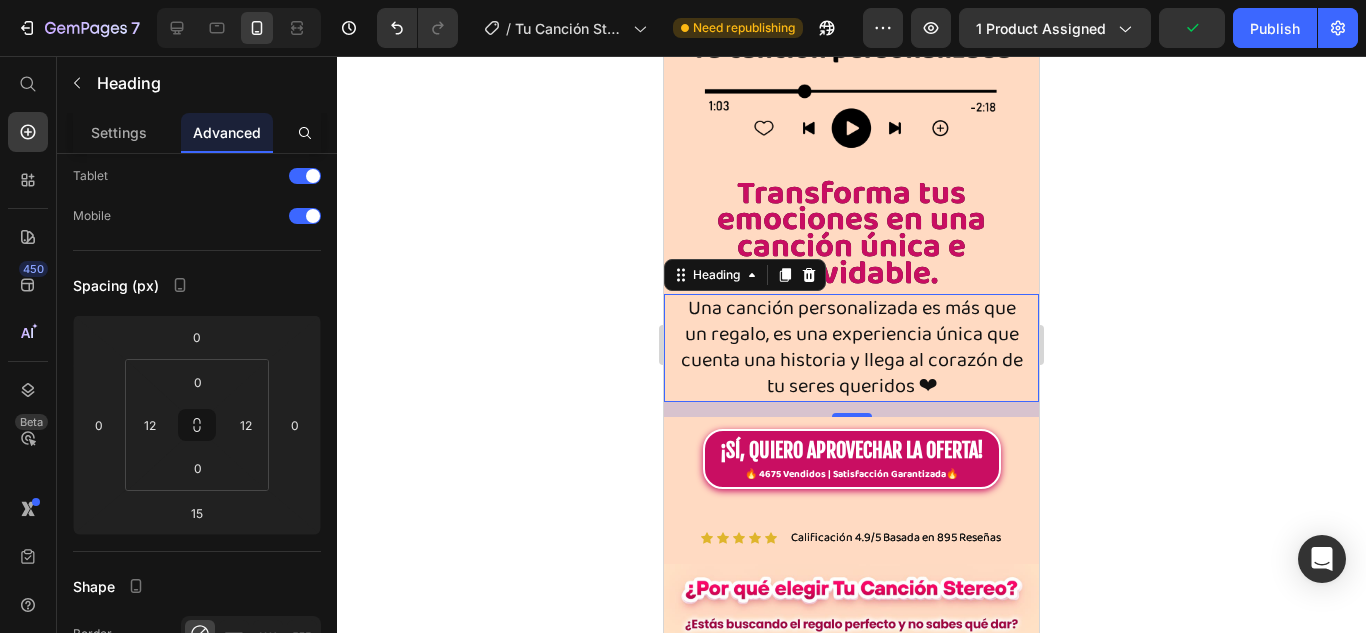 click 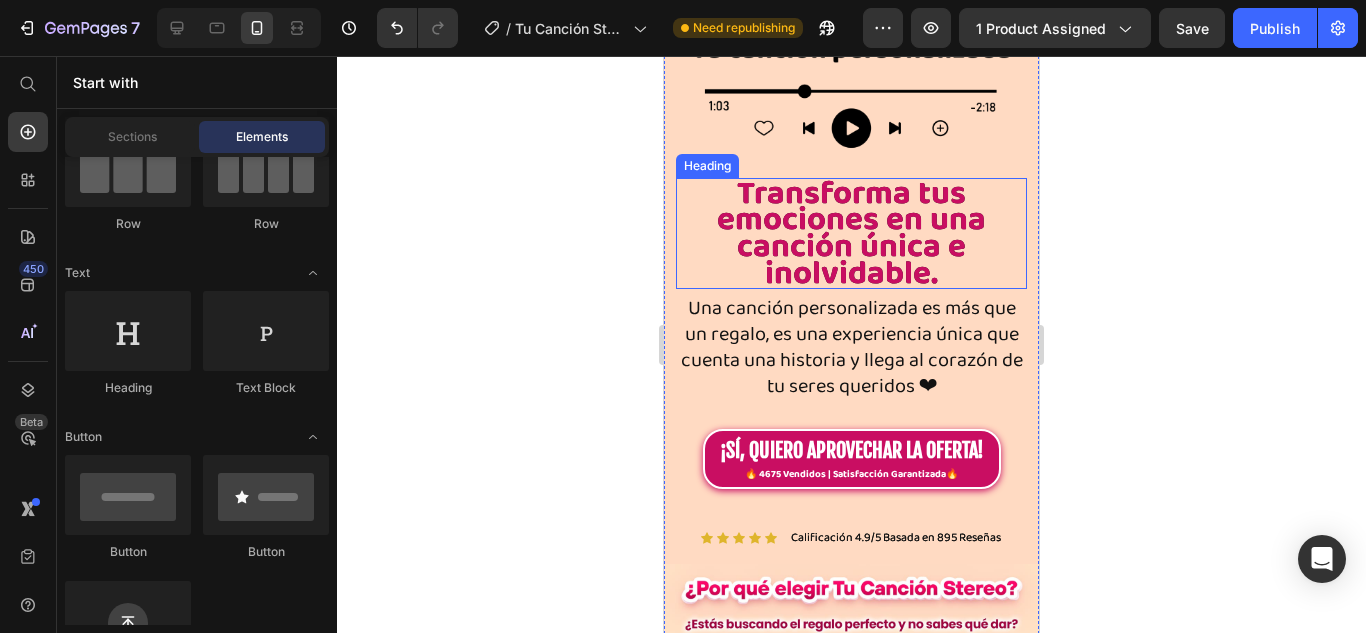 click on "Transforma tus emociones en una canción única e inolvidable." at bounding box center [851, 233] 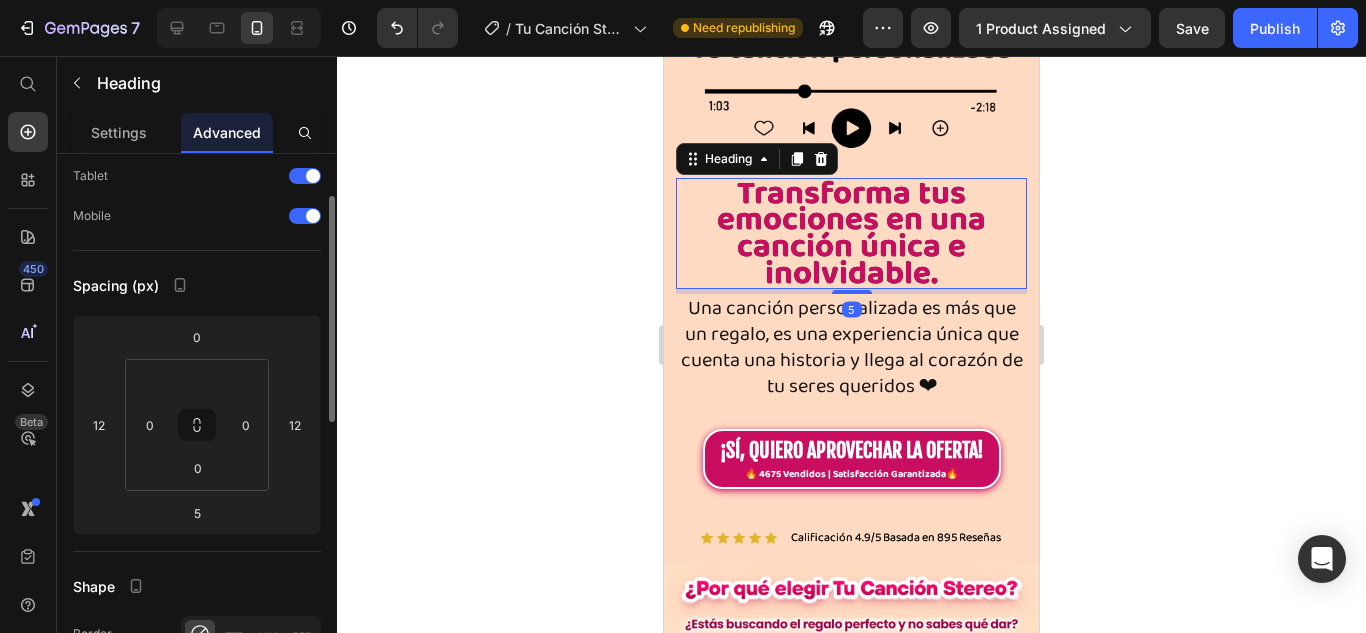 scroll, scrollTop: 0, scrollLeft: 0, axis: both 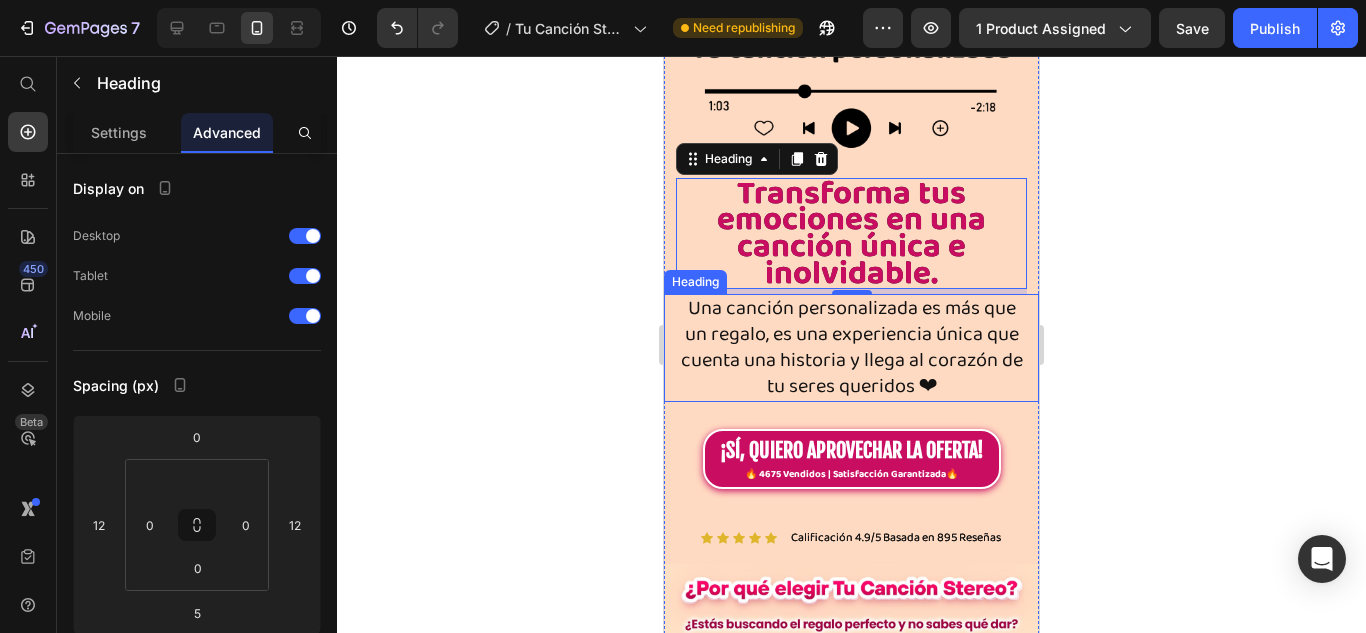 click on "Una canción personalizada es más que un regalo, es una experiencia única que cuenta una historia y llega al corazón de tu seres queridos ❤" at bounding box center [851, 347] 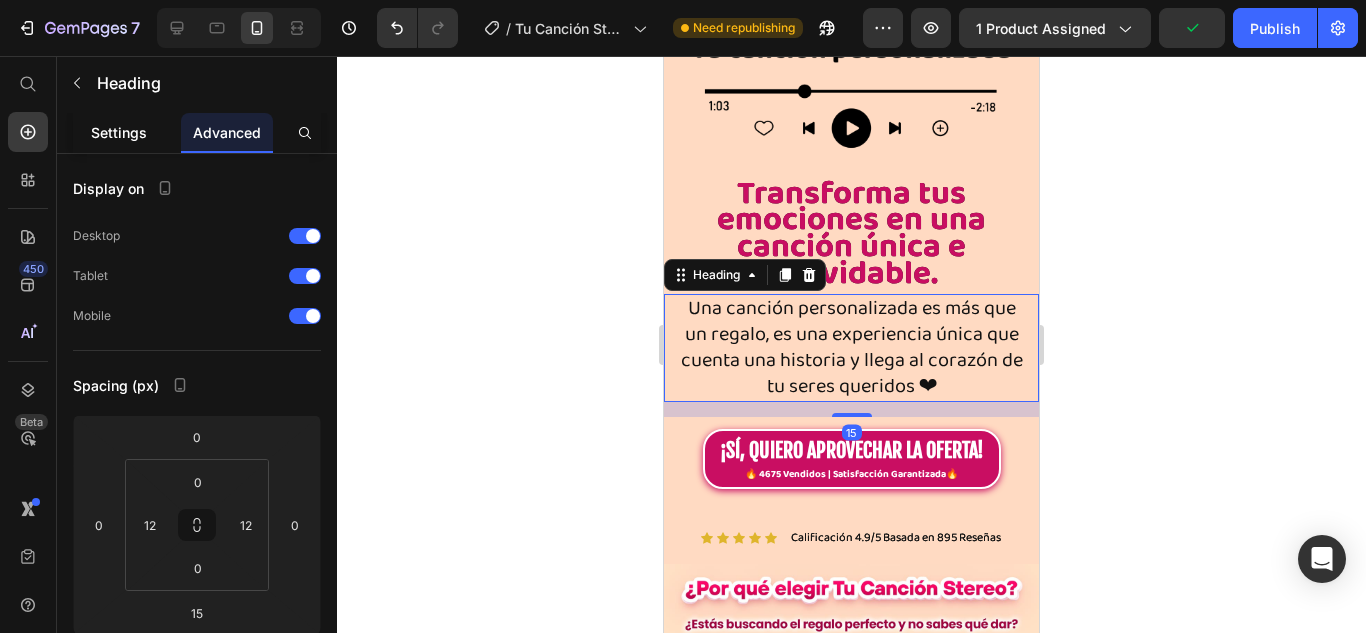 click on "Settings" 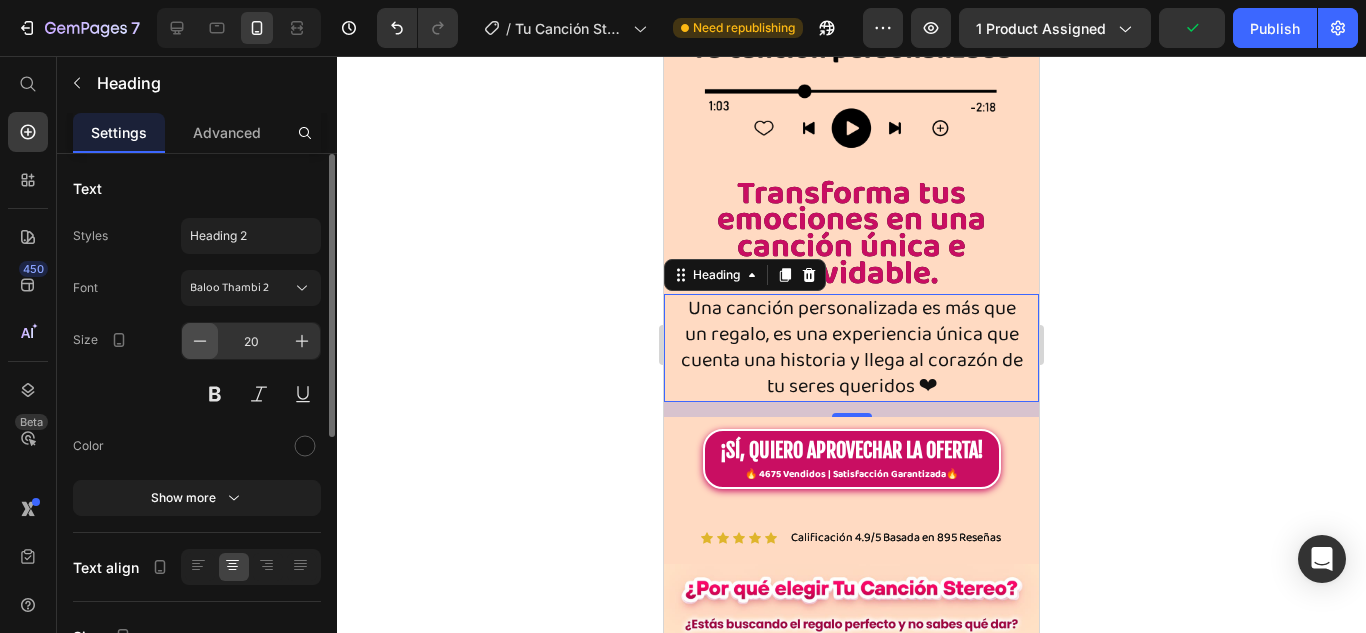 click 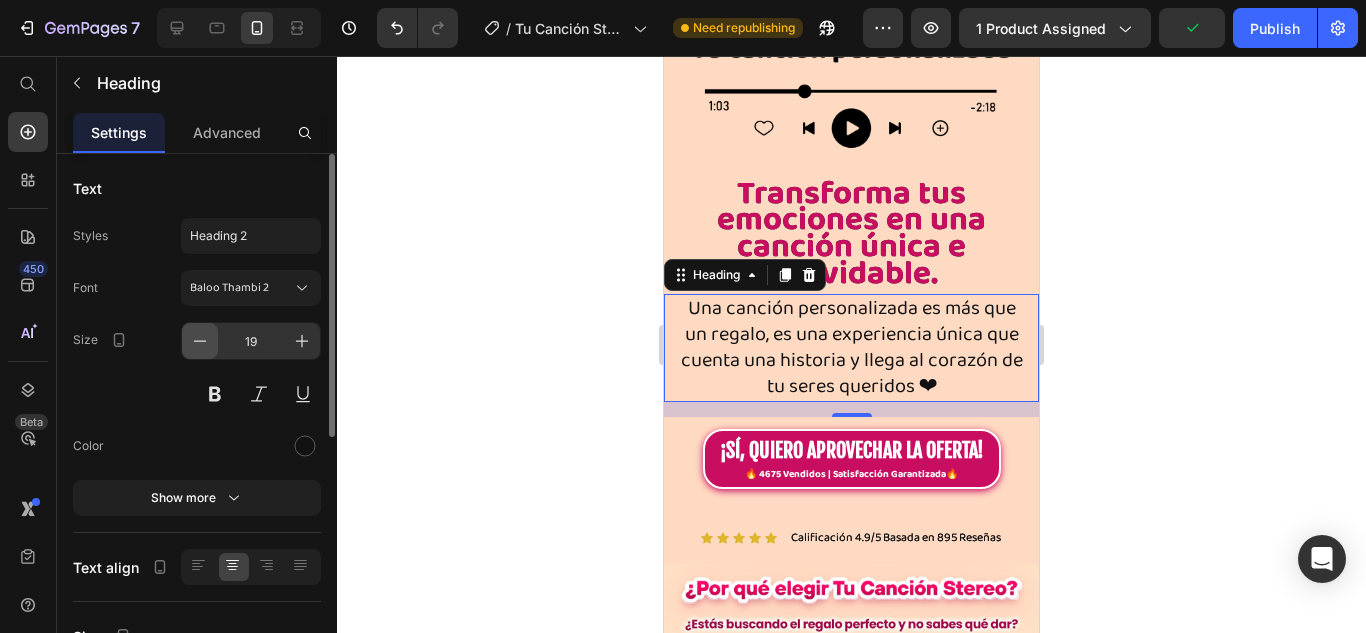 click 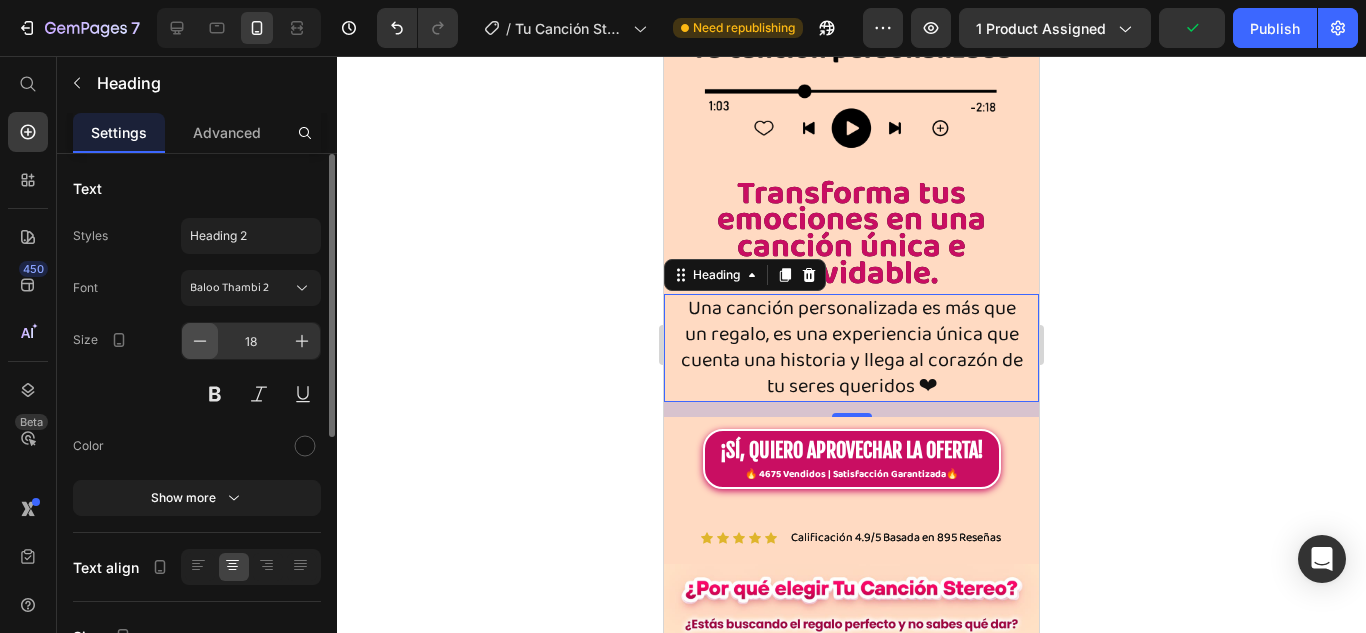 scroll, scrollTop: 0, scrollLeft: 0, axis: both 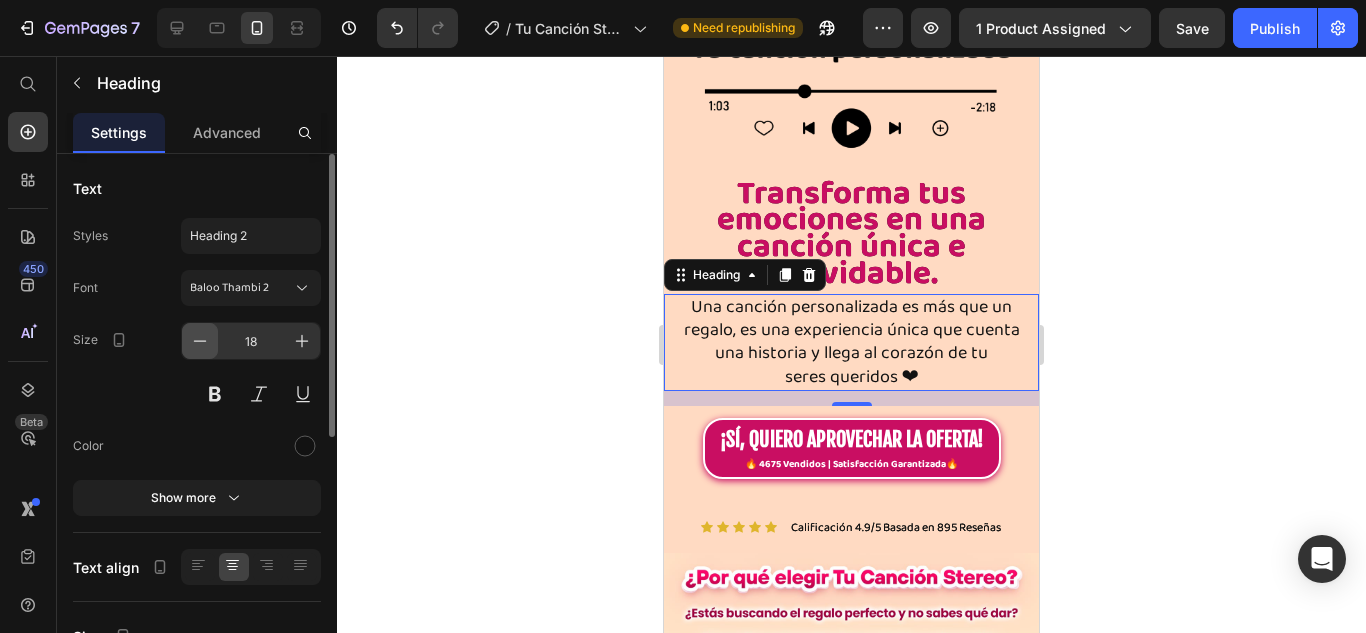 click 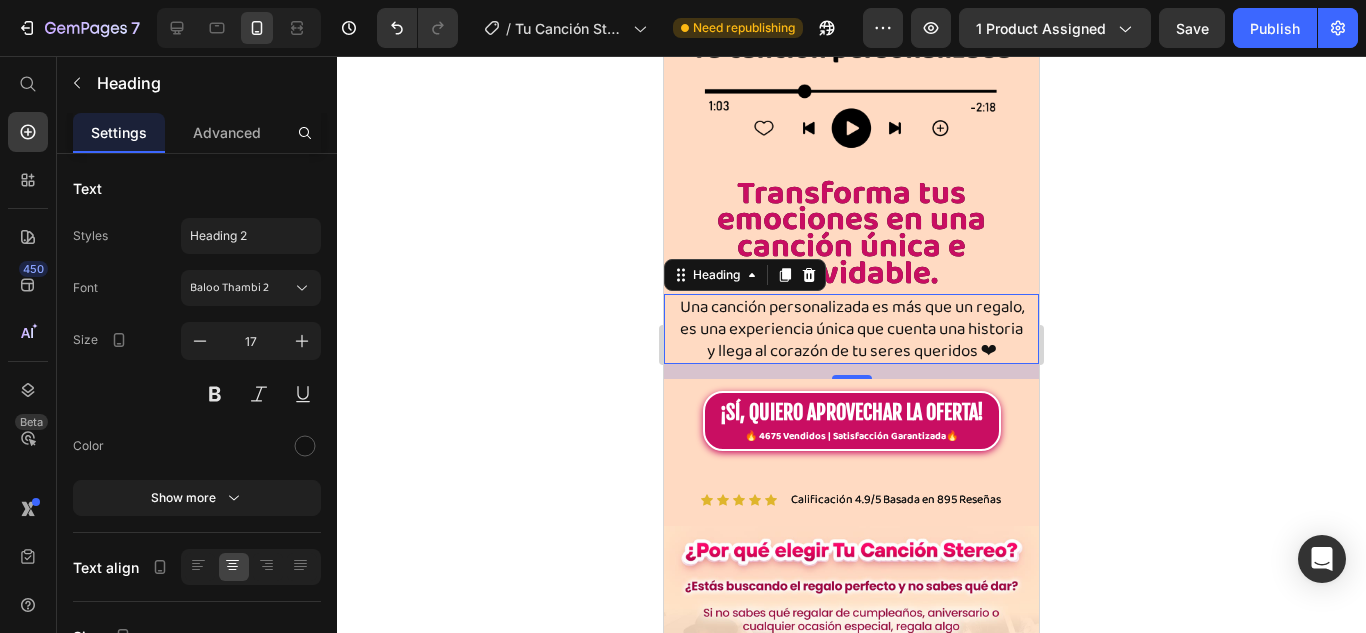 click 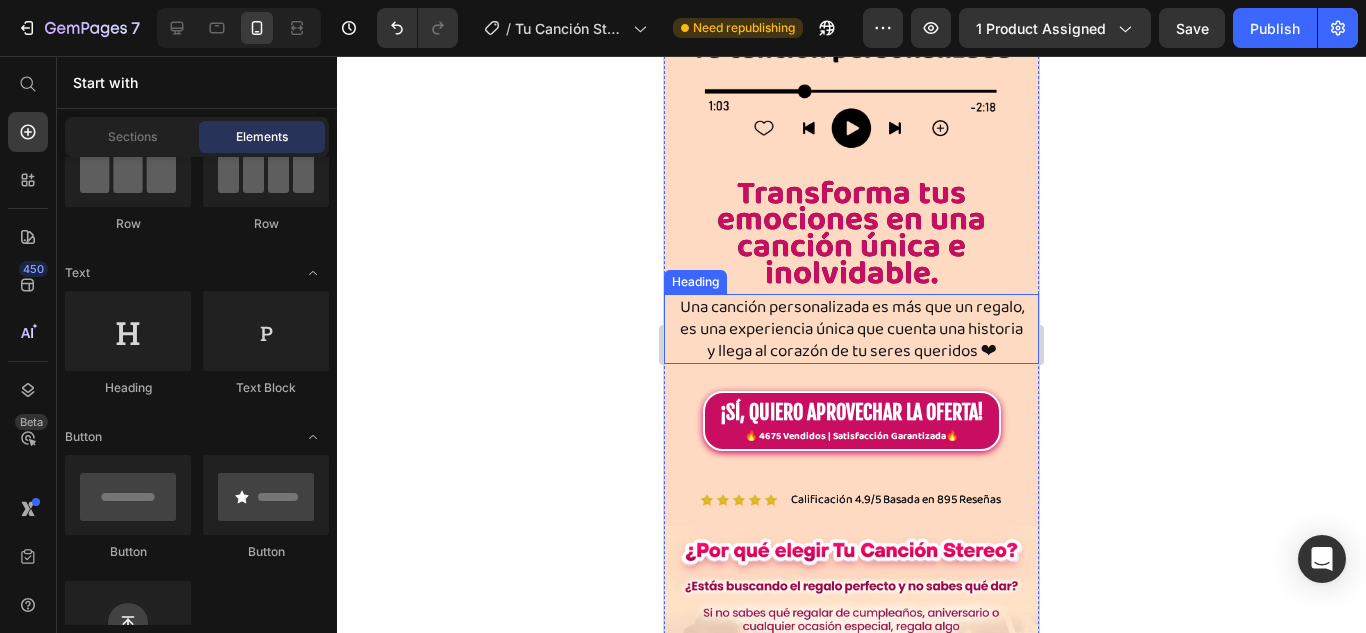 click on "Una canción personalizada es más que un regalo, es una experiencia única que cuenta una historia y llega al corazón de tu seres queridos ❤" at bounding box center [851, 329] 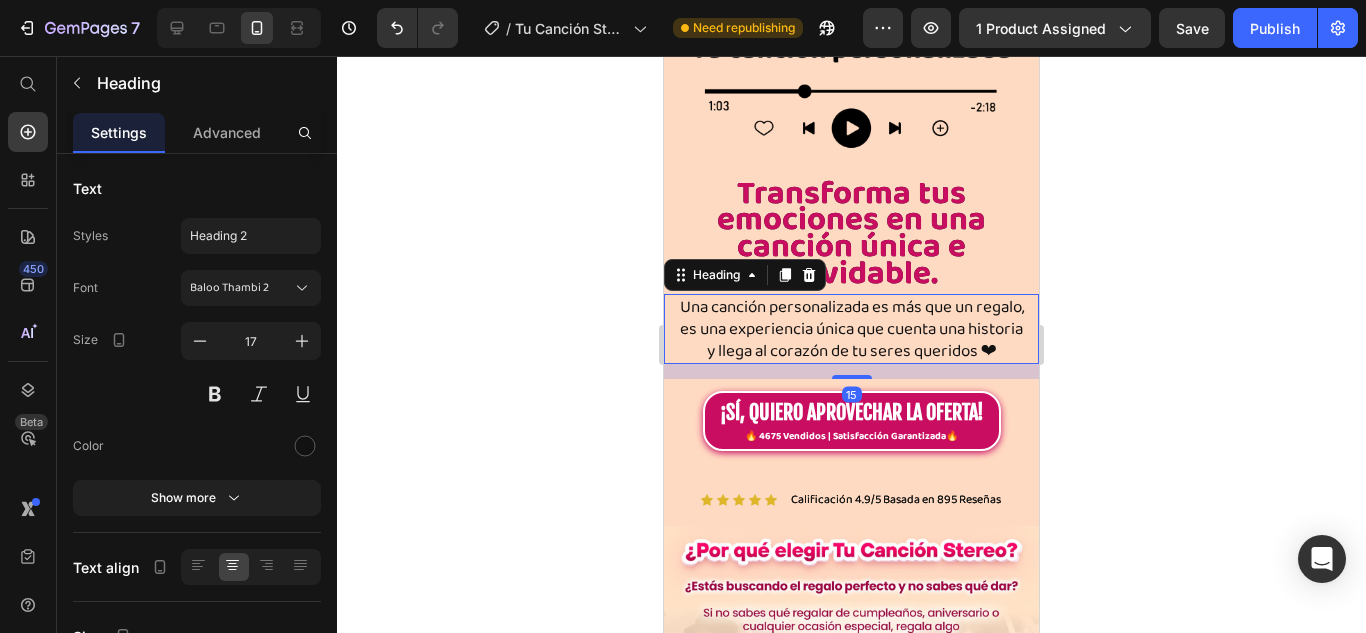 click on "Transforma tus emociones en una canción única e inolvidable." at bounding box center [851, 233] 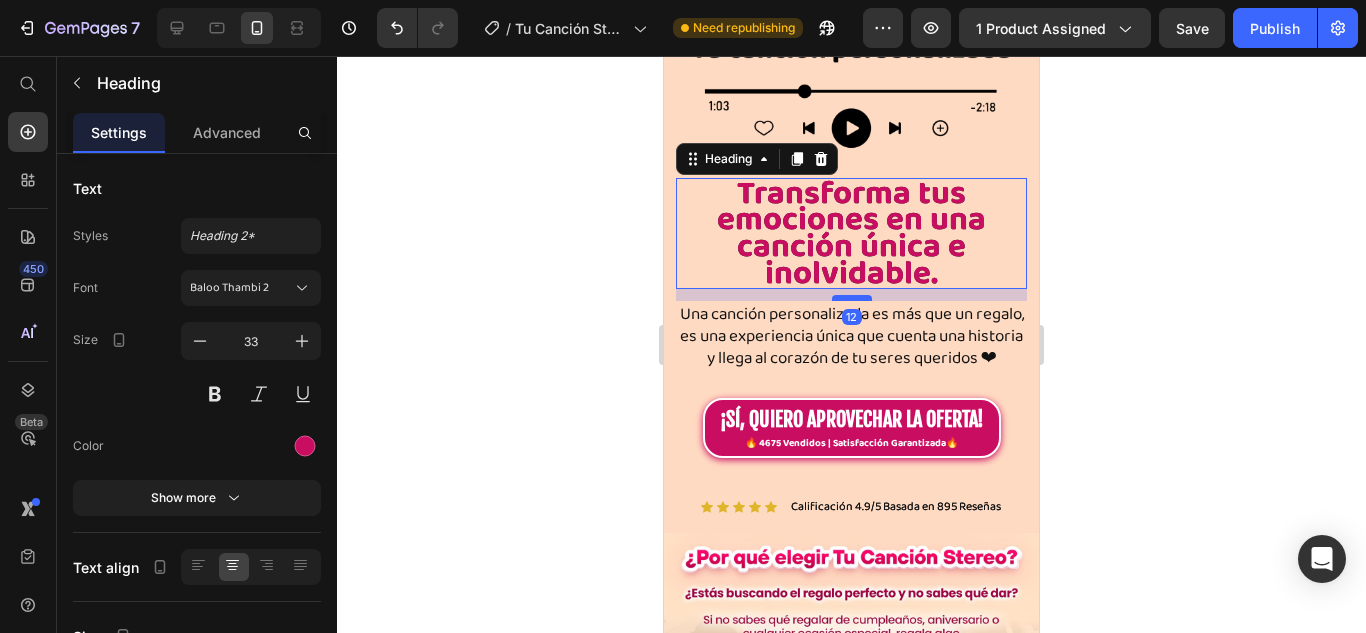 click at bounding box center (852, 298) 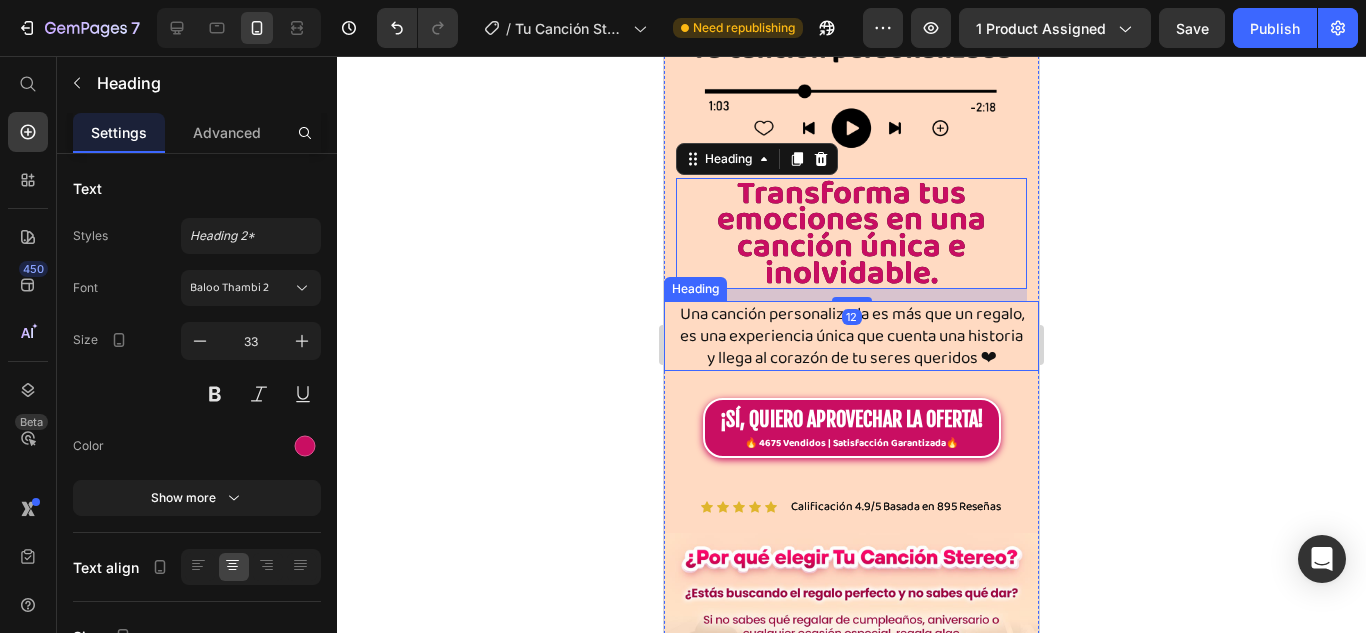 click on "Una canción personalizada es más que un regalo, es una experiencia única que cuenta una historia y llega al corazón de tu seres queridos ❤" at bounding box center (851, 336) 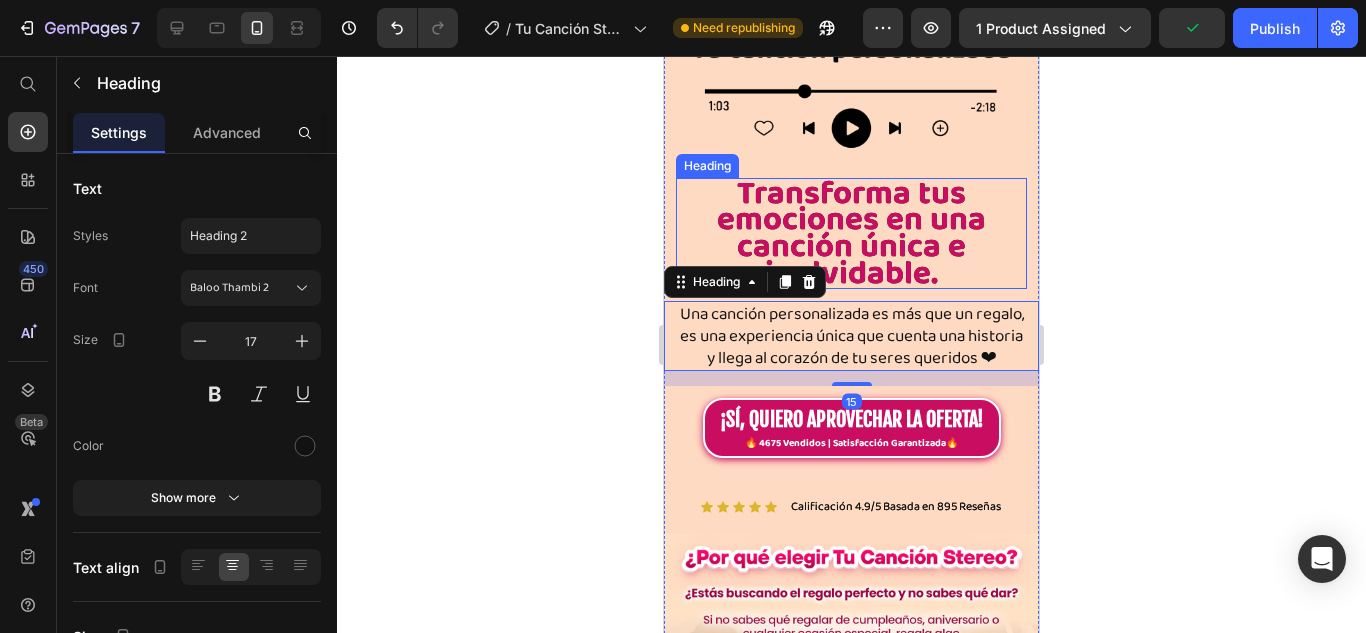 click on "Transforma tus emociones en una canción única e inolvidable." at bounding box center (851, 233) 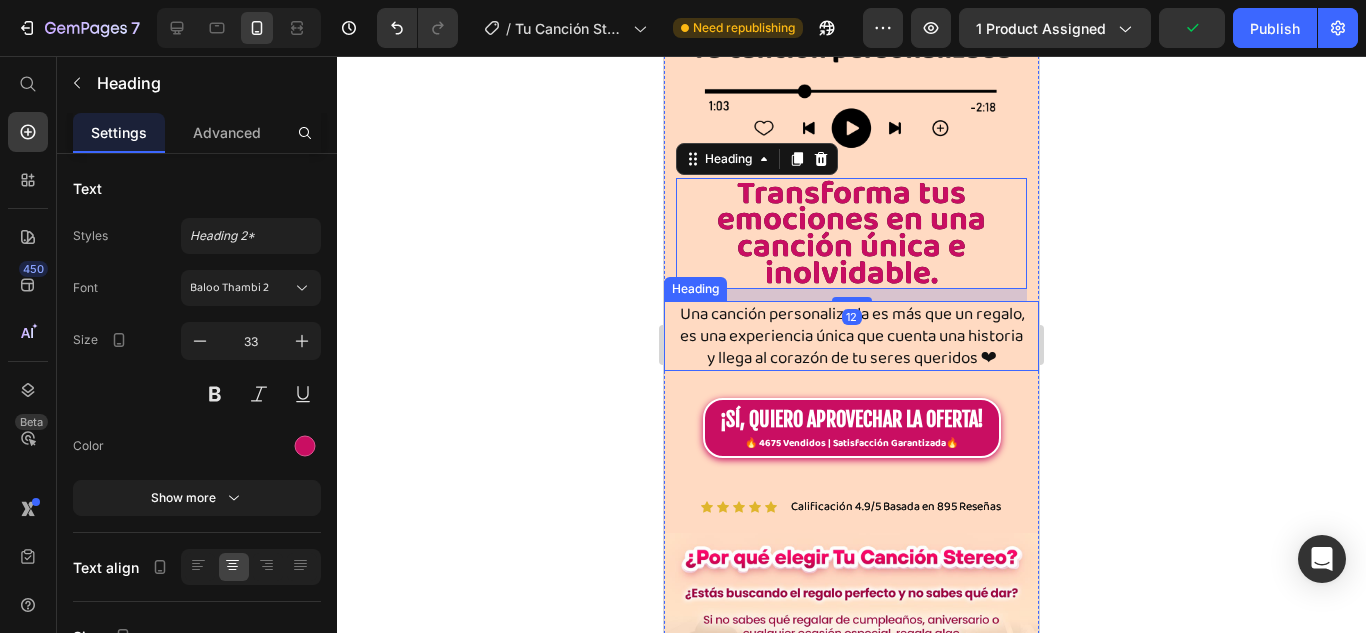 click on "Una canción personalizada es más que un regalo, es una experiencia única que cuenta una historia y llega al corazón de tu seres queridos ❤" at bounding box center [851, 336] 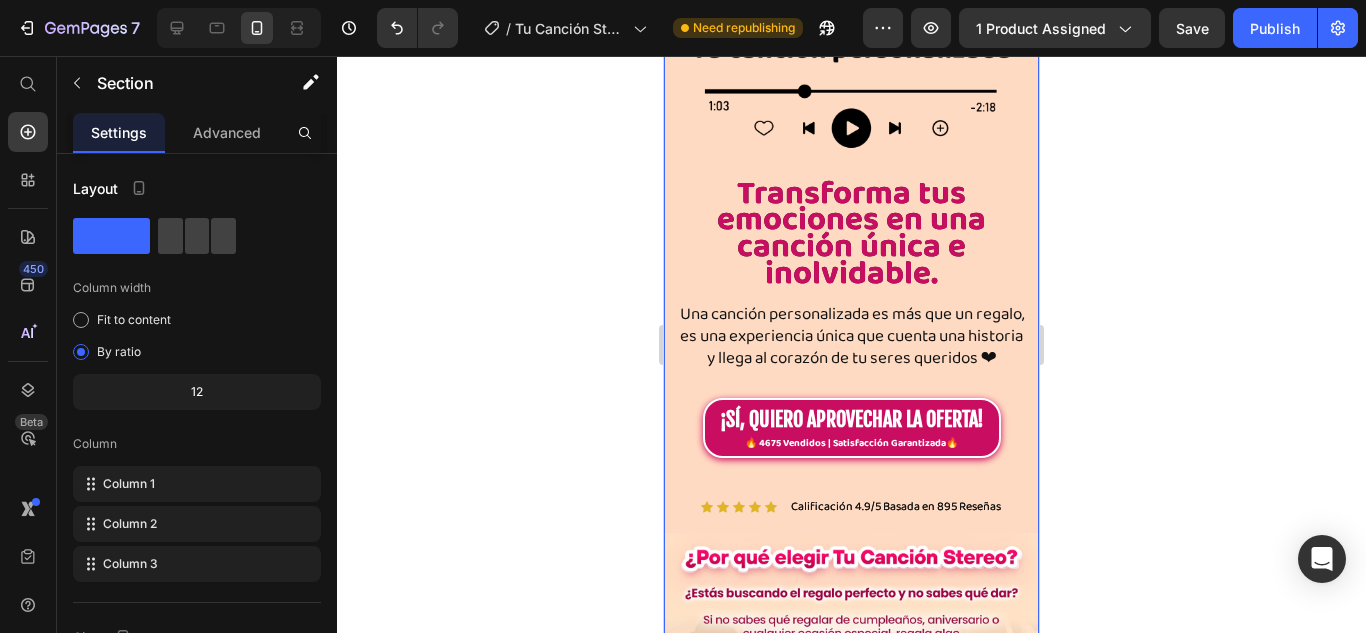 click on "Una canción personalizada es más que un regalo, es una experiencia única que cuenta una historia y llega al corazón de tu seres queridos ❤" at bounding box center (851, 336) 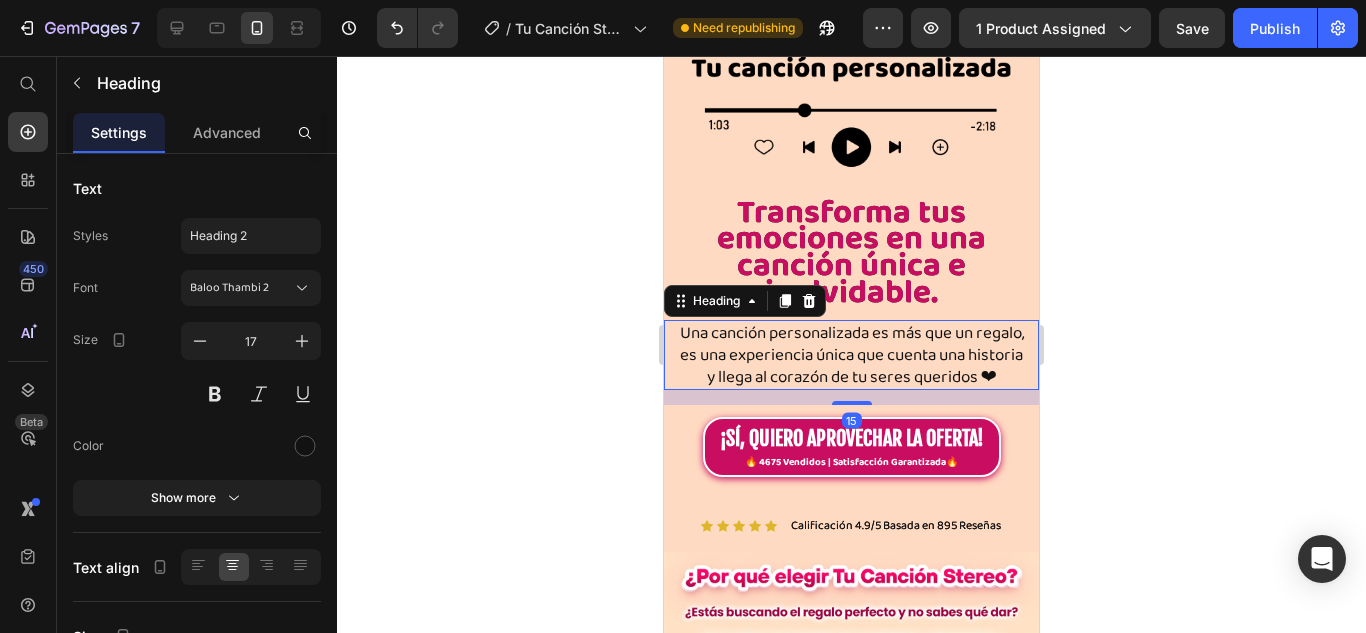 scroll, scrollTop: 500, scrollLeft: 0, axis: vertical 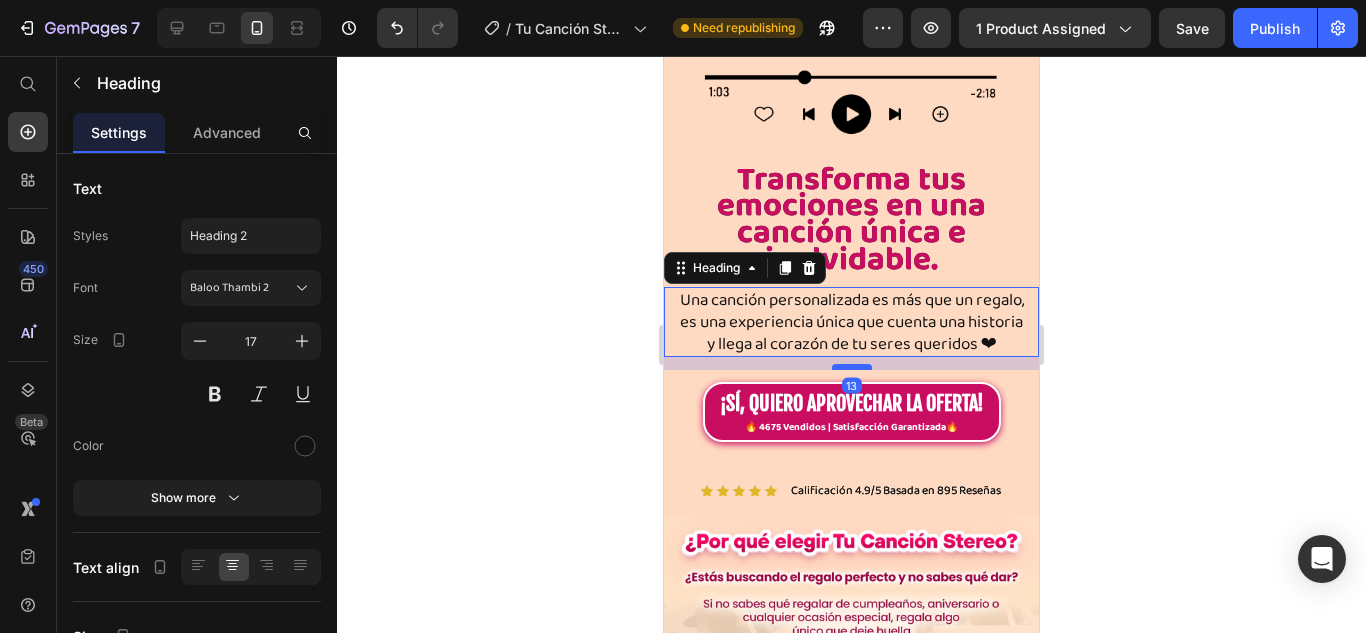 click at bounding box center [852, 367] 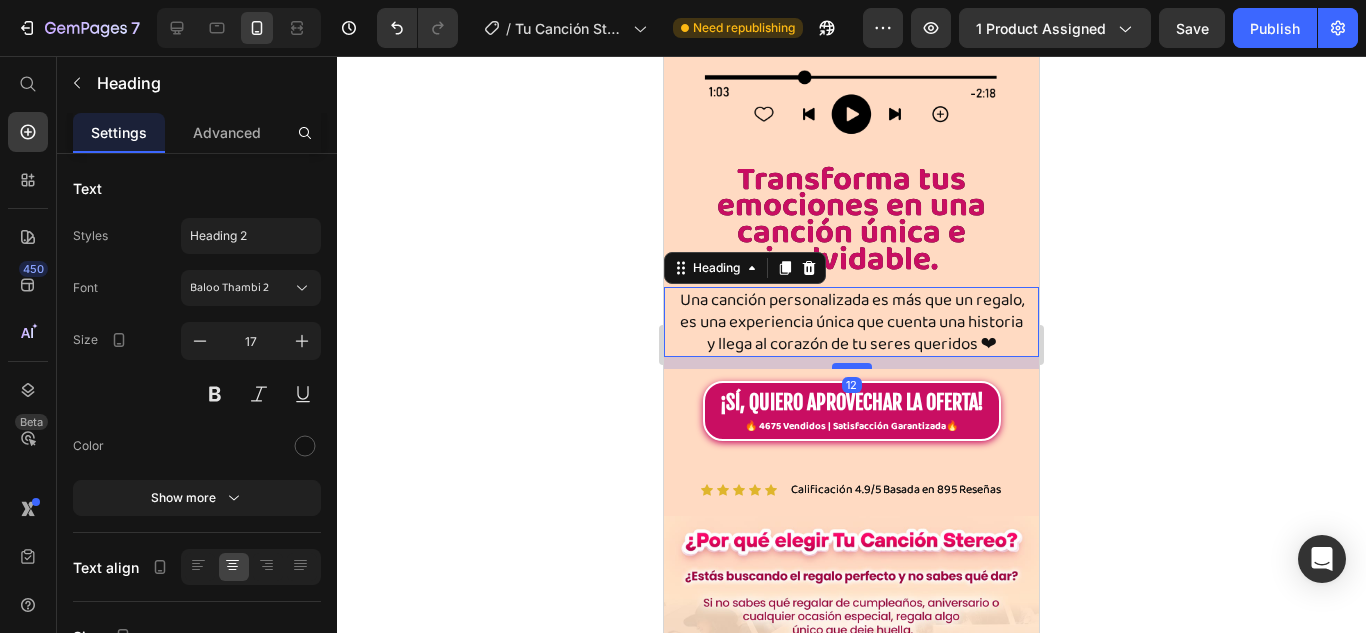 click at bounding box center (852, 366) 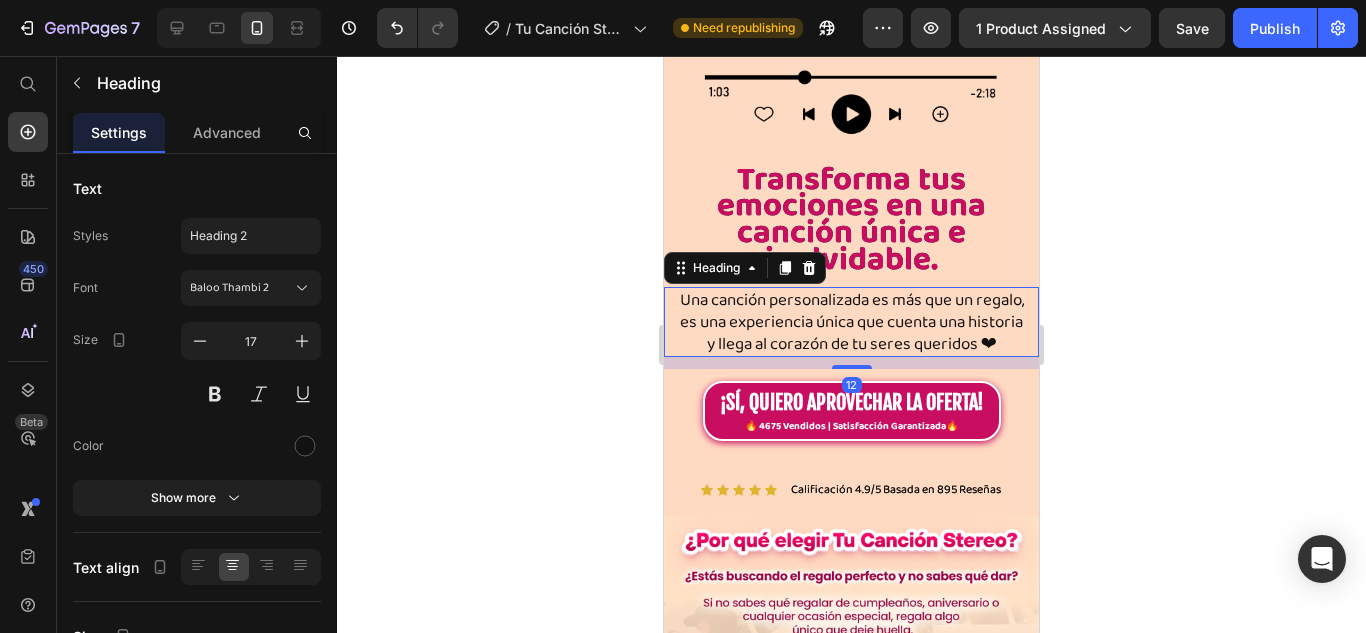 click 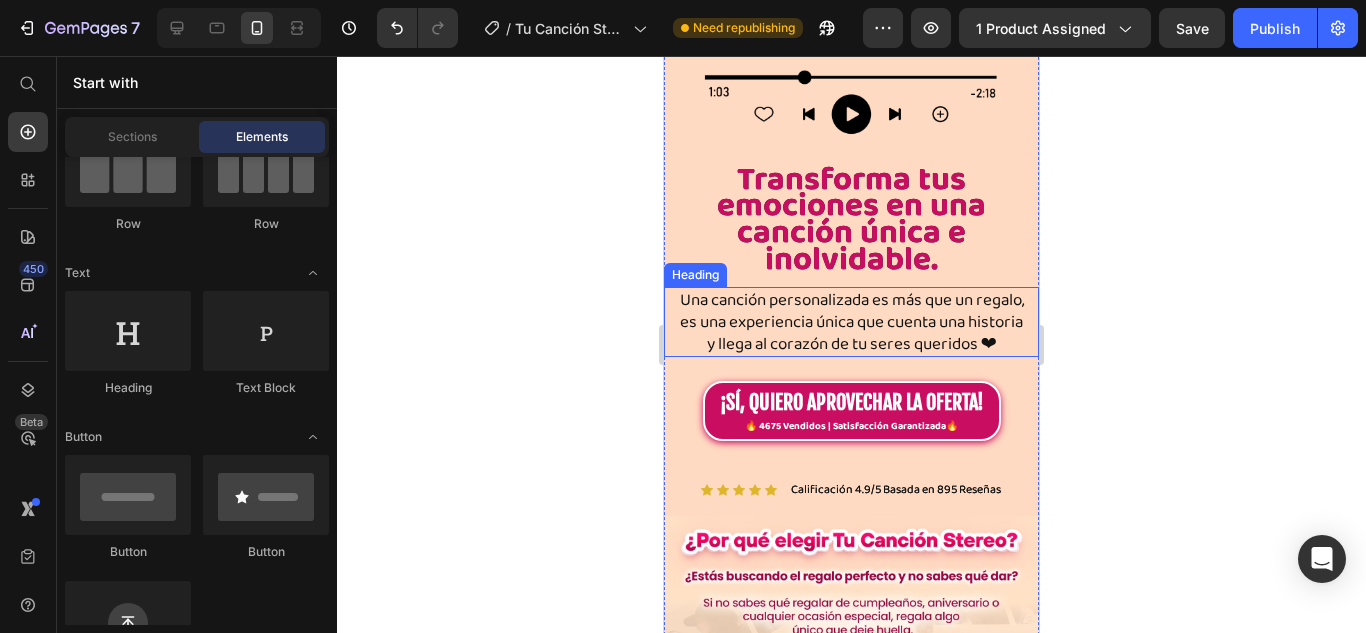 scroll, scrollTop: 700, scrollLeft: 0, axis: vertical 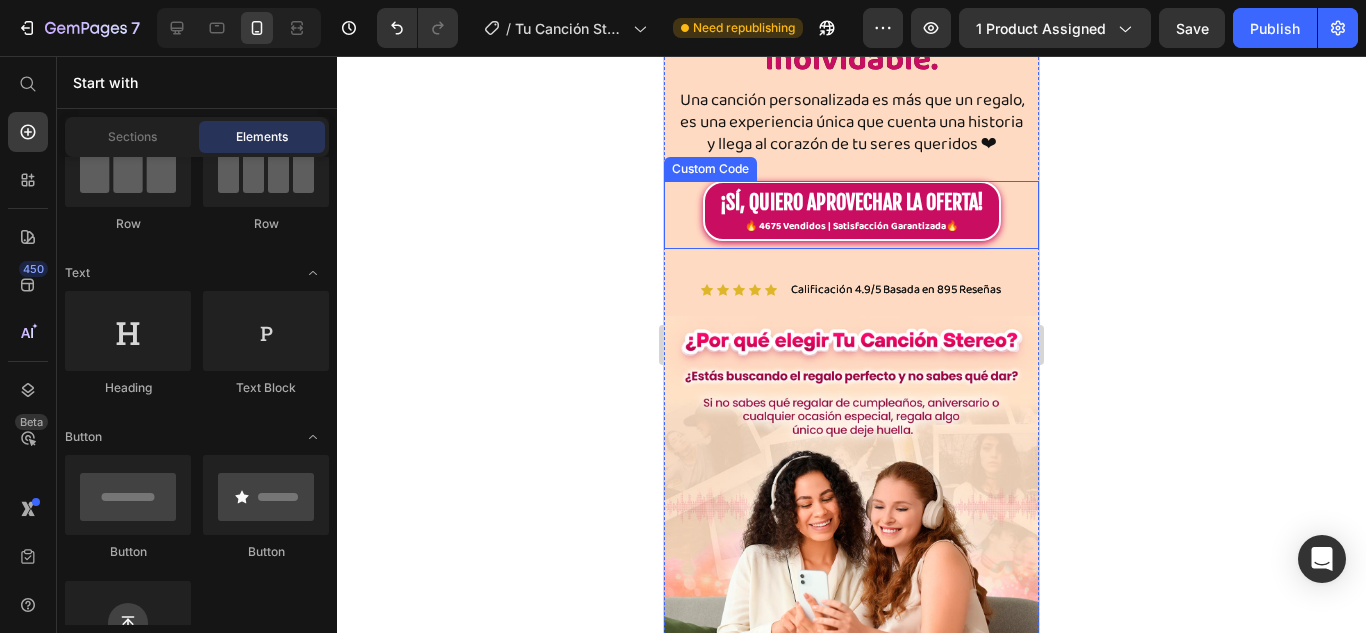 click on "¡SÍ, QUIERO APROVECHAR LA OFERTA! 🔥 4675 Vendidos | Satisfacción Garantizada🔥
Custom Code" at bounding box center [851, 215] 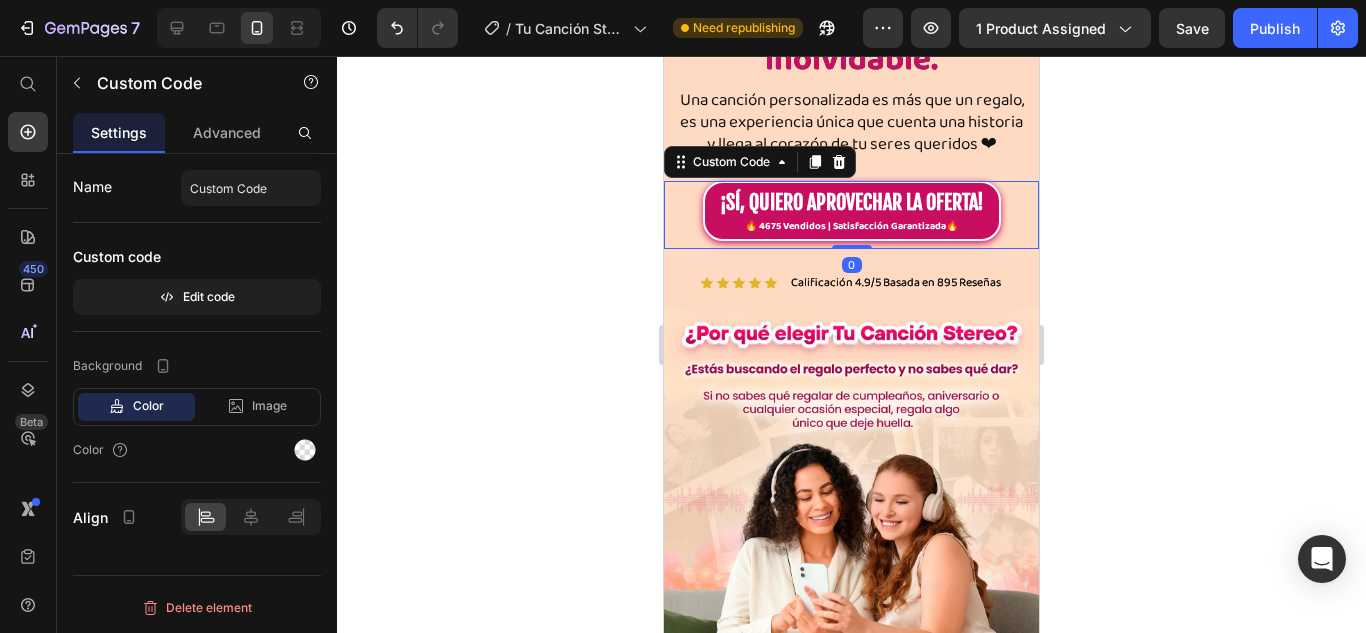 drag, startPoint x: 849, startPoint y: 262, endPoint x: 855, endPoint y: 227, distance: 35.510563 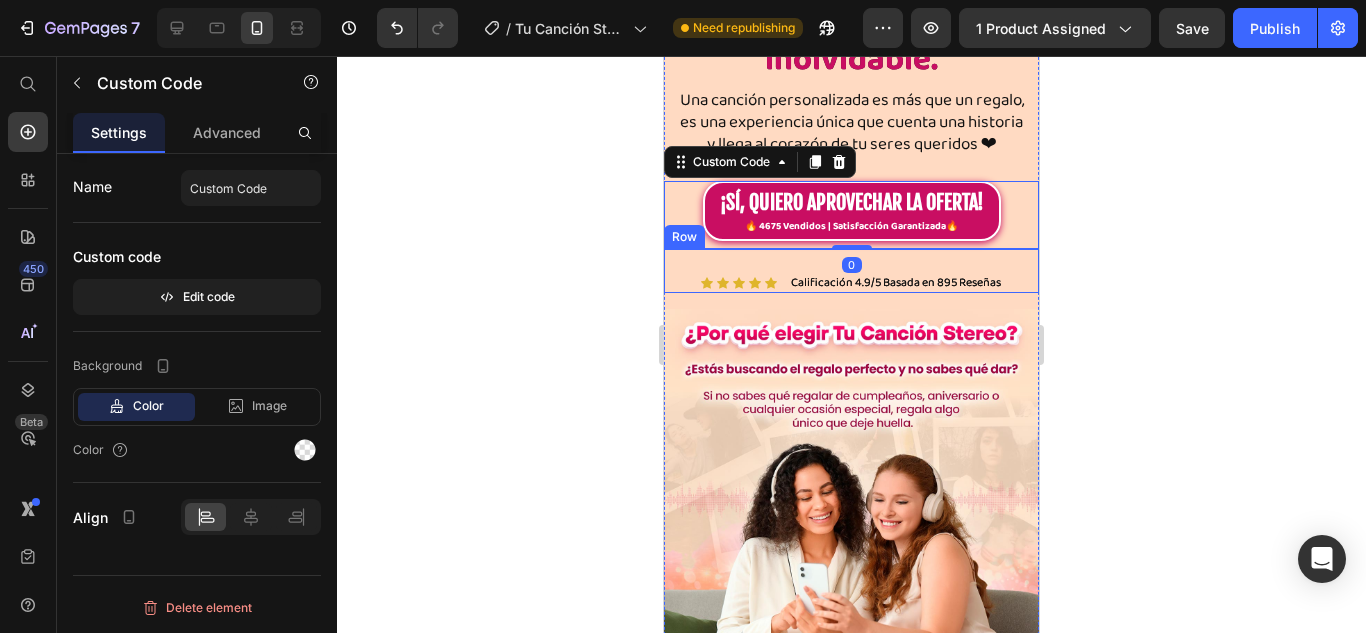 click on "Icon Icon Icon Icon Icon Icon List Calificación 4.9/5 Basada en 895 Reseñas Text Block Row" at bounding box center [851, 271] 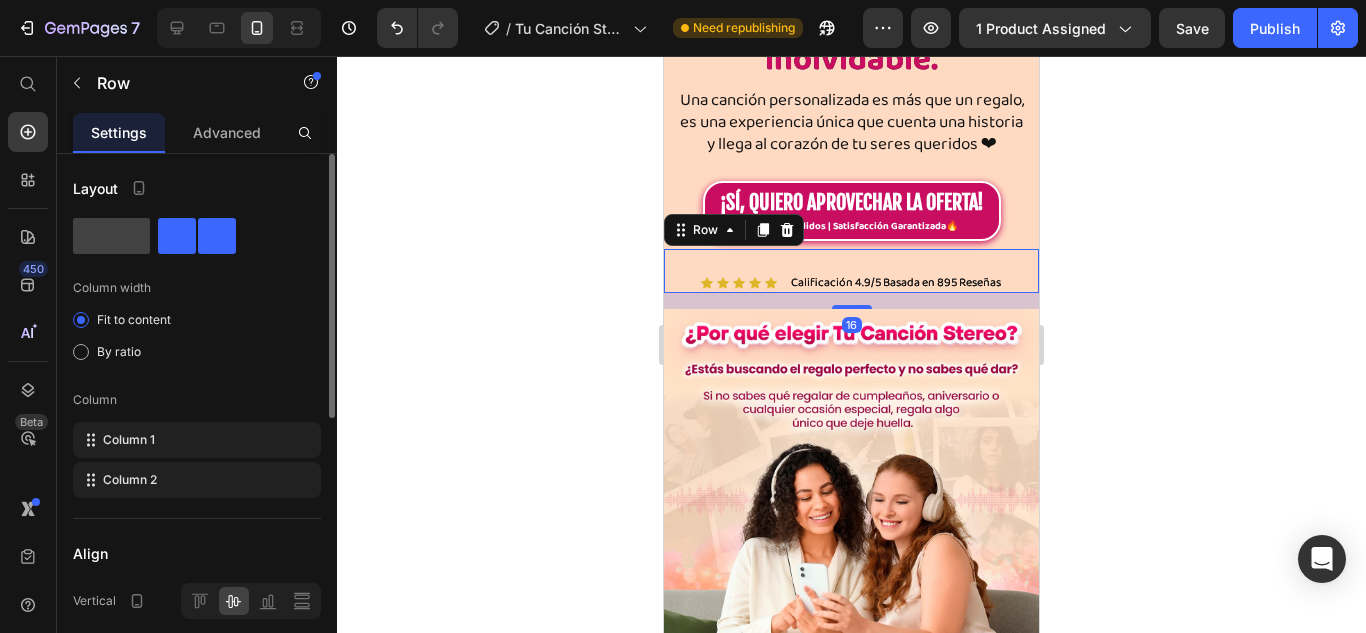 click on "Layout Column width Fit to content By ratio Column Column 1 Column 2 Align Vertical
Horizontal
Size Full width Width 100 % px Height Full Fit Column gap 12 px Background Color Image Video  Color   Delete element" at bounding box center (197, 696) 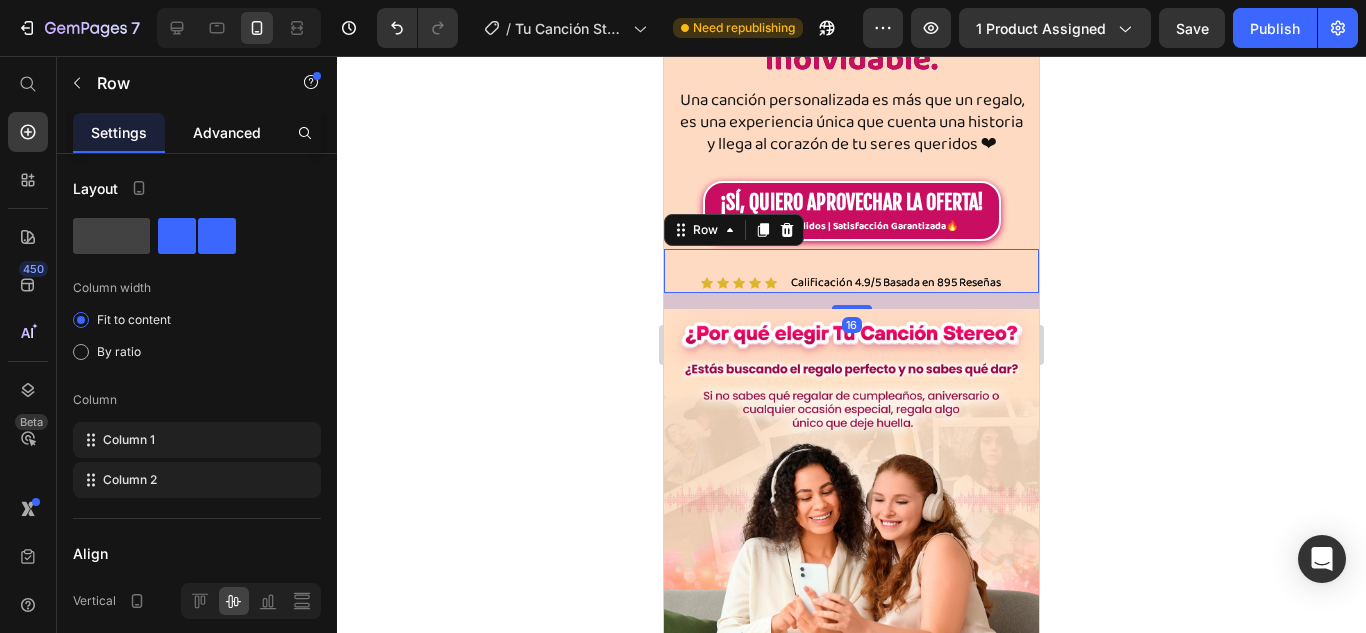 click on "Advanced" 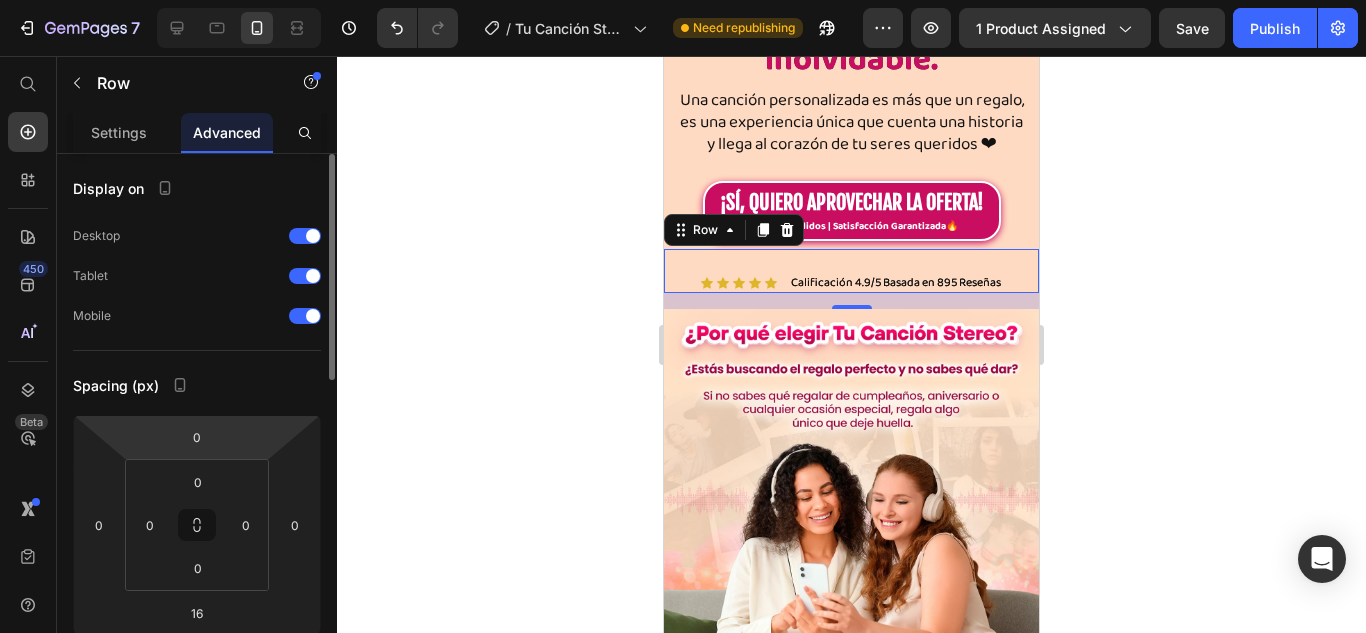 scroll, scrollTop: 100, scrollLeft: 0, axis: vertical 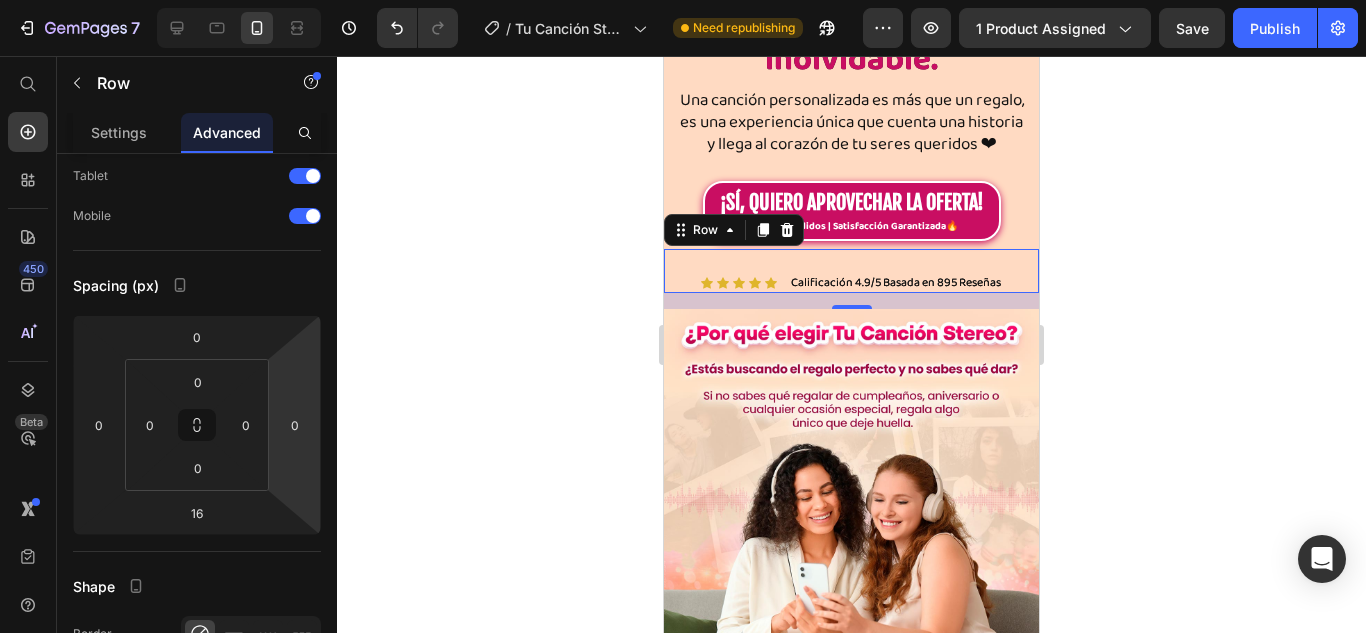 click 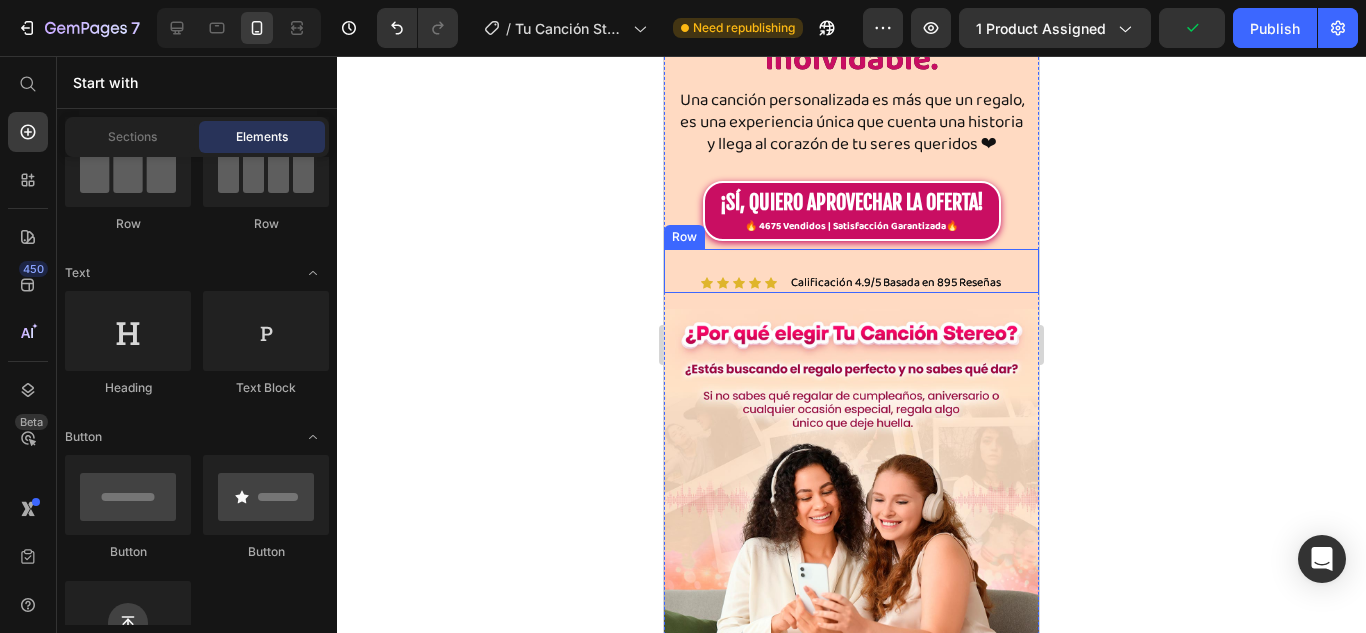 click on "Icon Icon Icon Icon Icon Icon List Calificación 4.9/5 Basada en 895 Reseñas Text Block Row" at bounding box center [851, 271] 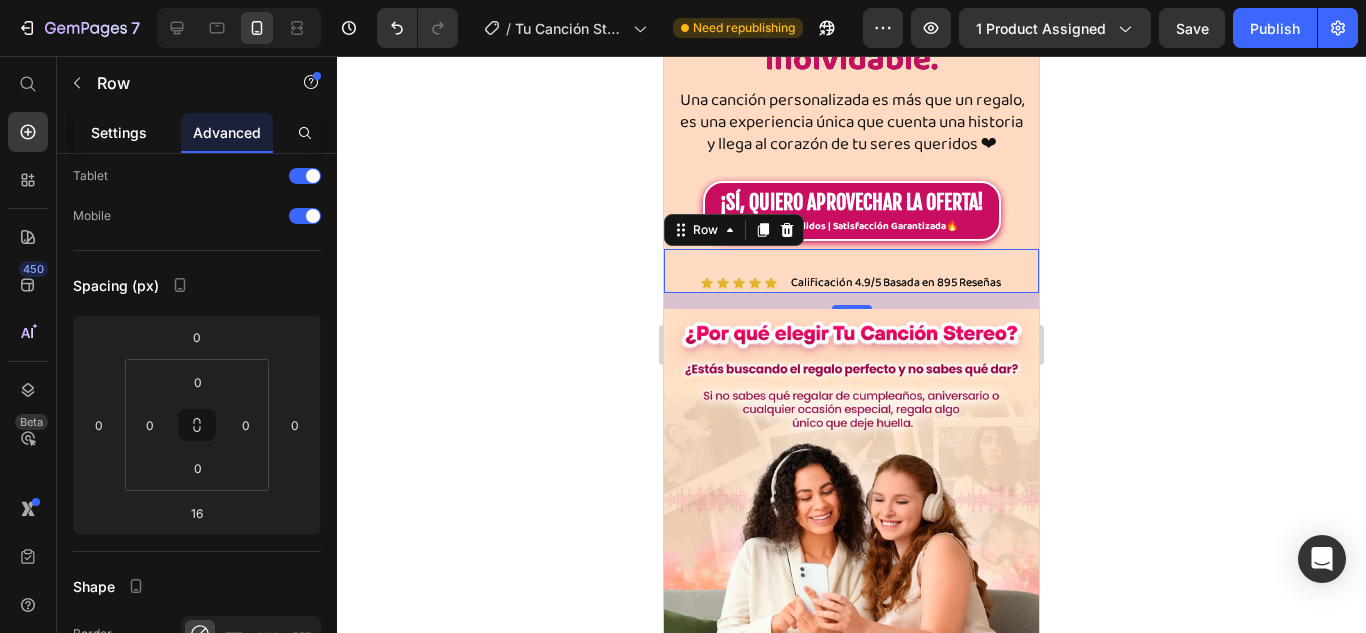 click on "Settings" at bounding box center (119, 132) 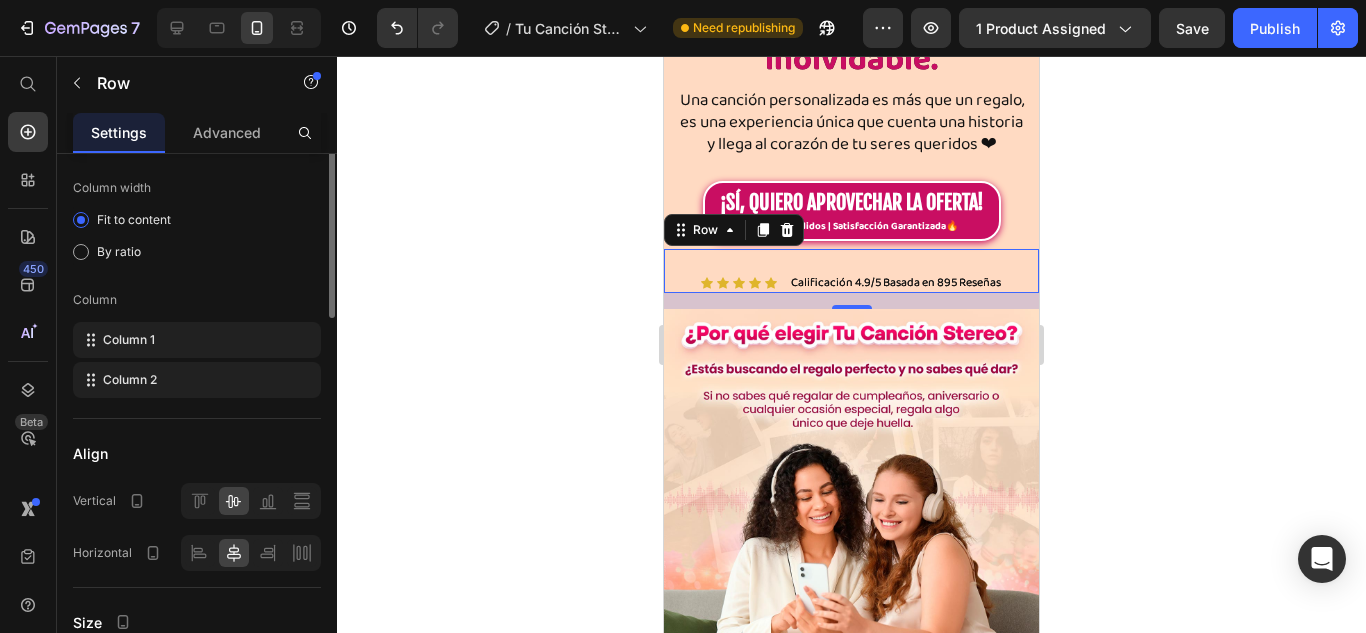 scroll, scrollTop: 0, scrollLeft: 0, axis: both 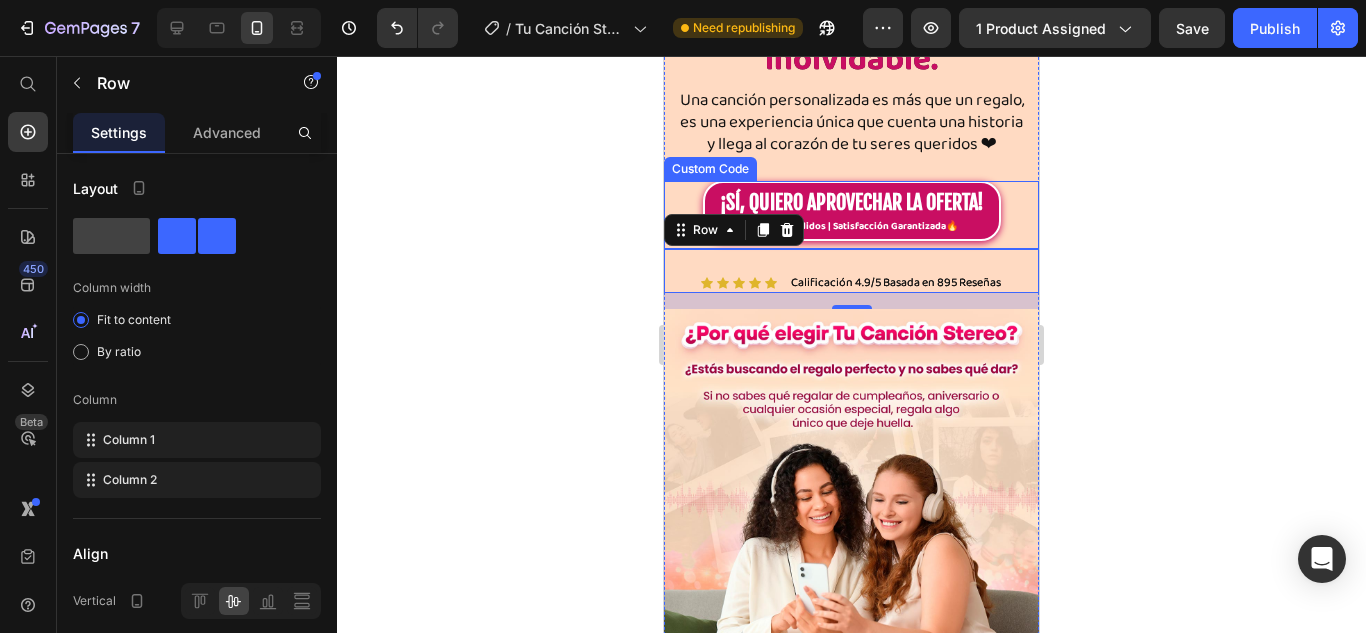 click on "🔥 4675 Vendidos | Satisfacción Garantizada🔥" at bounding box center (852, 226) 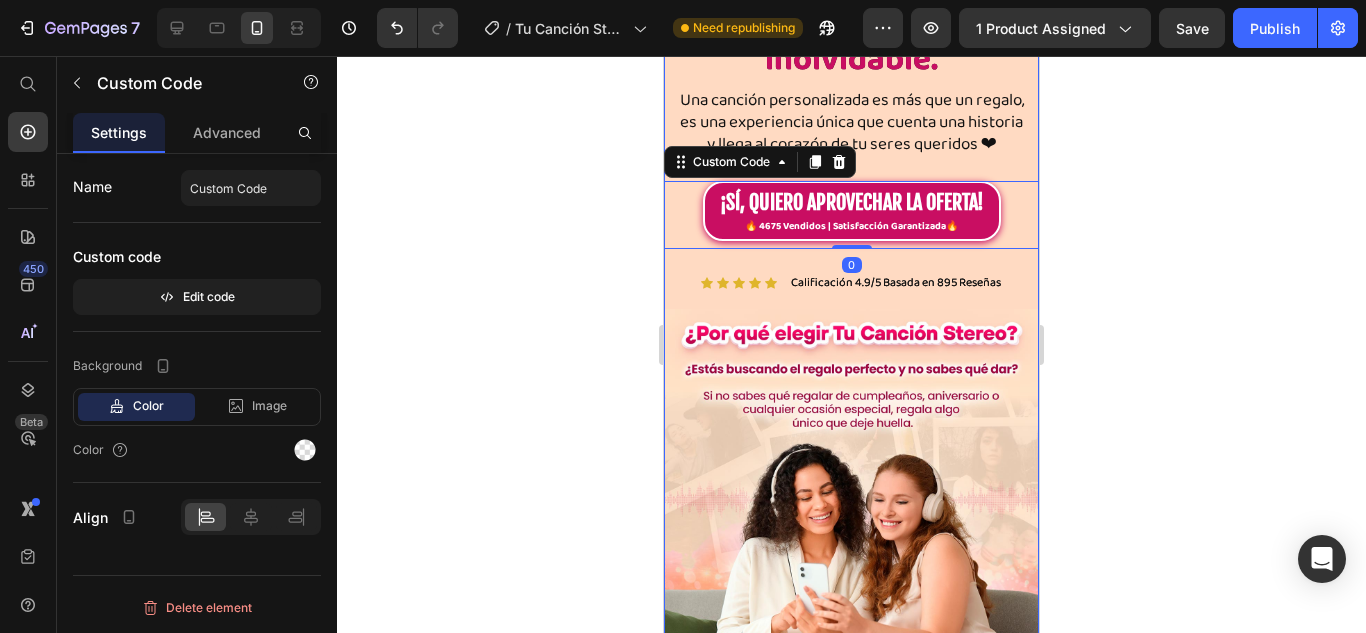 click 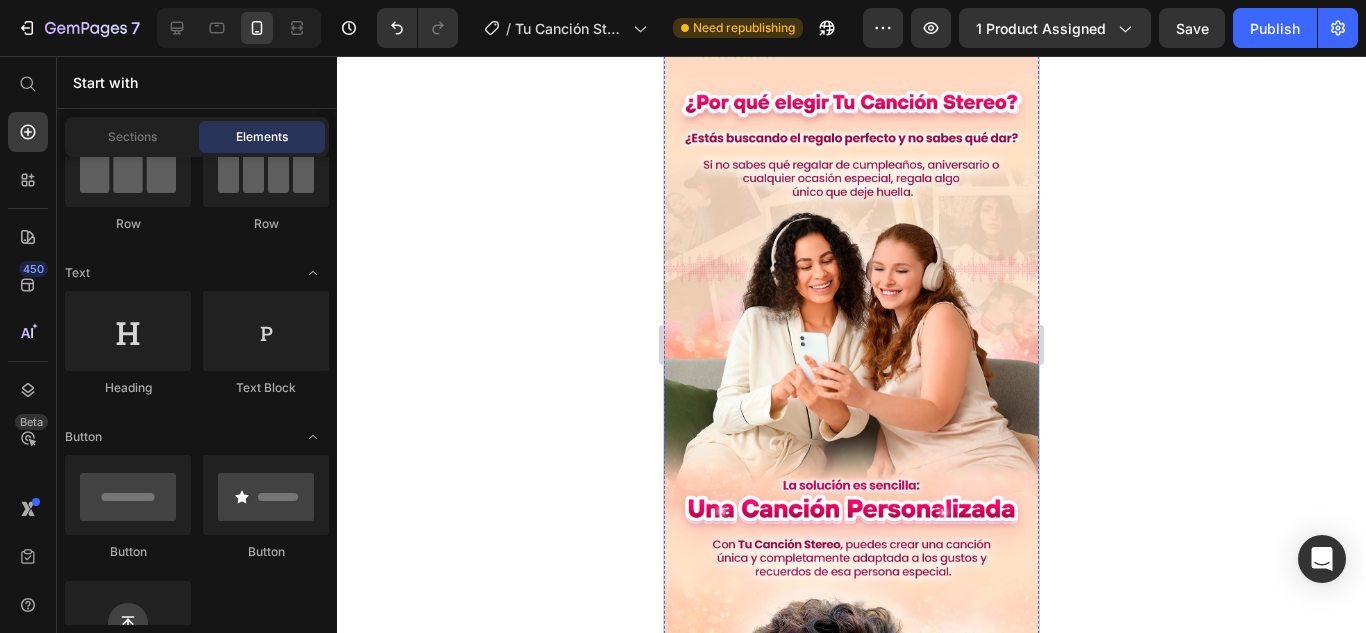 scroll, scrollTop: 800, scrollLeft: 0, axis: vertical 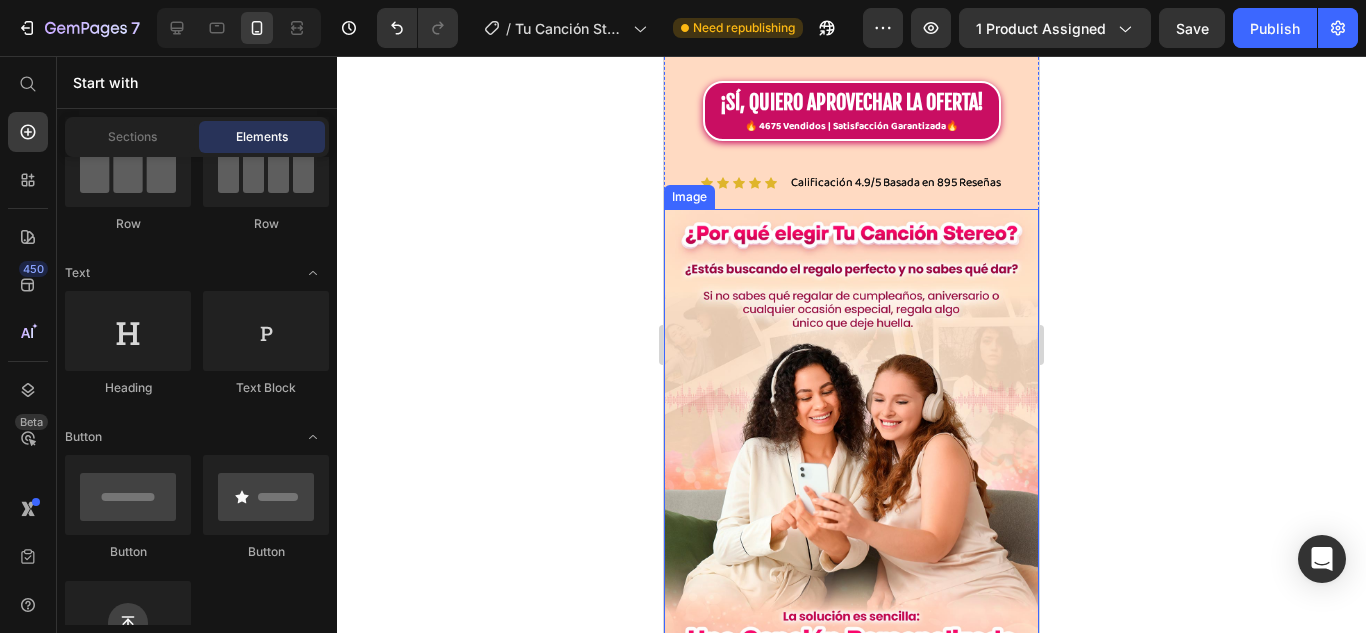 click at bounding box center [851, 462] 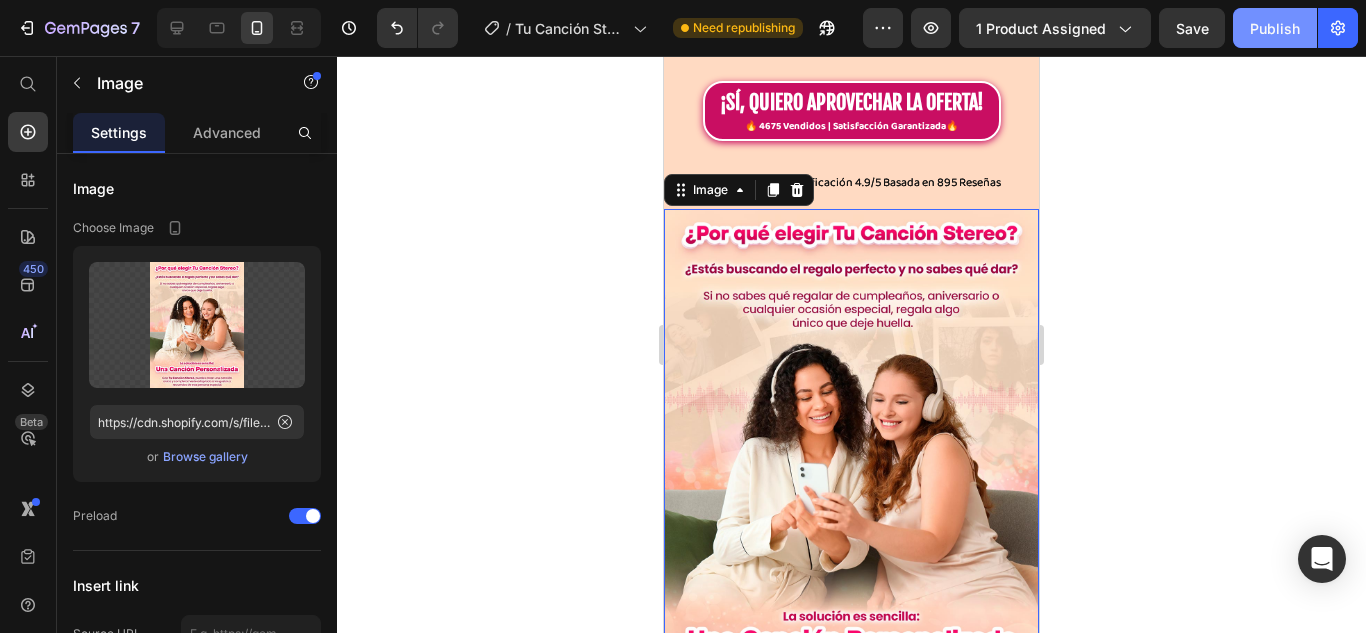 click on "Publish" at bounding box center (1275, 28) 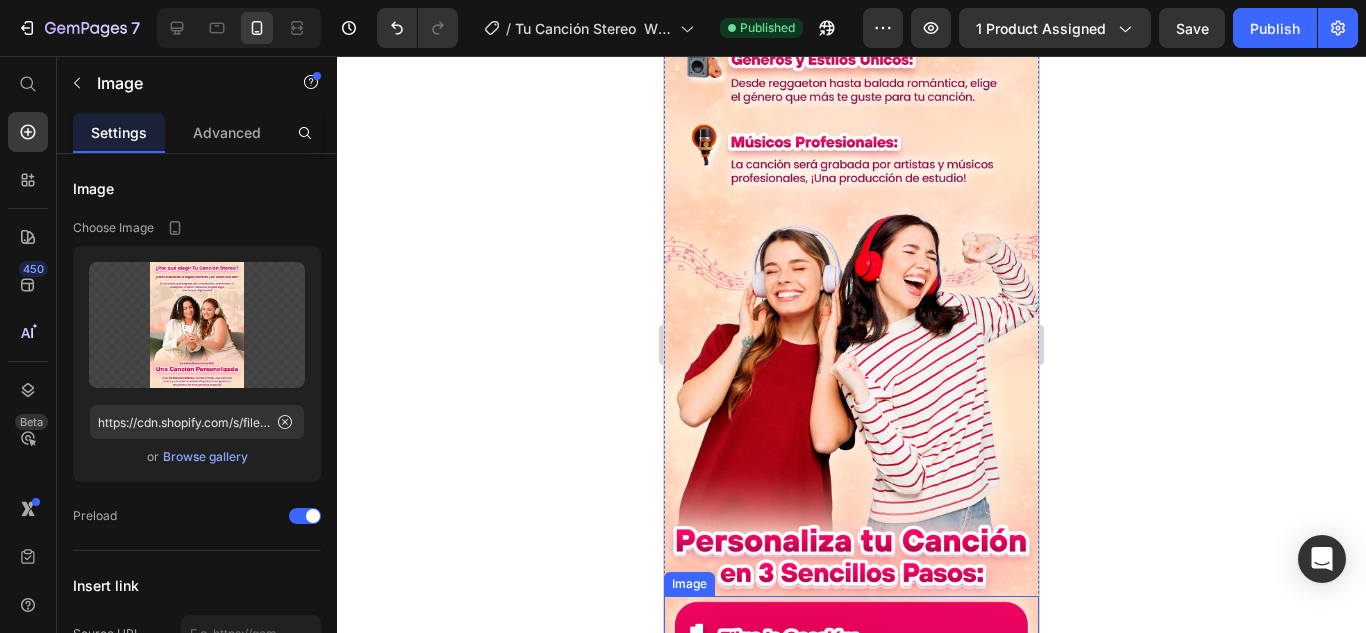 scroll, scrollTop: 2000, scrollLeft: 0, axis: vertical 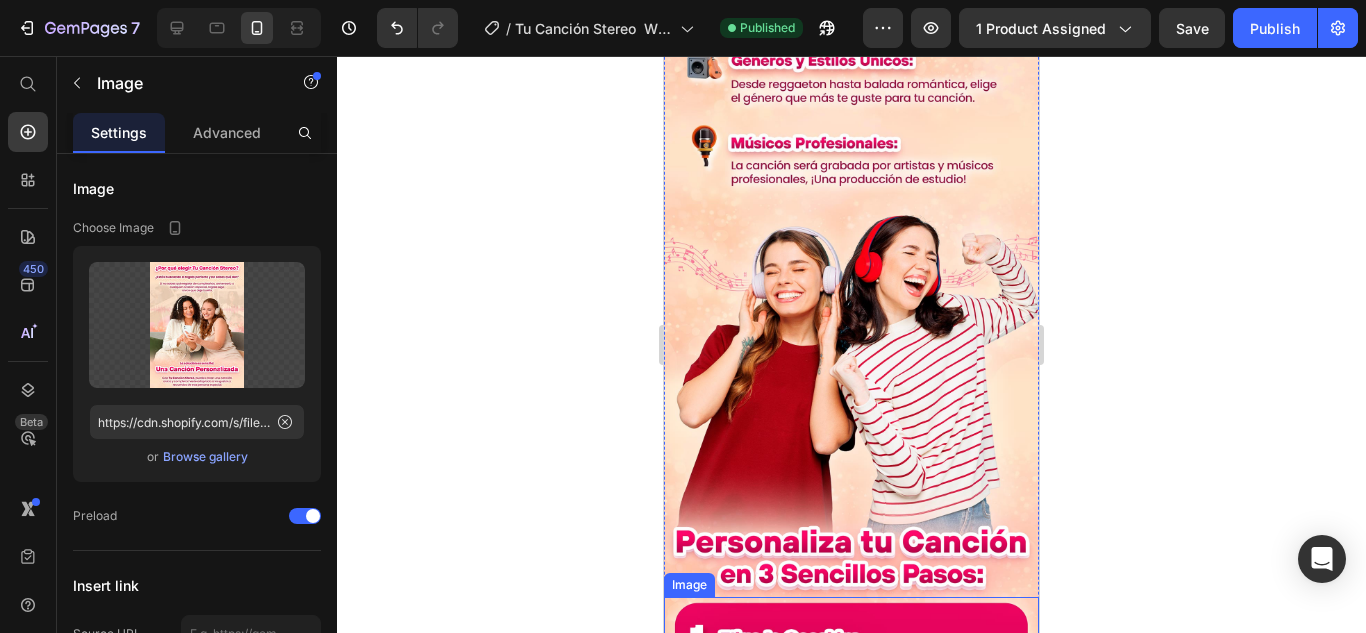 click at bounding box center (851, 400) 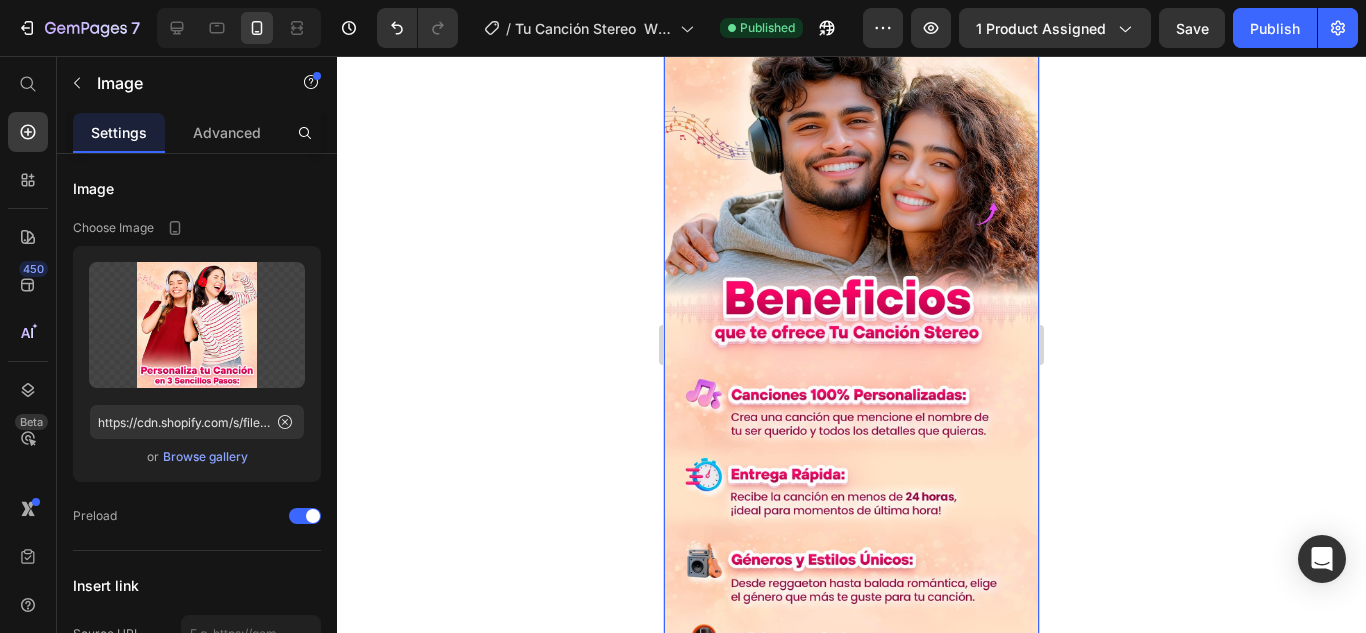 scroll, scrollTop: 1500, scrollLeft: 0, axis: vertical 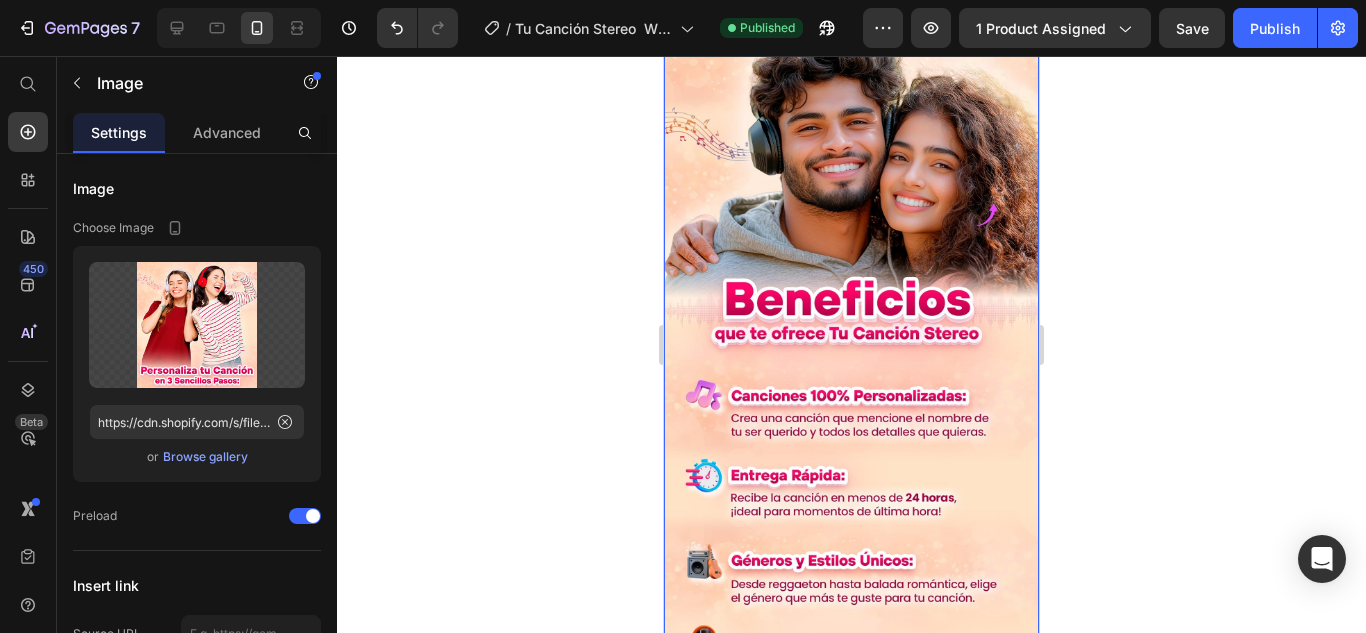 click at bounding box center [851, 360] 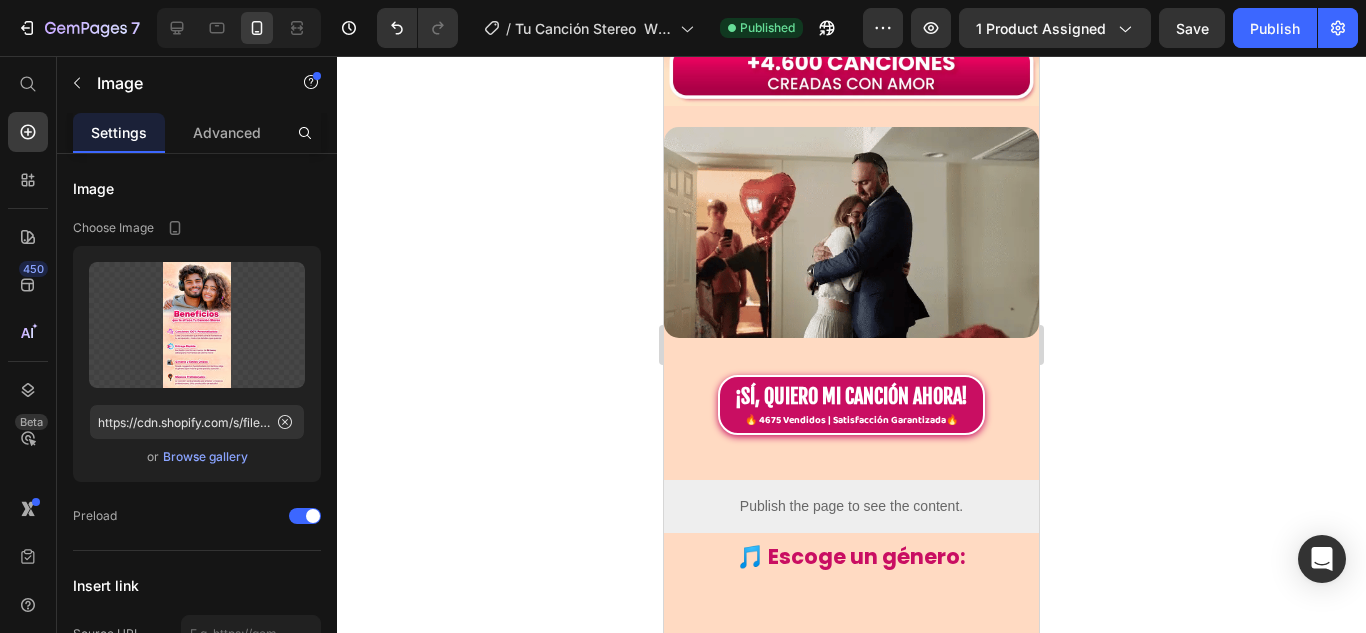 scroll, scrollTop: 3200, scrollLeft: 0, axis: vertical 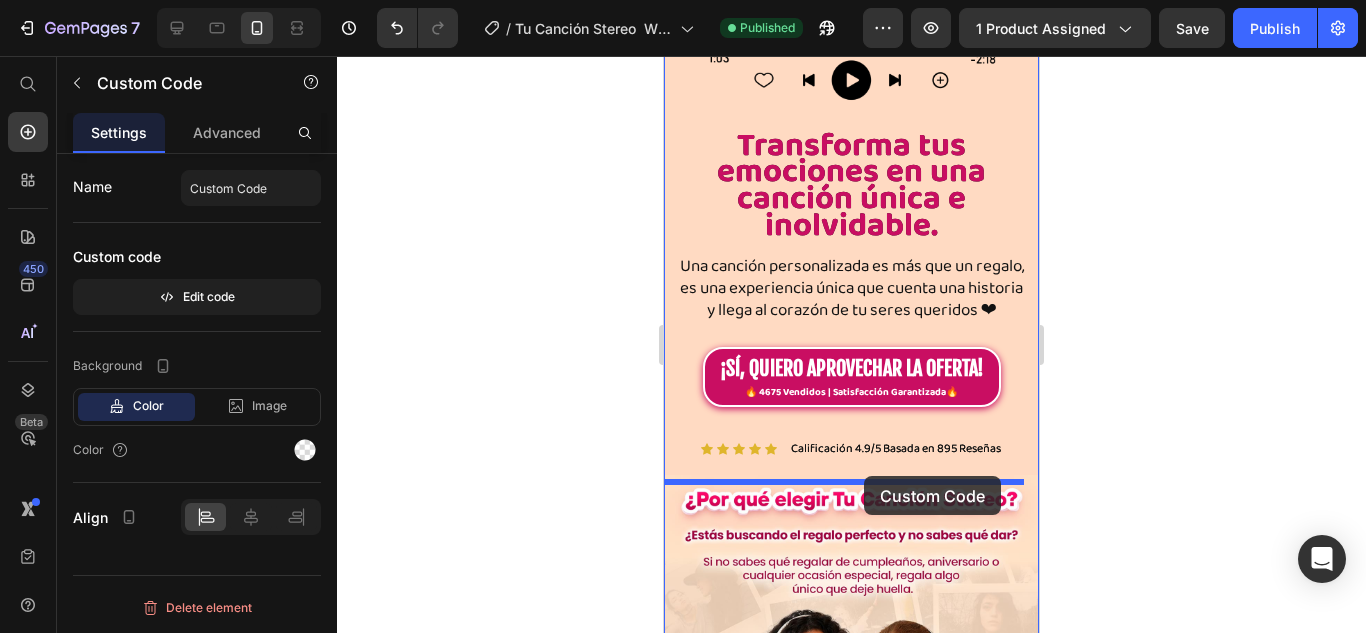 drag, startPoint x: 884, startPoint y: 344, endPoint x: 864, endPoint y: 476, distance: 133.50656 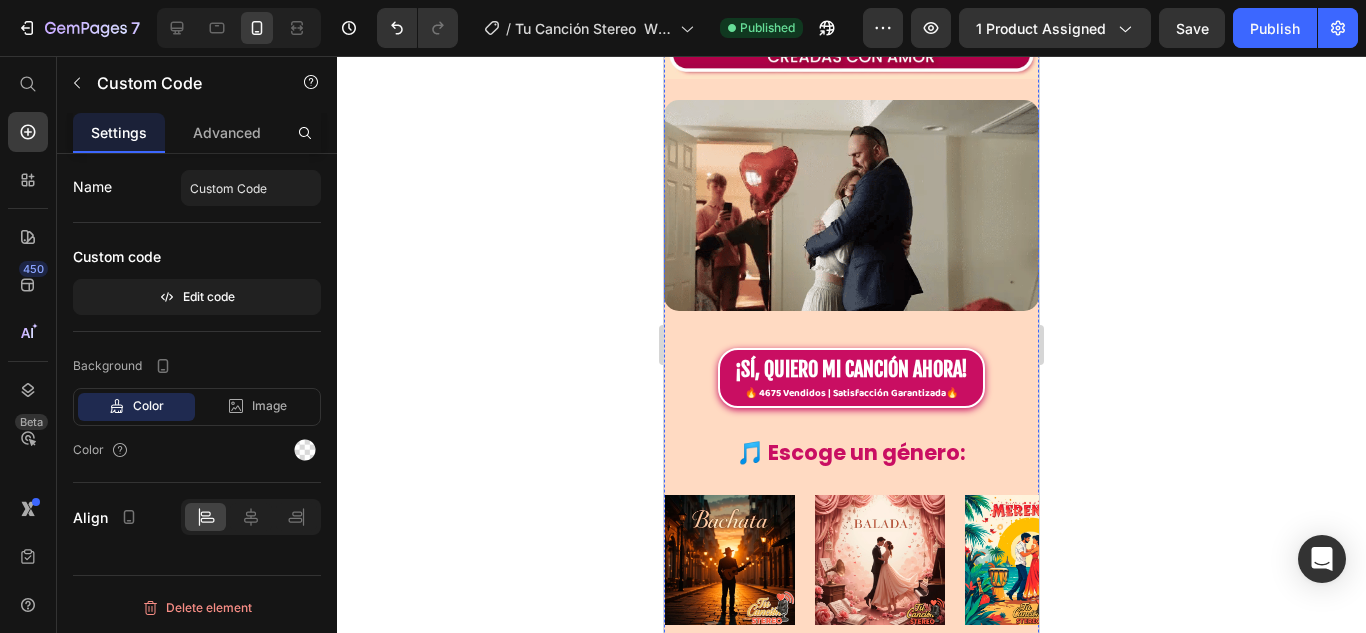 scroll, scrollTop: 3234, scrollLeft: 0, axis: vertical 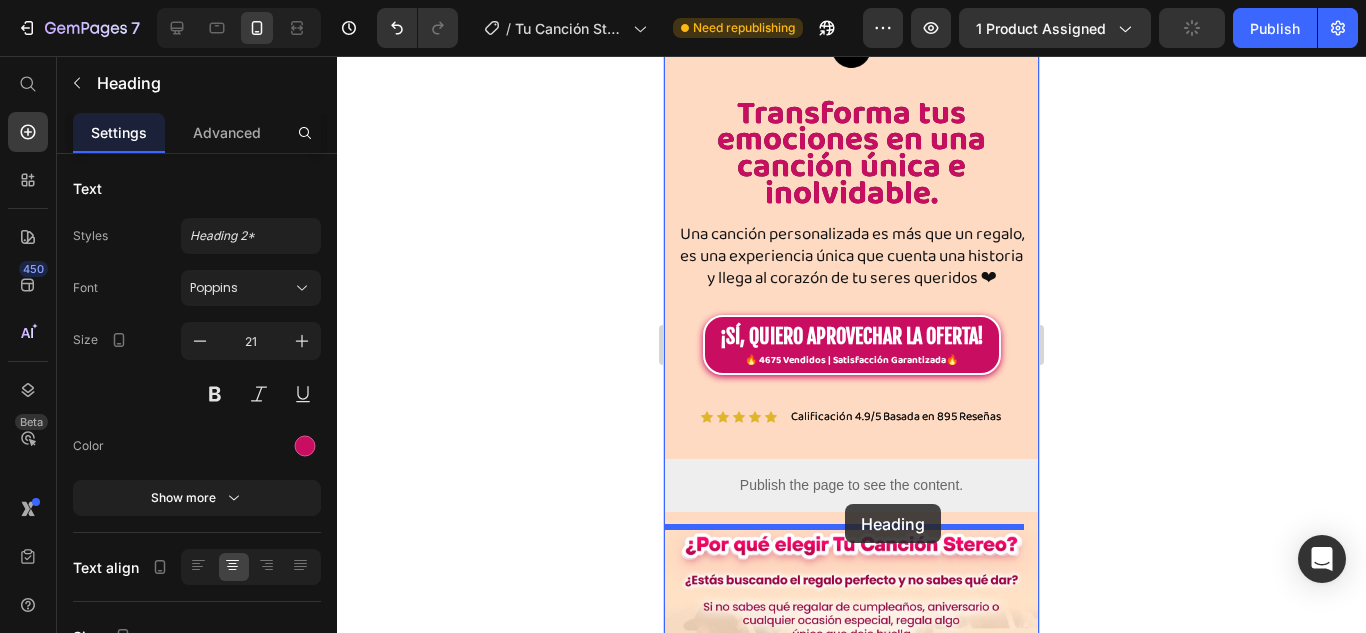 drag, startPoint x: 840, startPoint y: 356, endPoint x: 845, endPoint y: 504, distance: 148.08444 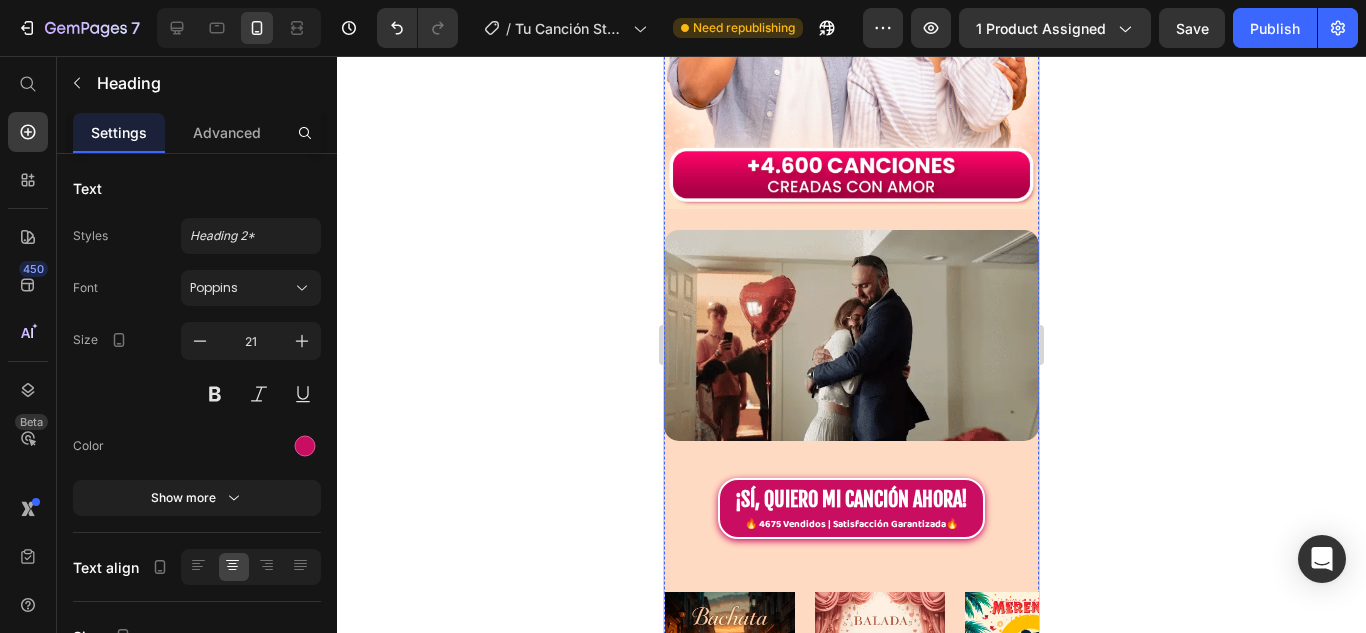 scroll, scrollTop: 3266, scrollLeft: 0, axis: vertical 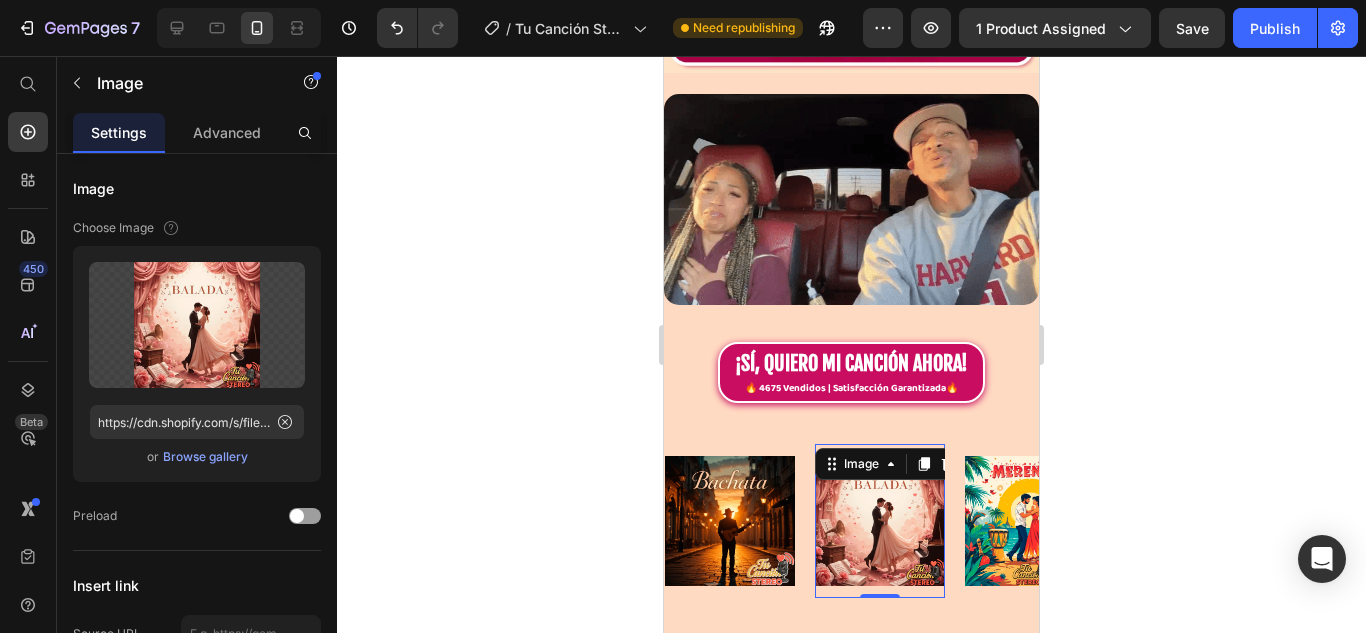 click 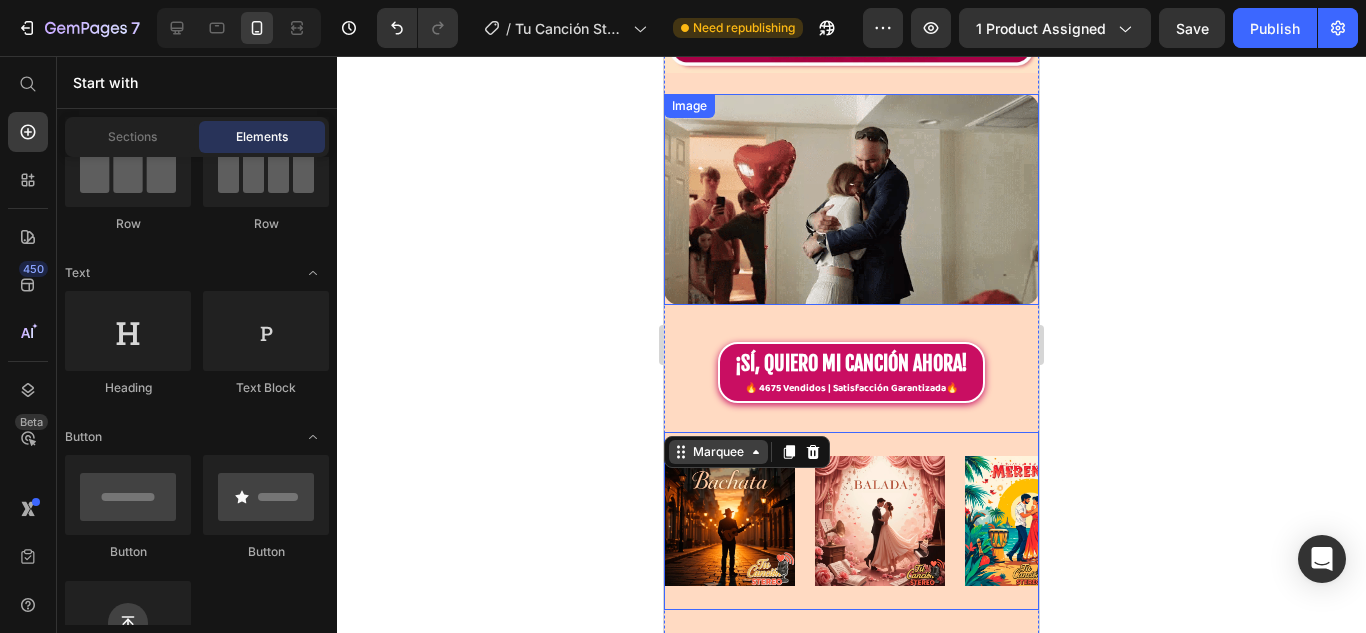drag, startPoint x: 784, startPoint y: 344, endPoint x: 714, endPoint y: 364, distance: 72.8011 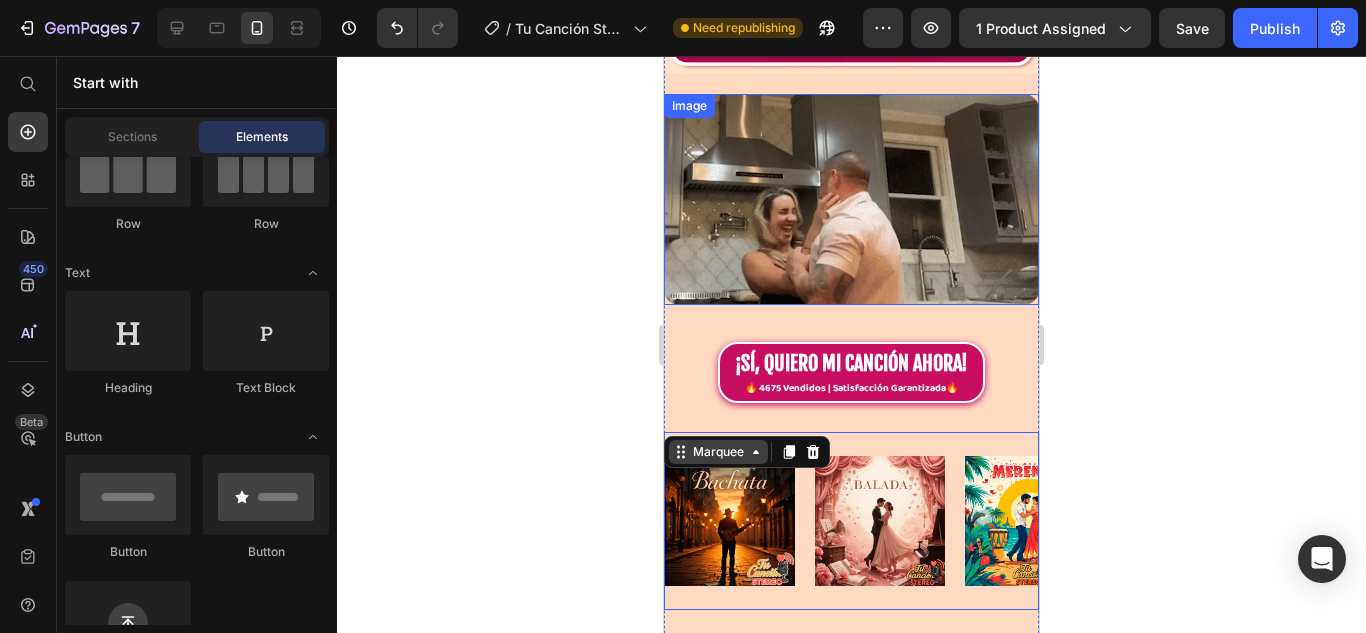 click on "Image Transforma tus emociones en una canción única e inolvidable. Heading Una canción personalizada es más que un regalo, es una experiencia única que cuenta una historia y llega al corazón de tu seres queridos ❤ Heading
¡SÍ, QUIERO APROVECHAR LA OFERTA! 🔥 4675 Vendidos | Satisfacción Garantizada🔥
Custom Code Icon Icon Icon Icon Icon Icon List Calificación 4.9/5 Basada en 895 Reseñas Text Block Row
Publish the page to see the content.
Custom Code 🎵 Escoge un género: Heading Image Image Image Image Image
¡SÍ, QUIERO MI CANCIÓN AHORA! 🔥 4675 Vendidos | Satisfacción Garantizada🔥
Custom Code Image Image Image Image Image Image Image Image Image Image Image Image Image Image Image Image Image Image Marquee   0 Image Image Historias Convertidas en Canción 🎵 Text Block Text Block
Publish the page to see the content.
Custom Code
PEDIR CANCIÓN PERSONALIZADA
00" at bounding box center (851, 757) 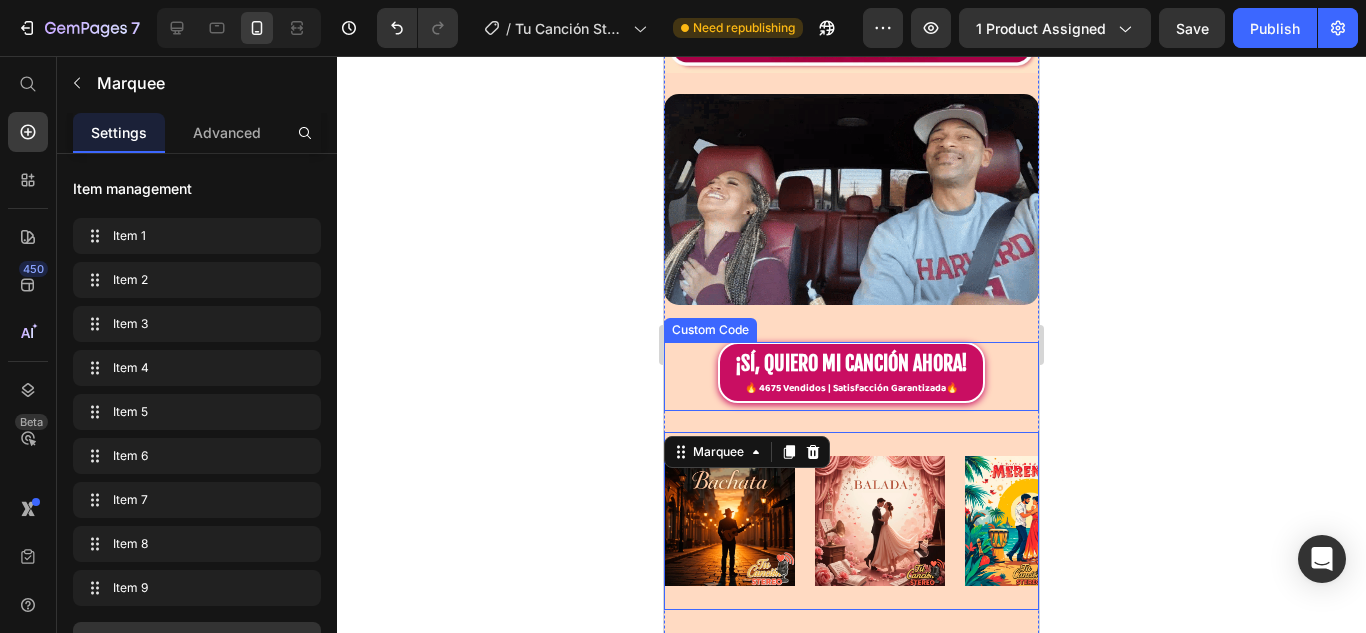 drag, startPoint x: 714, startPoint y: 364, endPoint x: 760, endPoint y: 141, distance: 227.69498 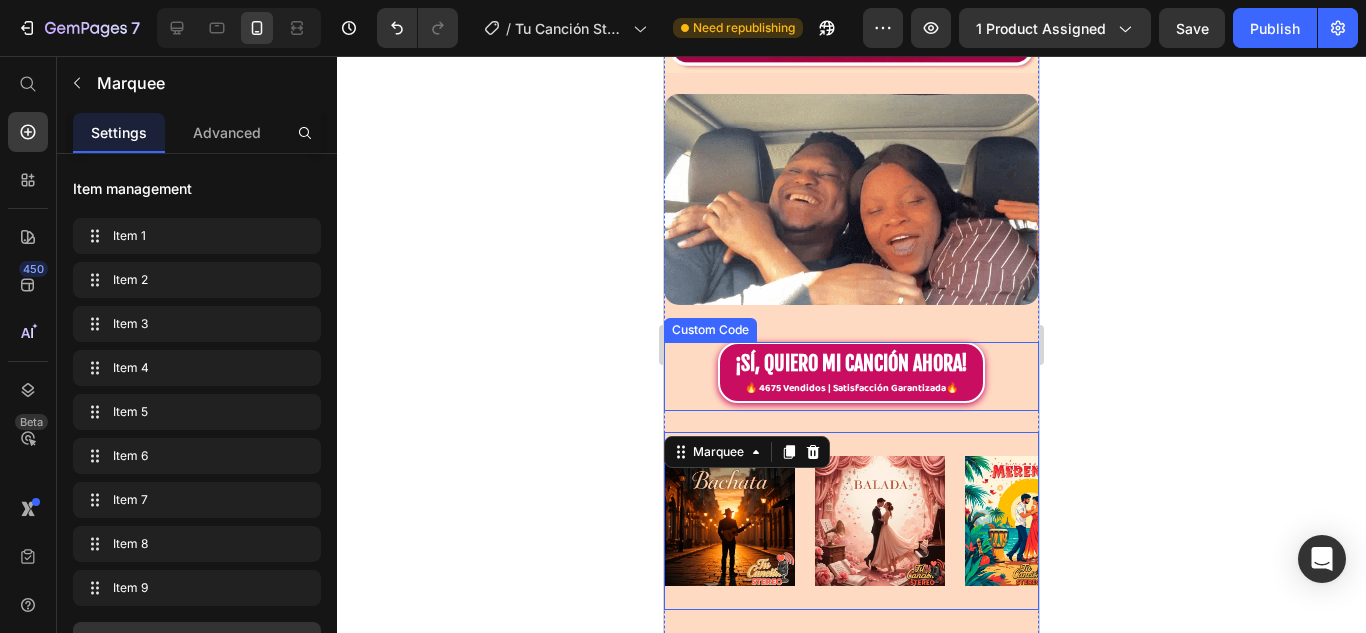 click on "Image Transforma tus emociones en una canción única e inolvidable. Heading Una canción personalizada es más que un regalo, es una experiencia única que cuenta una historia y llega al corazón de tu seres queridos ❤ Heading
¡SÍ, QUIERO APROVECHAR LA OFERTA! 🔥 4675 Vendidos | Satisfacción Garantizada🔥
Custom Code Icon Icon Icon Icon Icon Icon List Calificación 4.9/5 Basada en 895 Reseñas Text Block Row
Publish the page to see the content.
Custom Code 🎵 Escoge un género: Heading Image Image Image Image Image
¡SÍ, QUIERO MI CANCIÓN AHORA! 🔥 4675 Vendidos | Satisfacción Garantizada🔥
Custom Code Image Image Image Image Image Image Image Image Image Image Image Image Image Image Image Image Image Image Marquee   19 Image Image Historias Convertidas en Canción 🎵 Text Block Text Block
Publish the page to see the content.
Custom Code
PEDIR CANCIÓN PERSONALIZADA" at bounding box center [851, 757] 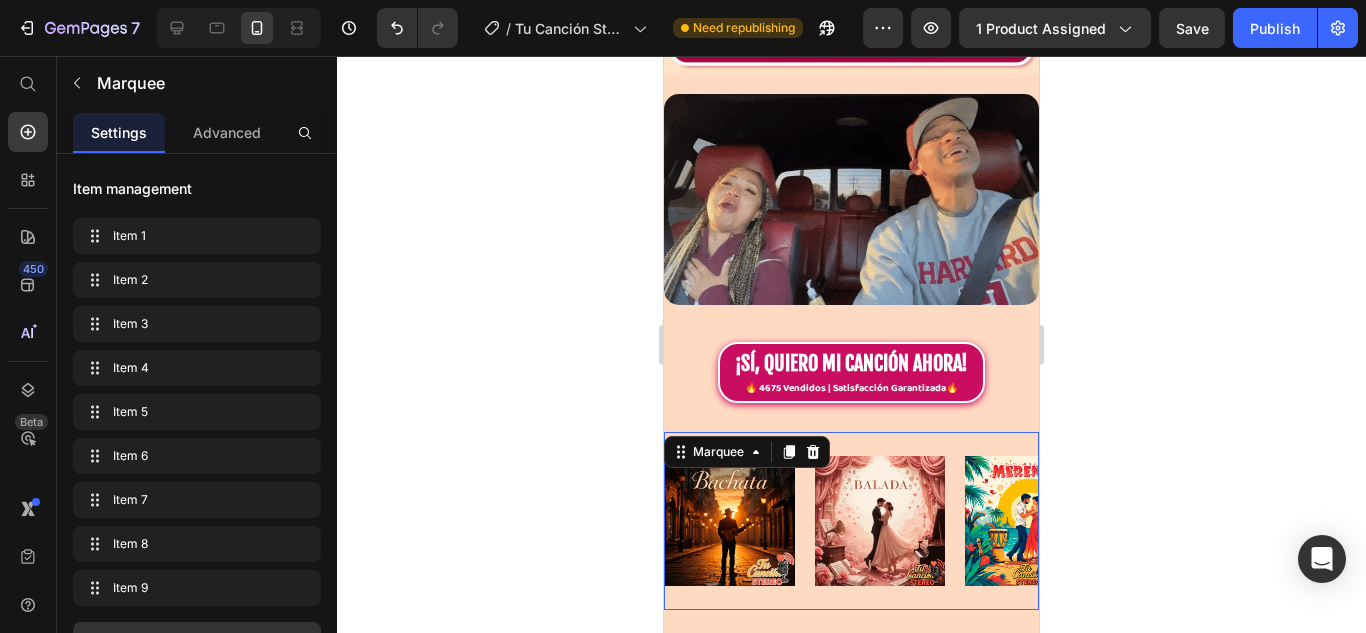 click 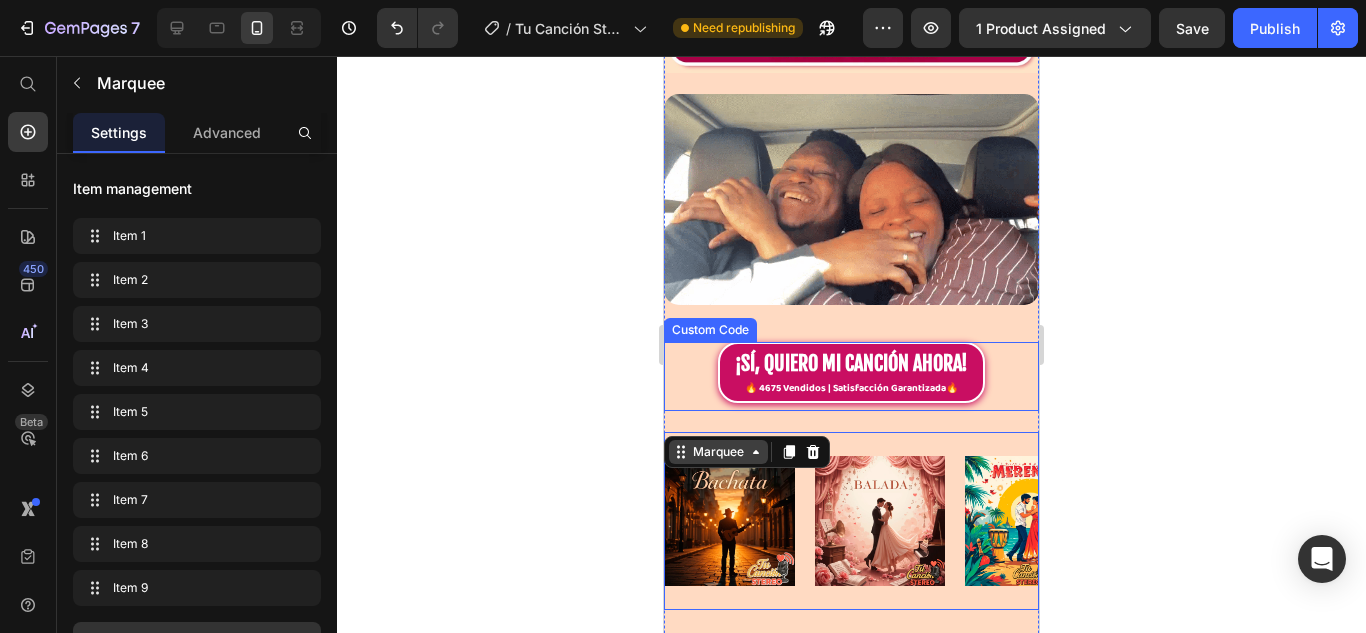 drag, startPoint x: 955, startPoint y: 386, endPoint x: 730, endPoint y: 364, distance: 226.073 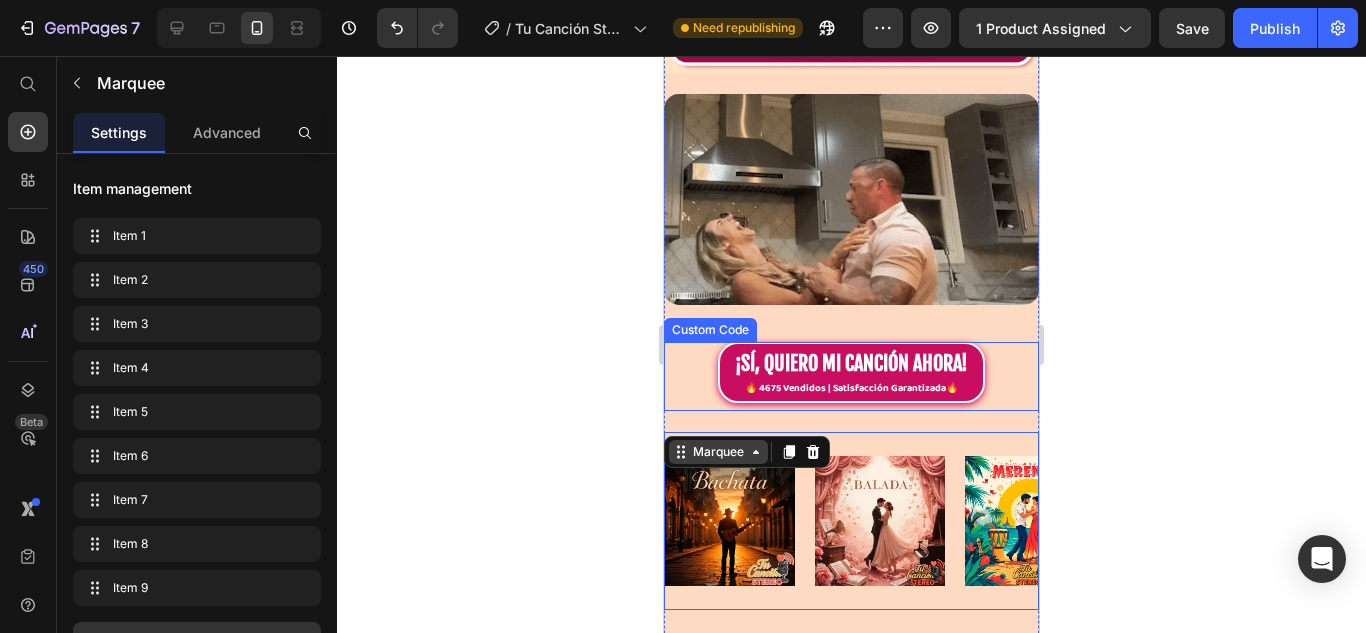 click on "Image Transforma tus emociones en una canción única e inolvidable. Heading Una canción personalizada es más que un regalo, es una experiencia única que cuenta una historia y llega al corazón de tu seres queridos ❤ Heading
¡SÍ, QUIERO APROVECHAR LA OFERTA! 🔥 4675 Vendidos | Satisfacción Garantizada🔥
Custom Code Icon Icon Icon Icon Icon Icon List Calificación 4.9/5 Basada en 895 Reseñas Text Block Row
Publish the page to see the content.
Custom Code 🎵 Escoge un género: Heading Image Image Image Image Image
¡SÍ, QUIERO MI CANCIÓN AHORA! 🔥 4675 Vendidos | Satisfacción Garantizada🔥
Custom Code Image Image Image Image Image Image Image Image Image Image Image Image Image Image Image Image Image Image Marquee   0 Image Image Historias Convertidas en Canción 🎵 Text Block Text Block
Publish the page to see the content.
Custom Code
PEDIR CANCIÓN PERSONALIZADA
00" at bounding box center (851, 757) 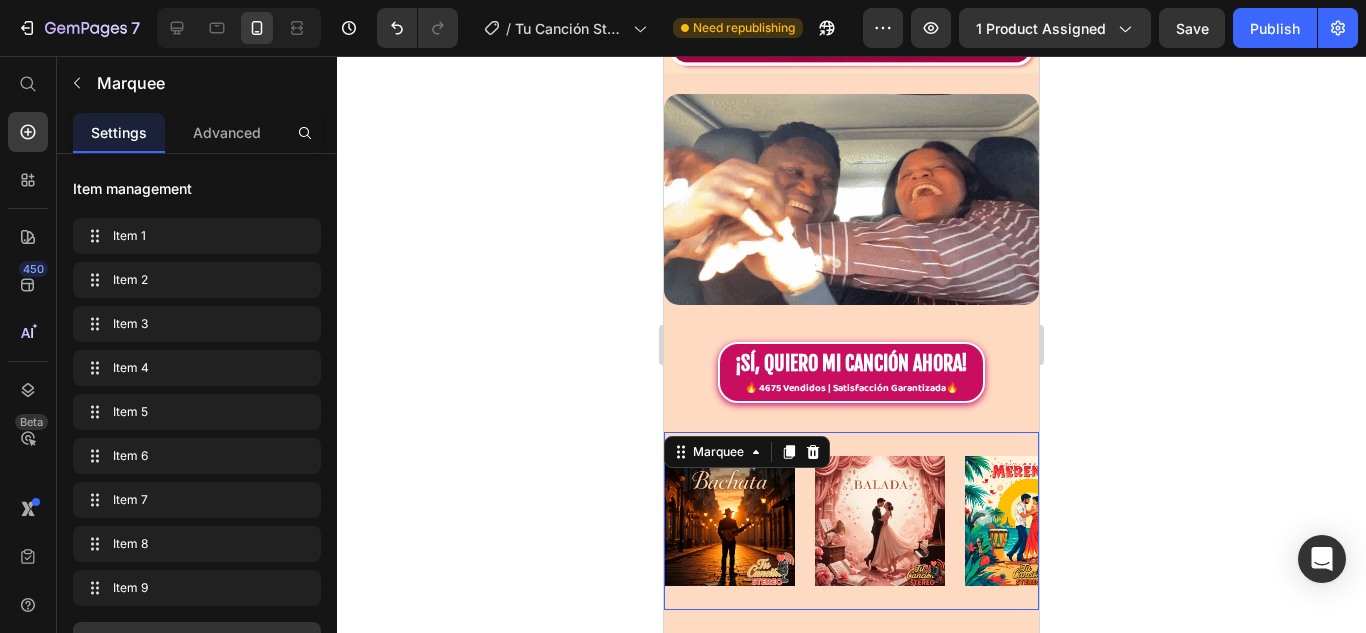 click 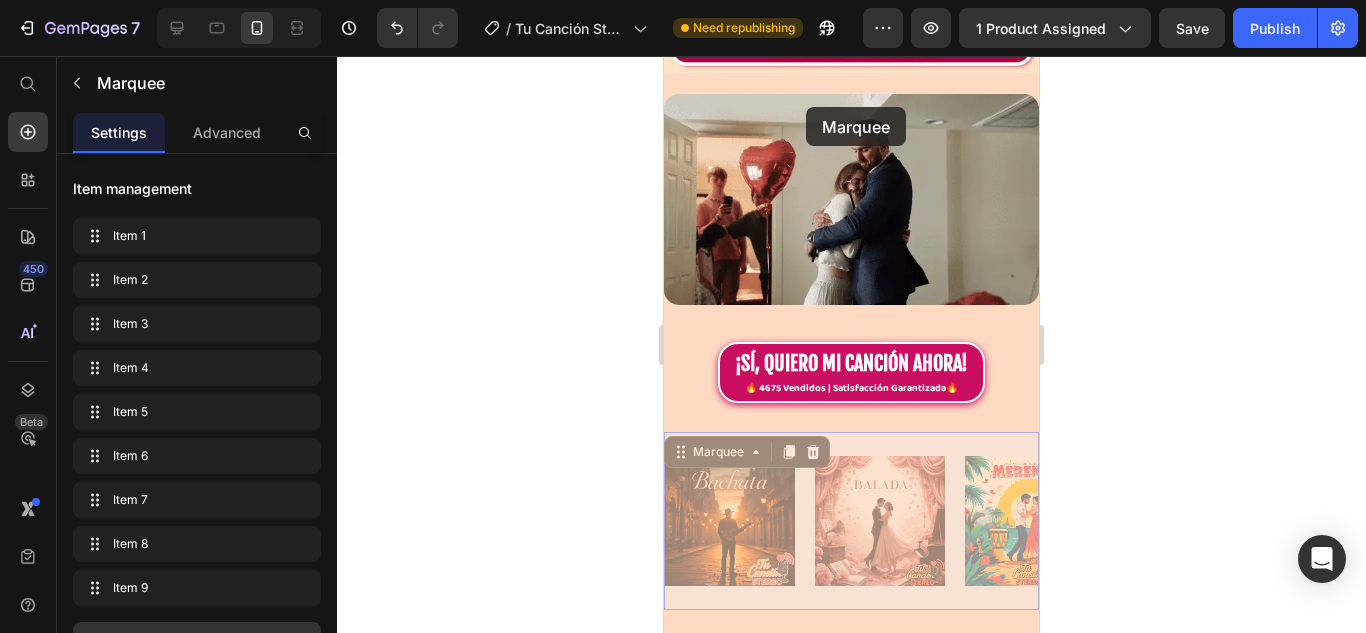 drag, startPoint x: 787, startPoint y: 346, endPoint x: 806, endPoint y: 107, distance: 239.75404 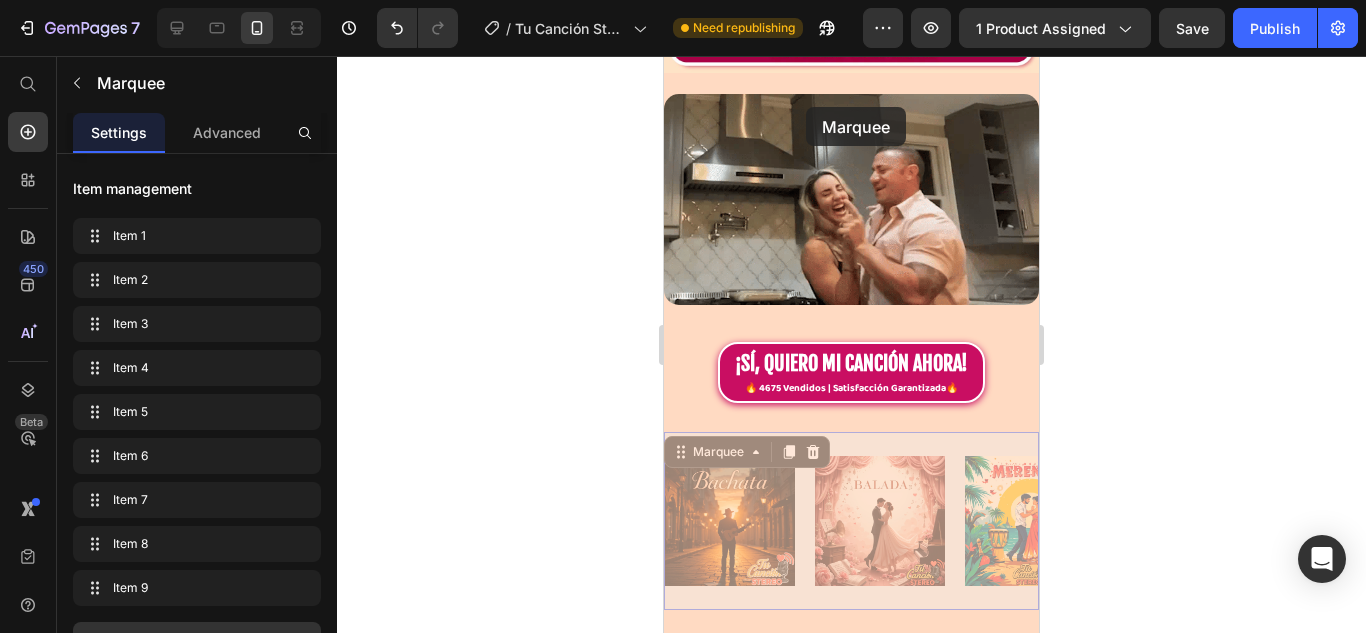 click on "iPhone 13 Mini  ( 375 px) iPhone 13 Mini iPhone 13 Pro iPhone 11 Pro Max iPhone 15 Pro Max Pixel 7 Galaxy S8+ Galaxy S20 Ultra iPad Mini iPad Air iPad Pro Header
Drop element here Image Transforma tus emociones en una canción única e inolvidable. Heading Una canción personalizada es más que un regalo, es una experiencia única que cuenta una historia y llega al corazón de tu seres queridos ❤ Heading
¡SÍ, QUIERO APROVECHAR LA OFERTA! 🔥 4675 Vendidos | Satisfacción Garantizada🔥
Custom Code Icon Icon Icon Icon Icon Icon List Calificación 4.9/5 Basada en 895 Reseñas Text Block Row
Publish the page to see the content.
Custom Code 🎵 Escoge un género: Heading Image Image Image Image Image
¡SÍ, QUIERO MI CANCIÓN AHORA! 🔥 4675 Vendidos | Satisfacción Garantizada🔥
Custom Code Image Image Image Image Image Image Image Image Image Image Image Image Image Image Image Image Image Image Marquee   19" at bounding box center (851, 1658) 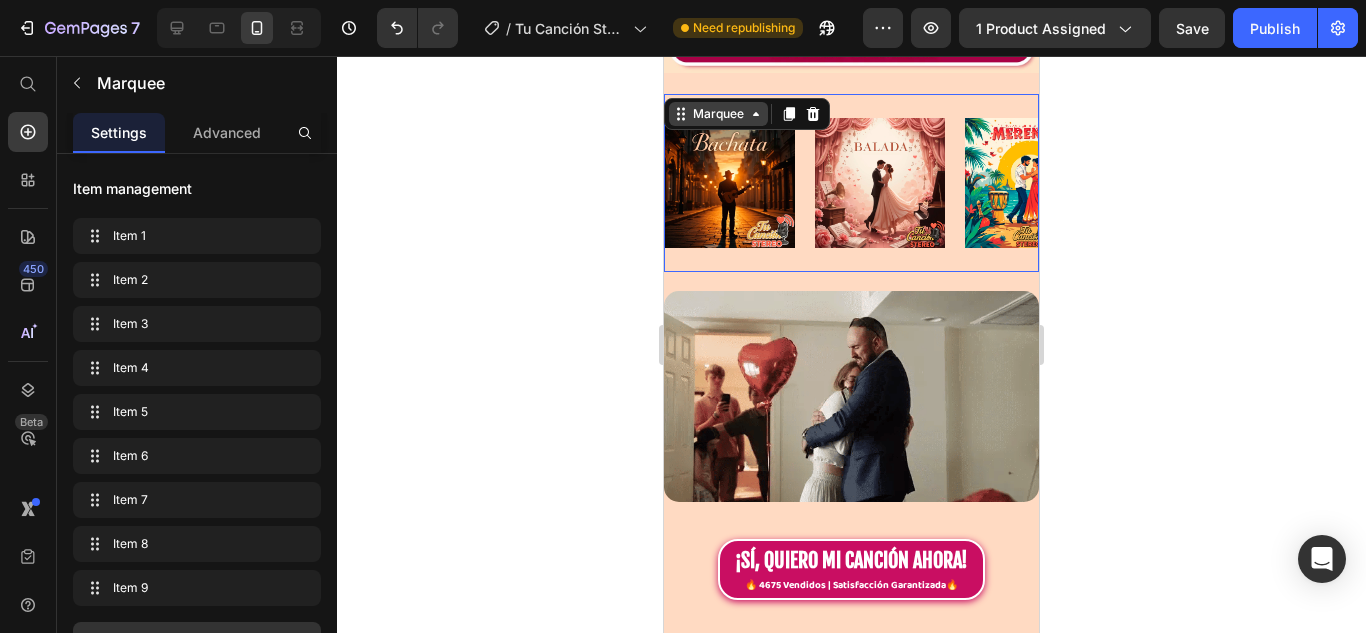 scroll, scrollTop: 2936, scrollLeft: 0, axis: vertical 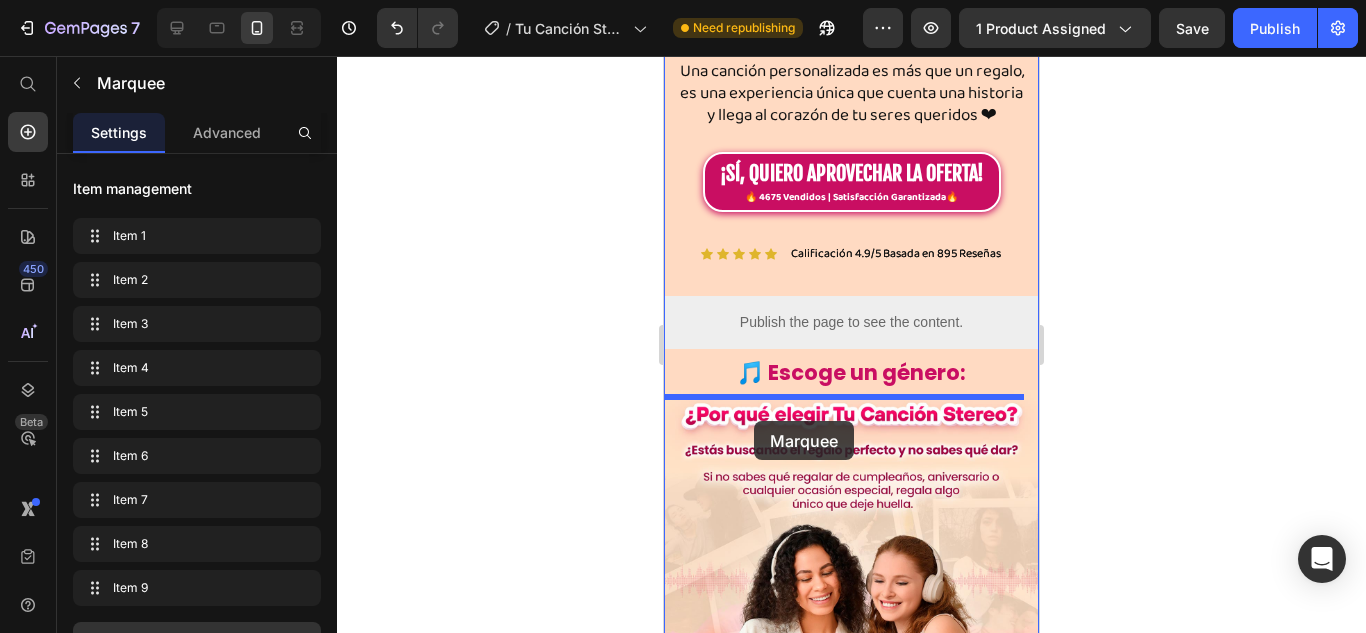 drag, startPoint x: 717, startPoint y: 366, endPoint x: 754, endPoint y: 421, distance: 66.287254 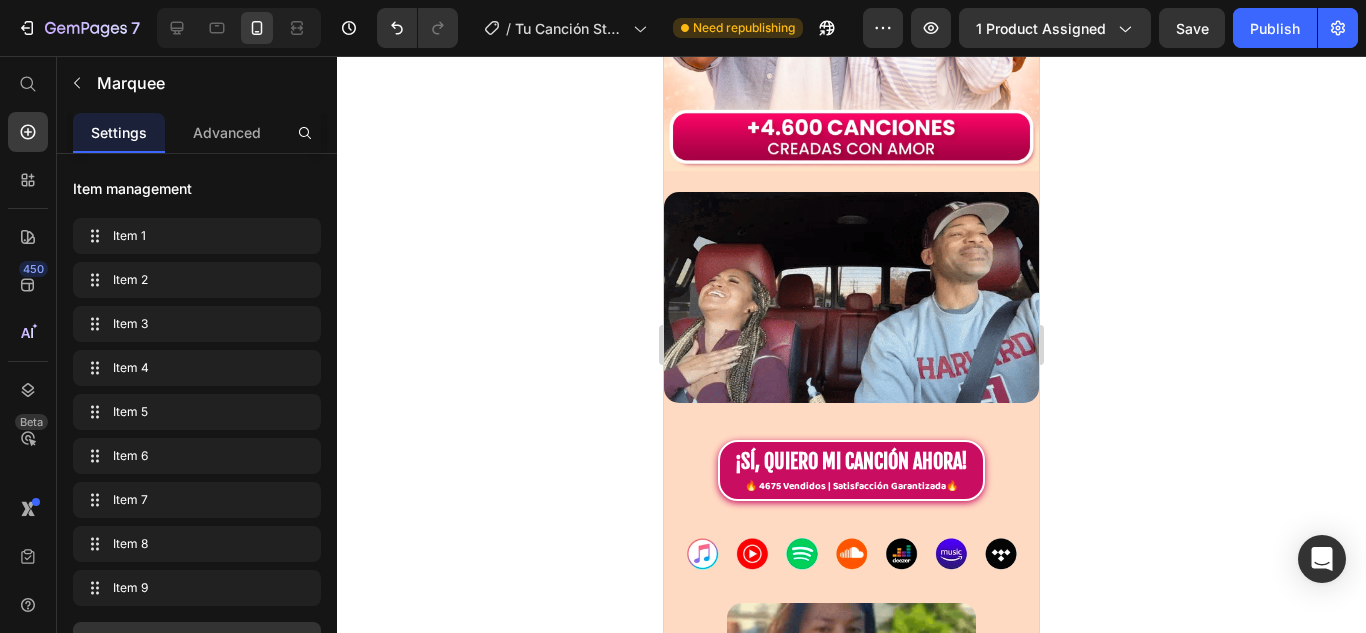 scroll, scrollTop: 3529, scrollLeft: 0, axis: vertical 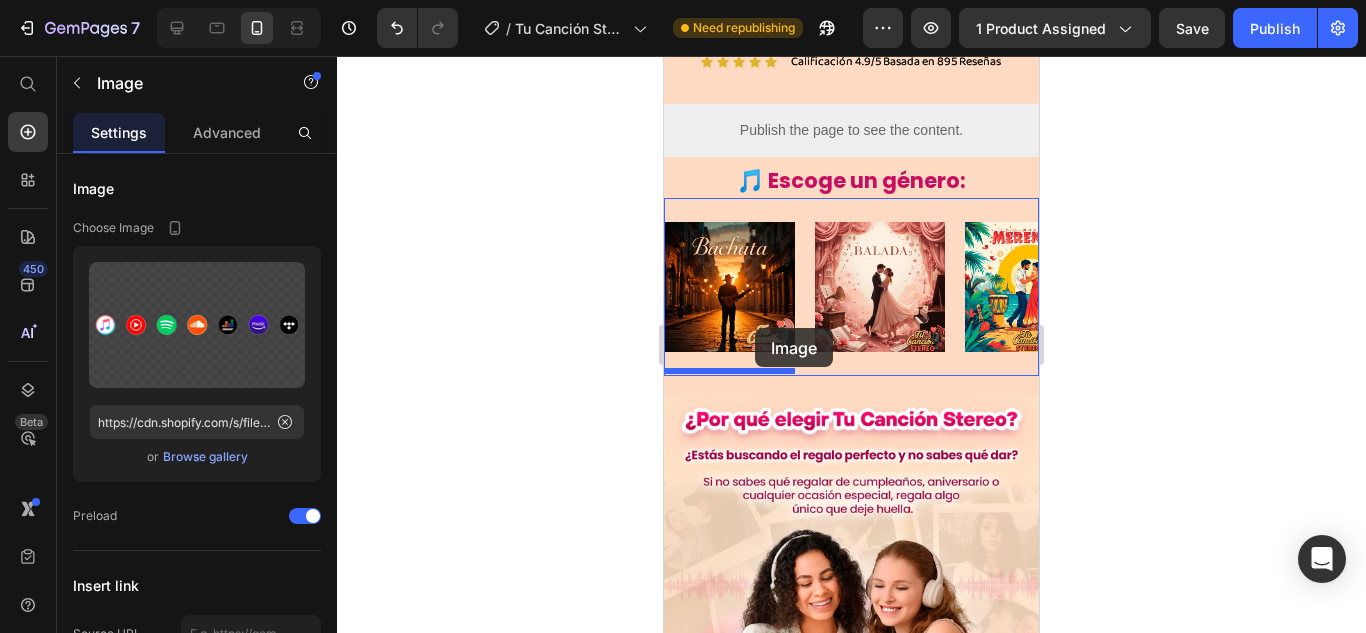 drag, startPoint x: 696, startPoint y: 266, endPoint x: 755, endPoint y: 328, distance: 85.58621 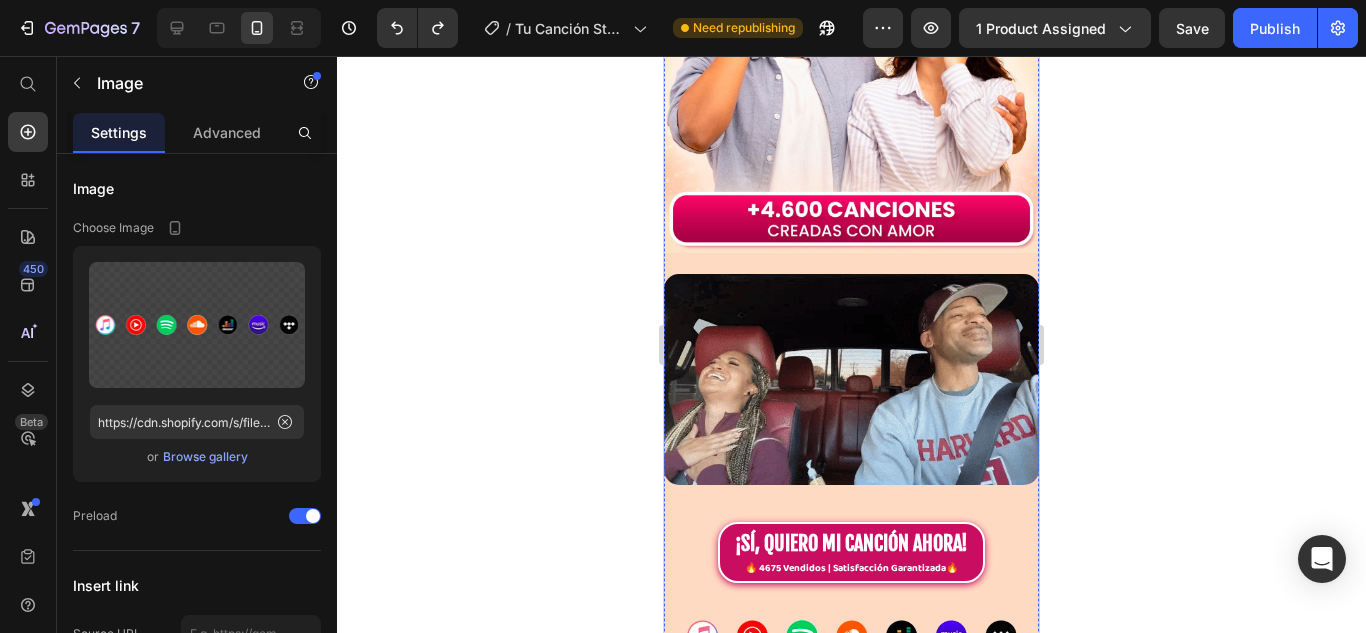 scroll, scrollTop: 3421, scrollLeft: 0, axis: vertical 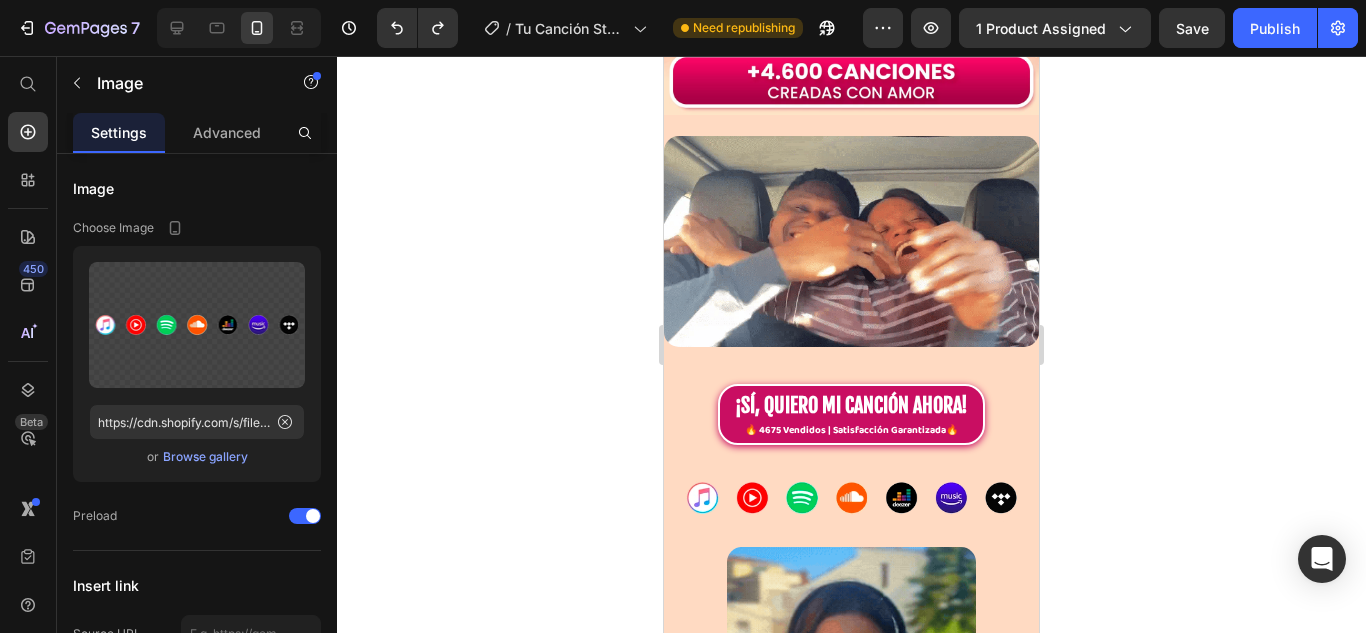 click at bounding box center [851, 498] 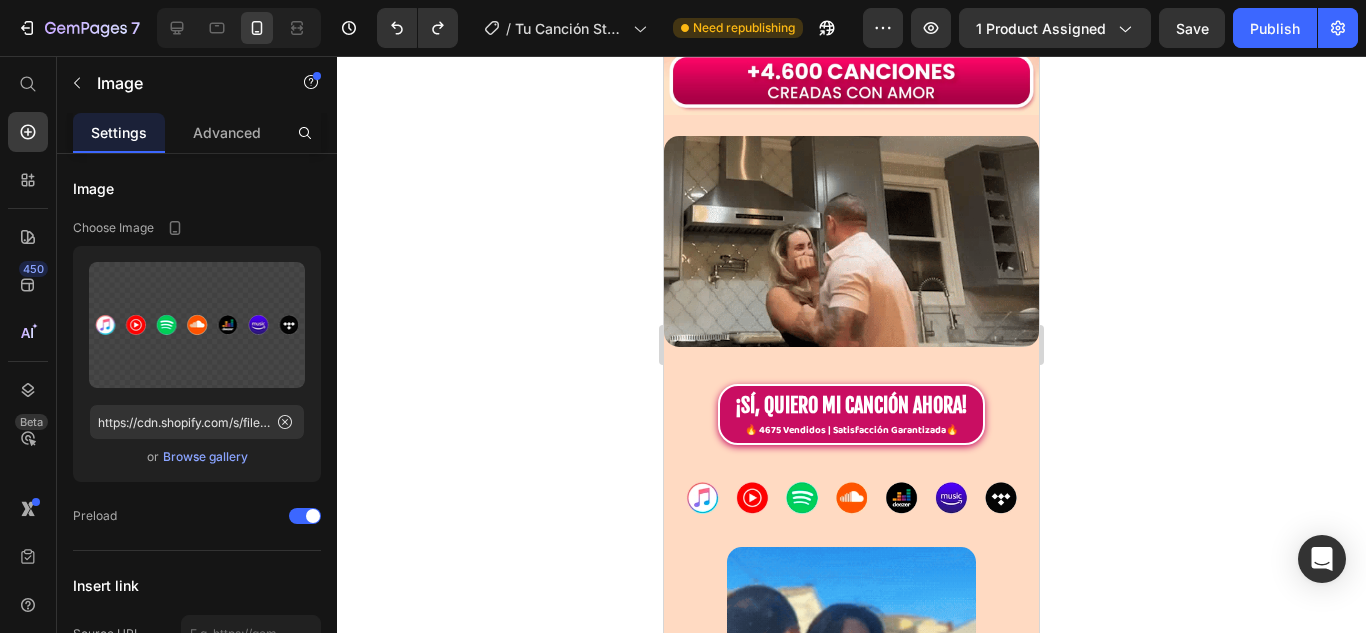 click at bounding box center (851, 498) 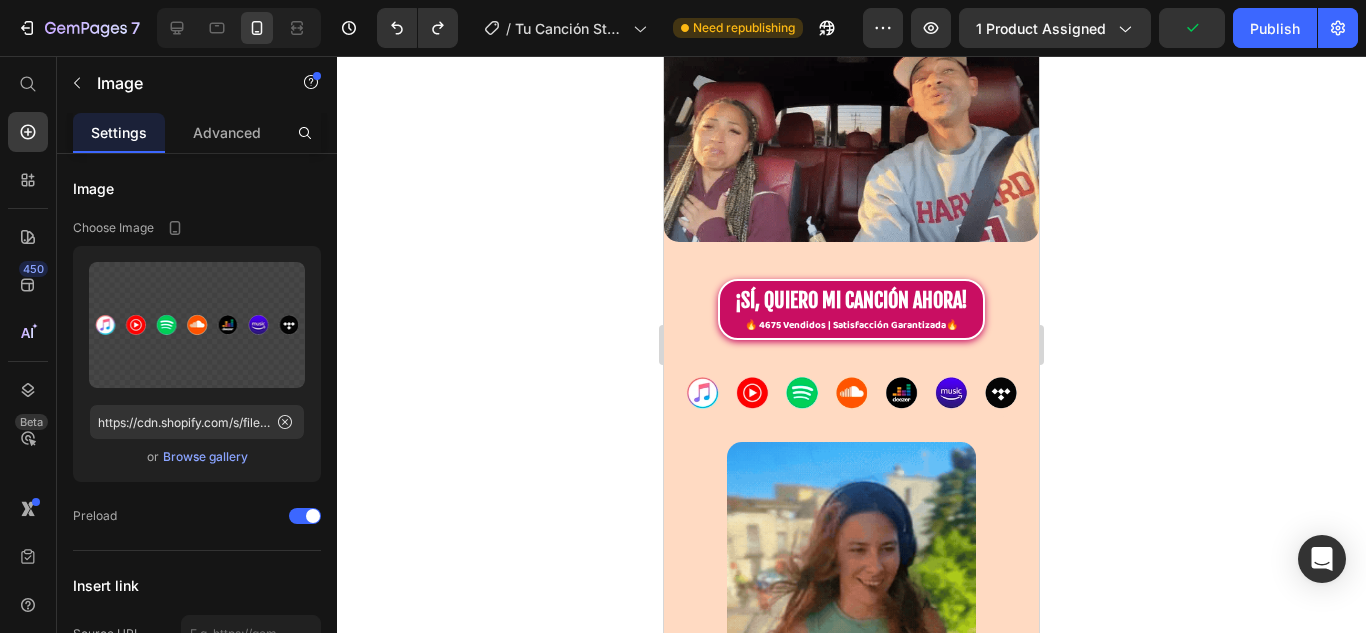 scroll, scrollTop: 3521, scrollLeft: 0, axis: vertical 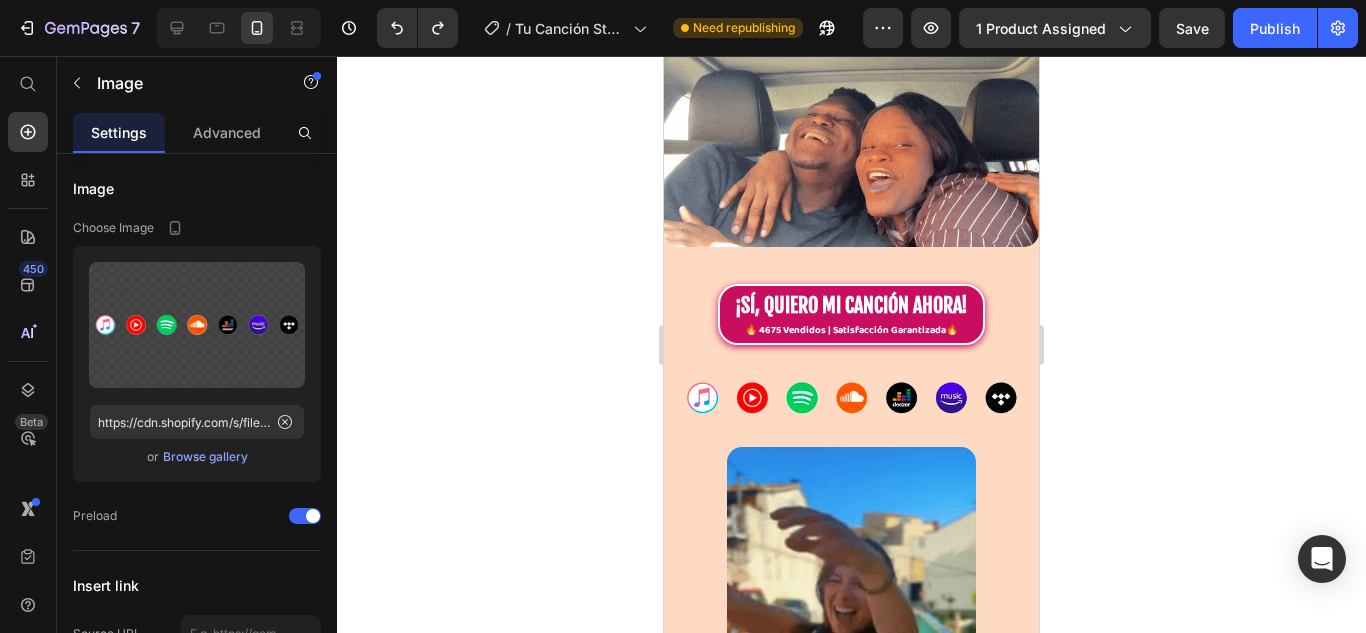 click at bounding box center (851, 398) 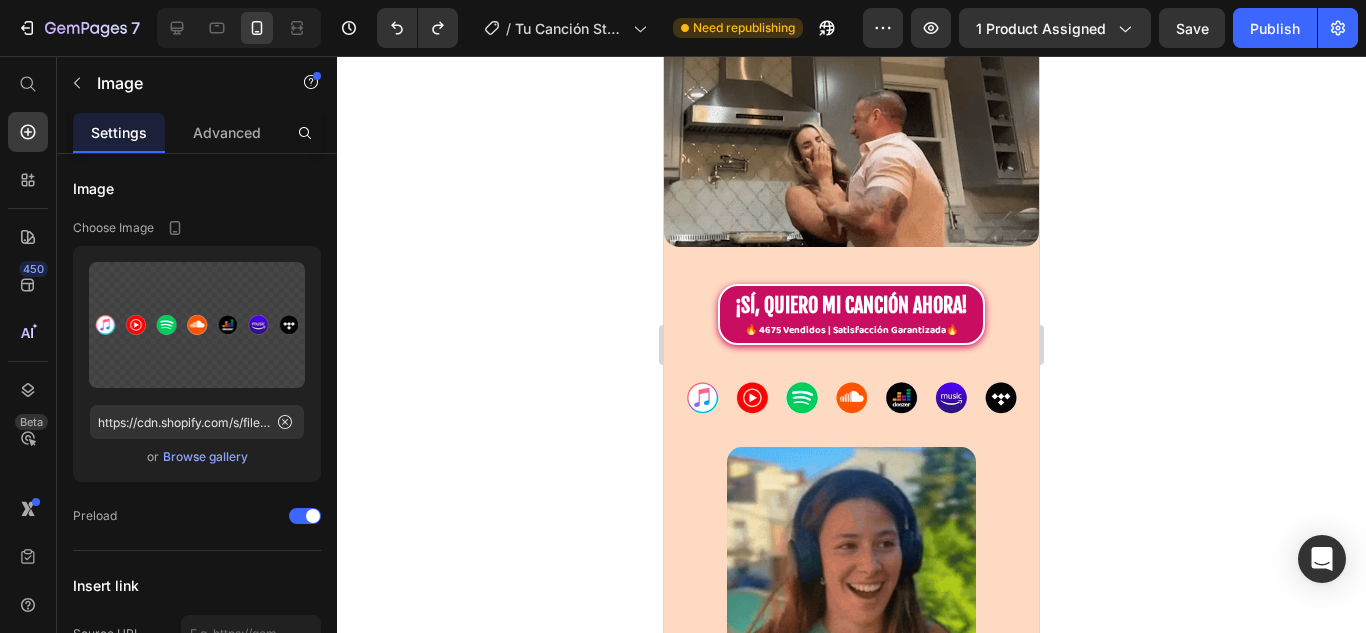 click at bounding box center (851, 398) 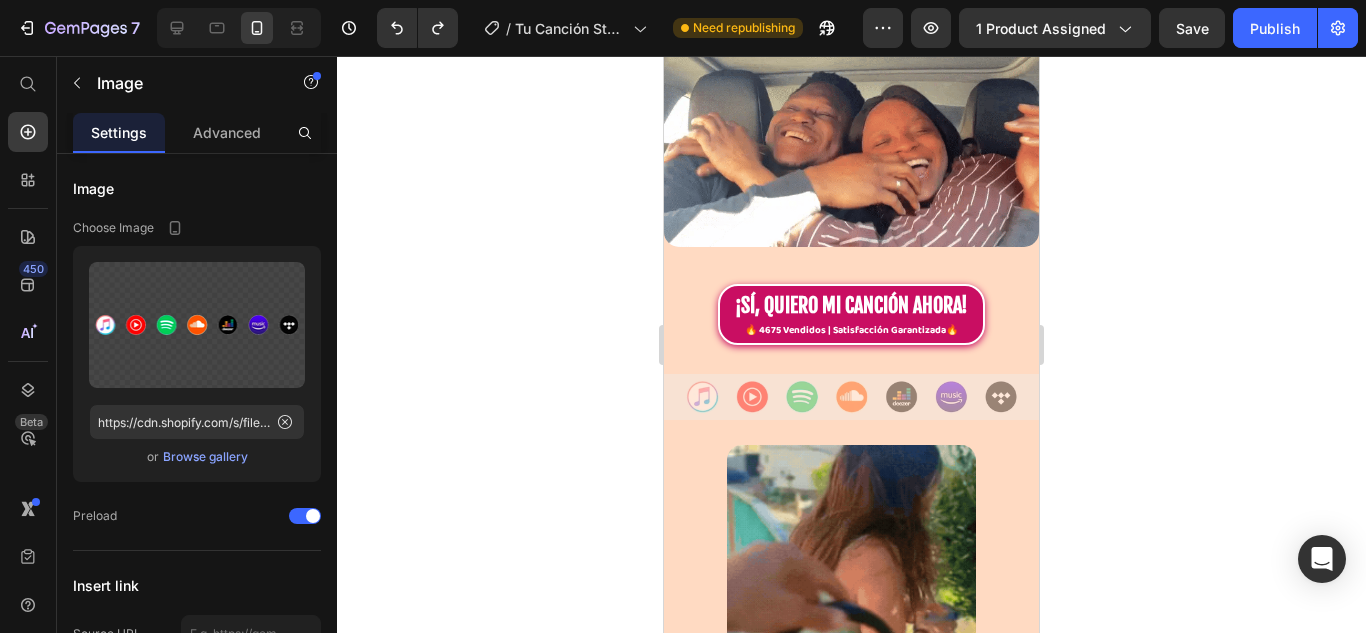 drag, startPoint x: 835, startPoint y: 298, endPoint x: 828, endPoint y: 210, distance: 88.27797 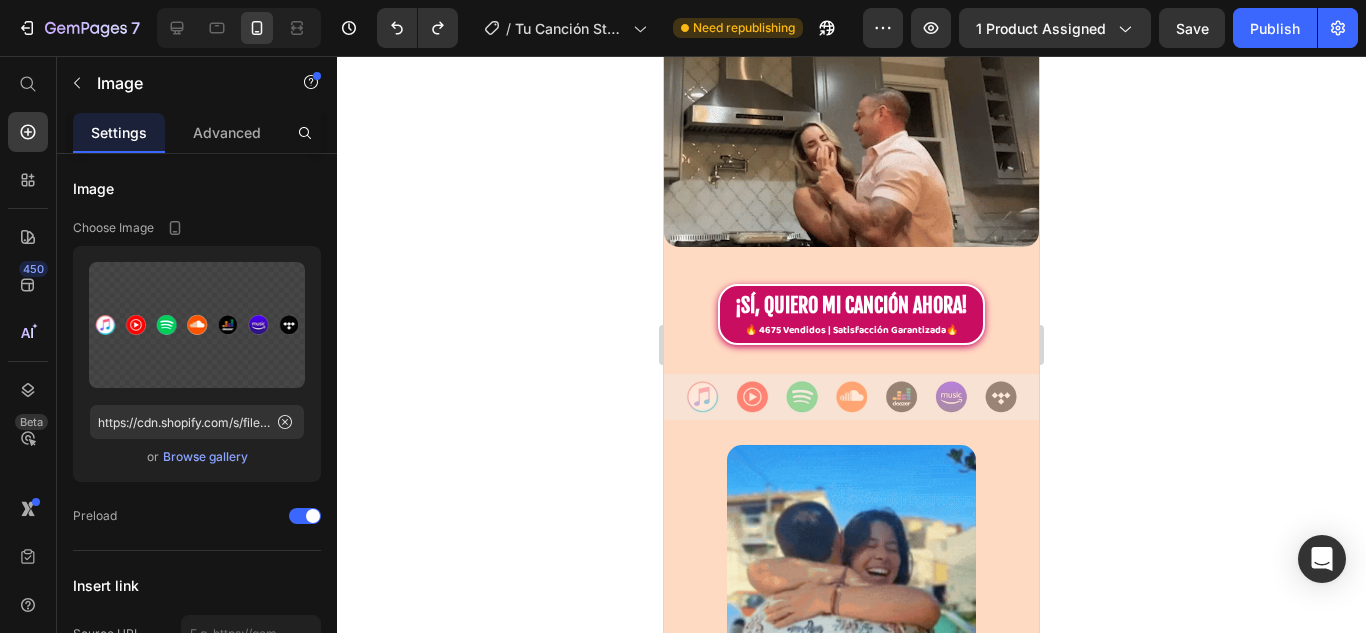 click on "Image Transforma tus emociones en una canción única e inolvidable. Heading Una canción personalizada es más que un regalo, es una experiencia única que cuenta una historia y llega al corazón de tu seres queridos ❤ Heading
¡SÍ, QUIERO APROVECHAR LA OFERTA! 🔥 4675 Vendidos | Satisfacción Garantizada🔥
Custom Code Icon Icon Icon Icon Icon Icon List Calificación 4.9/5 Basada en 895 Reseñas Text Block Row
Publish the page to see the content.
Custom Code 🎵 Escoge un género: Heading Image Image Image Image Image Image Image Image Image Image Image Image Image Image Image Image Image Image Marquee Image Image Image Image Image
¡SÍ, QUIERO MI CANCIÓN AHORA! 🔥 4675 Vendidos | Satisfacción Garantizada🔥
Custom Code Image Image Image Historias Convertidas en Canción 🎵 Text Block Text Block
Publish the page to see the content.
Custom Code
PEDIR CANCIÓN PERSONALIZADA" at bounding box center (851, 501) 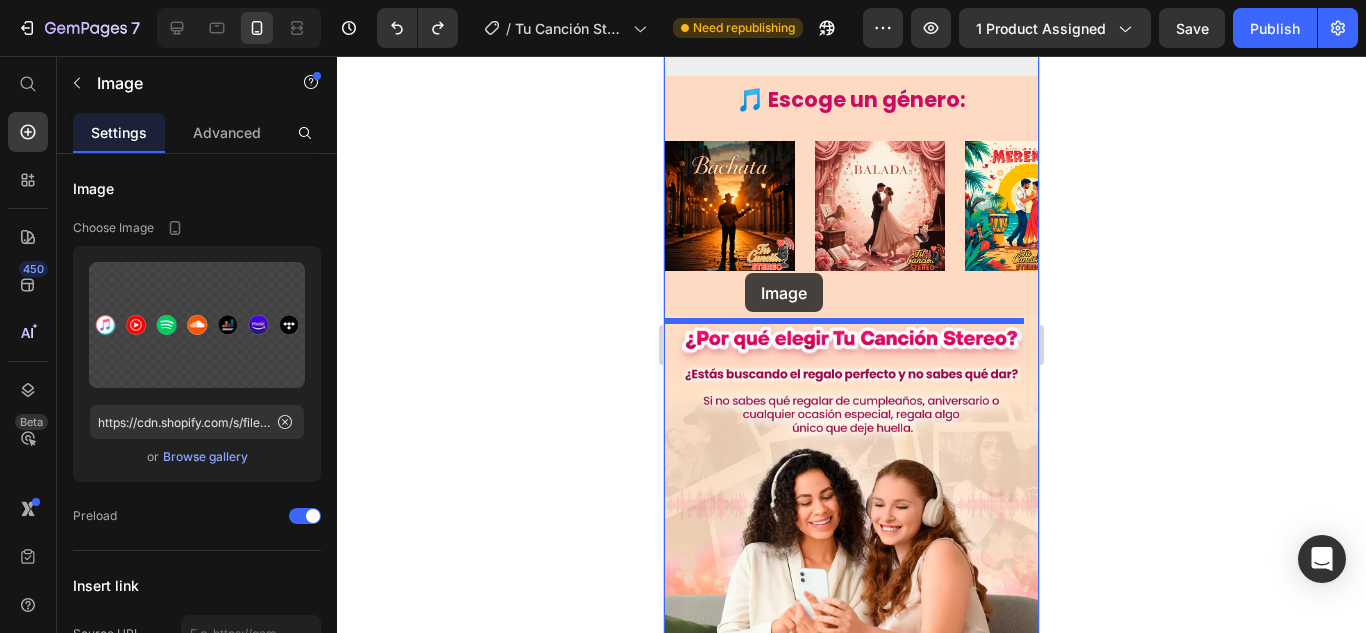 scroll, scrollTop: 875, scrollLeft: 0, axis: vertical 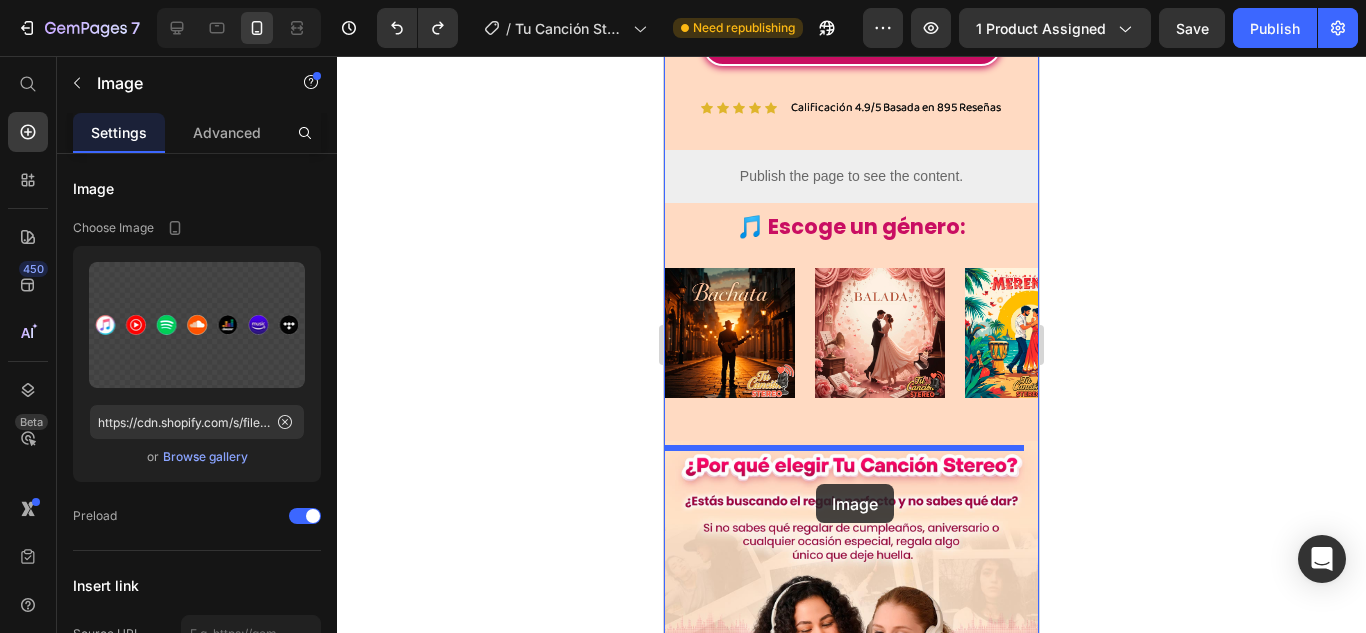 drag, startPoint x: 702, startPoint y: 267, endPoint x: 816, endPoint y: 484, distance: 245.12242 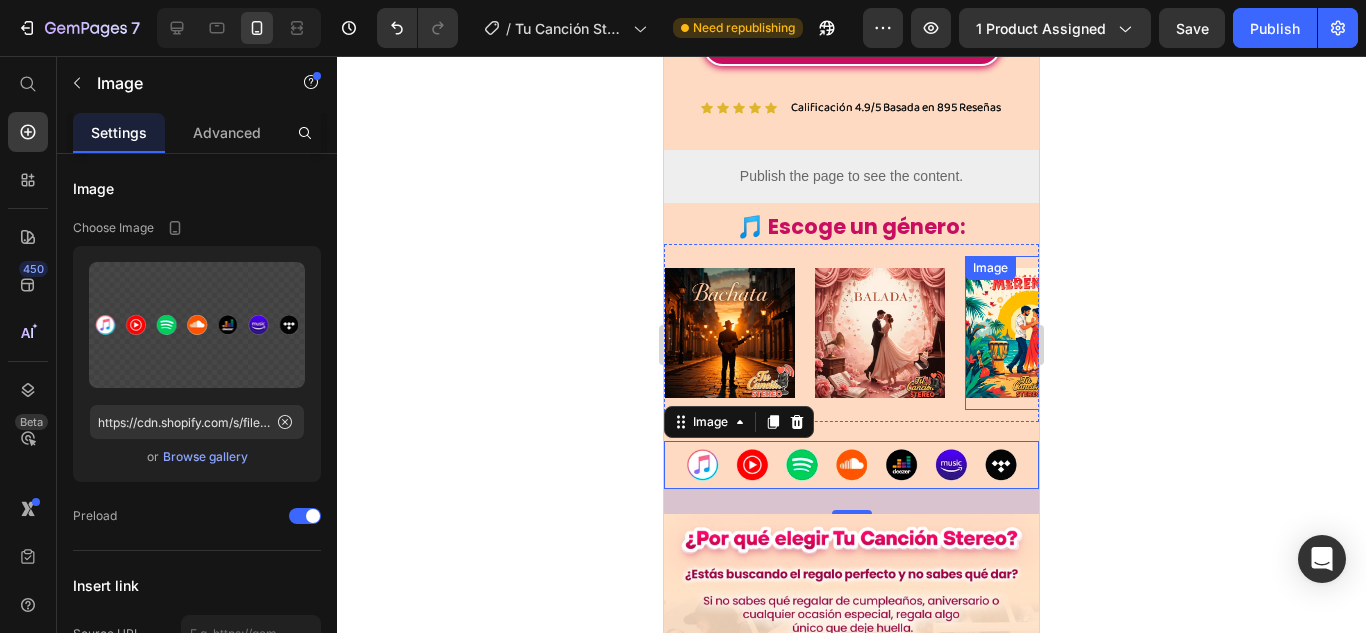click 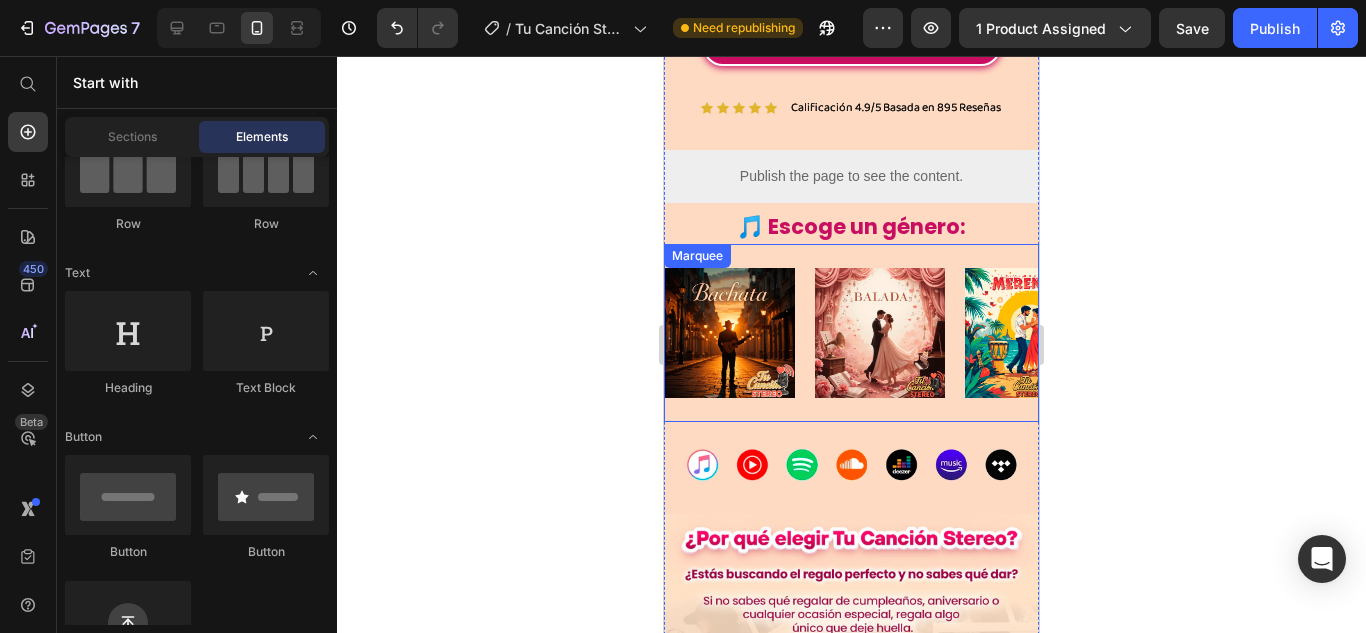 click on "Image Image Image Image Image Image Image Image Image Image Image Image Image Image Image Image Image Image Marquee" at bounding box center (851, 333) 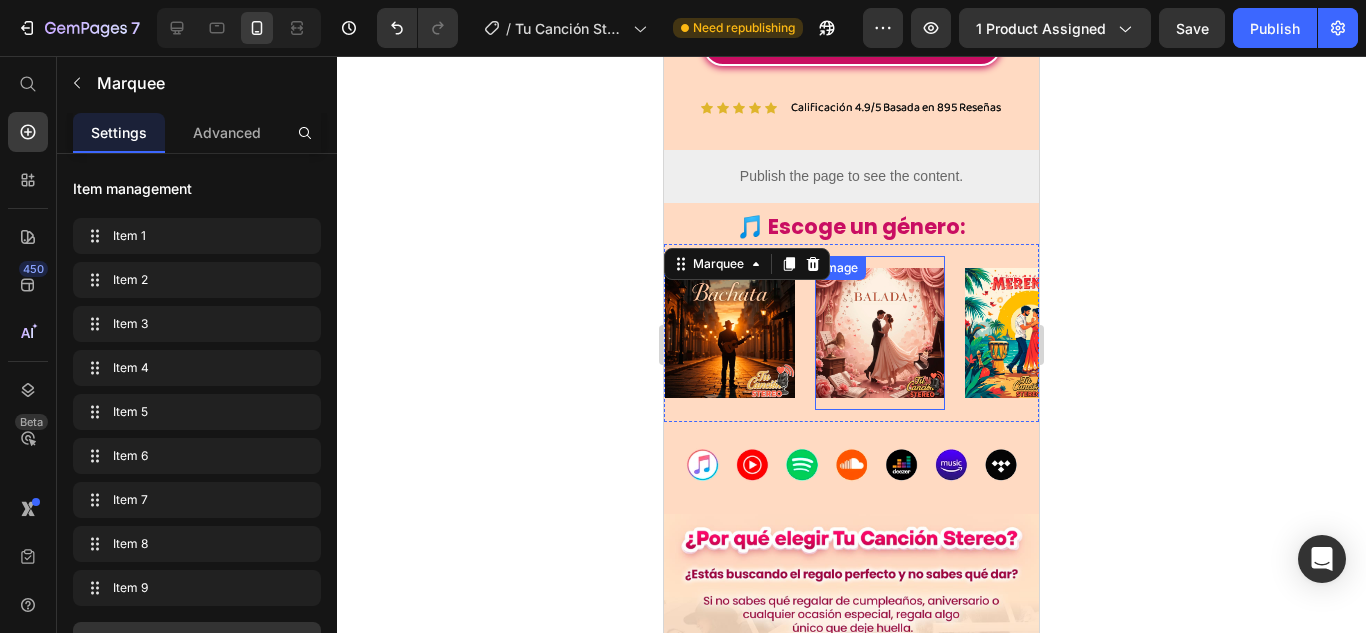 click at bounding box center (880, 333) 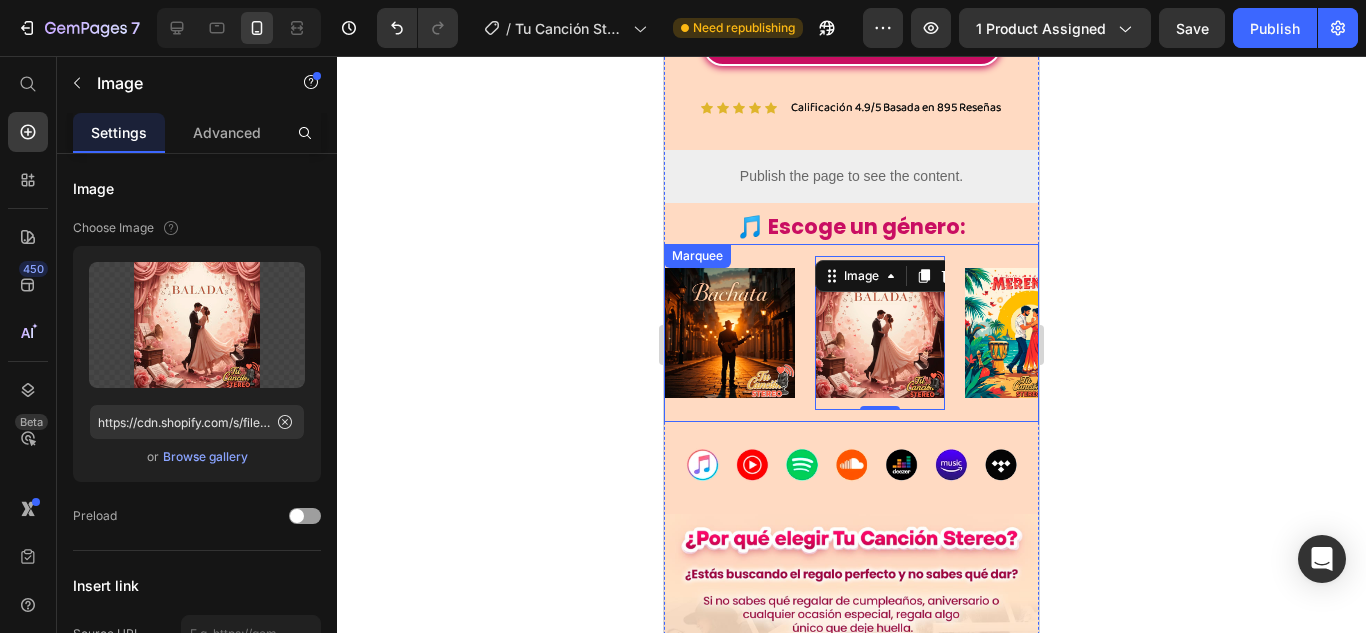 click on "Image Image   0 Image Image Image Image Image Image Image Image Image   0 Image Image Image Image Image Image Image Marquee" at bounding box center (851, 342) 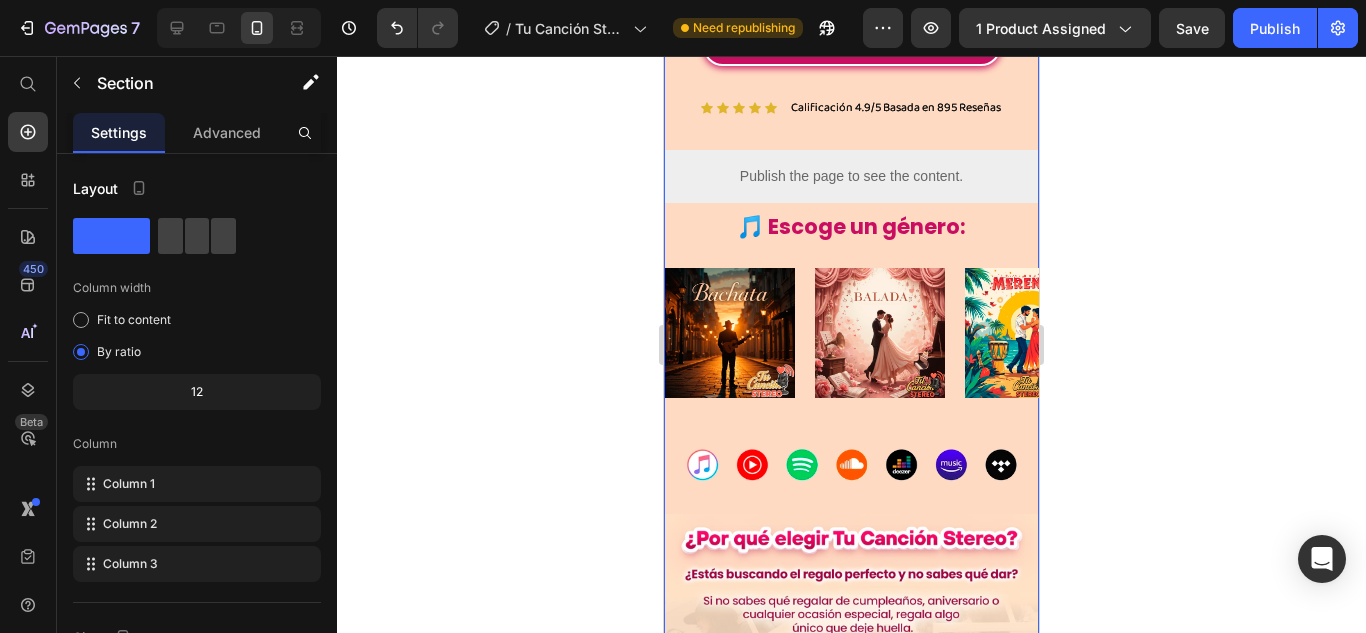 click on "Image Image Image Image Image Image Image Image Image Image Image Image Image Image Image Image Image Image Marquee" at bounding box center (851, 342) 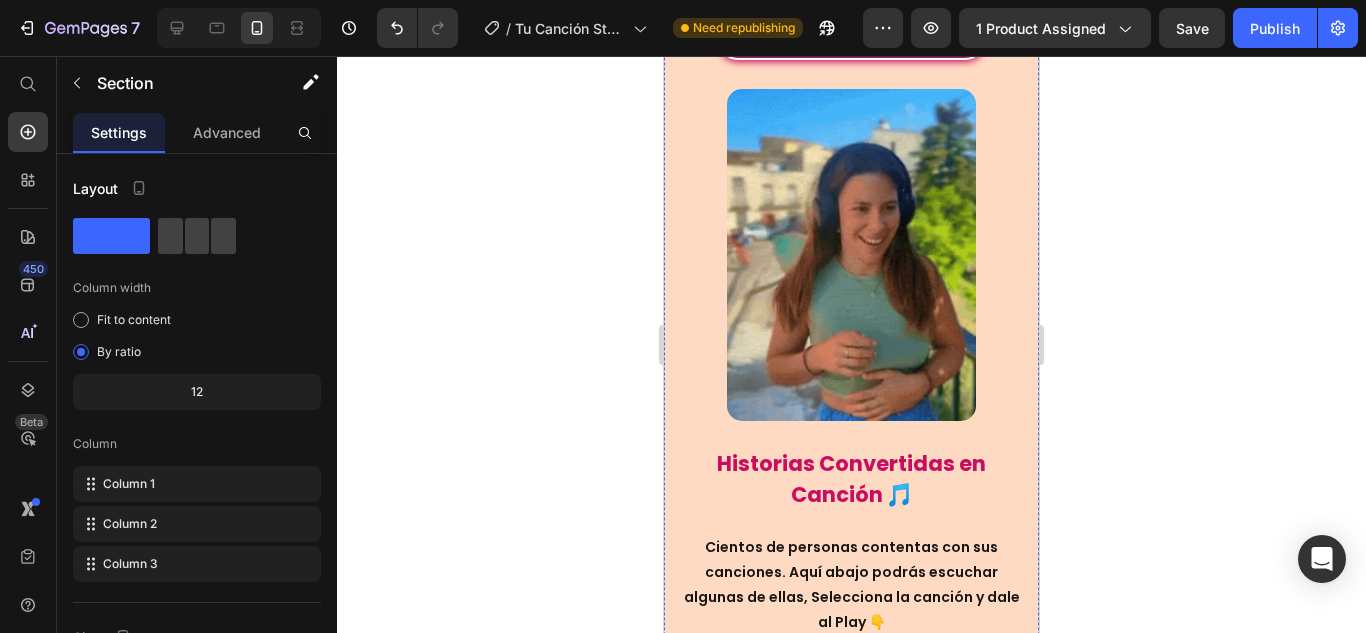 scroll, scrollTop: 3875, scrollLeft: 0, axis: vertical 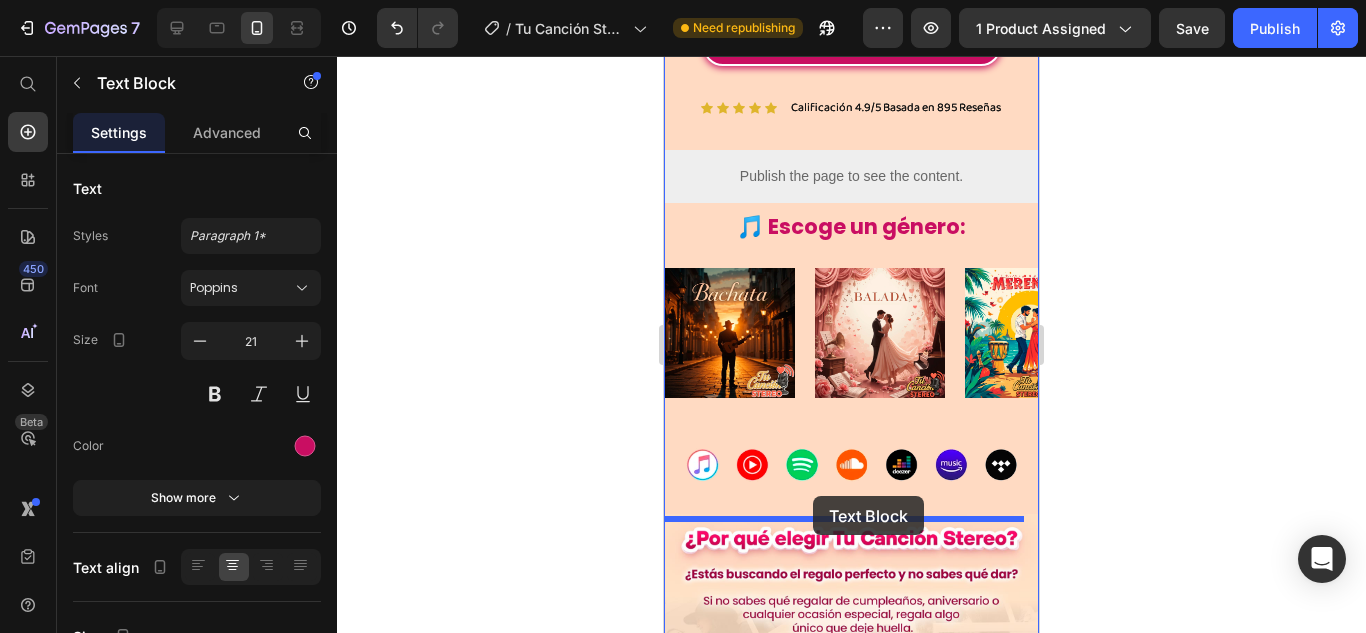 drag, startPoint x: 706, startPoint y: 331, endPoint x: 813, endPoint y: 496, distance: 196.65706 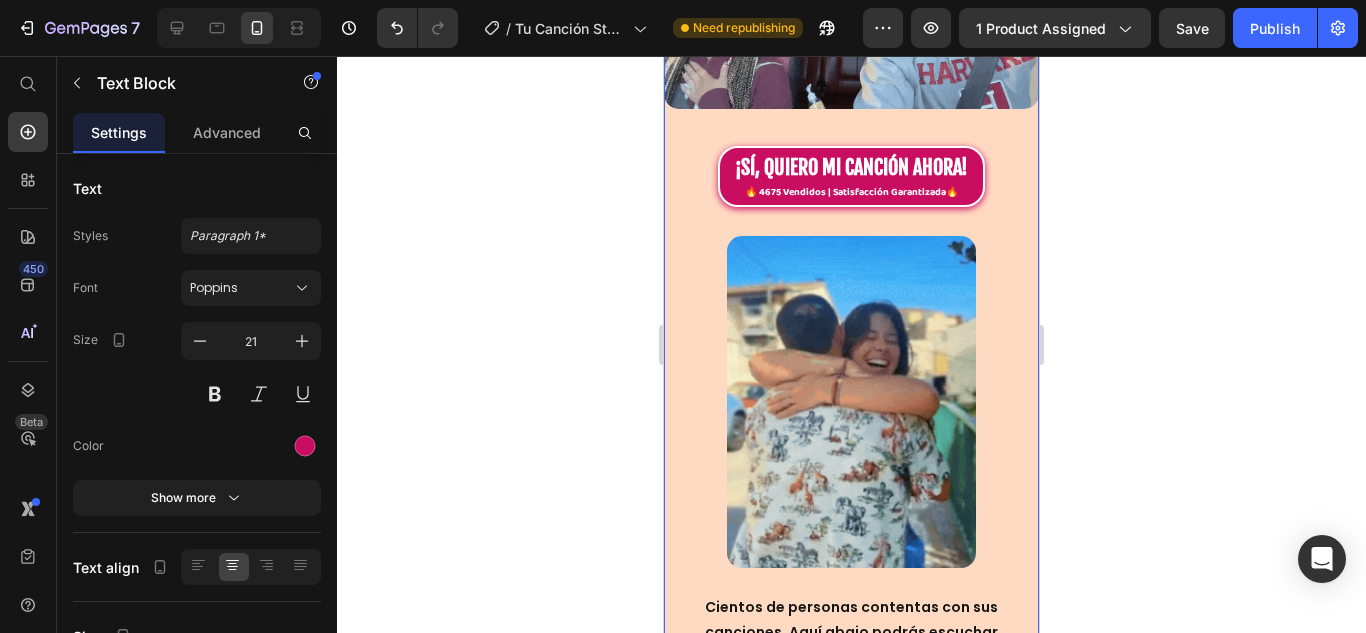 scroll, scrollTop: 3875, scrollLeft: 0, axis: vertical 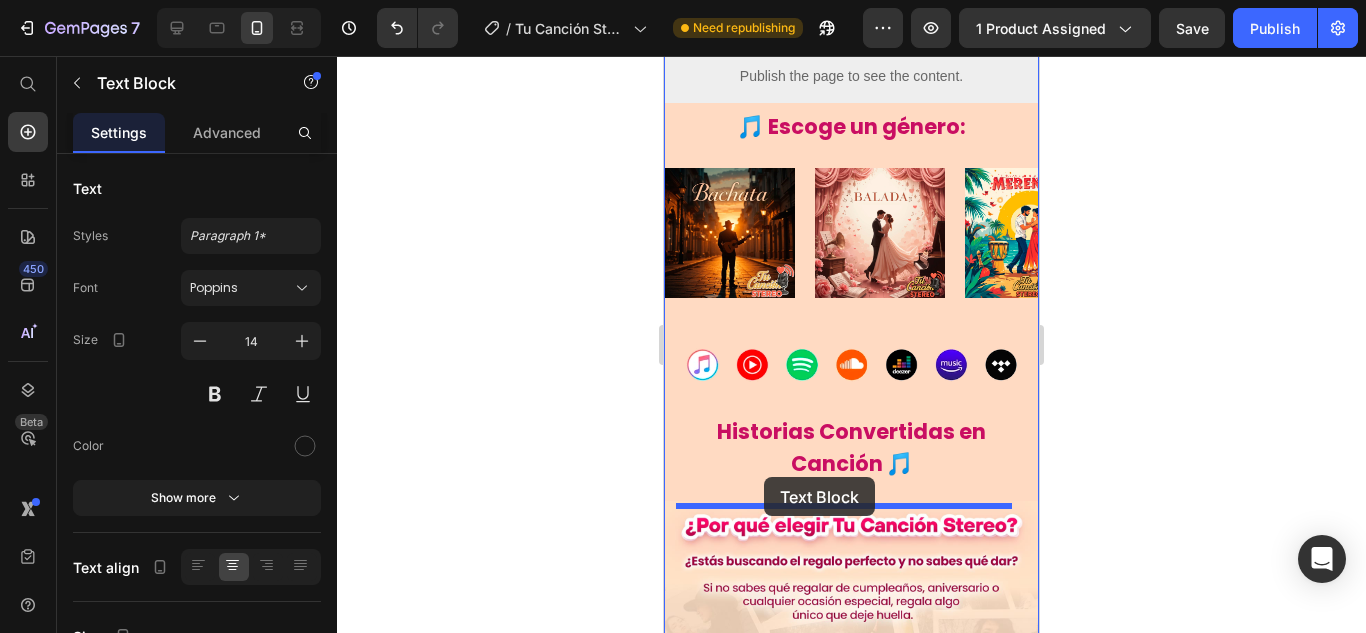 drag, startPoint x: 698, startPoint y: 417, endPoint x: 771, endPoint y: 430, distance: 74.1485 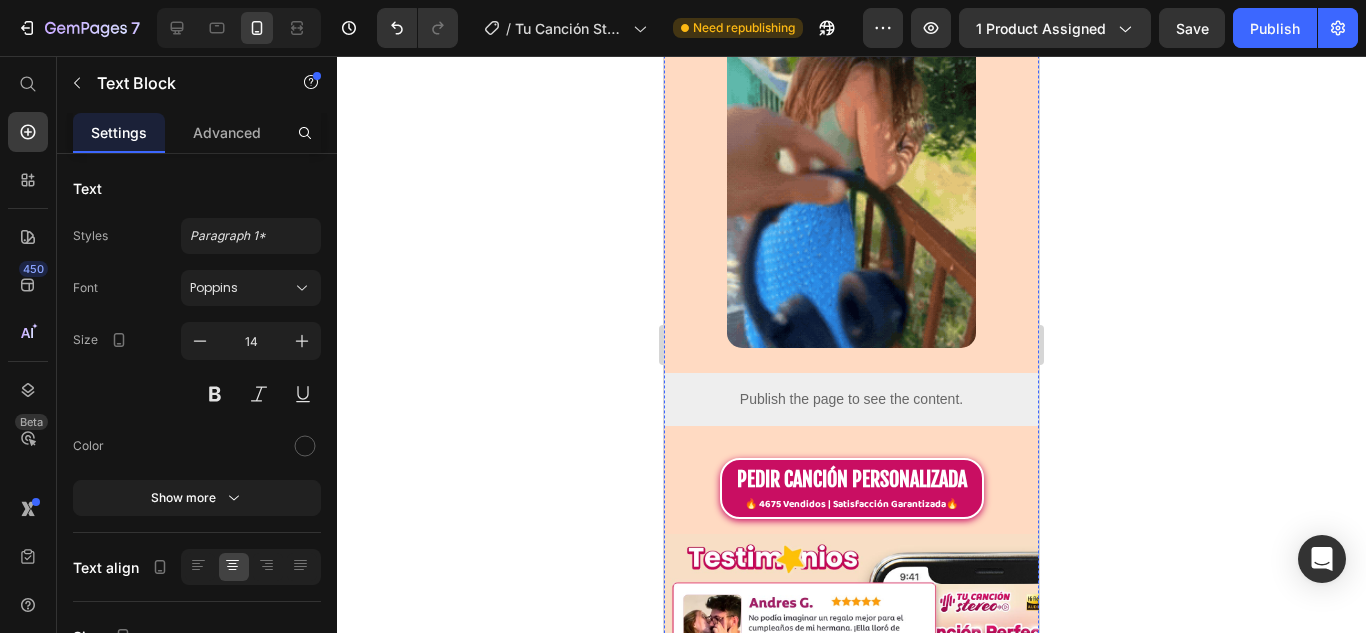 scroll, scrollTop: 4075, scrollLeft: 0, axis: vertical 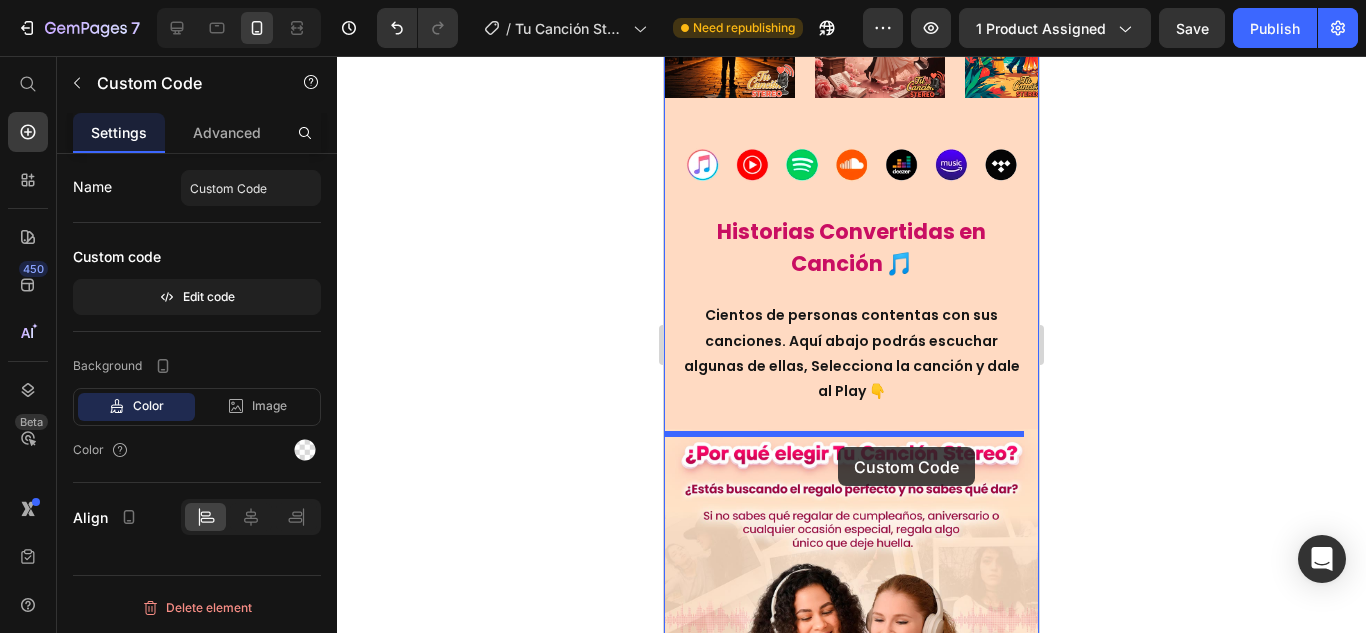 drag, startPoint x: 713, startPoint y: 344, endPoint x: 838, endPoint y: 447, distance: 161.96913 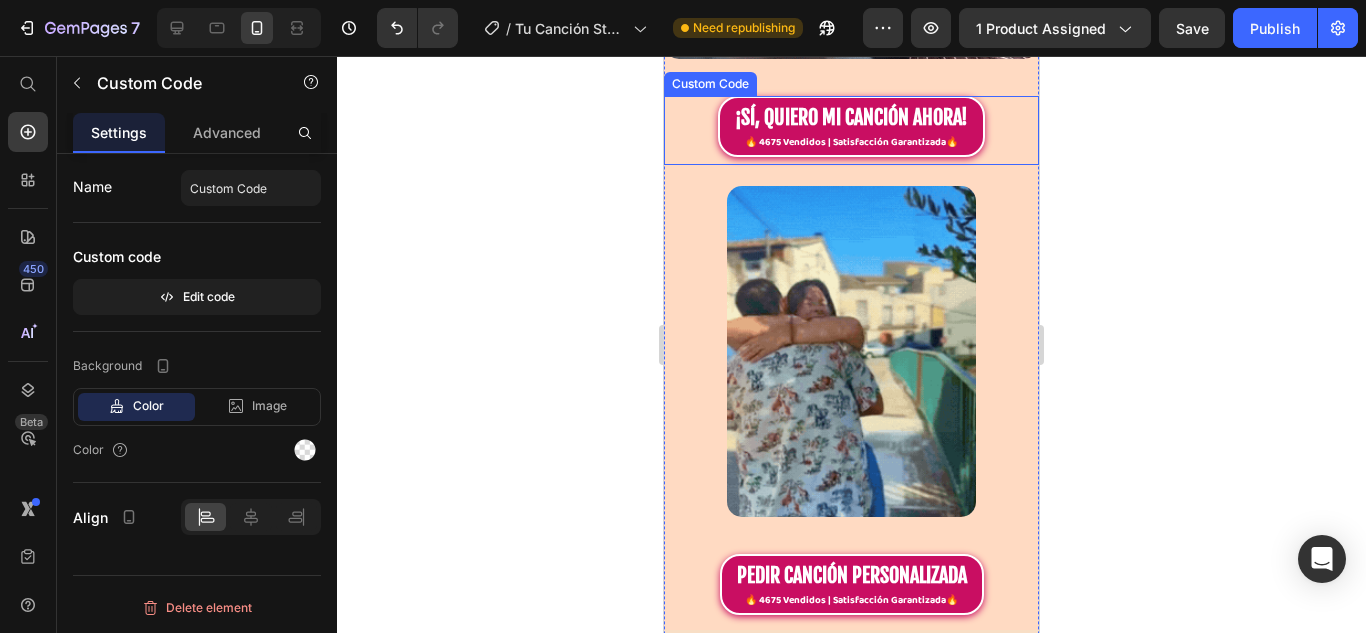 scroll, scrollTop: 4200, scrollLeft: 0, axis: vertical 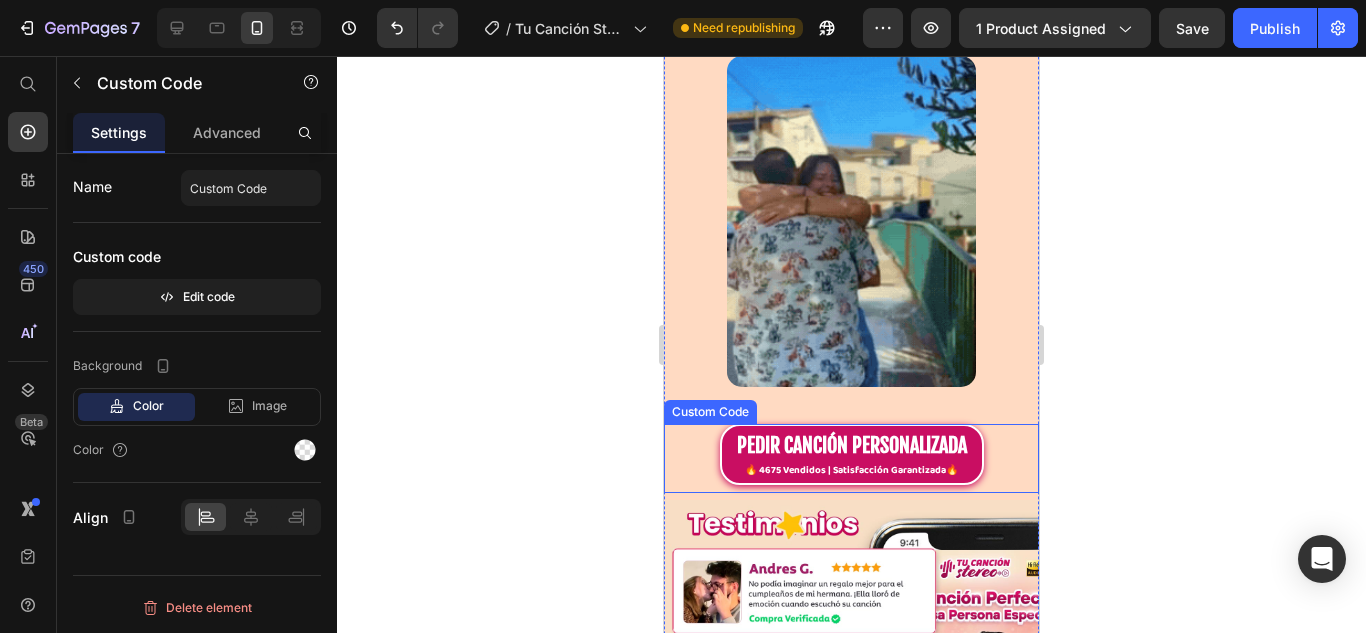click on "PEDIR CANCIÓN PERSONALIZADA" at bounding box center [852, 446] 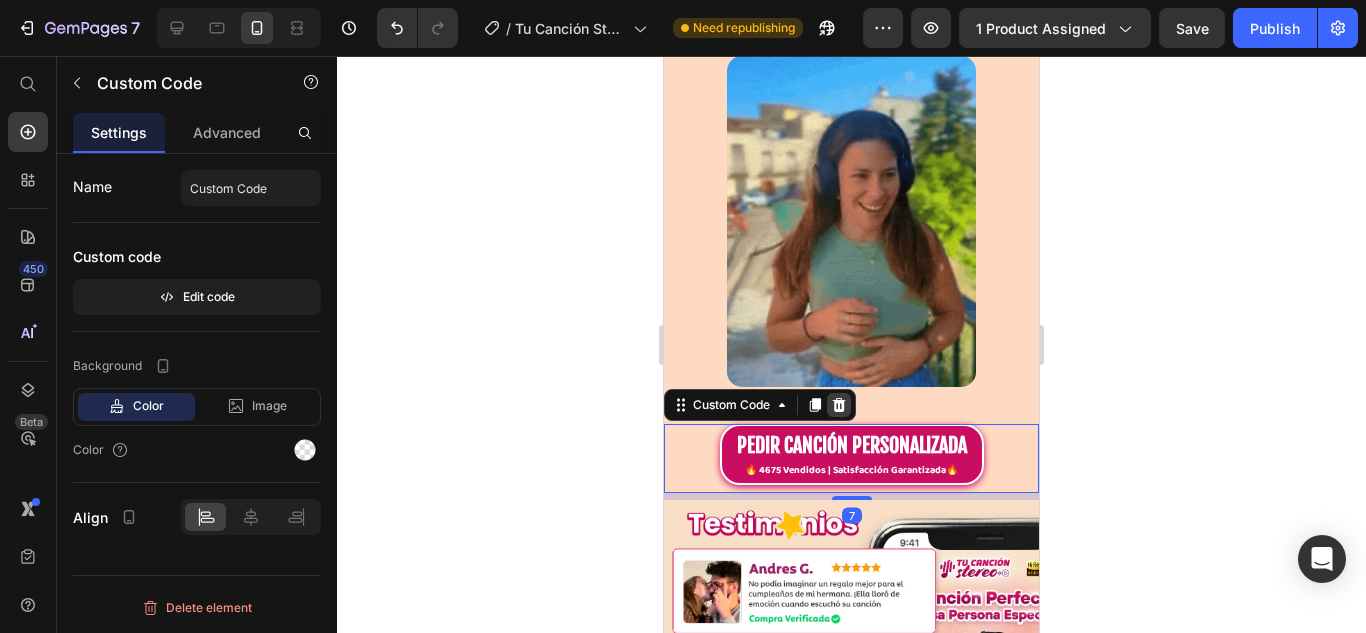 click 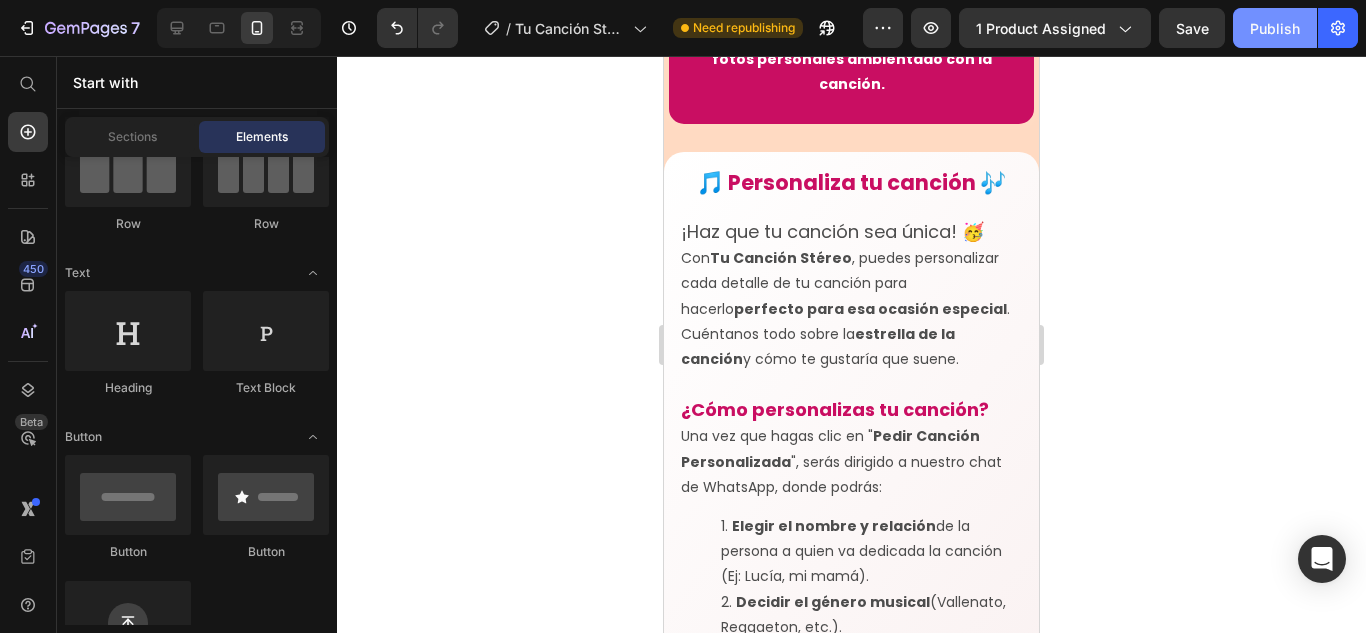 scroll, scrollTop: 7200, scrollLeft: 0, axis: vertical 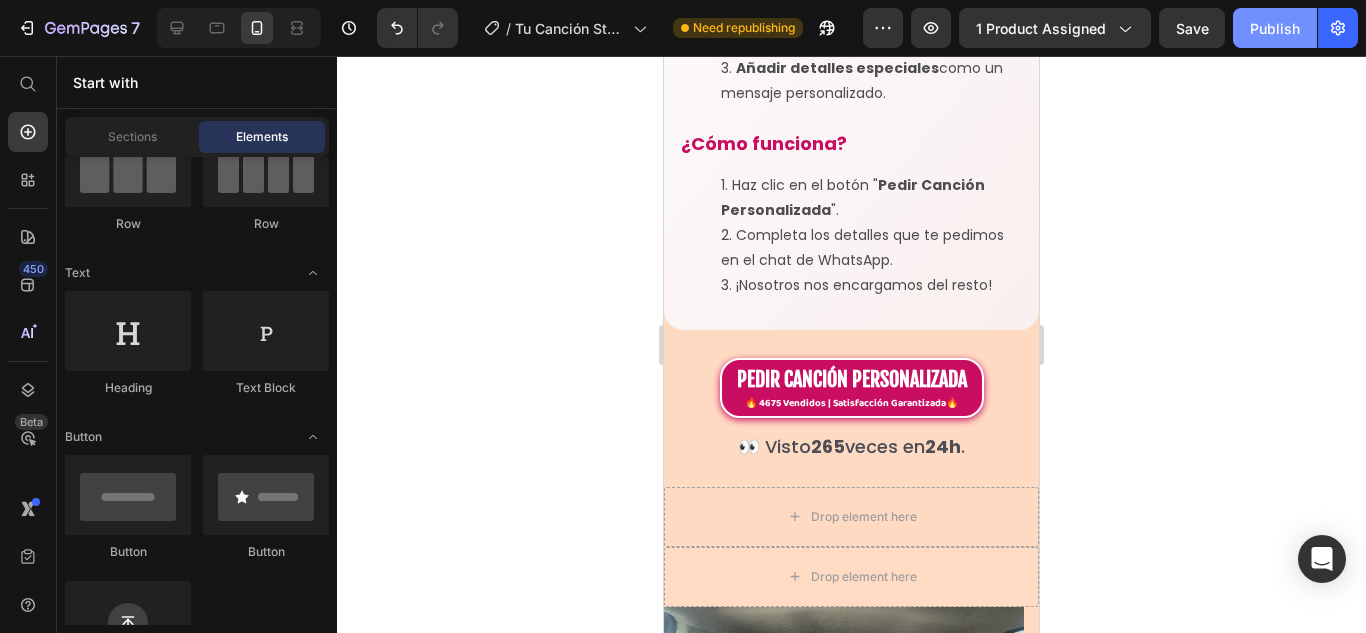 click on "Publish" at bounding box center [1275, 28] 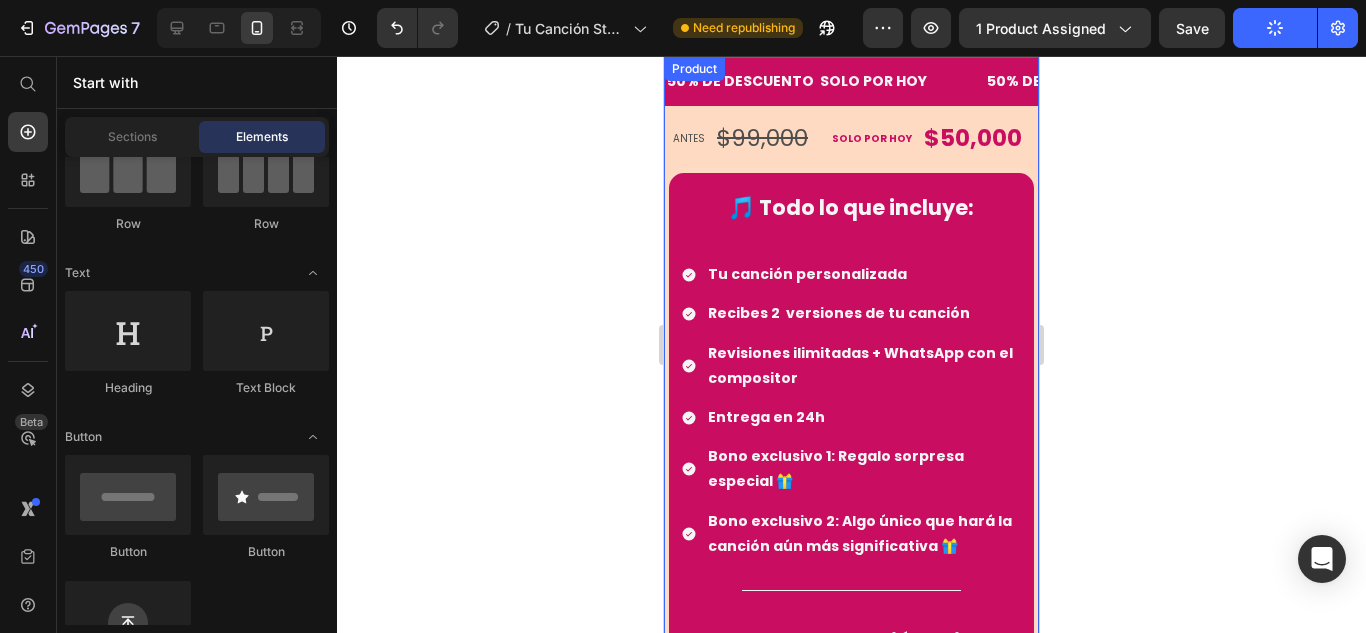 scroll, scrollTop: 5300, scrollLeft: 0, axis: vertical 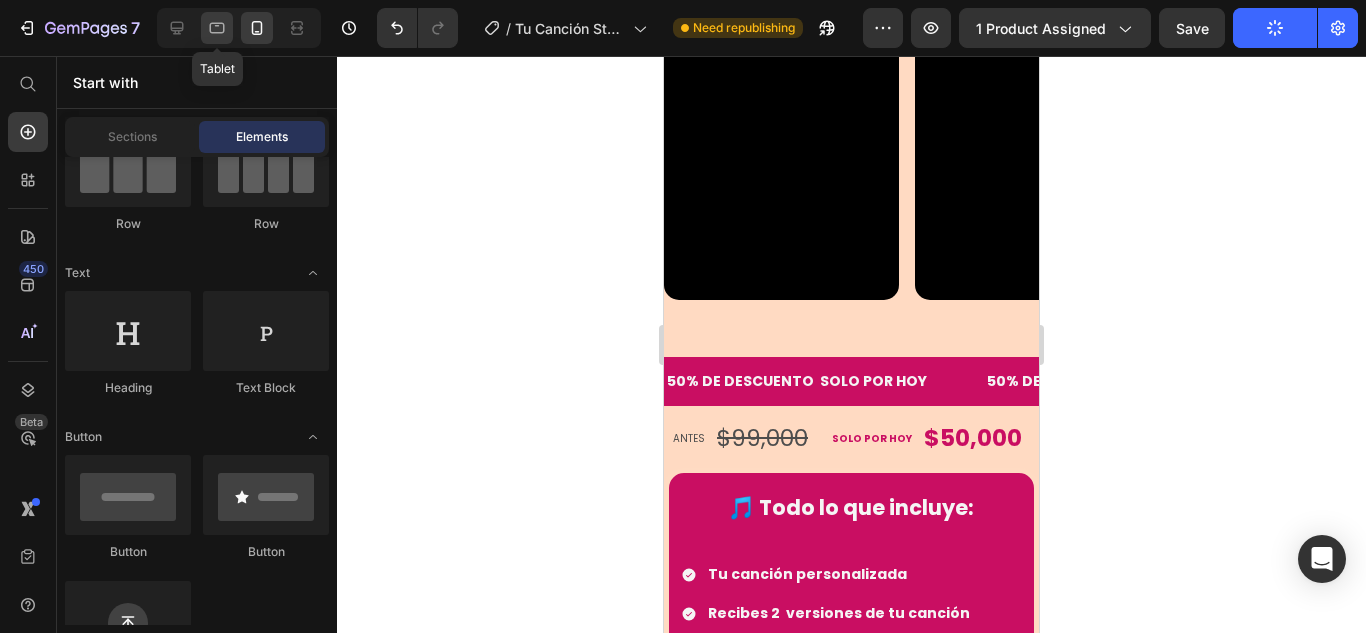 click 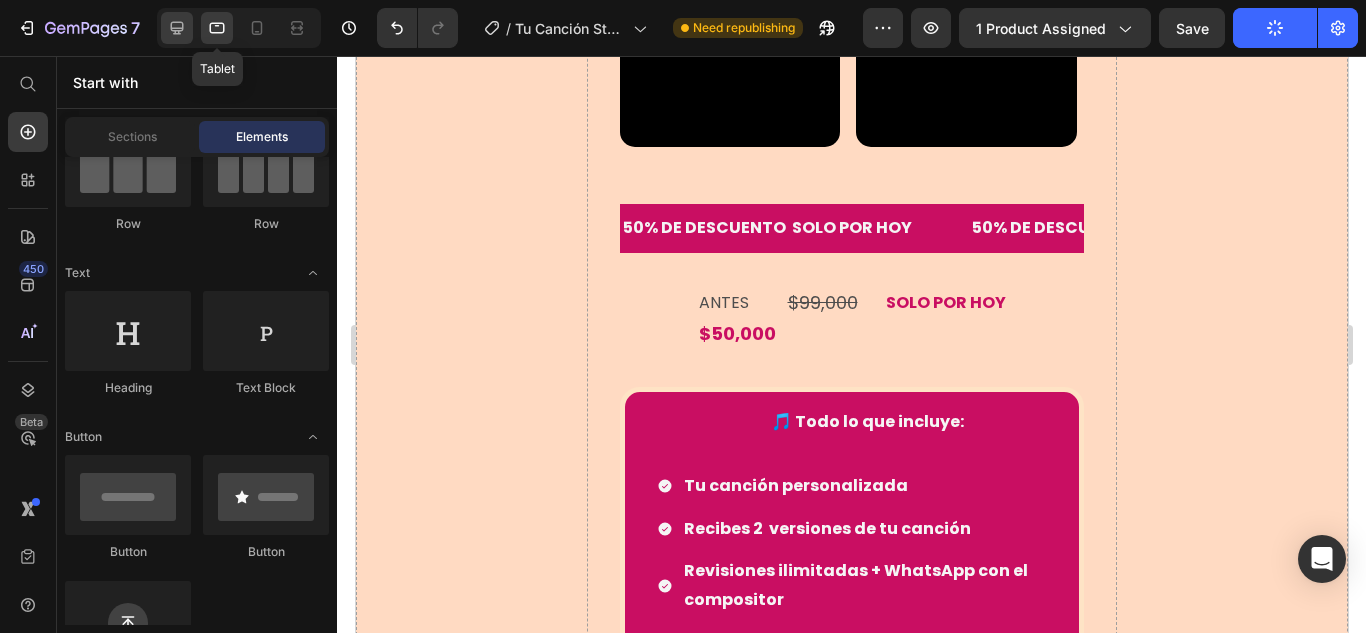 click 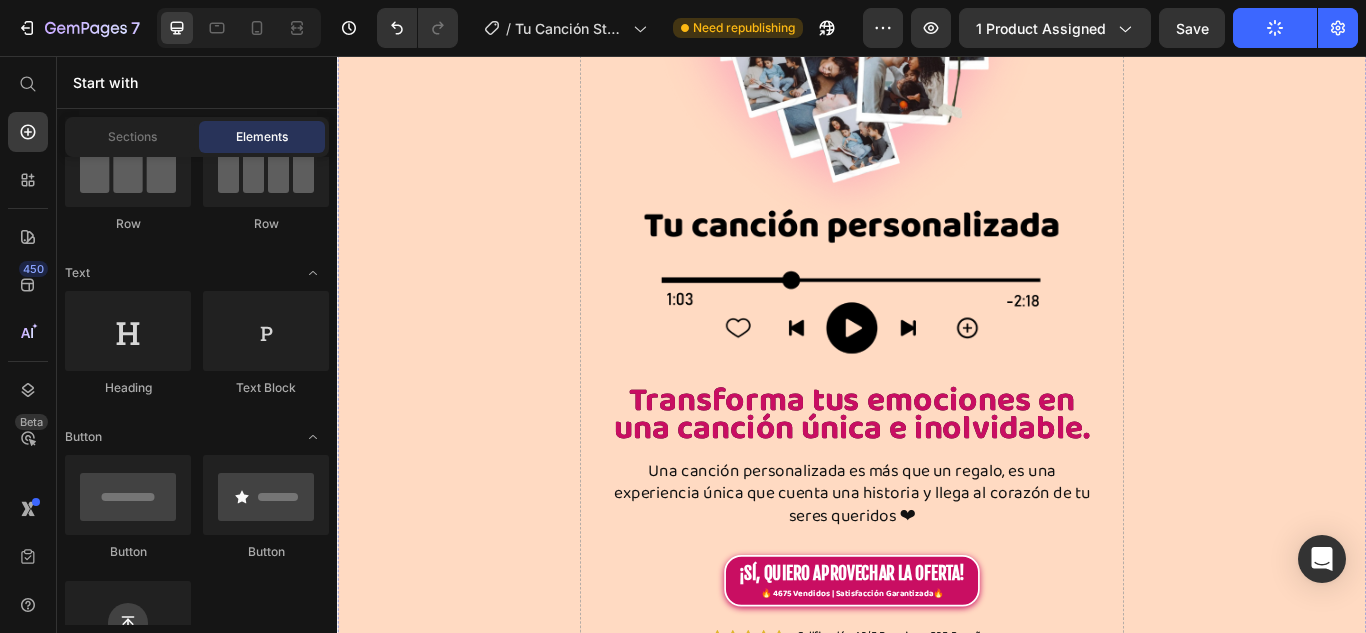 scroll, scrollTop: 0, scrollLeft: 0, axis: both 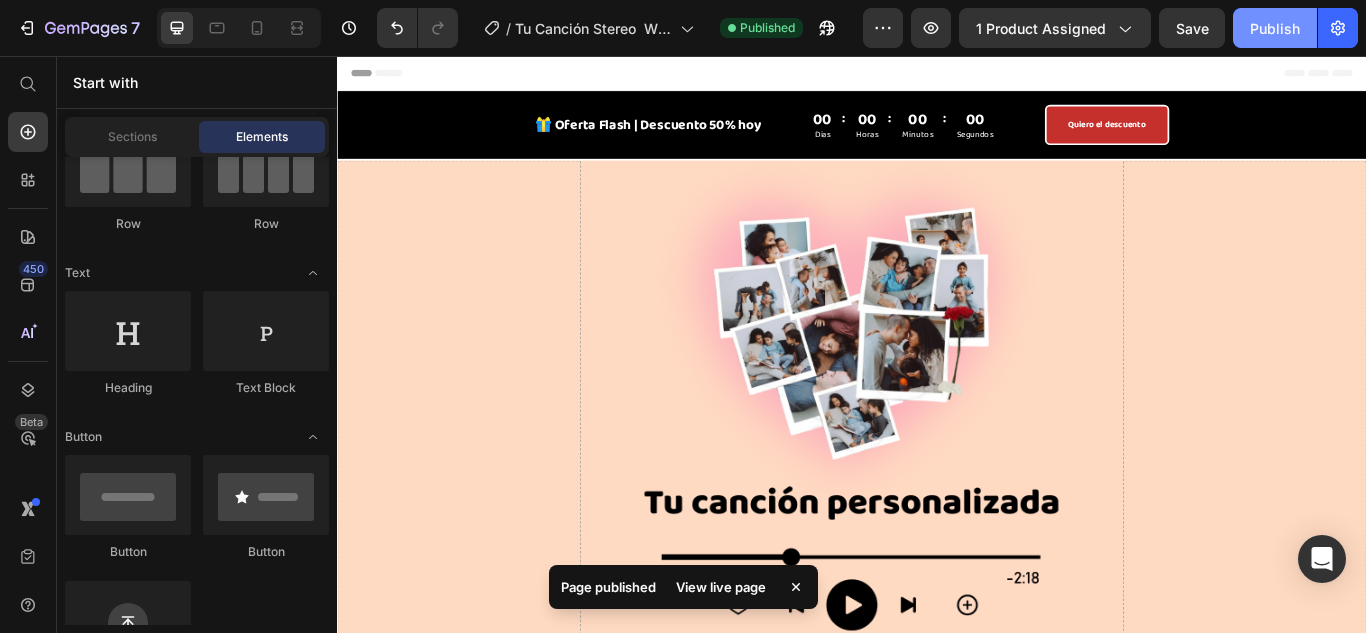 click on "Publish" at bounding box center [1275, 28] 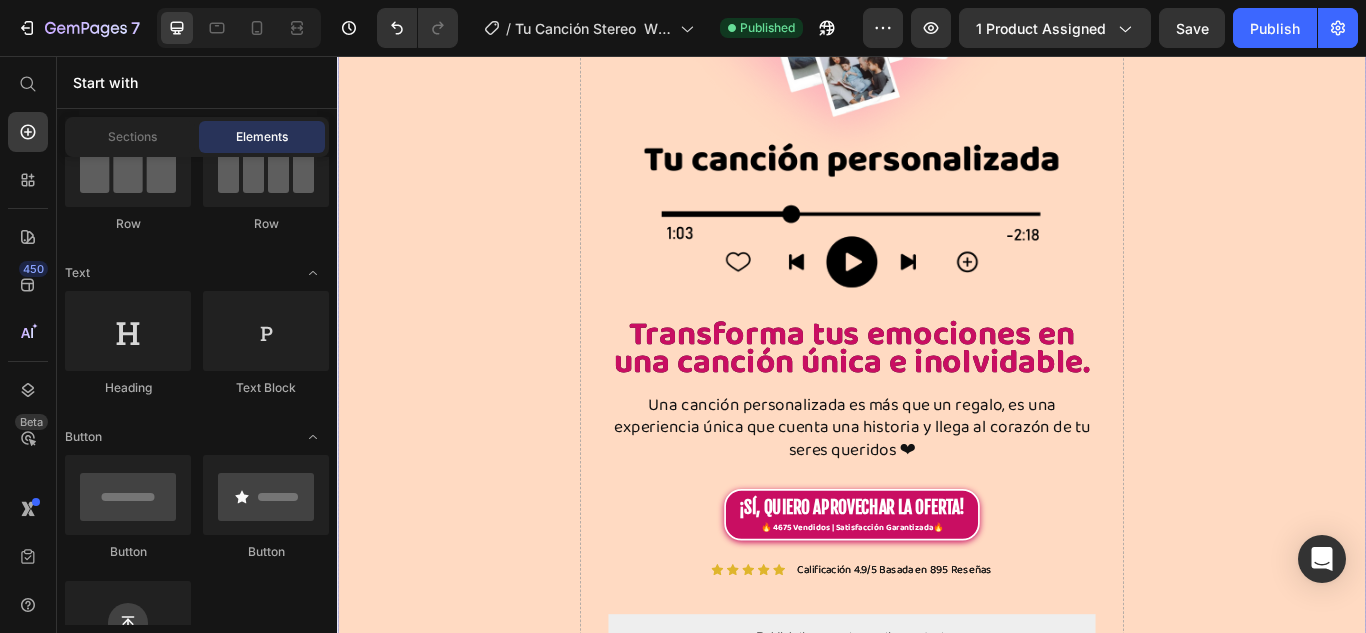 scroll, scrollTop: 500, scrollLeft: 0, axis: vertical 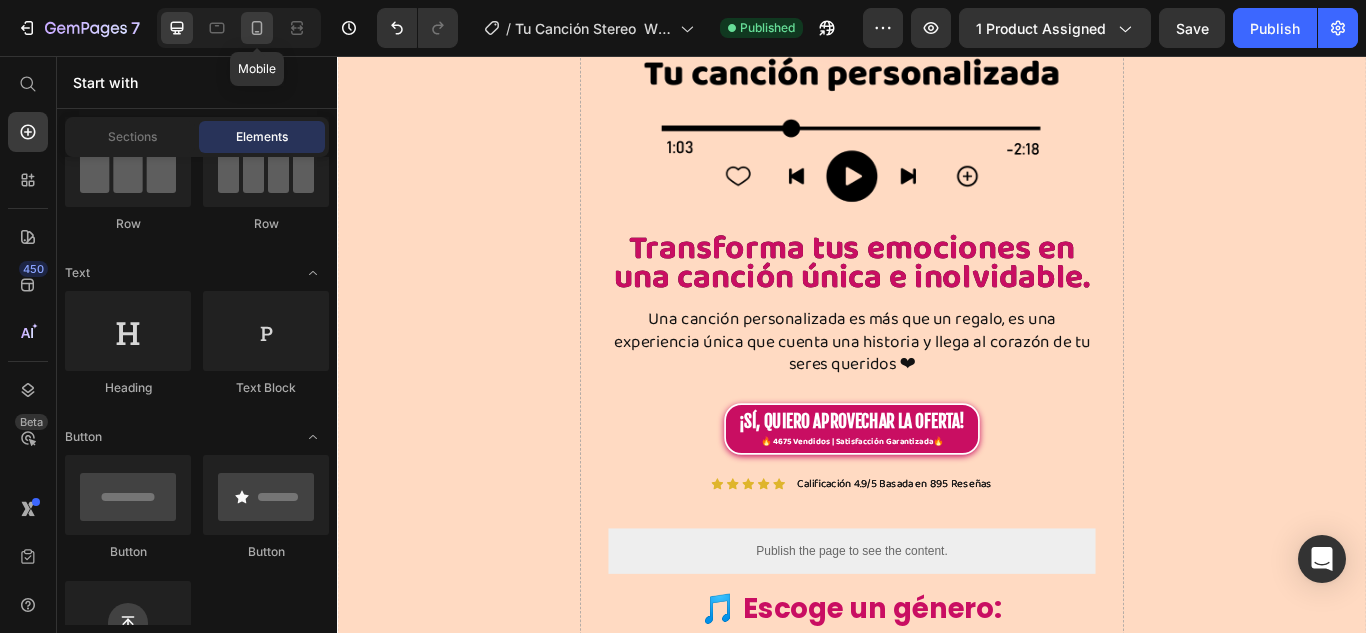 click 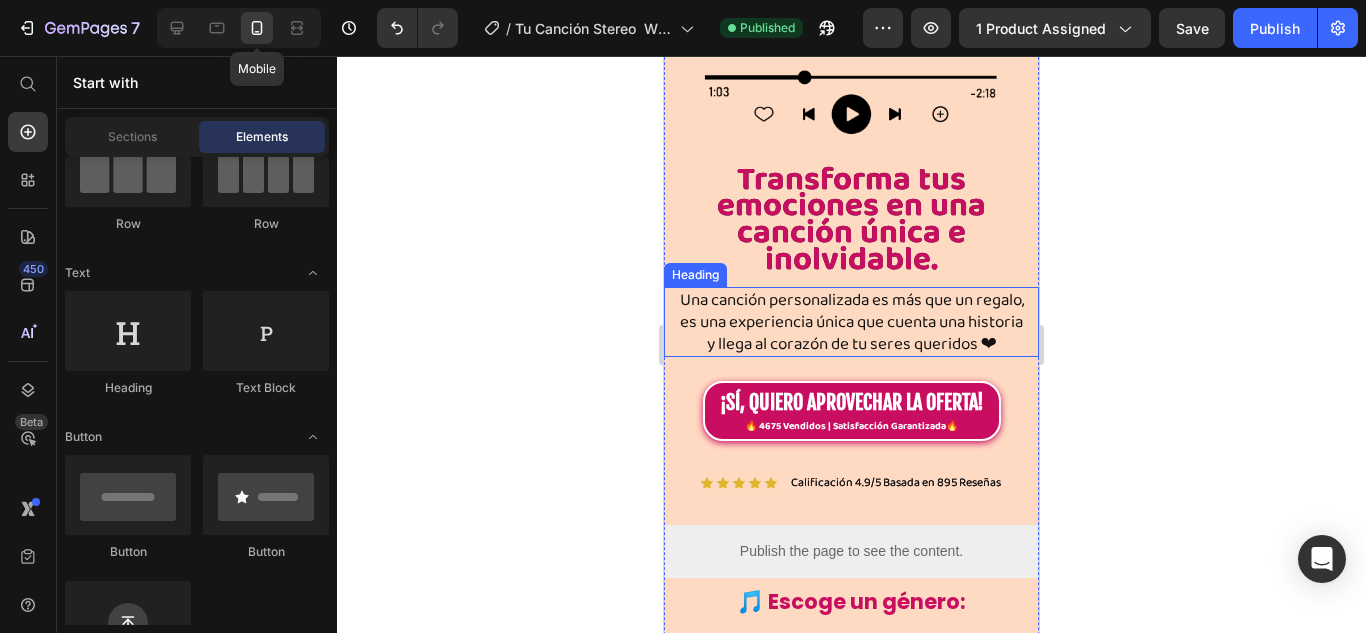 scroll, scrollTop: 534, scrollLeft: 0, axis: vertical 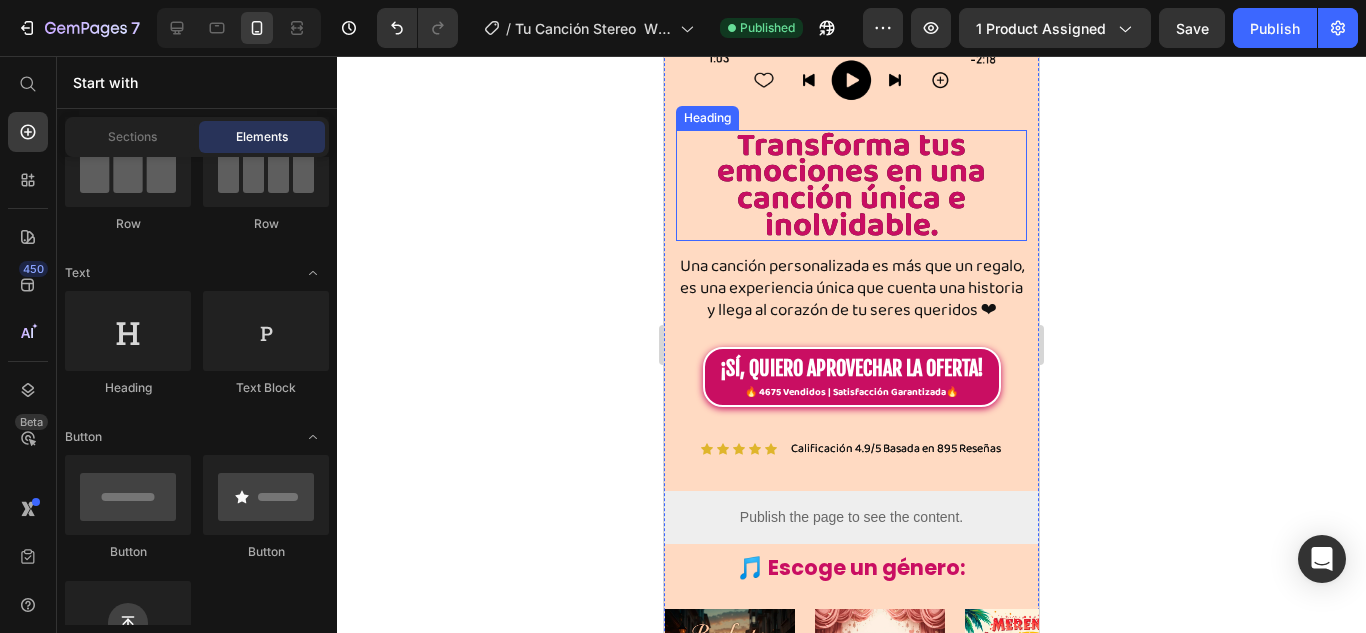 click on "Transforma tus emociones en una canción única e inolvidable." at bounding box center (851, 185) 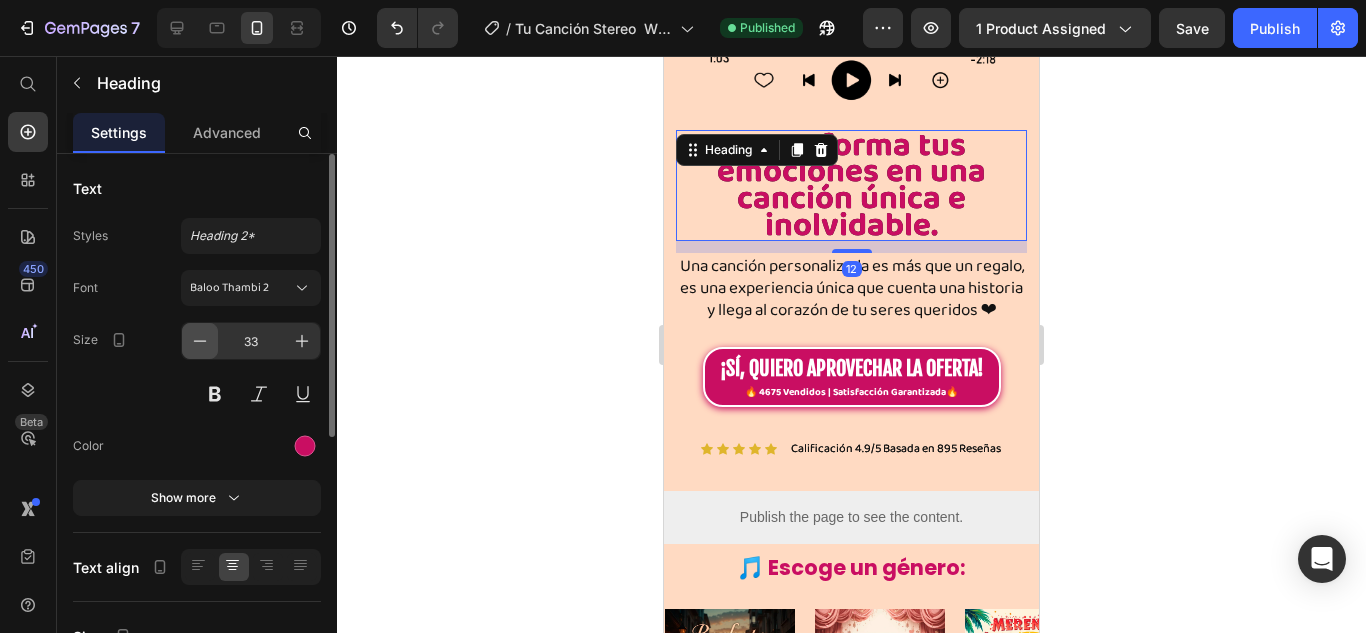 click 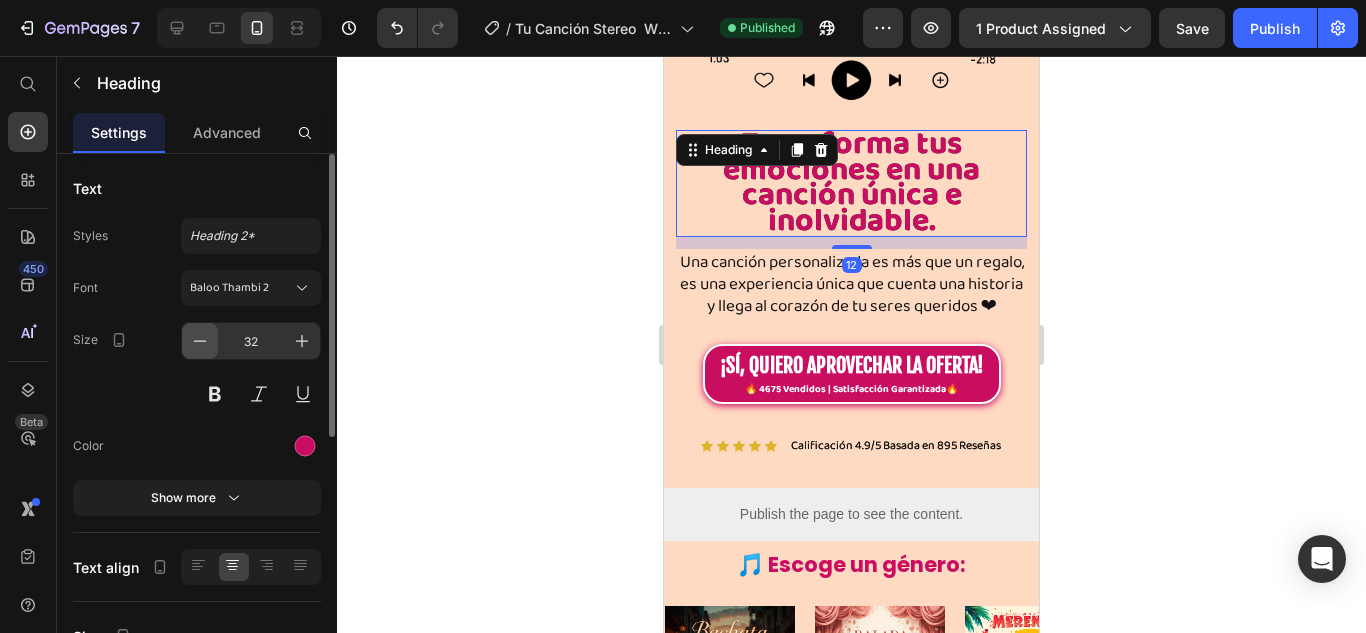 click 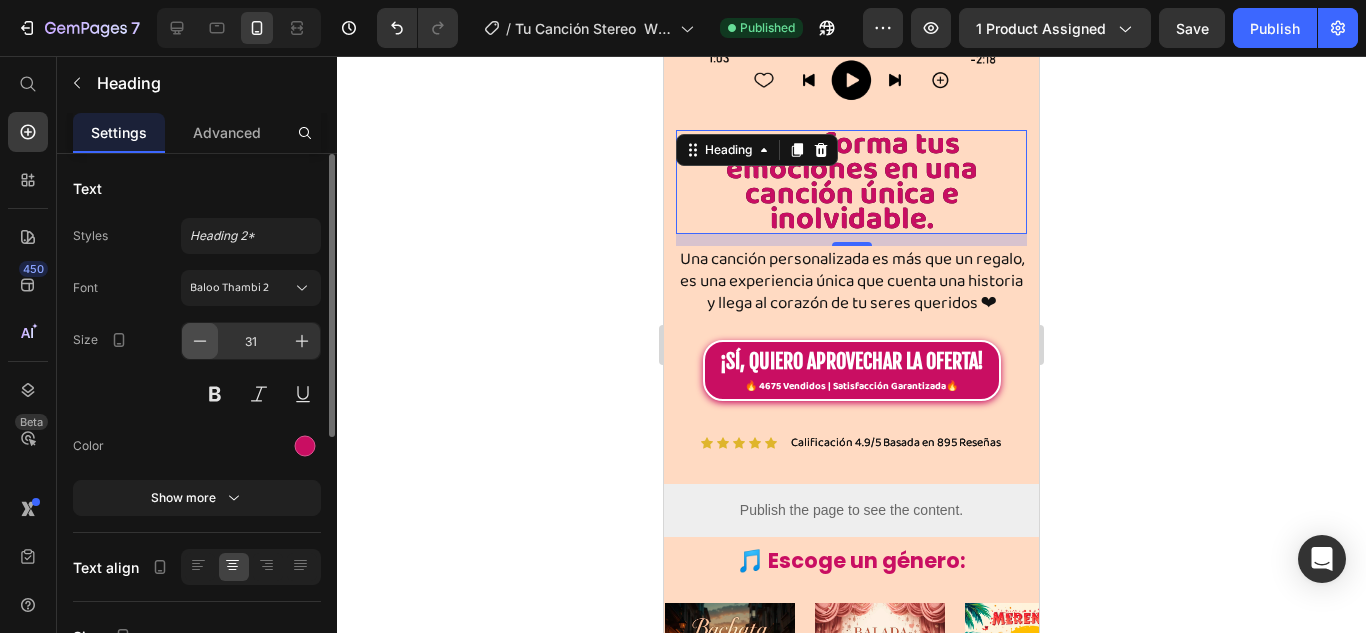click 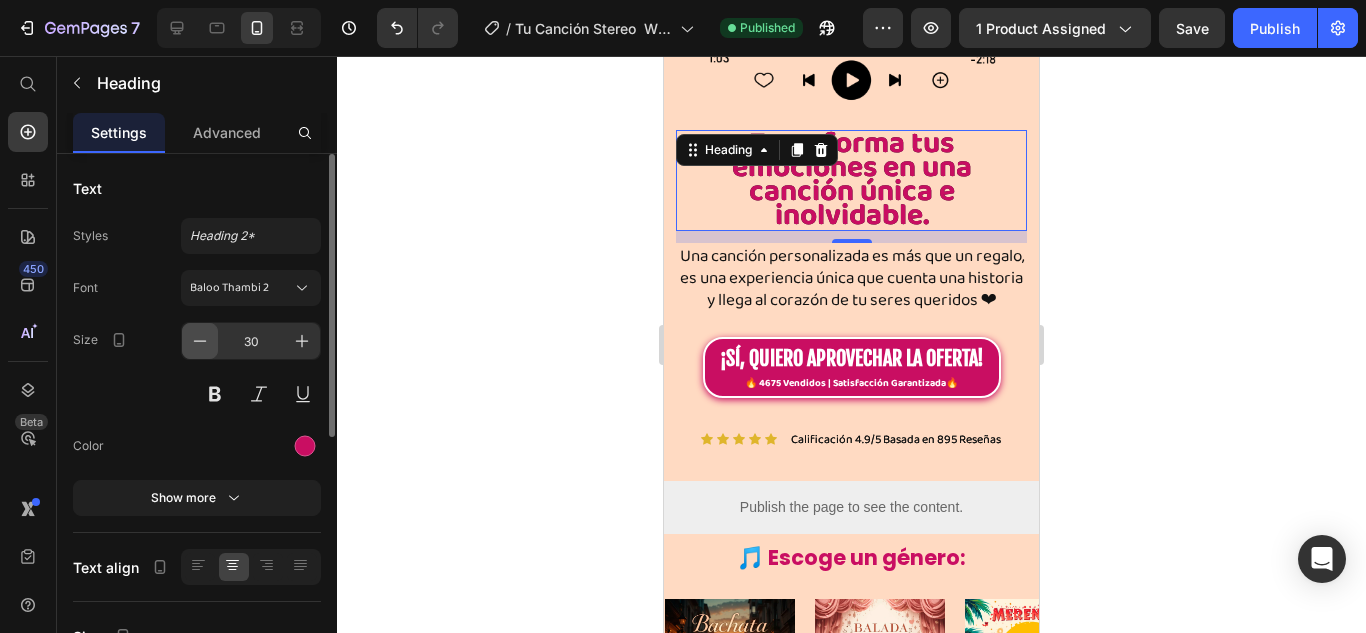click 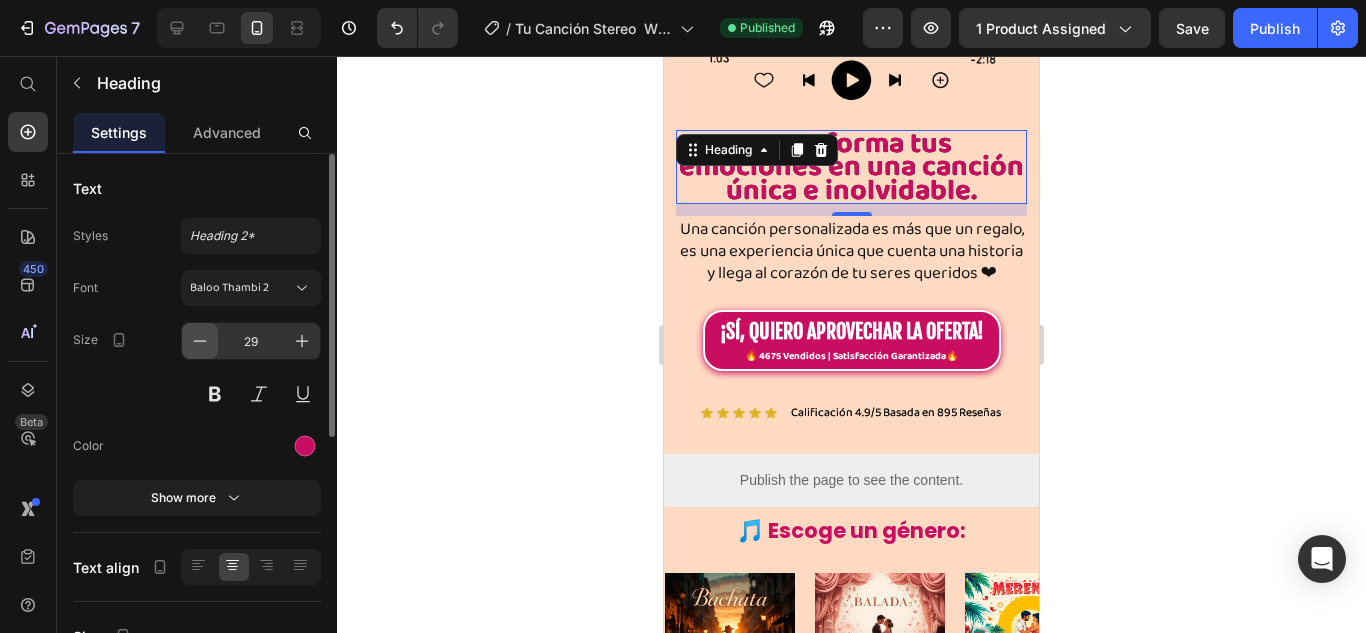 click 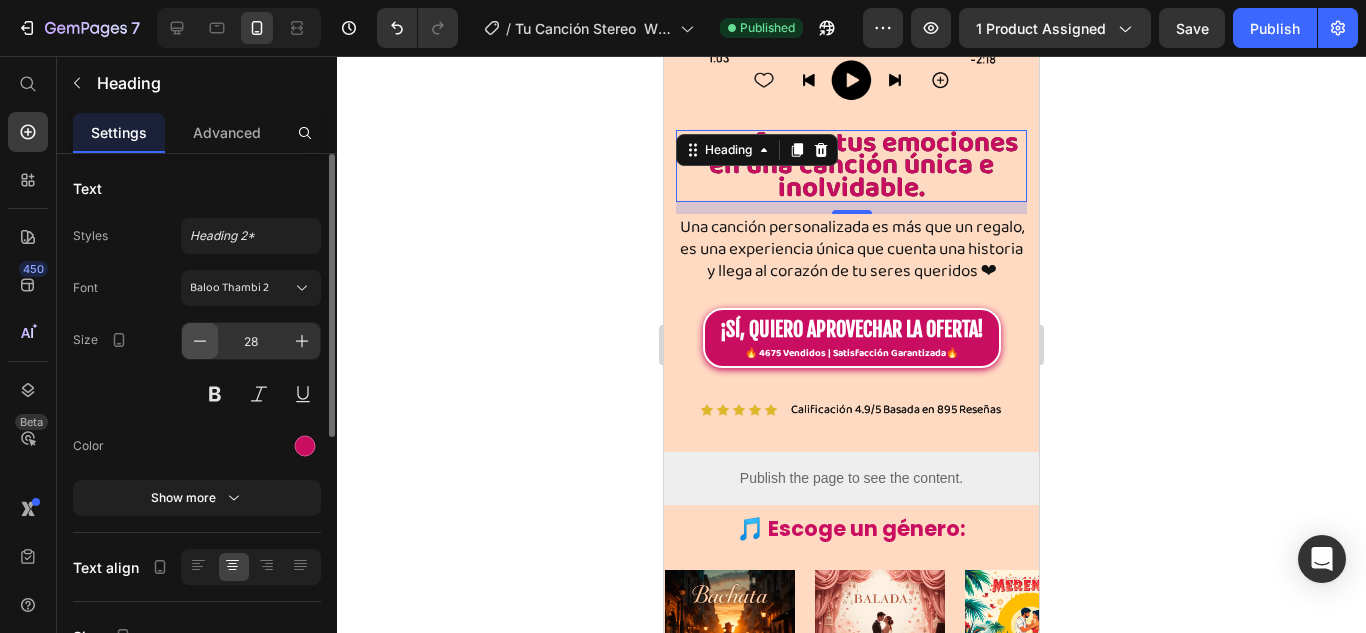 click 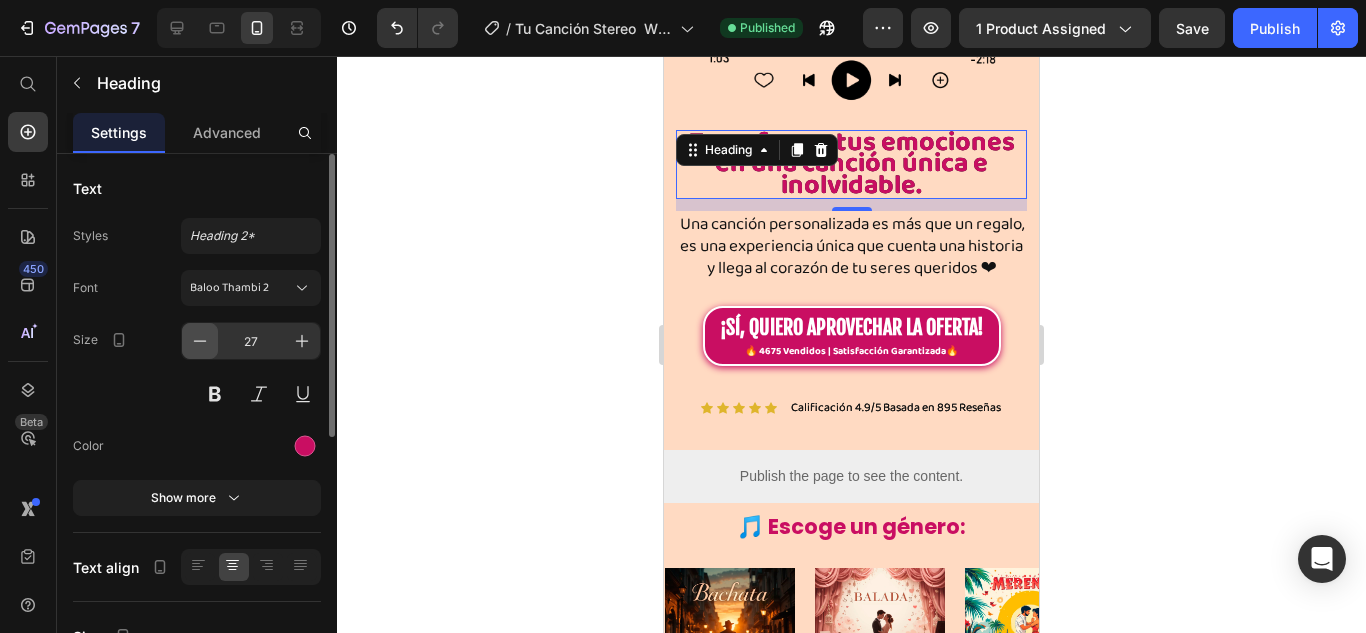 click 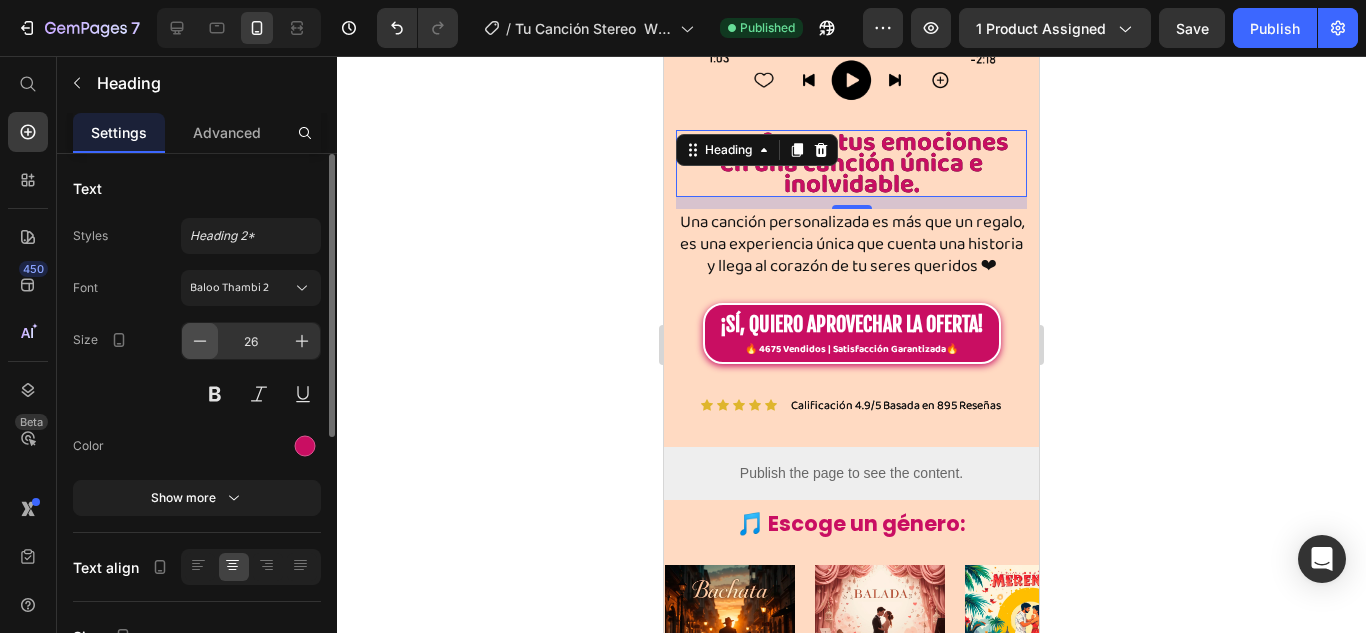 click 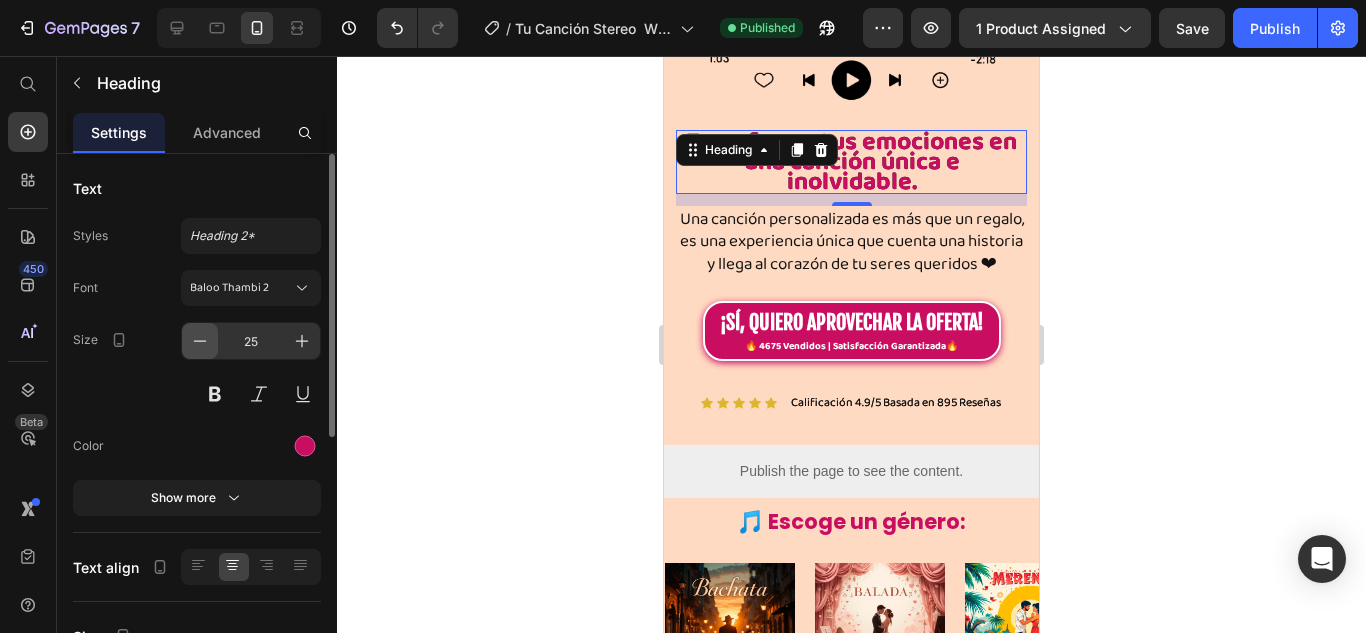 click 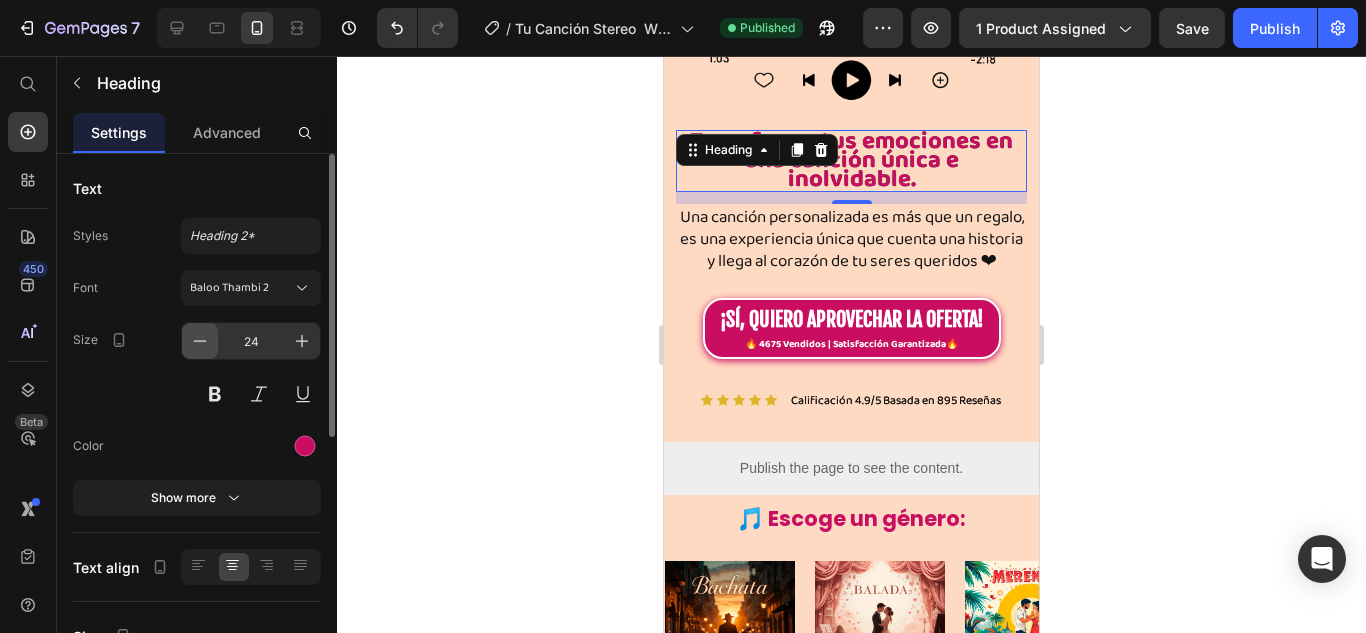 click 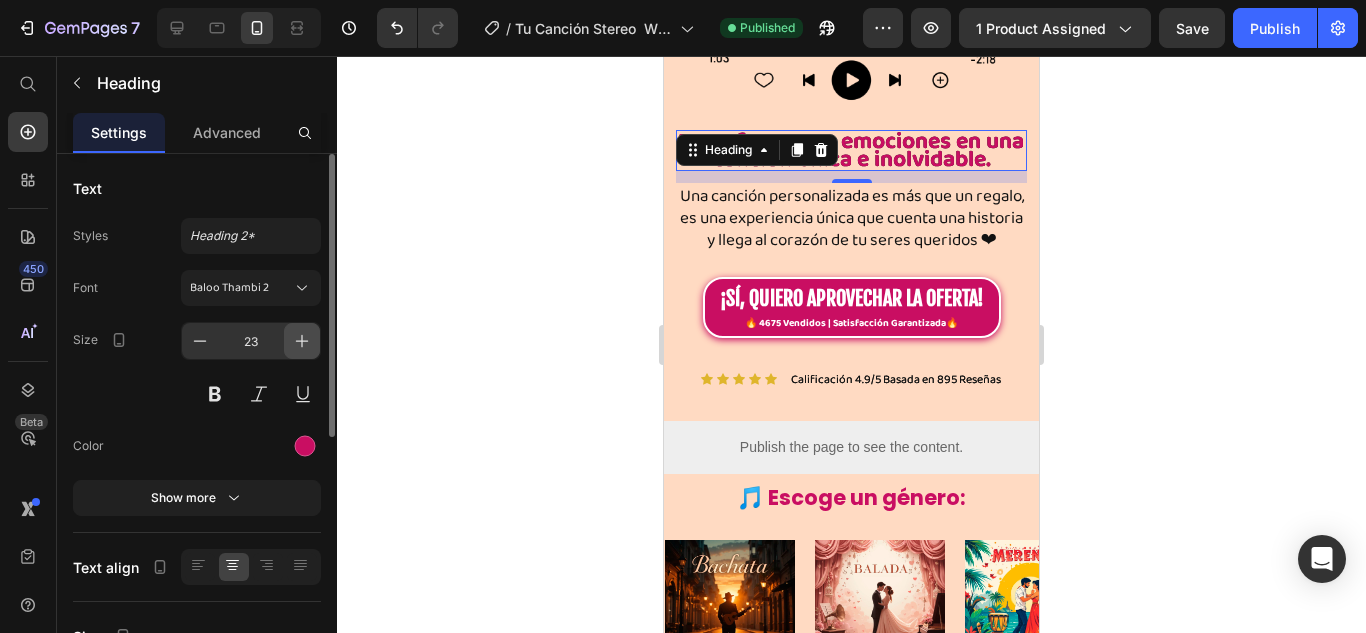 click 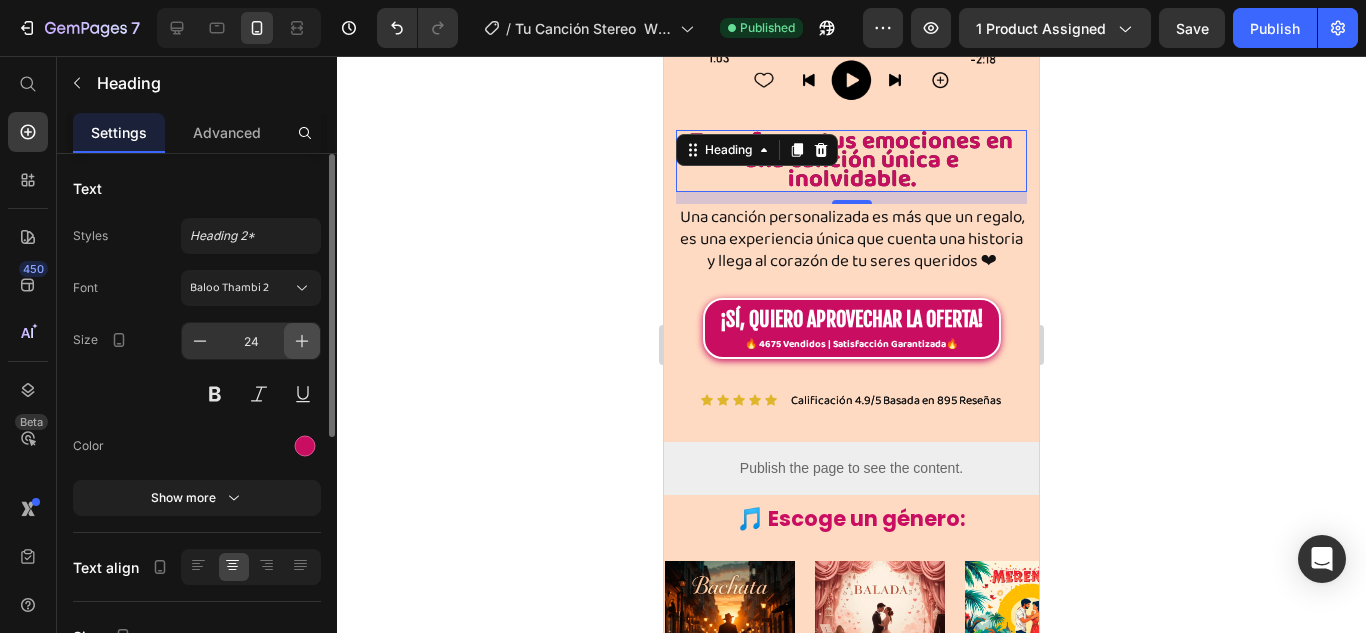 click 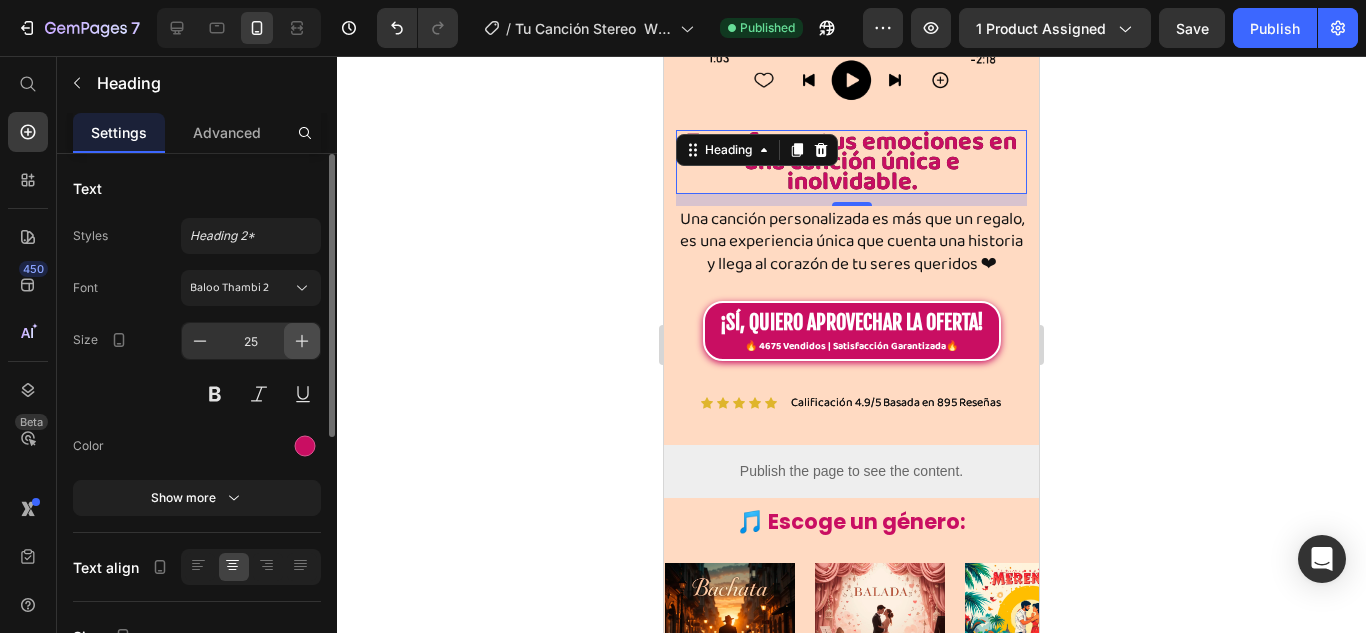 click 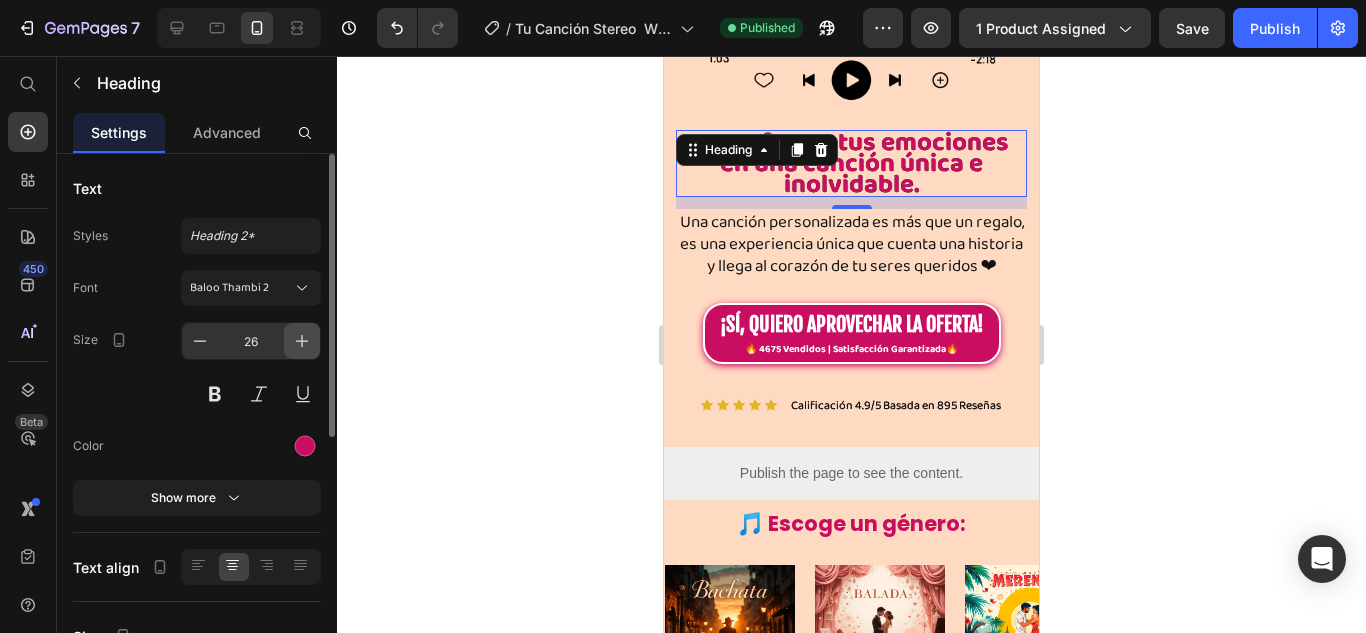 click 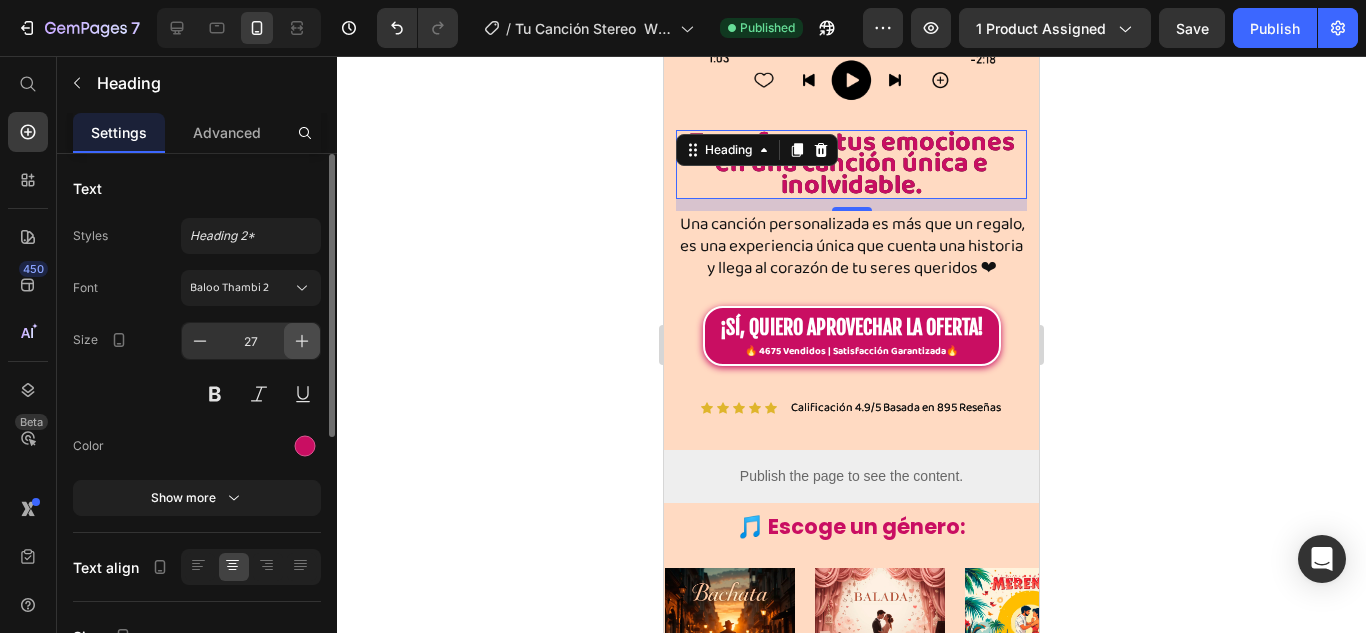 click 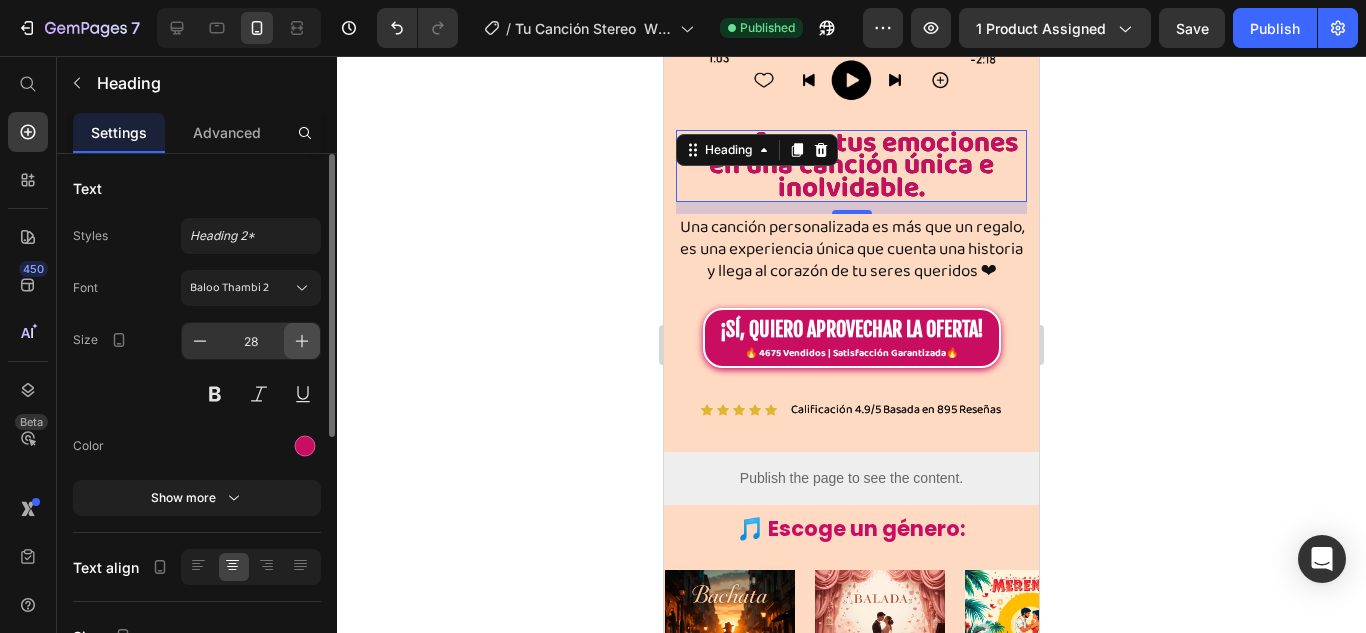 click 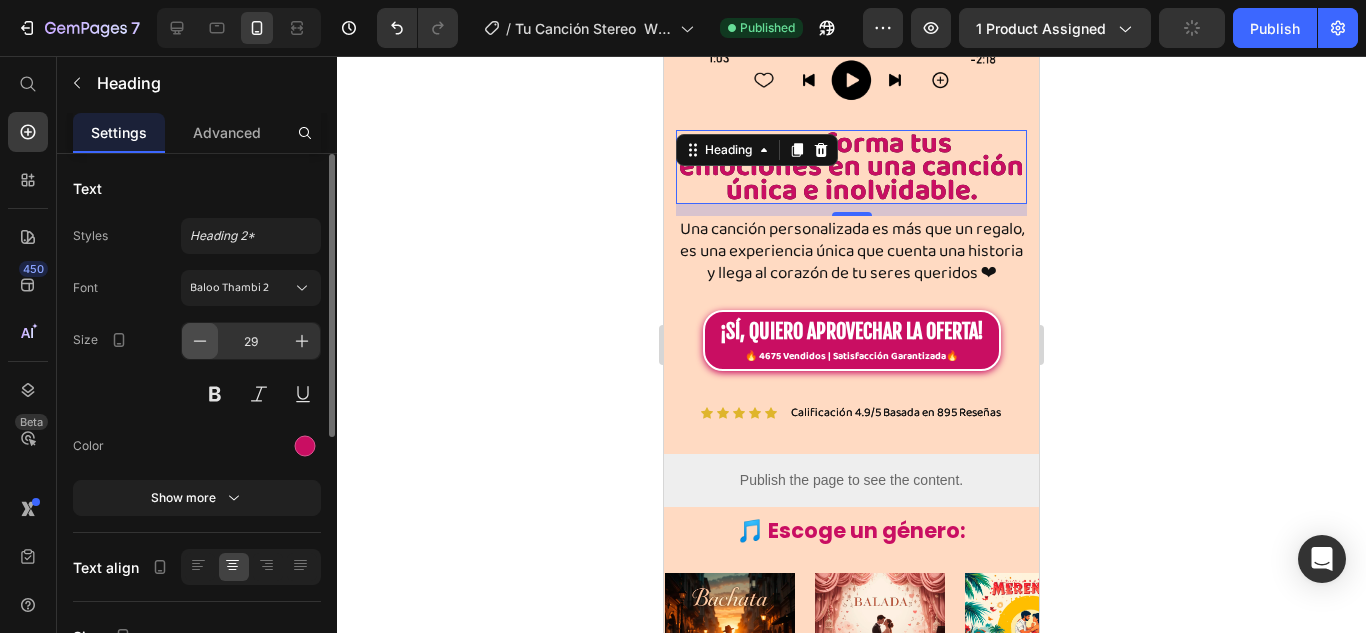 click 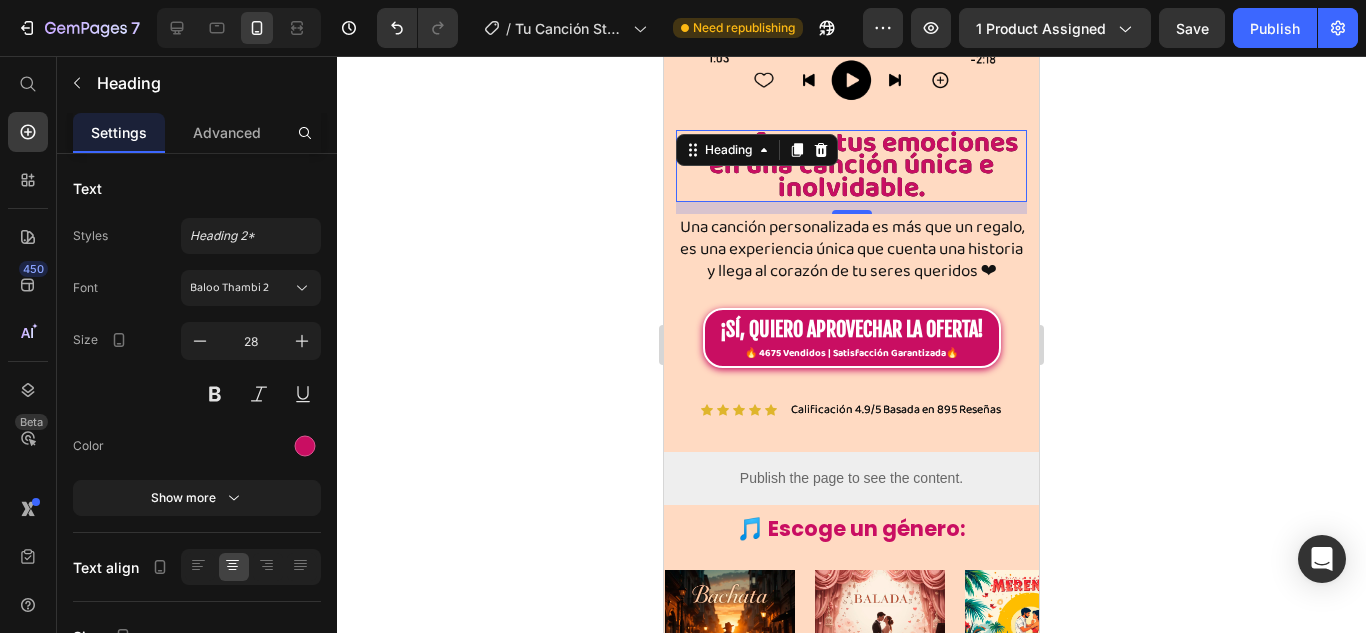 click 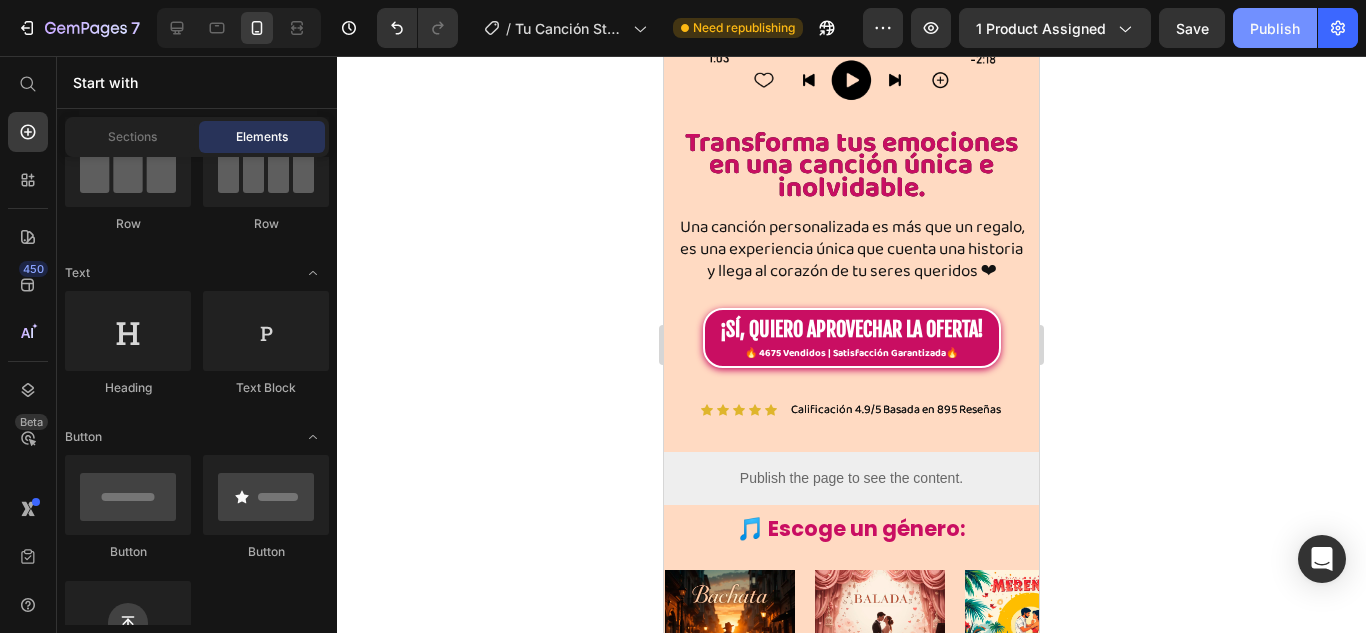 click on "Publish" at bounding box center [1275, 28] 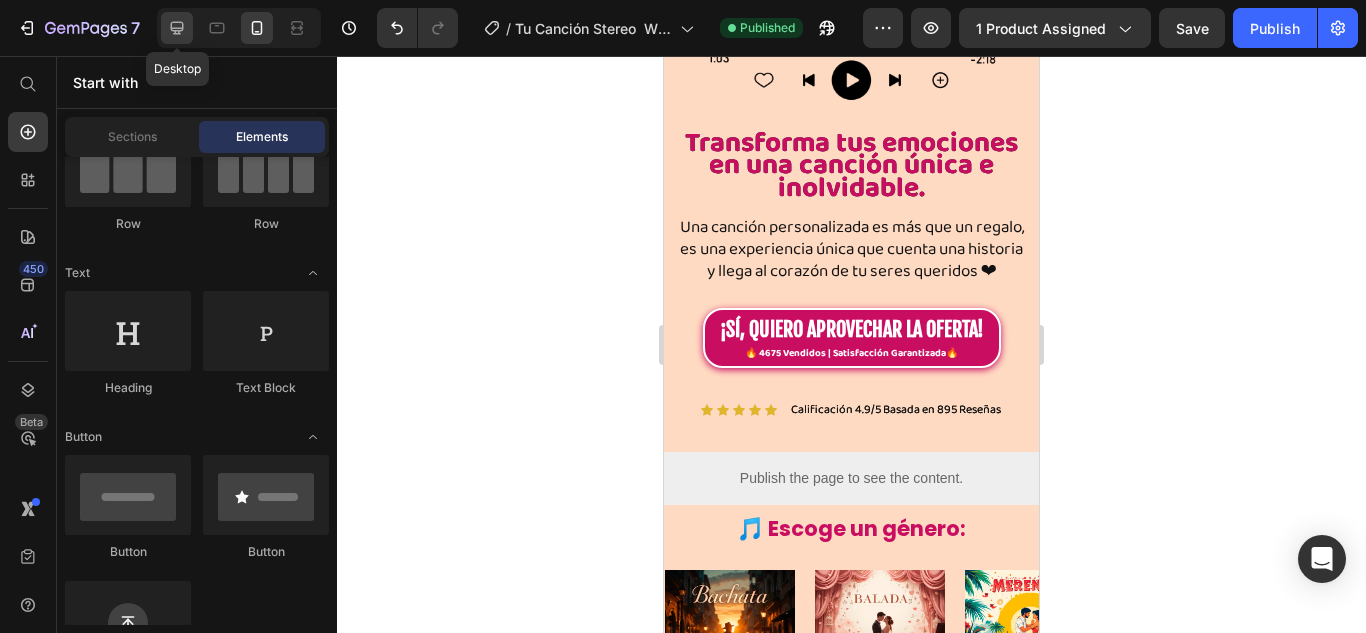 click 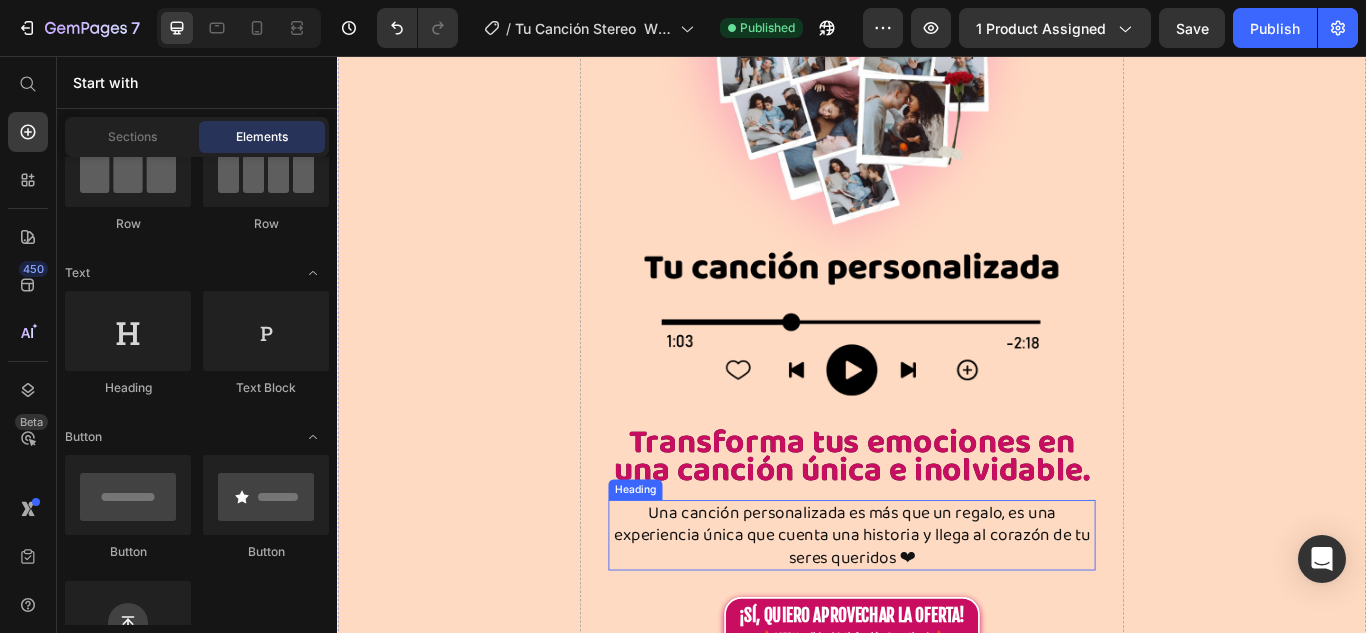 scroll, scrollTop: 0, scrollLeft: 0, axis: both 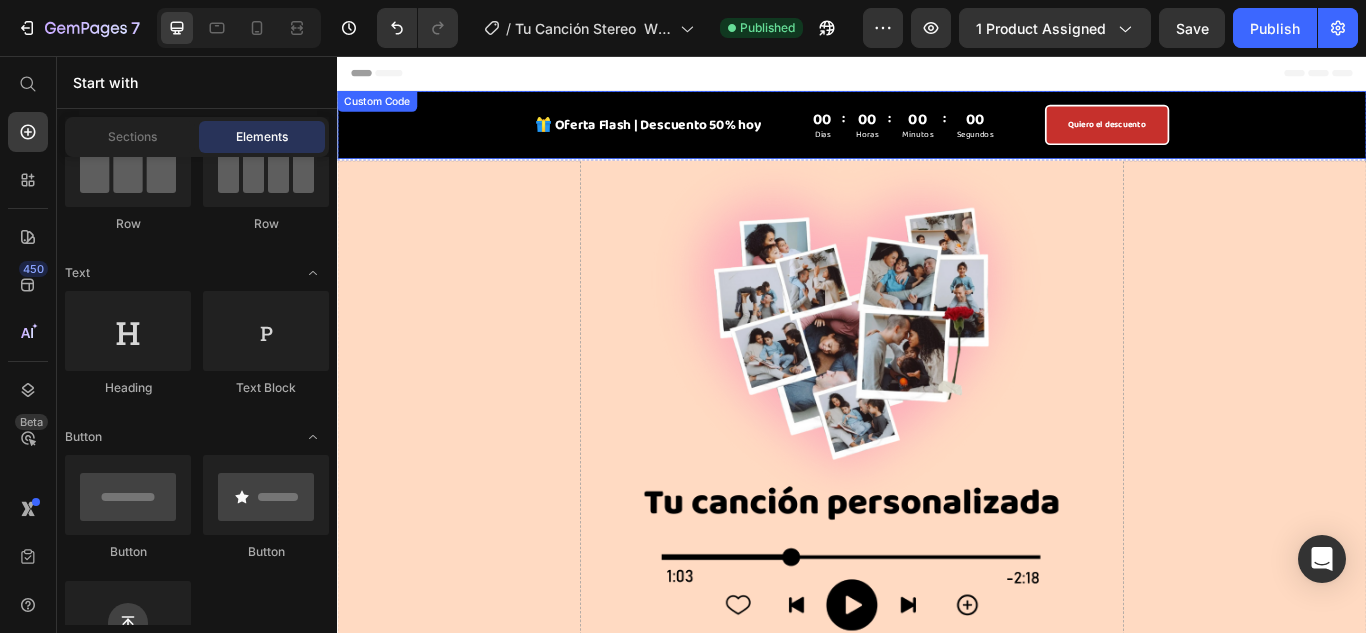 click on "🎁 Oferta Flash | Descuento 50% hoy
00
Dias
:
00
Horas
:
00
Minutos
:
00
Segundos
Quiero el descuento" at bounding box center [937, 136] 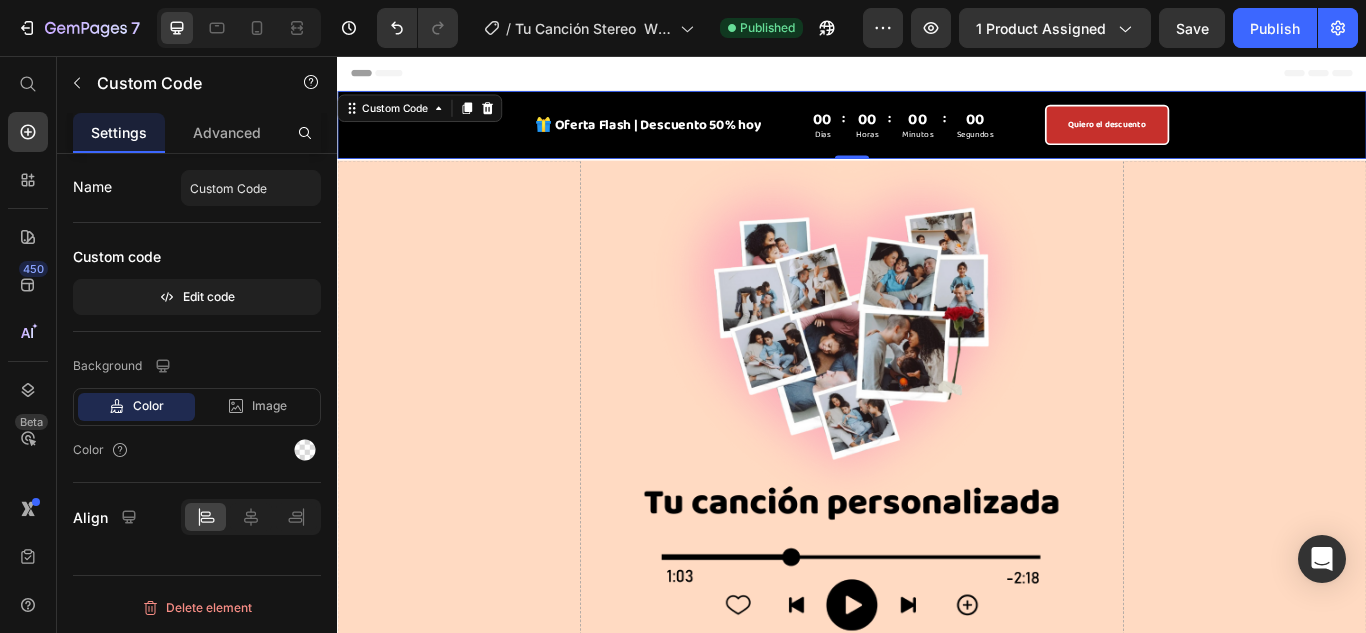 click on "🎁 Oferta Flash | Descuento 50% hoy
00
Dias
:
00
Horas
:
00
Minutos
:
00
Segundos
Quiero el descuento" at bounding box center [937, 136] 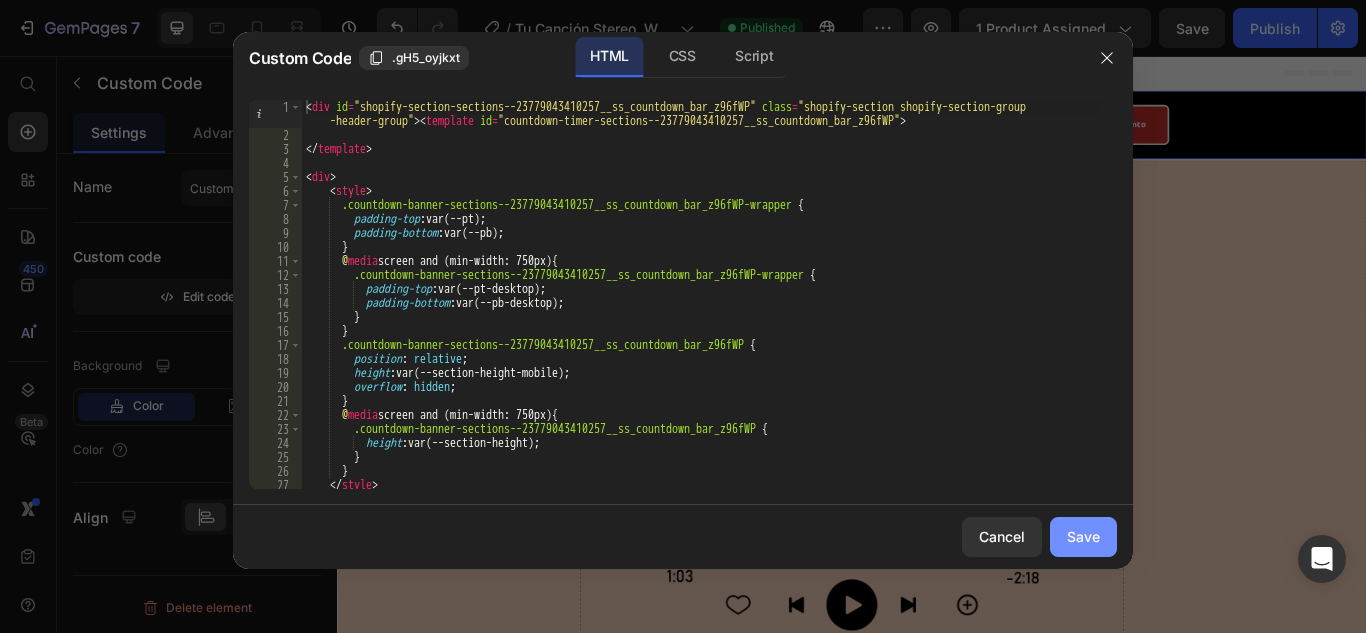 click on "Save" at bounding box center [1083, 536] 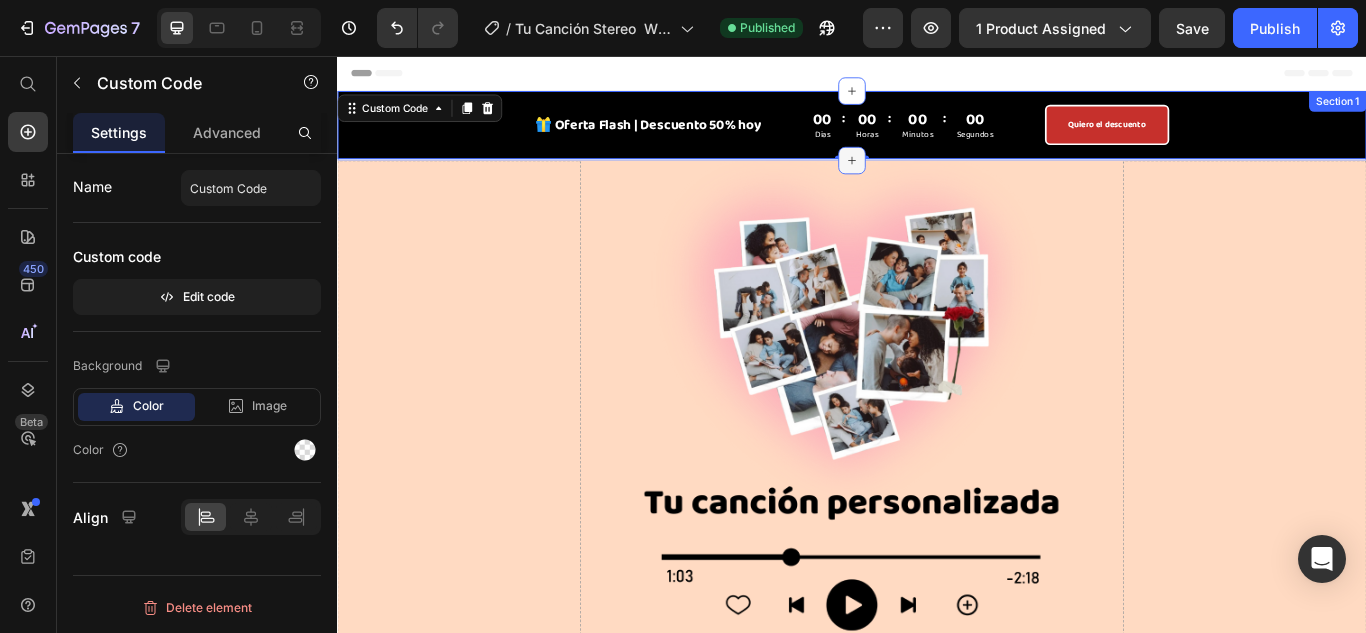 click 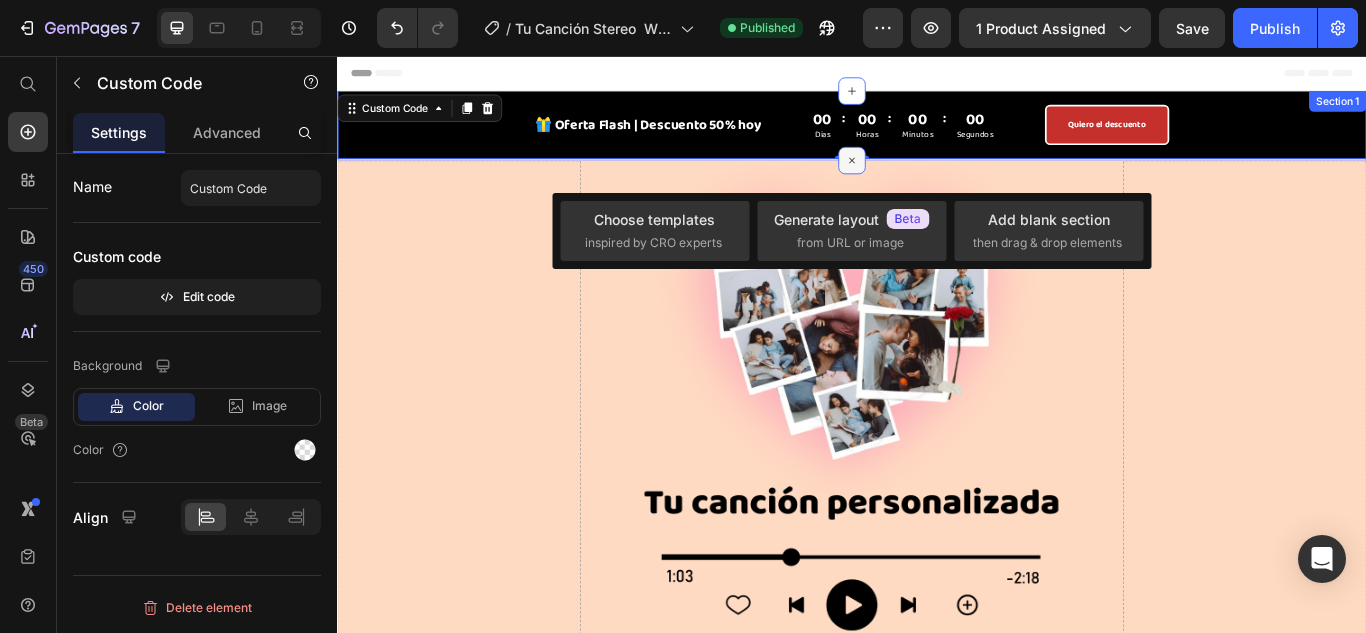 click 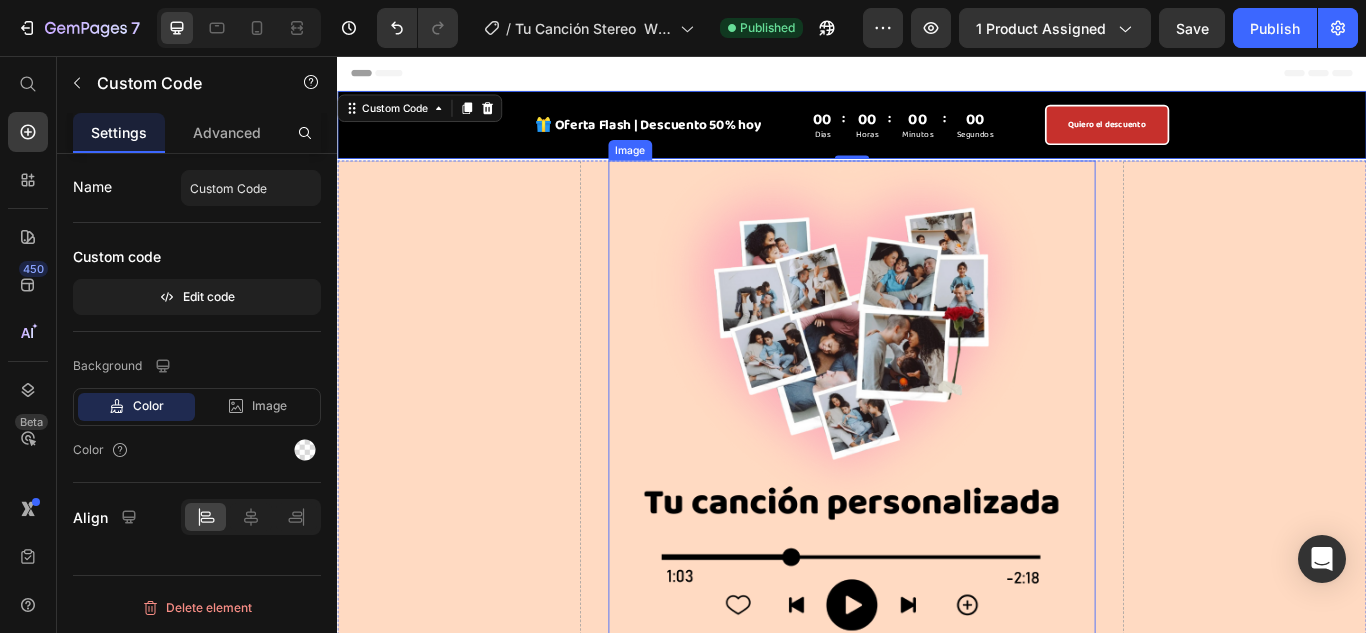 click on "Drop element here" at bounding box center (1395, 5032) 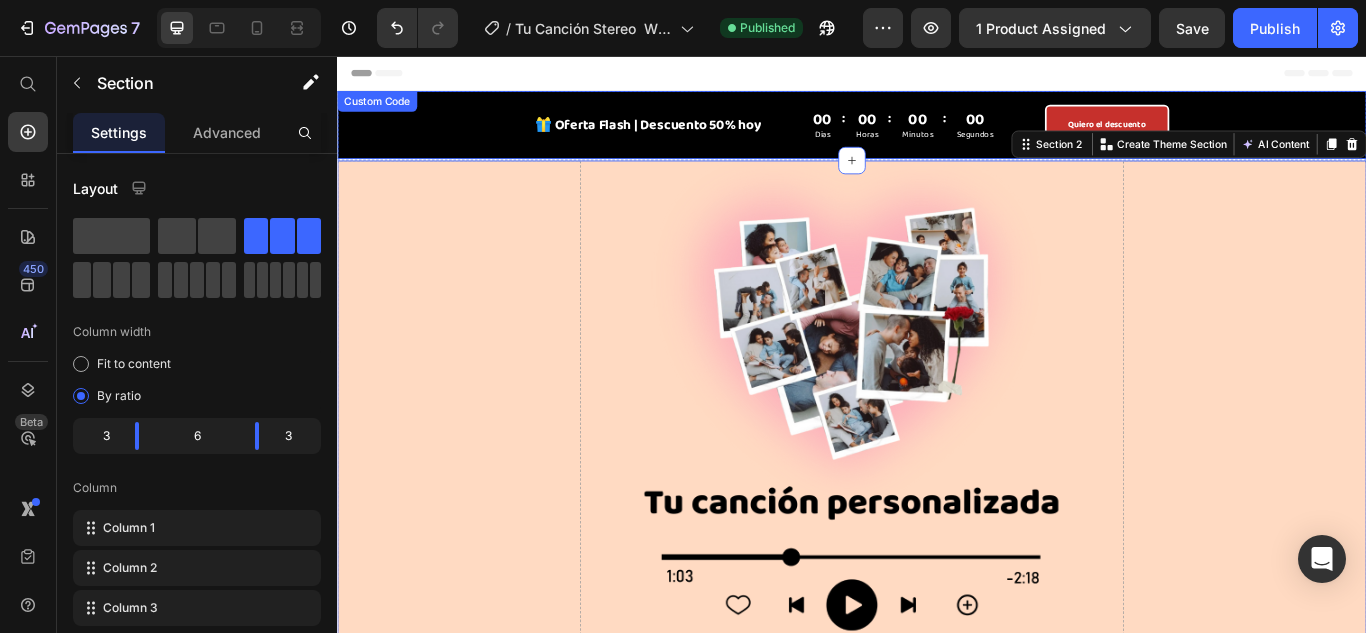 click on "🎁 Oferta Flash | Descuento 50% hoy
00
Dias
:
00
Horas
:
00
Minutos
:
00
Segundos
Quiero el descuento" at bounding box center [937, 136] 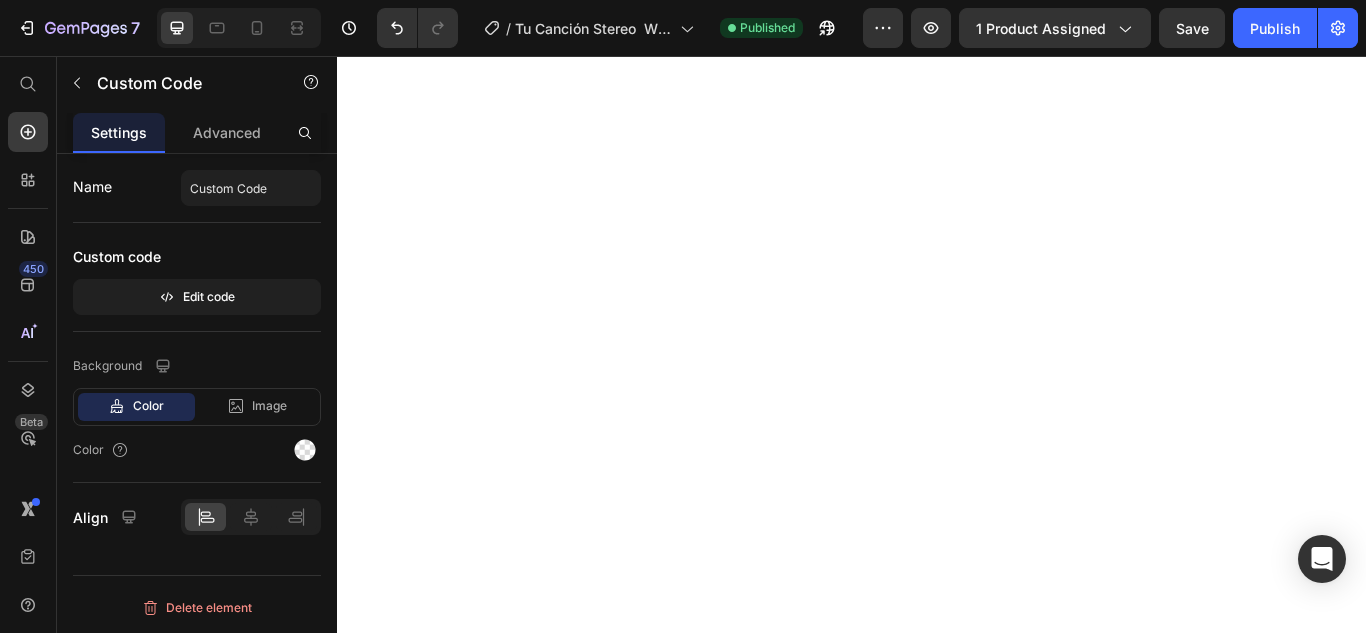 scroll, scrollTop: 0, scrollLeft: 0, axis: both 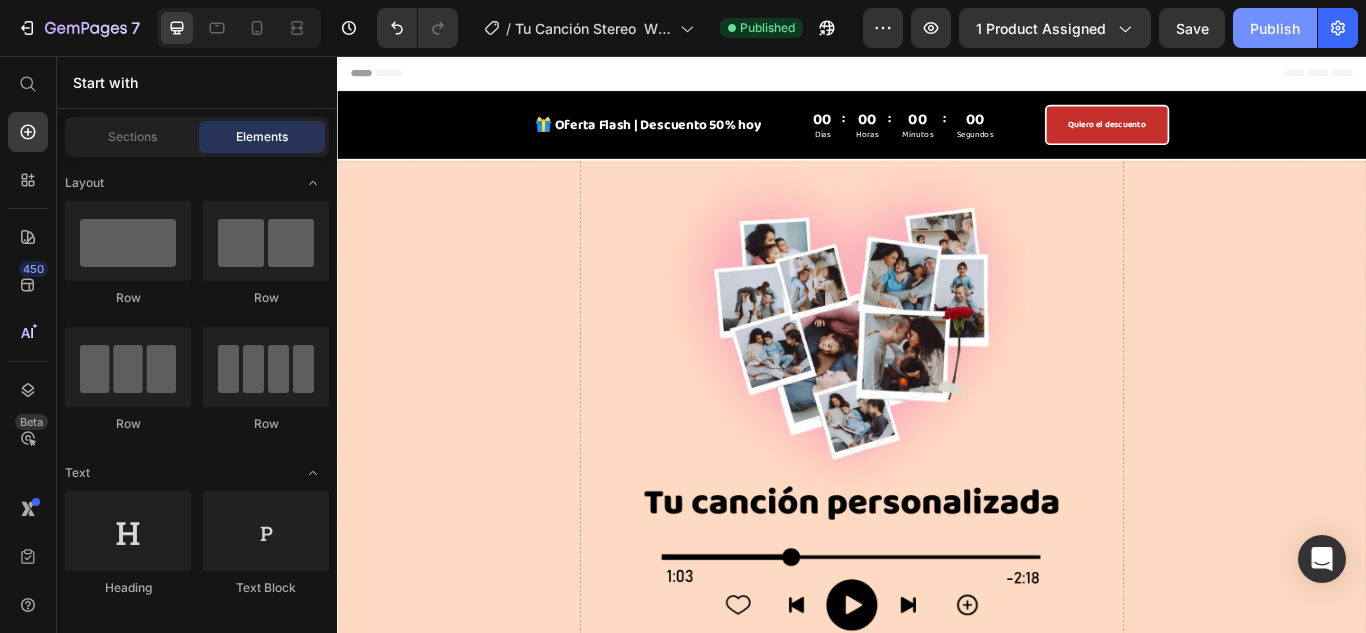 click on "Publish" 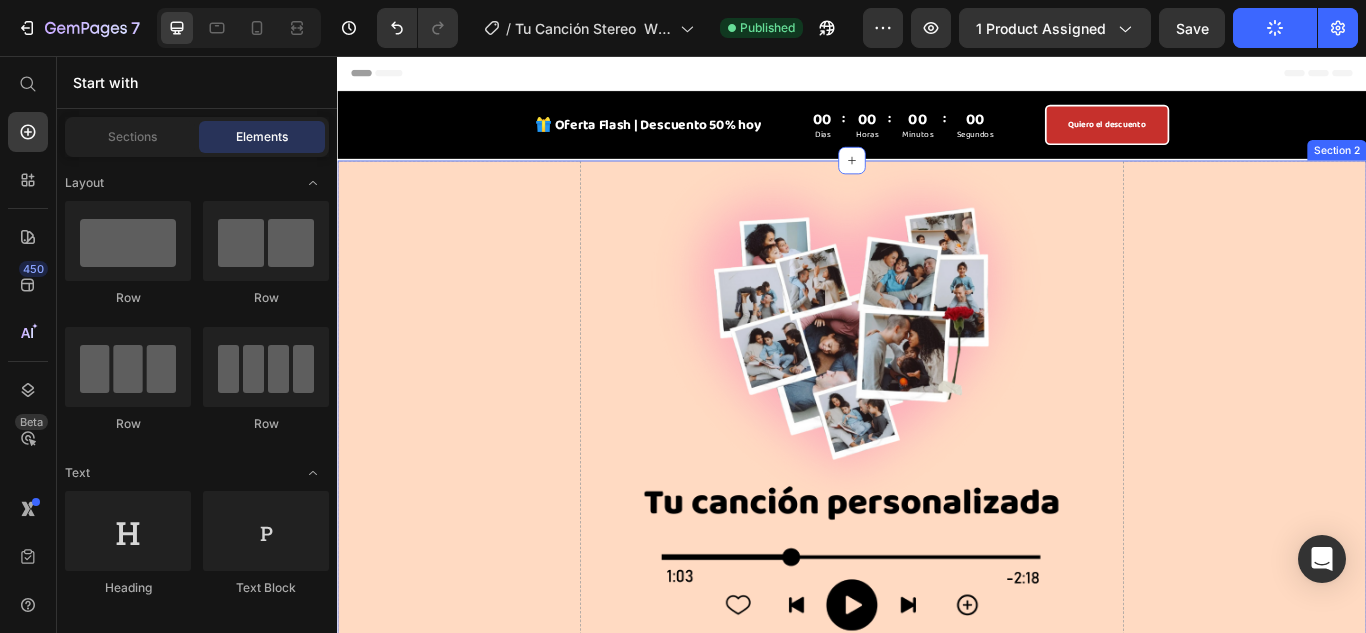 type 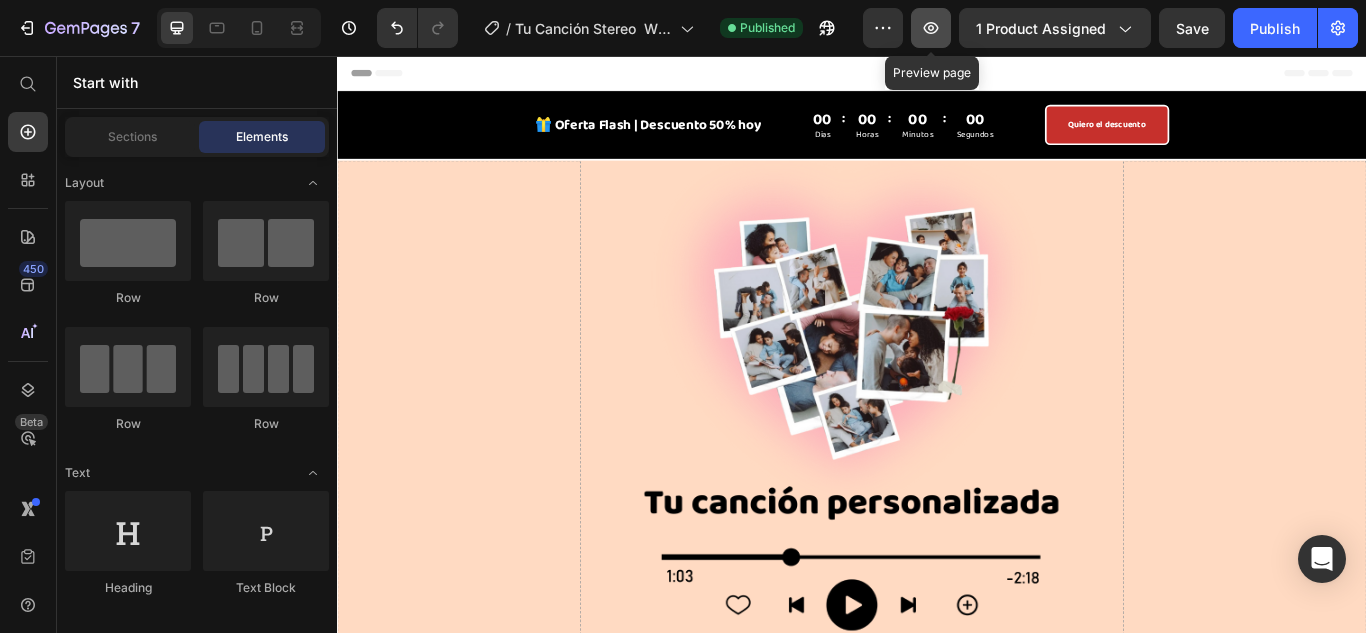 click 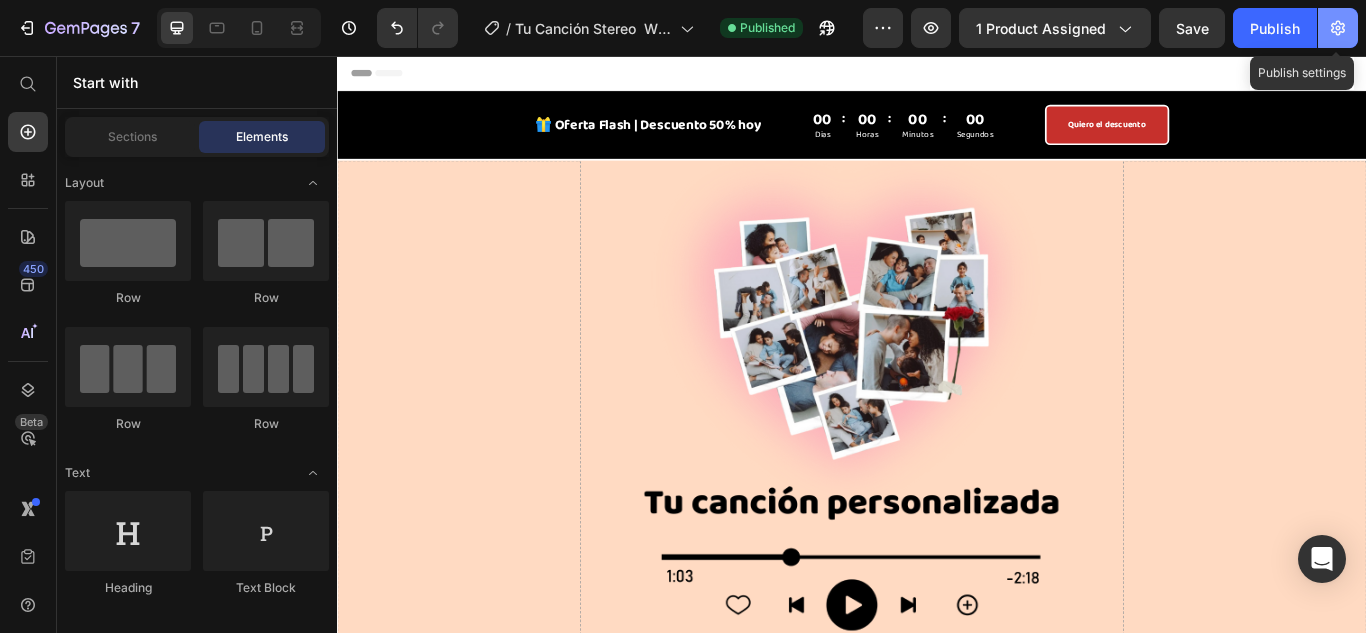 click 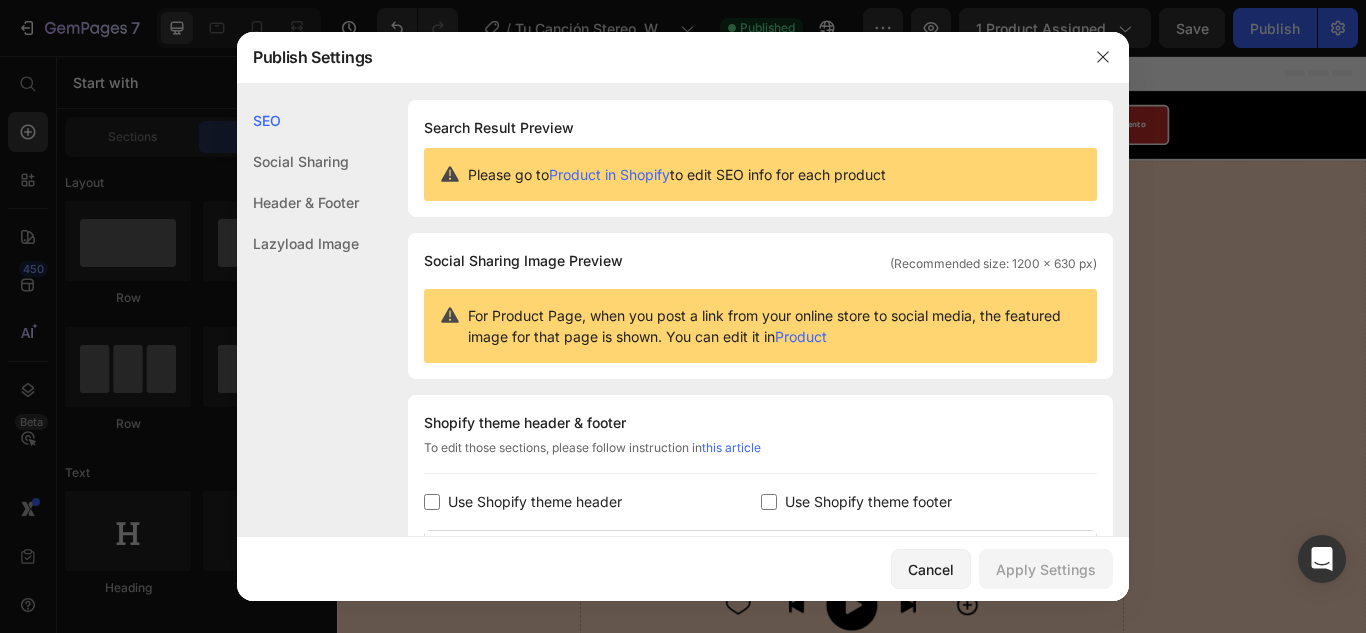 click at bounding box center (683, 316) 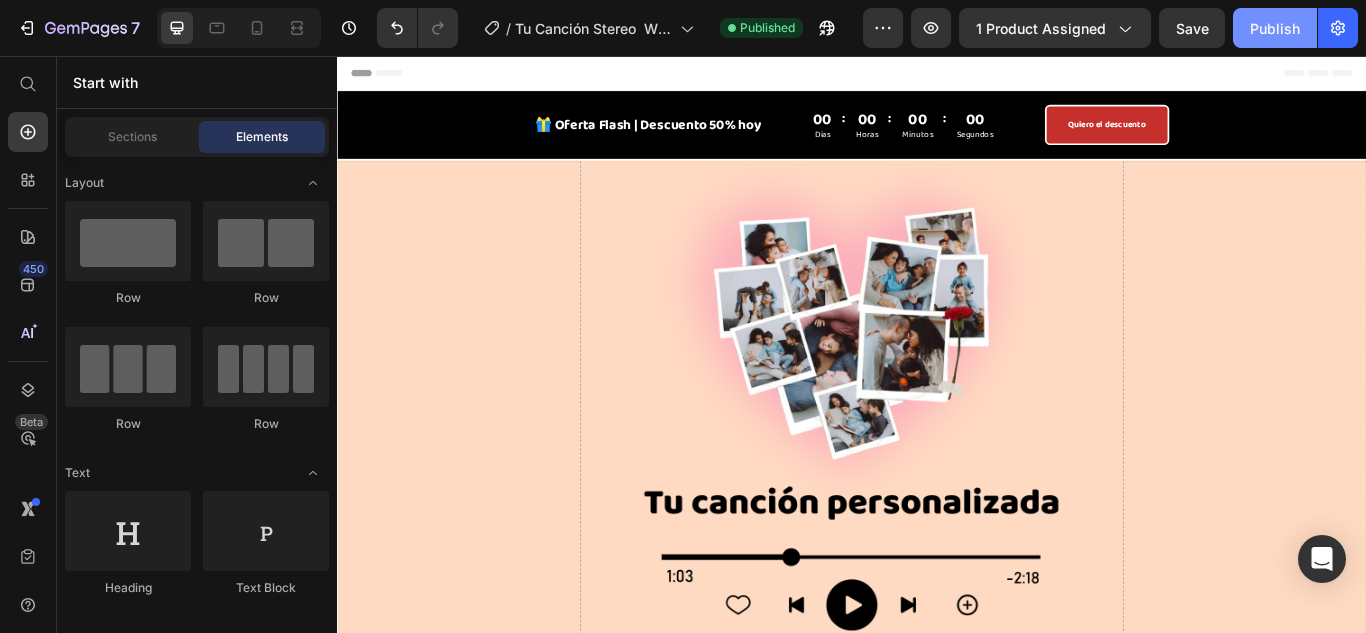click on "Publish" at bounding box center (1275, 28) 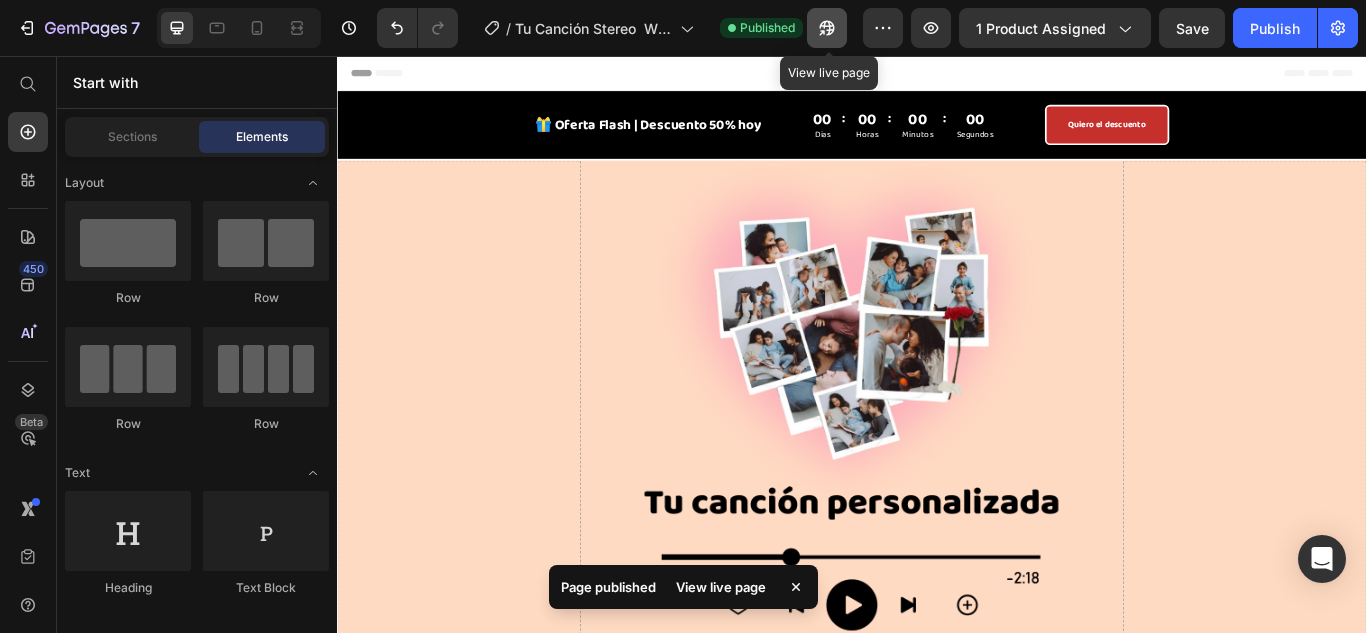 click 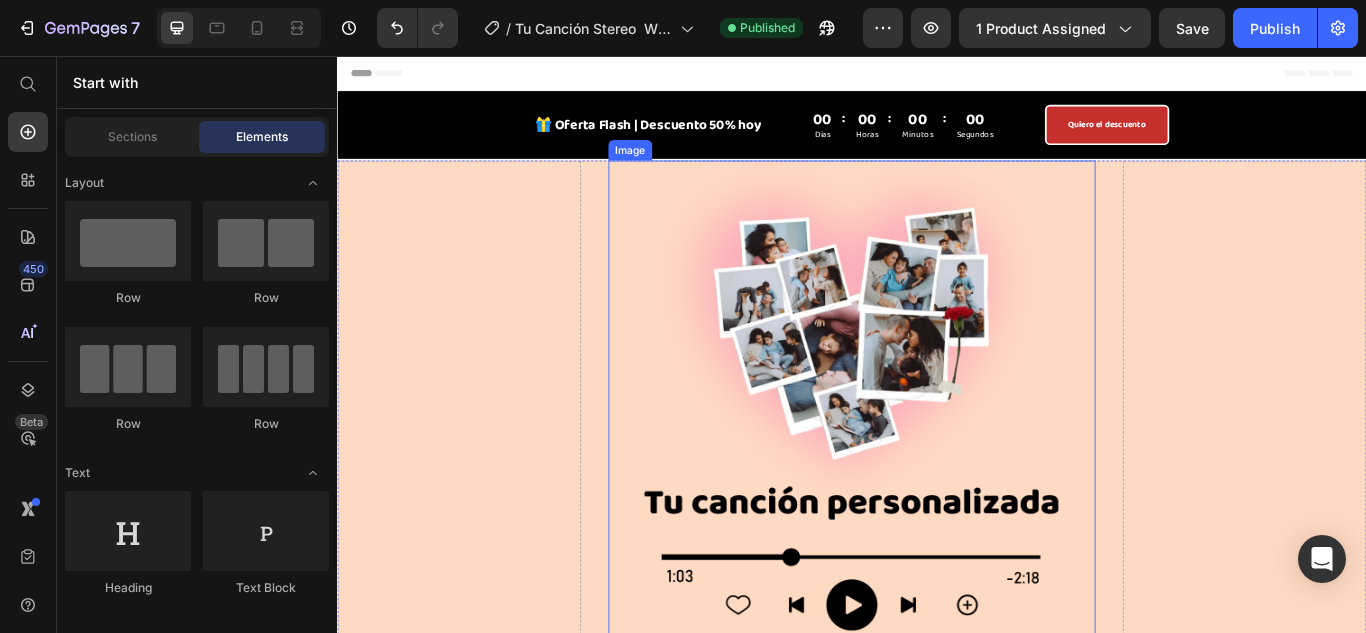 scroll, scrollTop: 300, scrollLeft: 0, axis: vertical 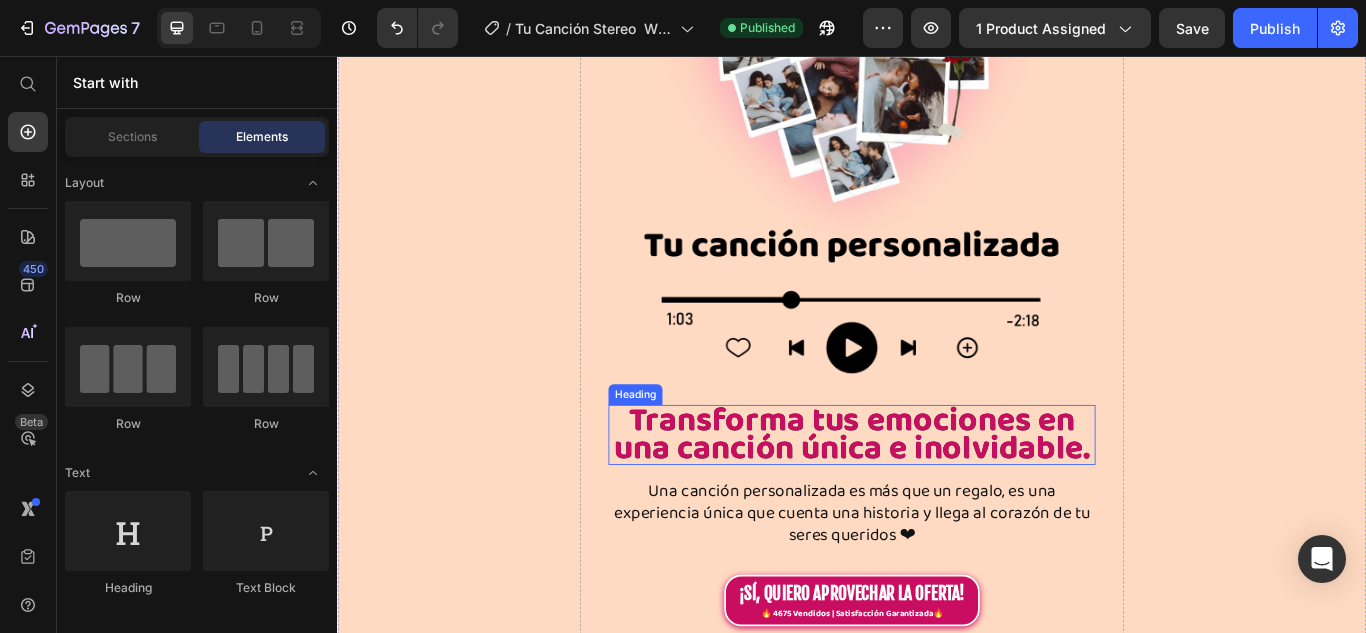 click on "Transforma tus emociones en una canción única e inolvidable." at bounding box center (937, 498) 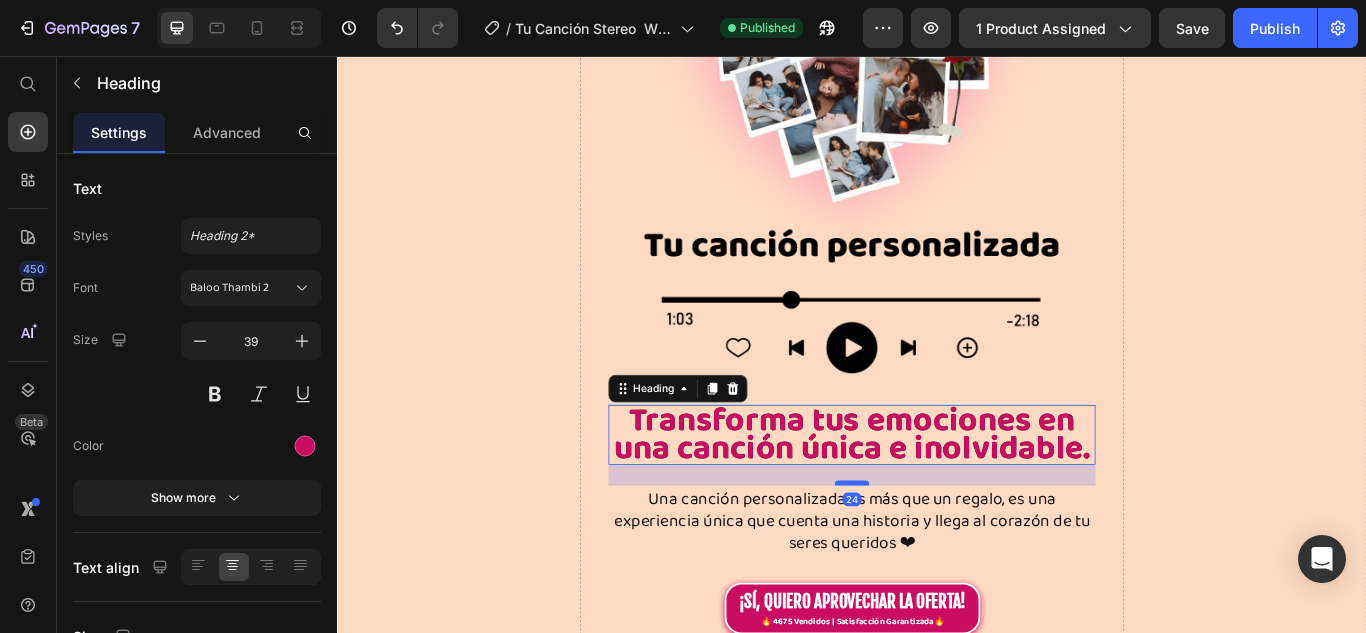 drag, startPoint x: 936, startPoint y: 535, endPoint x: 945, endPoint y: 544, distance: 12.727922 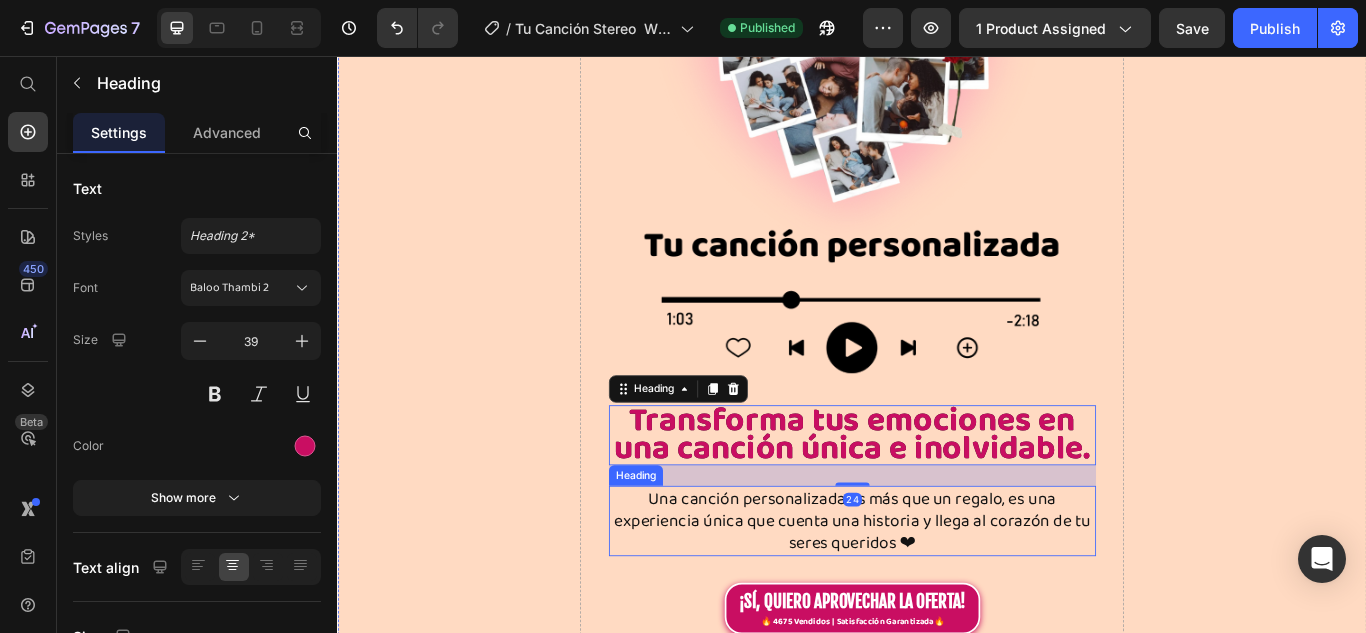 click on "Una canción personalizada es más que un regalo, es una experiencia única que cuenta una historia y llega al corazón de tu seres queridos ❤" at bounding box center (937, 598) 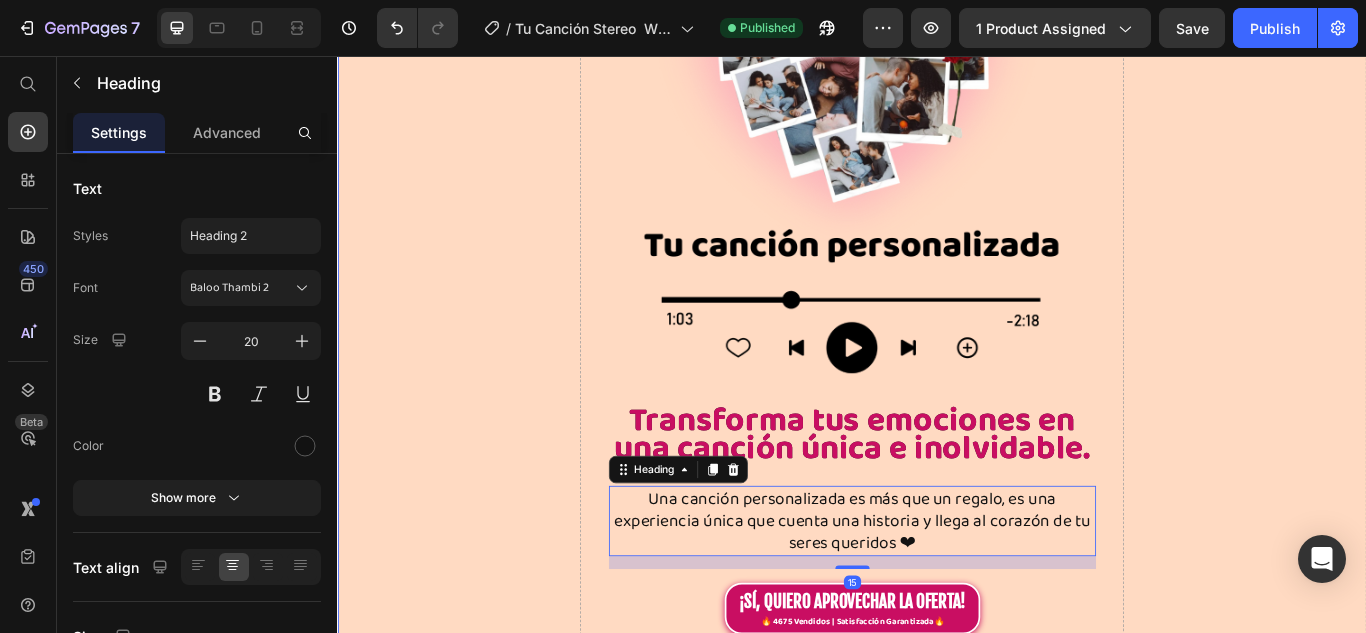 click on "Drop element here" at bounding box center (1395, 4736) 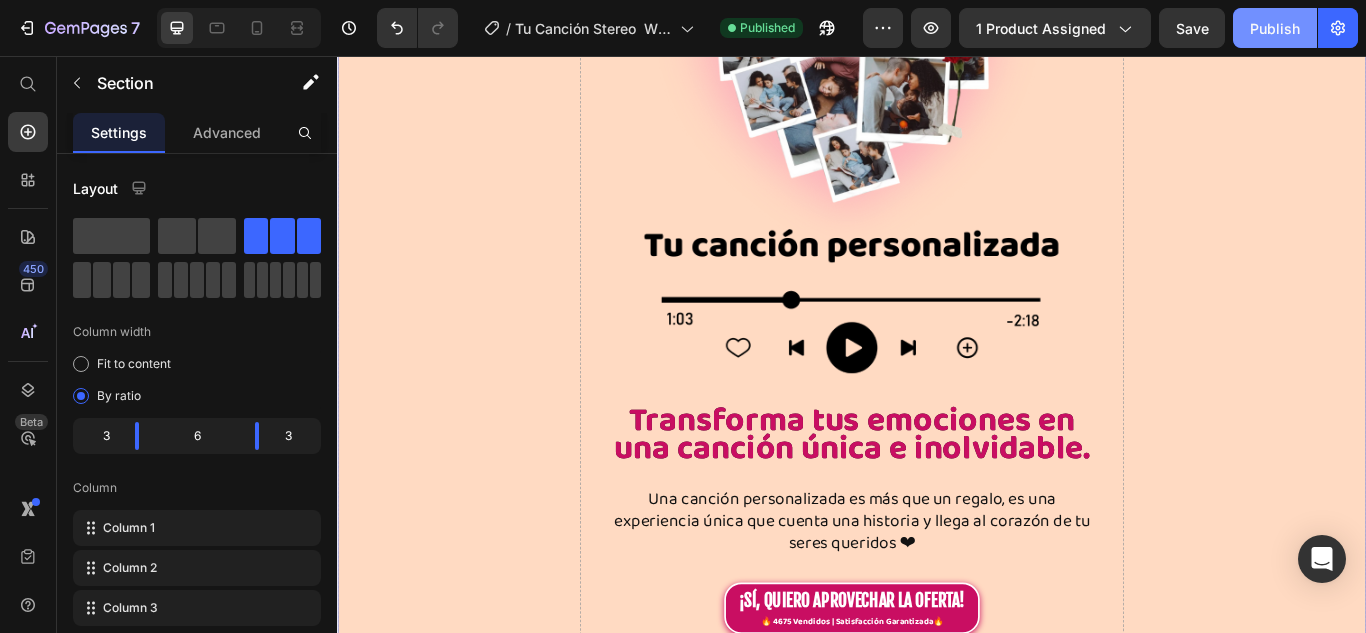 drag, startPoint x: 1282, startPoint y: 26, endPoint x: 1034, endPoint y: 227, distance: 319.22562 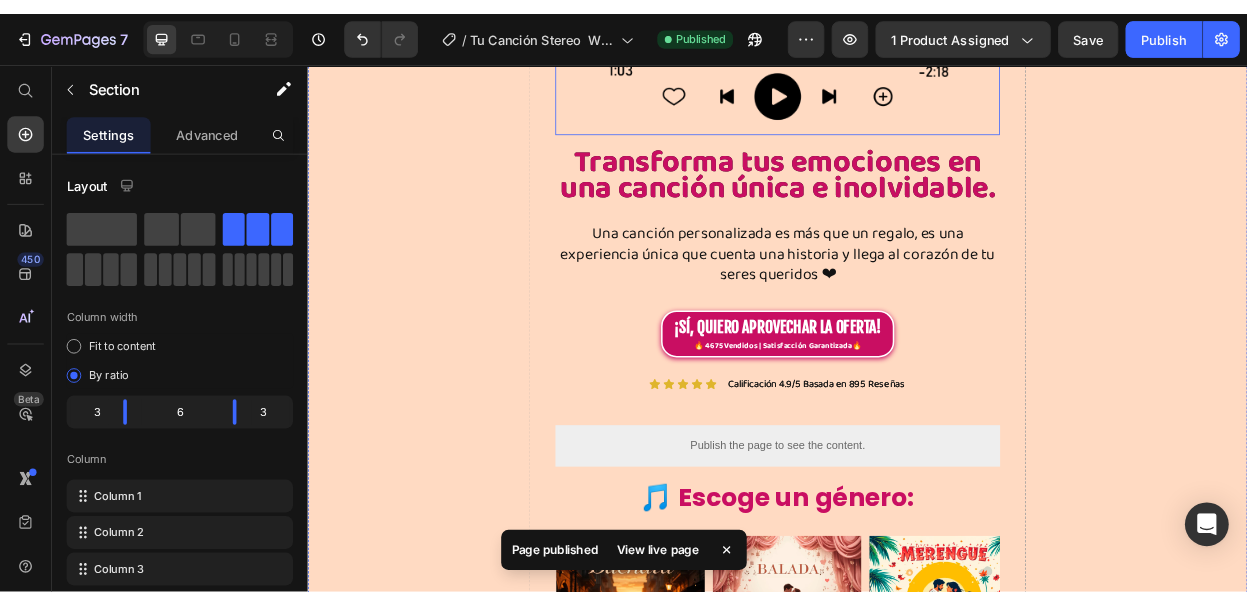 scroll, scrollTop: 700, scrollLeft: 0, axis: vertical 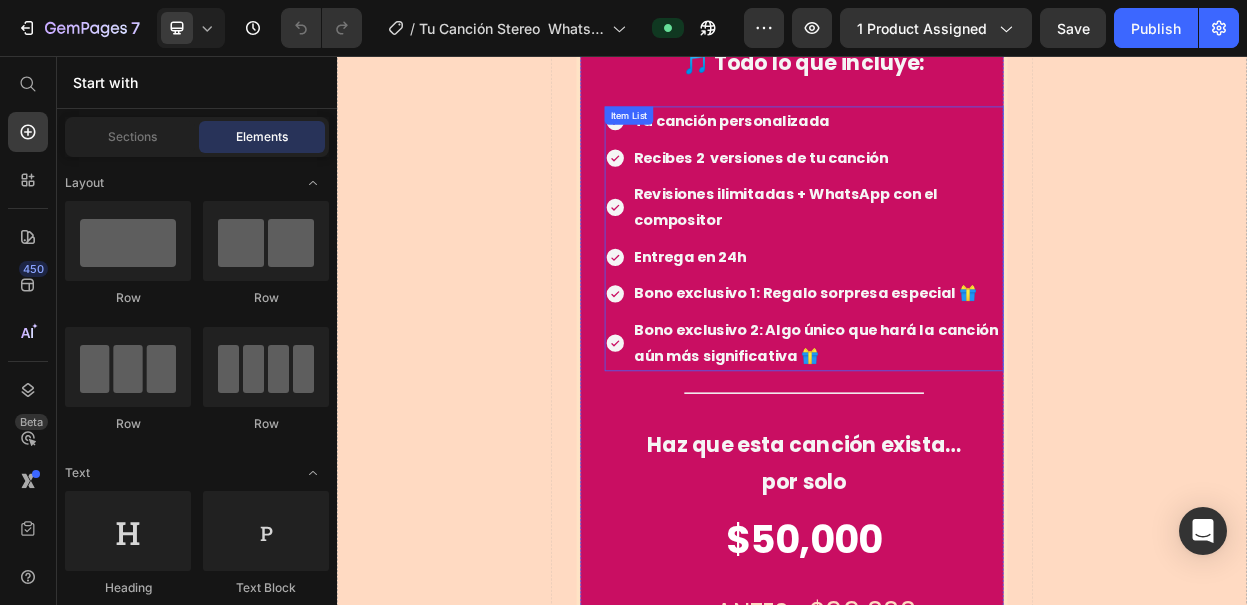 click on "Bono exclusivo 1: Regalo sorpresa especial 🎁" at bounding box center [971, 369] 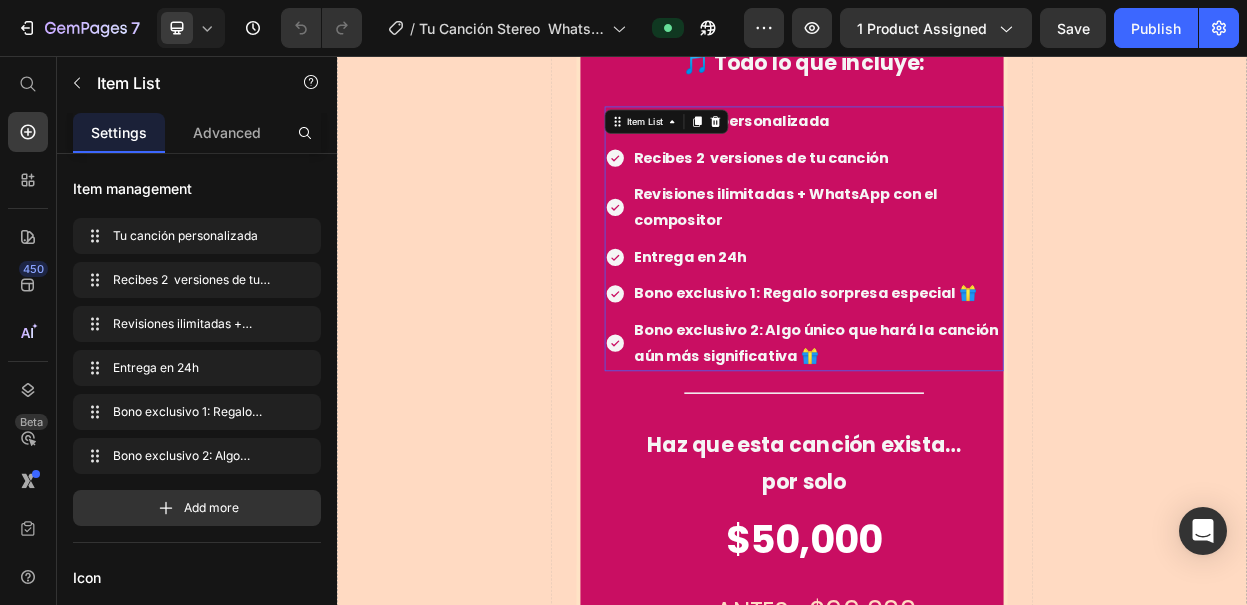 click on "Bono exclusivo 1: Regalo sorpresa especial 🎁" at bounding box center [971, 369] 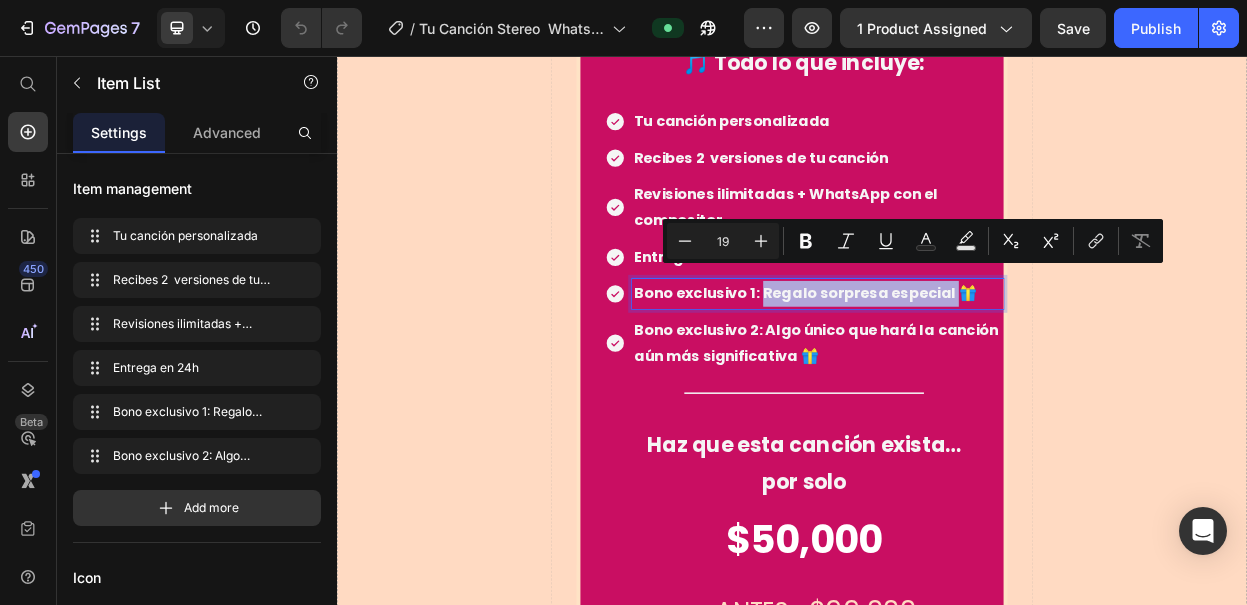 drag, startPoint x: 1140, startPoint y: 342, endPoint x: 897, endPoint y: 351, distance: 243.16661 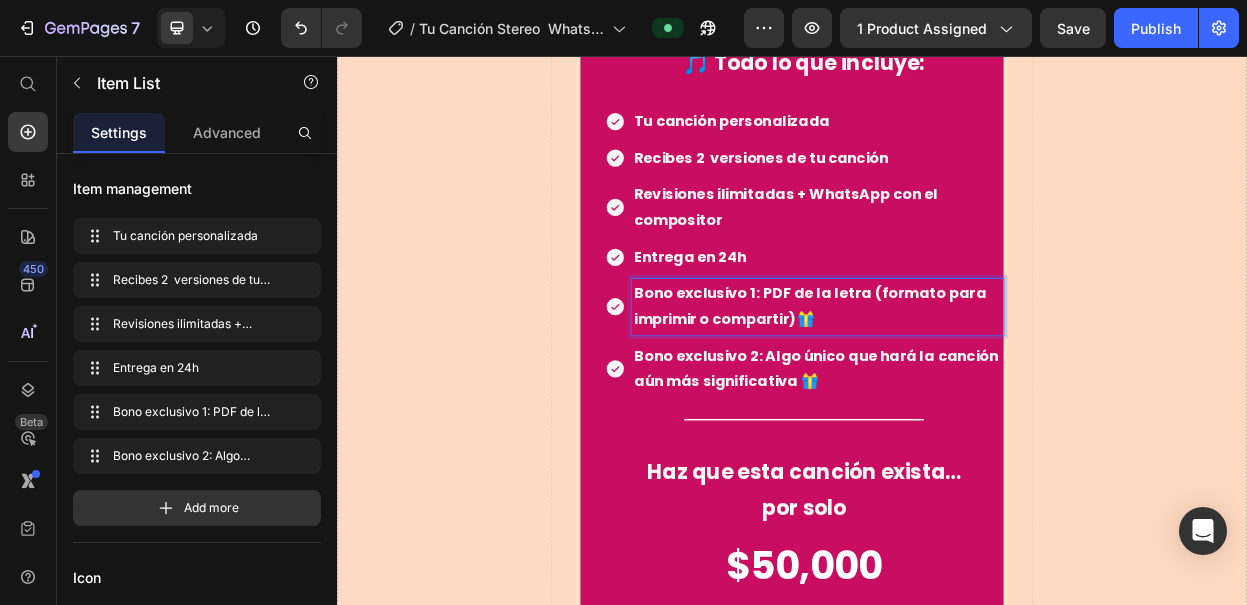 click on "Bono exclusivo 1: PDF de la letra (formato para imprimir o compartir)🎁" at bounding box center (971, 386) 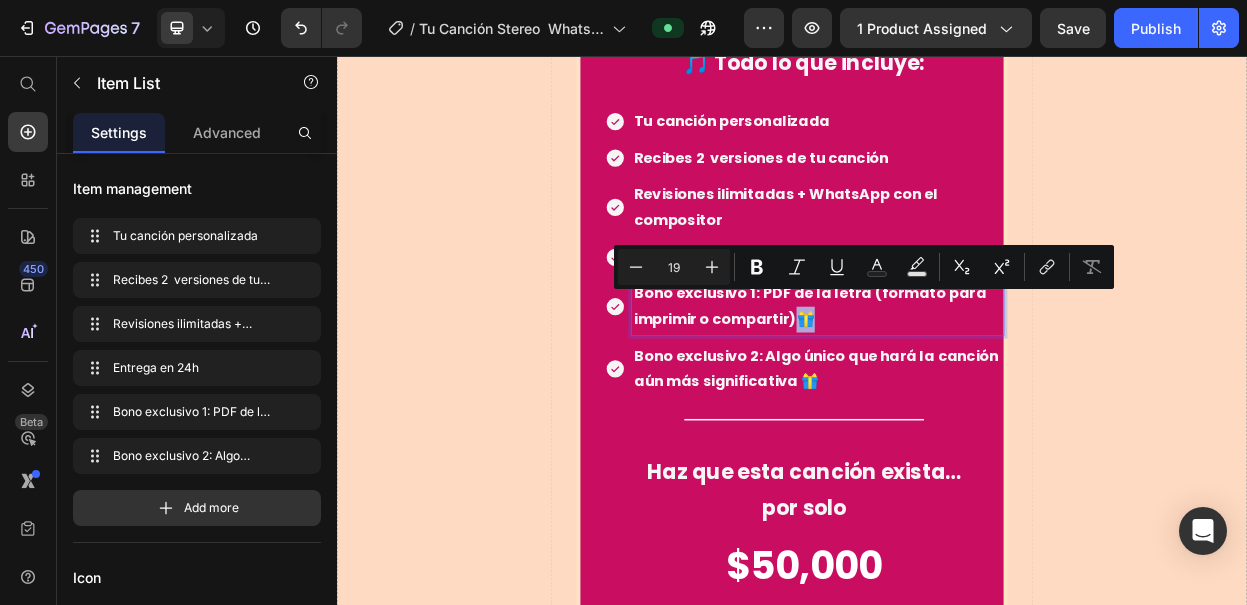 drag, startPoint x: 973, startPoint y: 380, endPoint x: 944, endPoint y: 388, distance: 30.083218 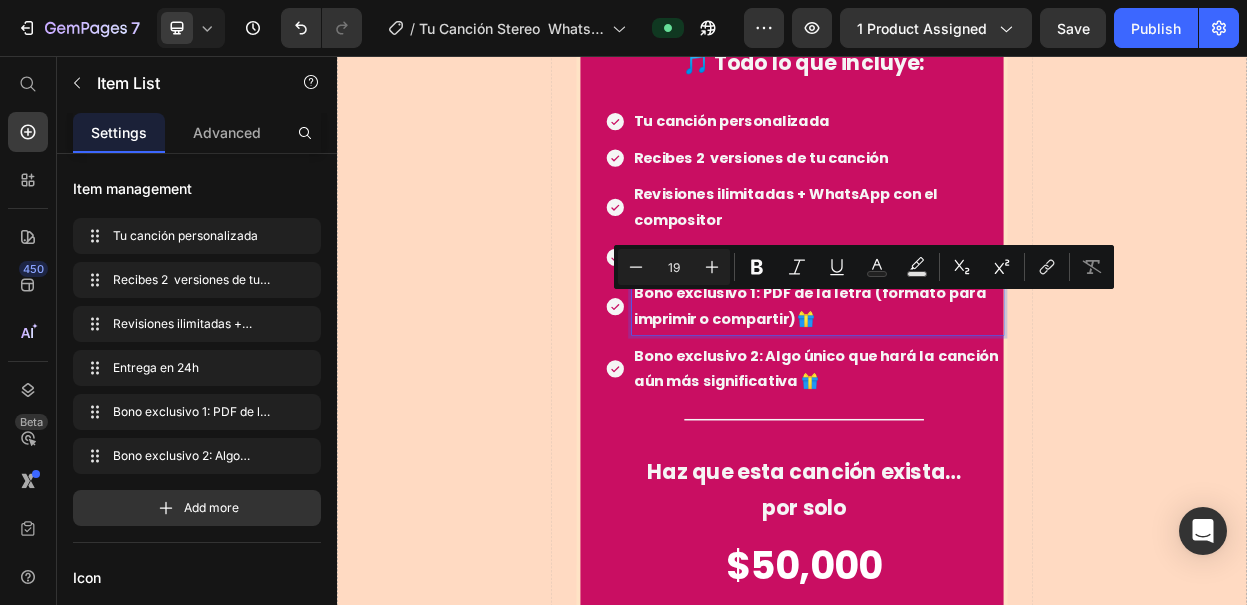 click on "Bono exclusivo 1: PDF de la letra (formato para imprimir o compartir)🎁" at bounding box center [971, 386] 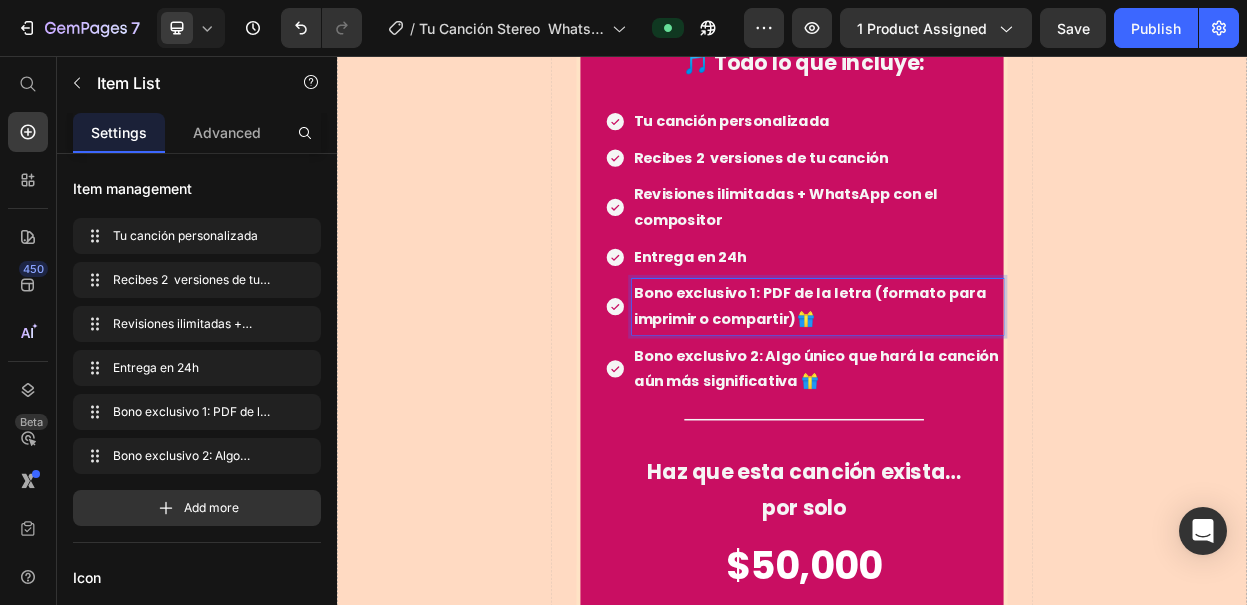 click on "Bono exclusivo 1: PDF de la letra (formato para imprimir o compartir)🎁" at bounding box center [971, 386] 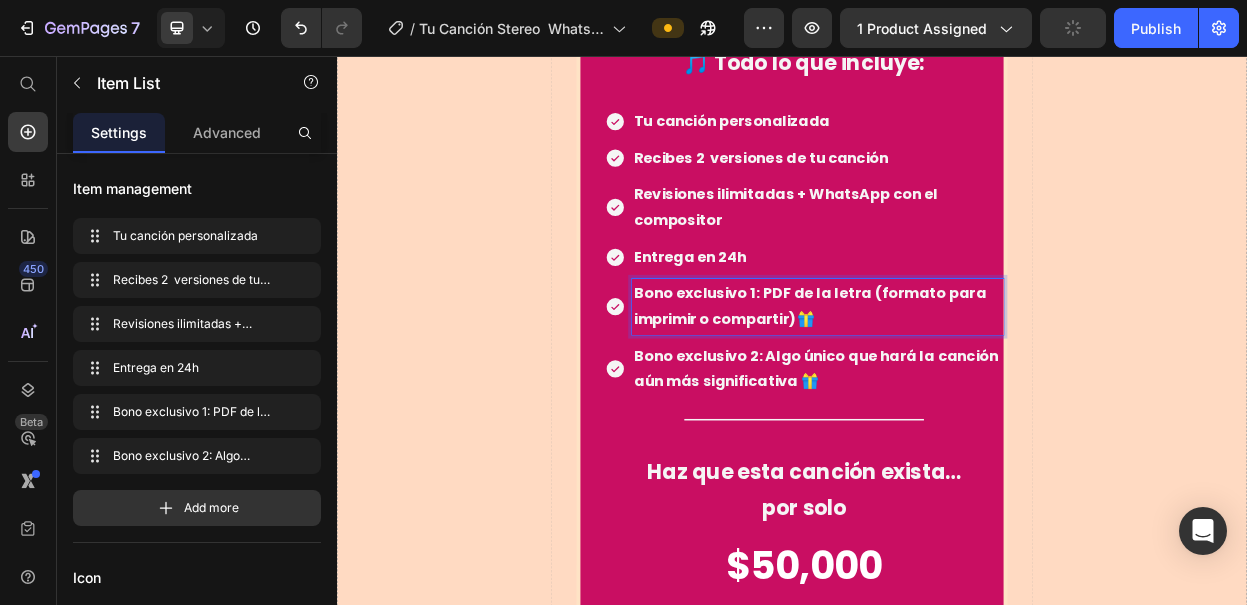 click on "Bono exclusivo 1: PDF de la letra (formato para imprimir o compartir)🎁" at bounding box center (971, 386) 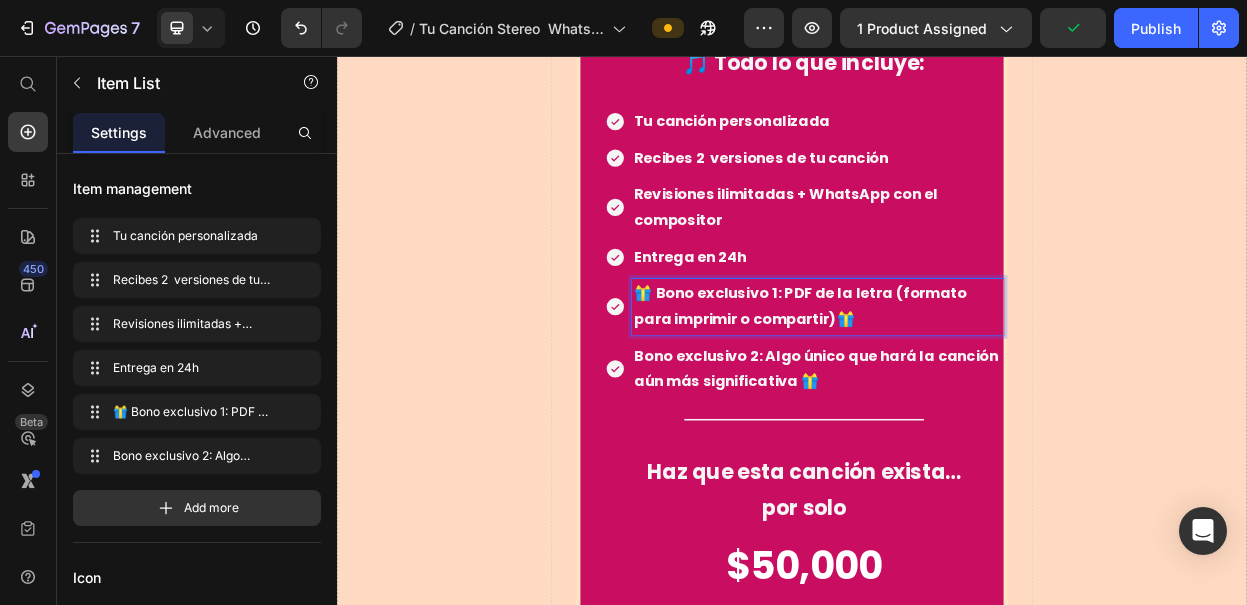 click on "🎁 Bono exclusivo 1: PDF de la letra (formato para imprimir o compartir)🎁" at bounding box center (971, 386) 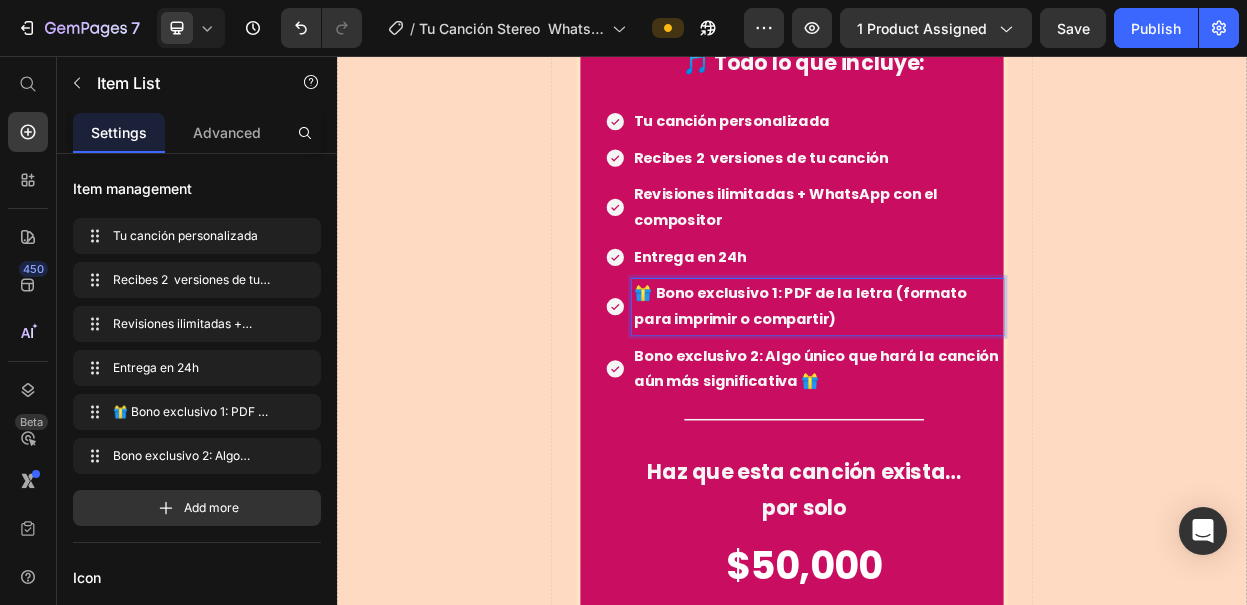click on "Bono exclusivo 2: Algo único que hará la canción aún más significativa 🎁" at bounding box center (971, 468) 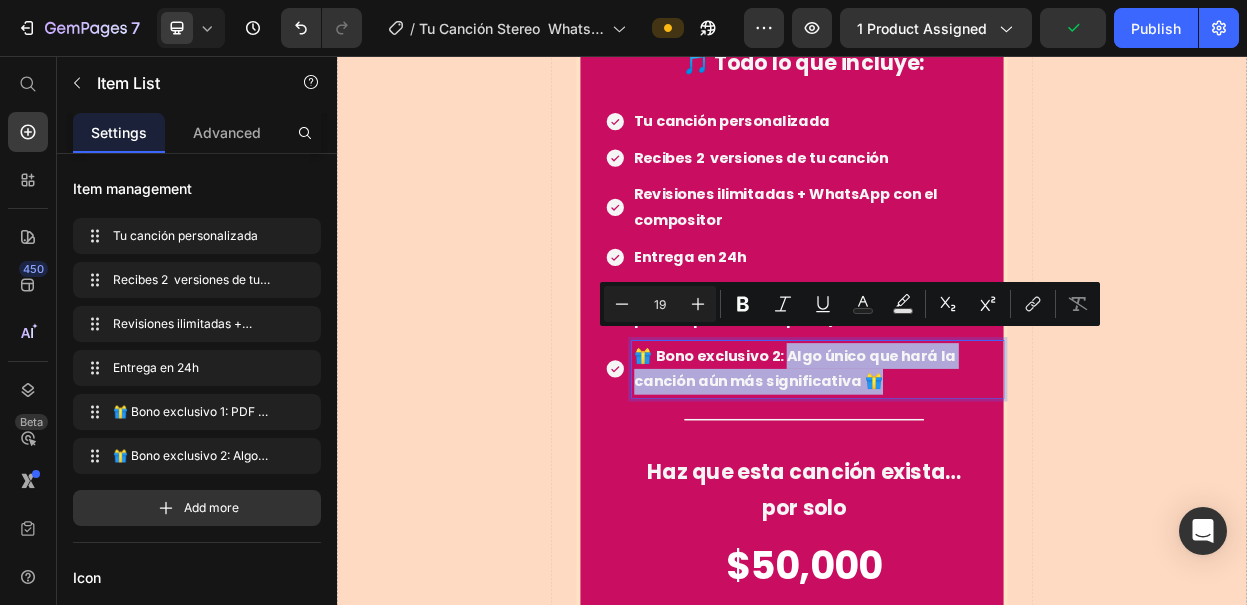 drag, startPoint x: 1025, startPoint y: 463, endPoint x: 929, endPoint y: 435, distance: 100 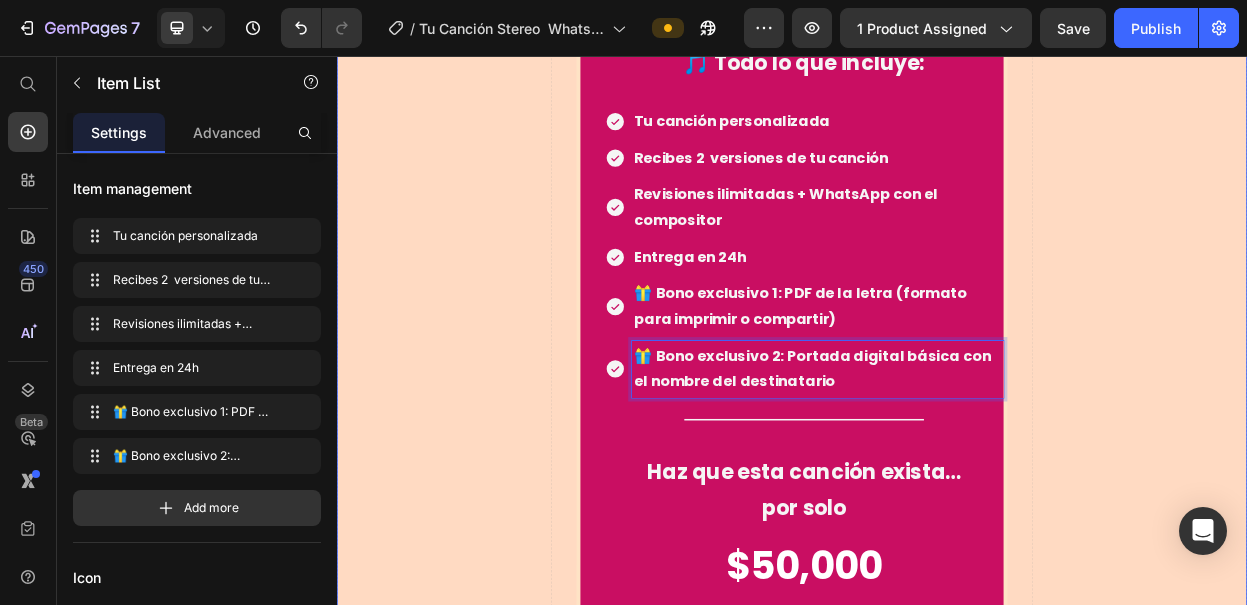 click on "Drop element here" at bounding box center (1395, -2647) 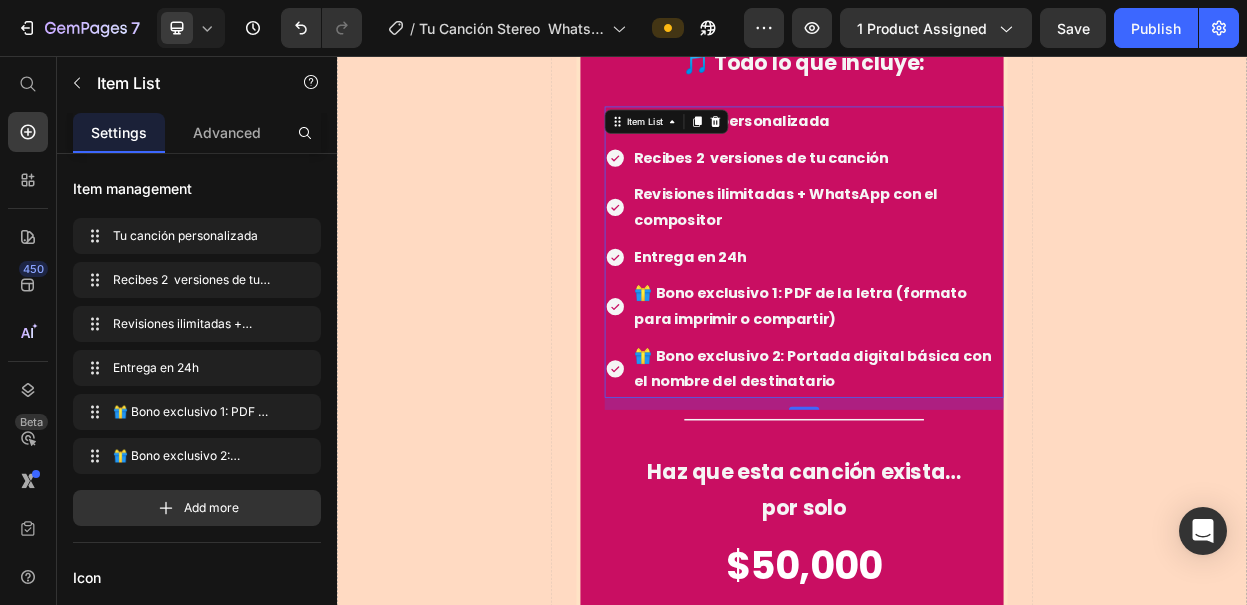 click on "Drop element here" at bounding box center [1395, -2647] 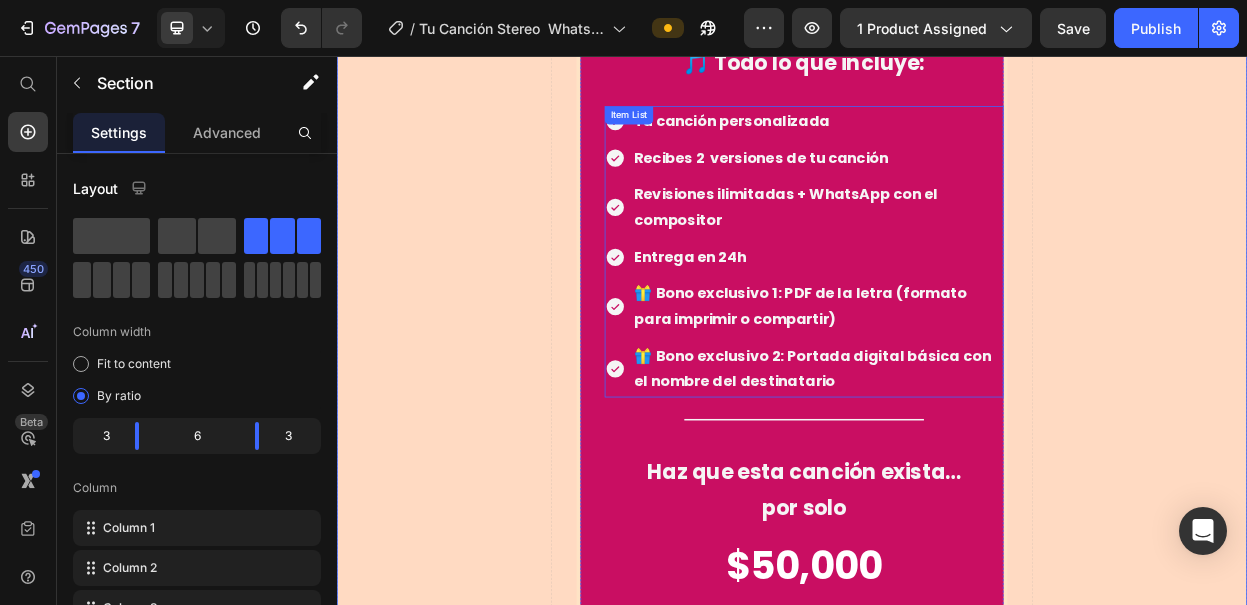 click on "Tu canción personalizada" at bounding box center (971, 142) 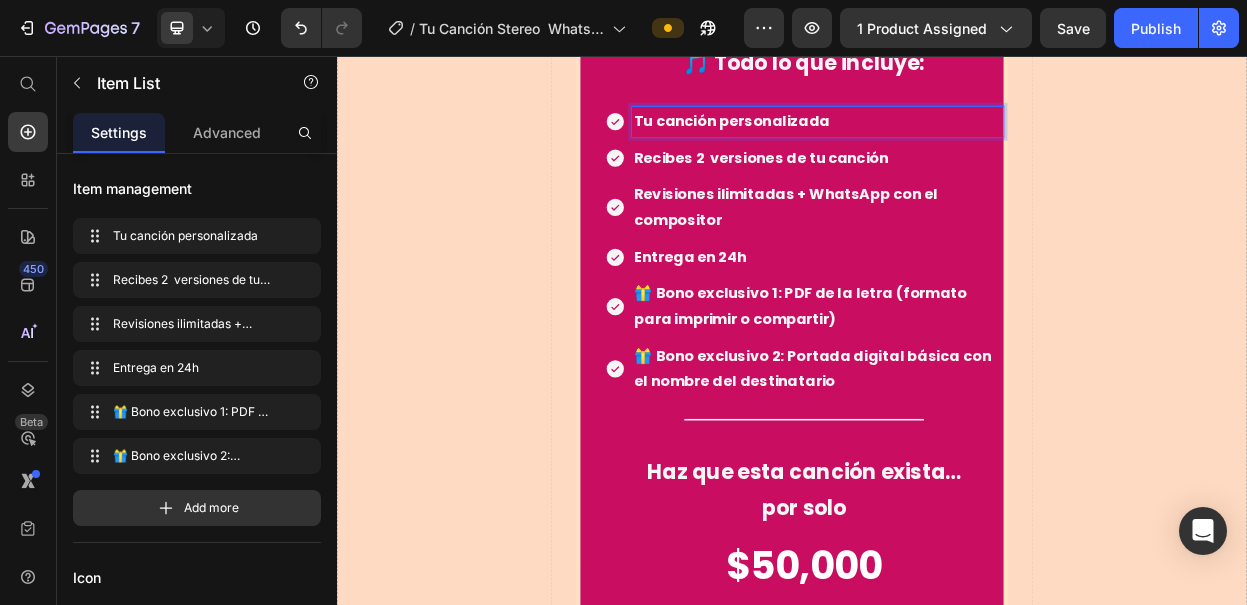 click on "Tu canción personalizada" at bounding box center (971, 142) 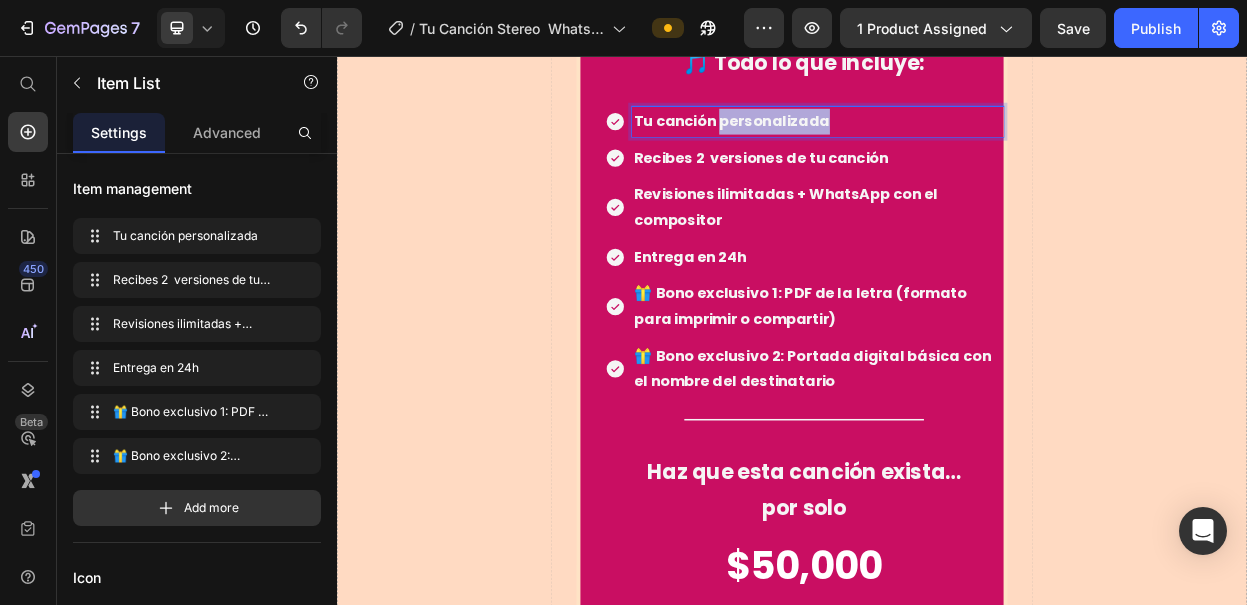 click on "Tu canción personalizada" at bounding box center (971, 142) 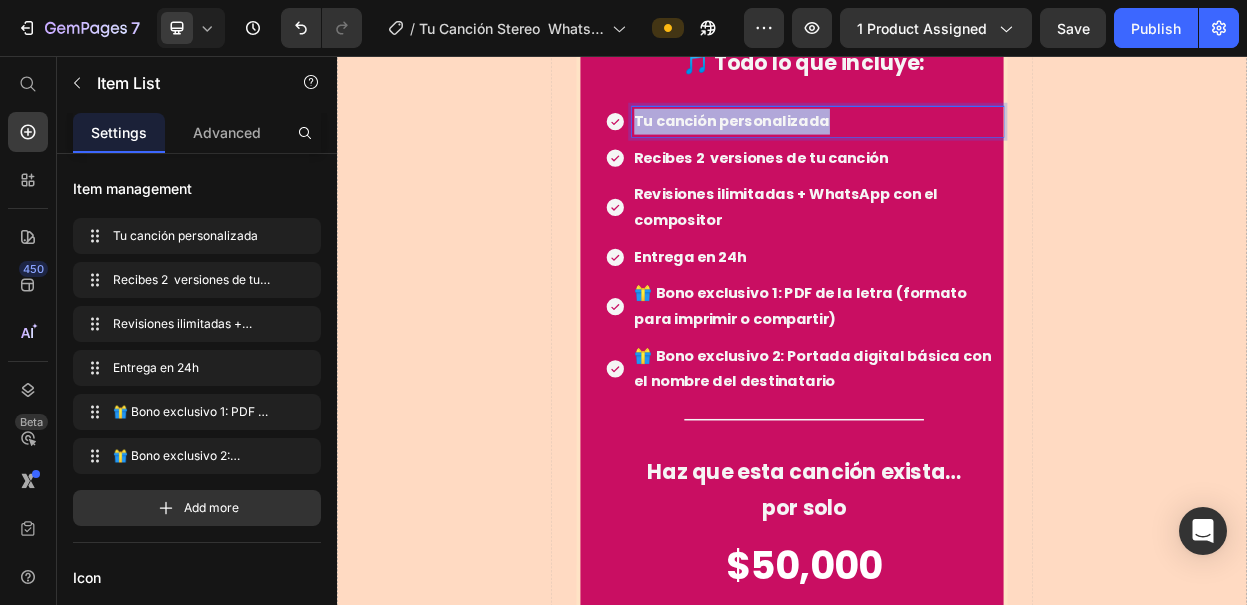 click on "Tu canción personalizada" at bounding box center (971, 142) 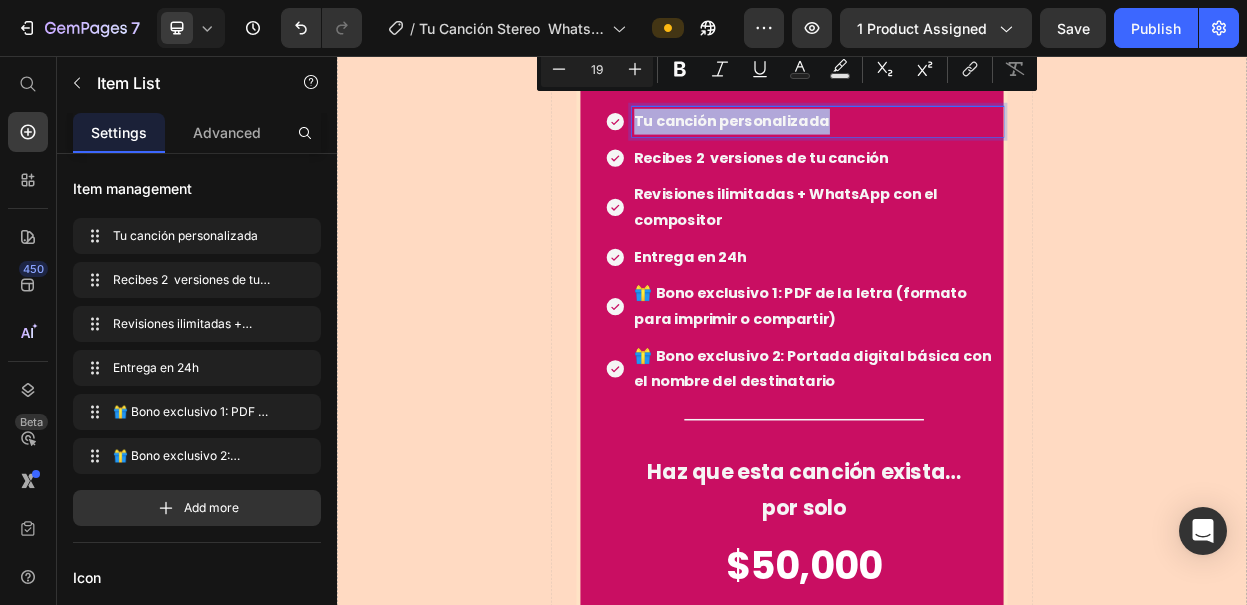 click on "Tu canción personalizada" at bounding box center [971, 142] 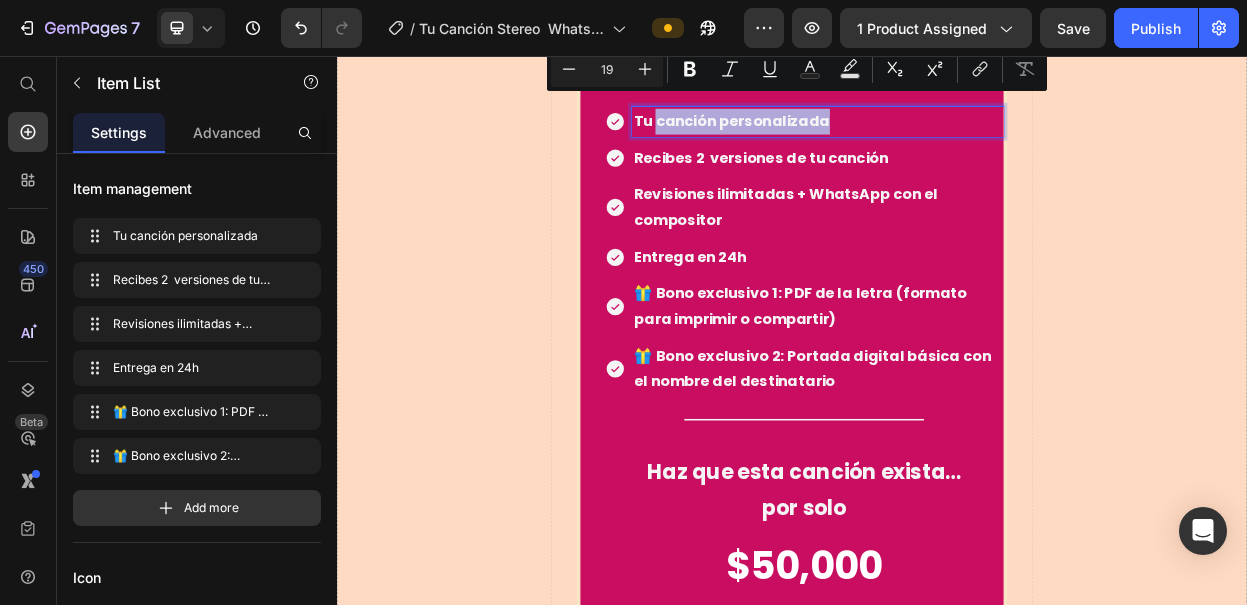 drag, startPoint x: 992, startPoint y: 117, endPoint x: 756, endPoint y: 120, distance: 236.01907 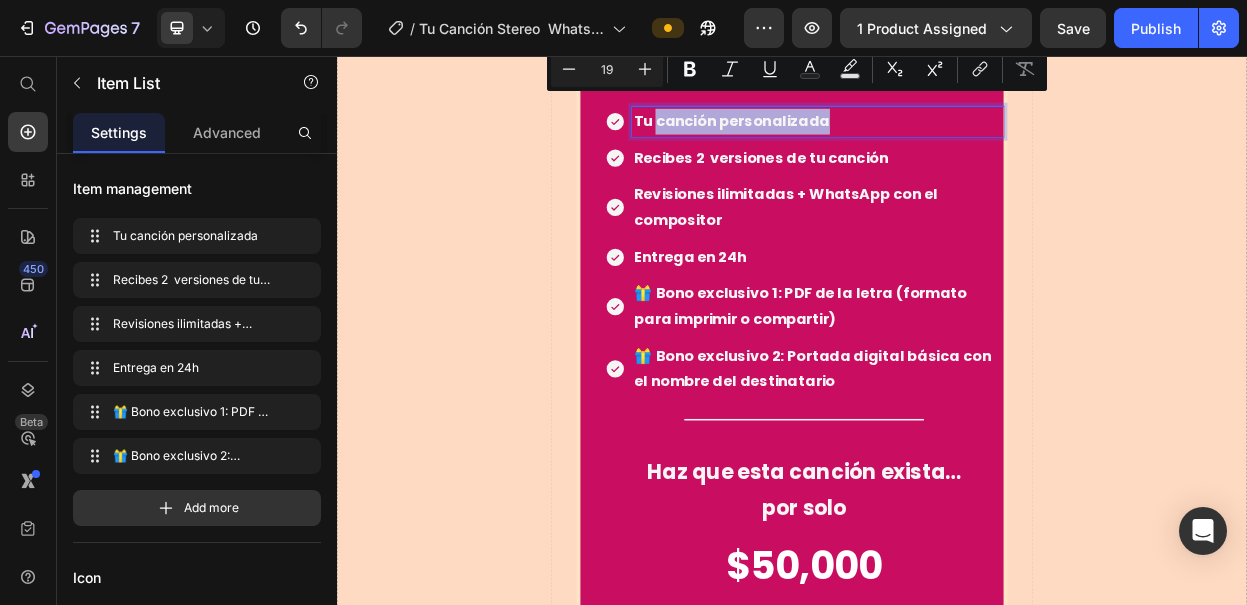 click on "Tu canción personalizada" at bounding box center [971, 142] 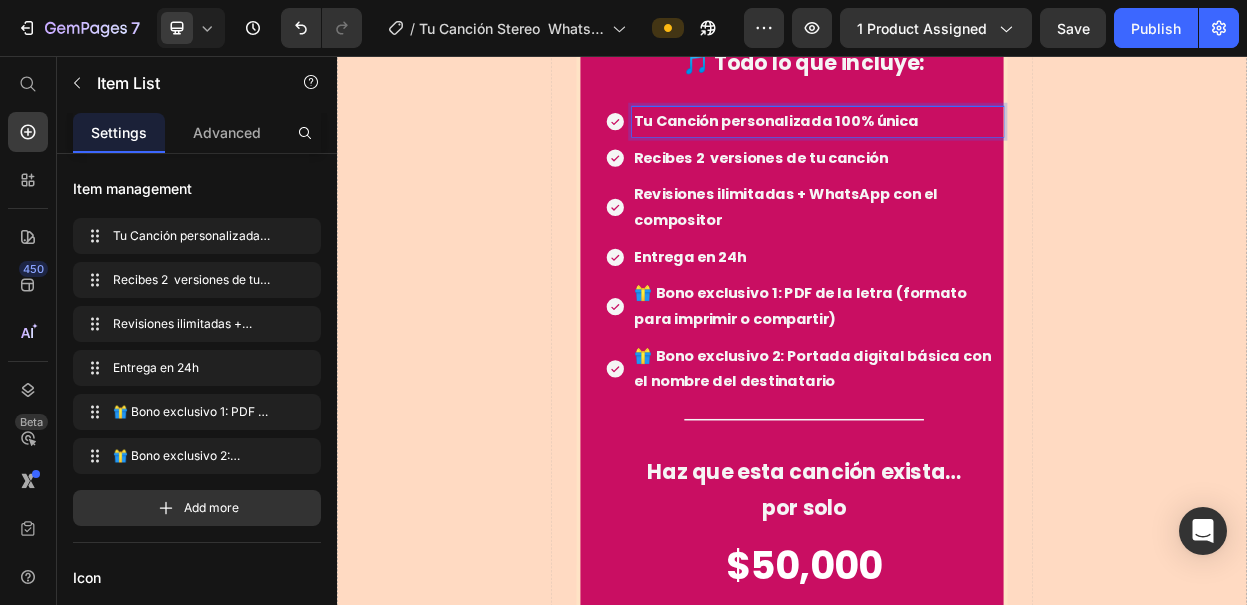 click on "Tu Canción personalizada 100% única" at bounding box center [971, 142] 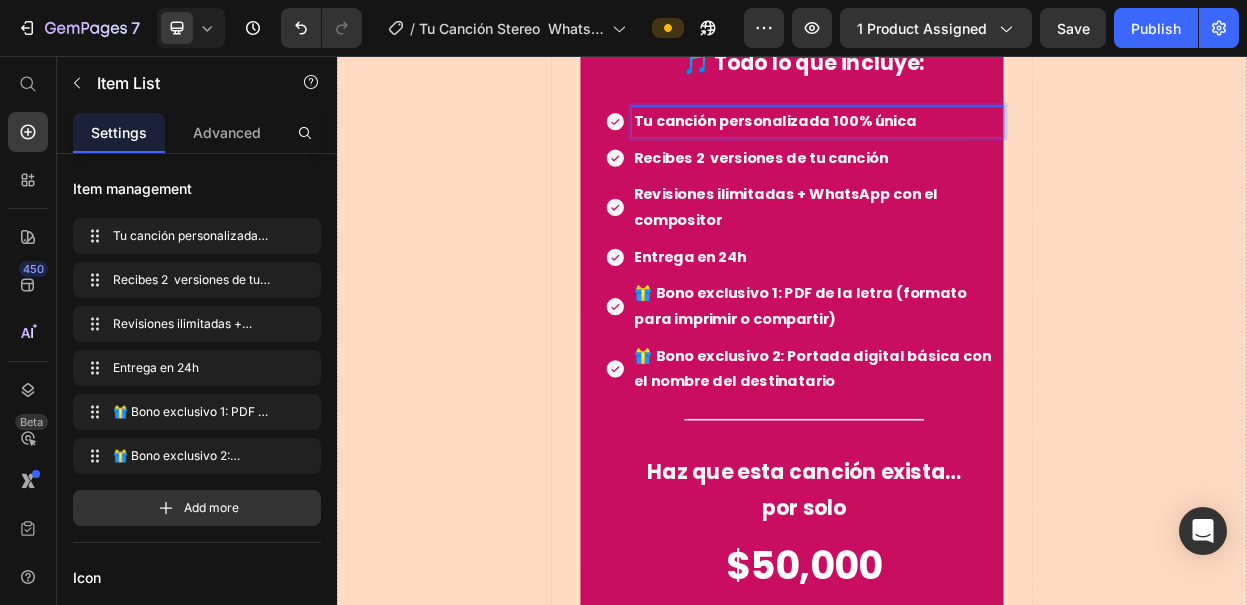 click on "Recibes 2  versiones de tu canción" at bounding box center (971, 190) 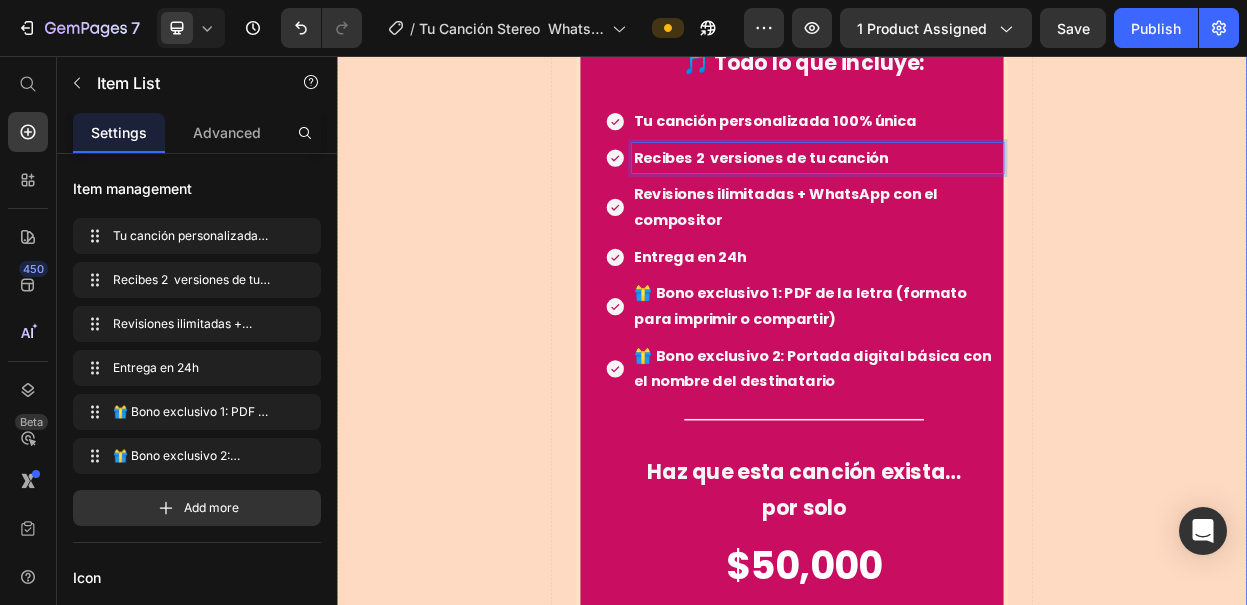click on "Drop element here" at bounding box center [1395, -2647] 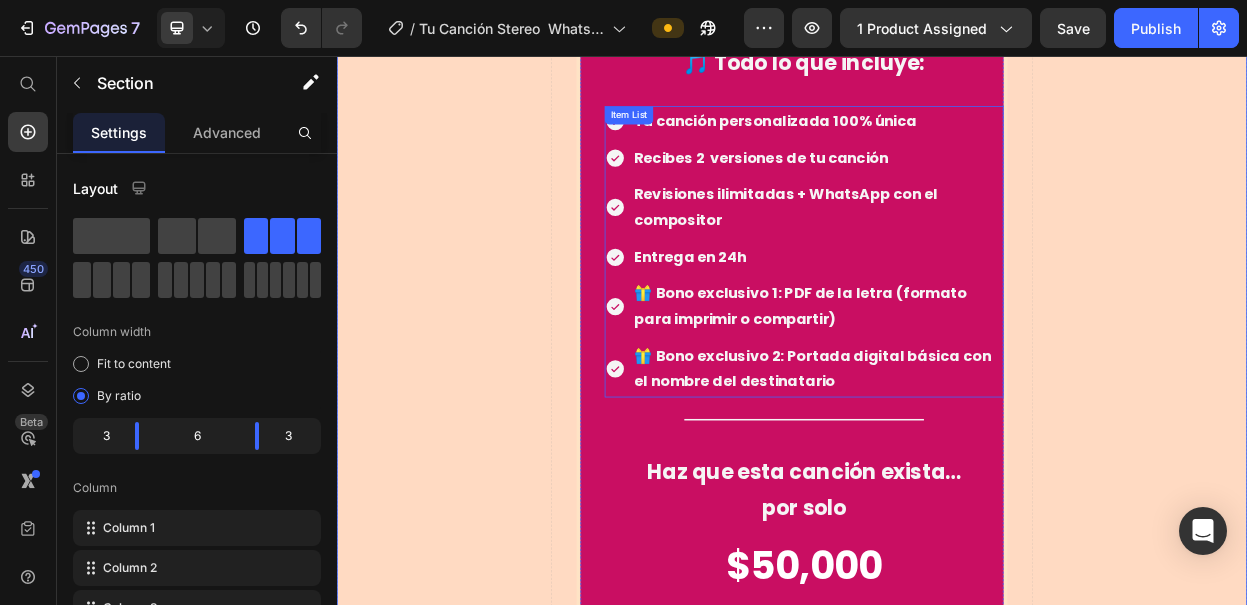 click on "Revisiones ilimitadas + WhatsApp con el compositor" at bounding box center [971, 255] 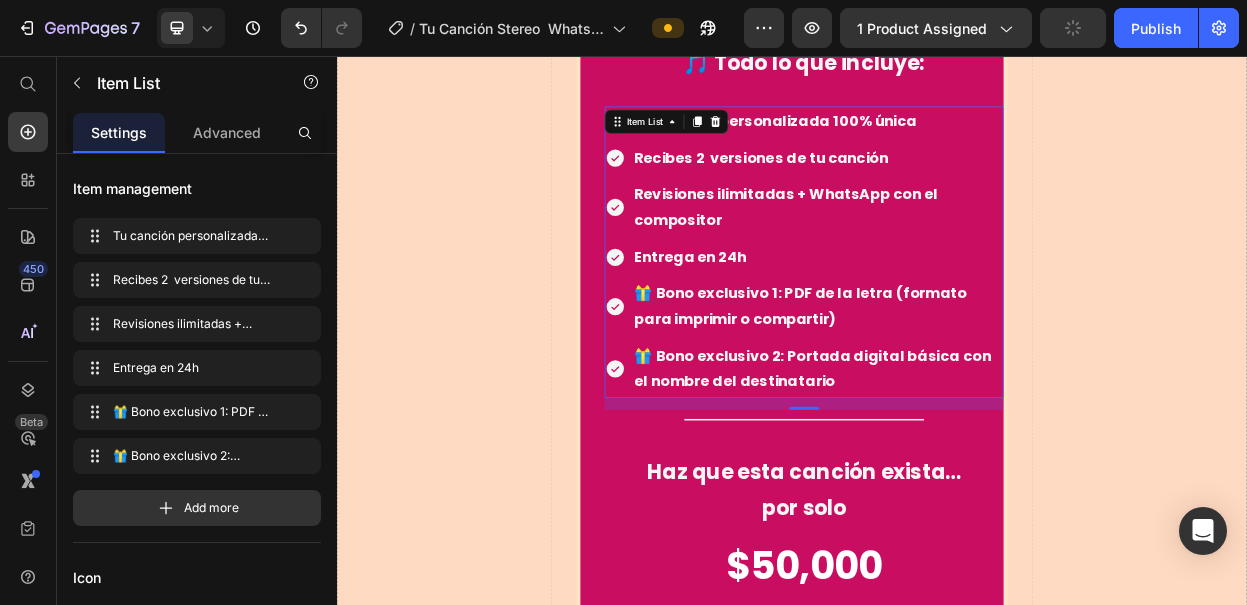 click on "Drop element here" at bounding box center [1395, -2647] 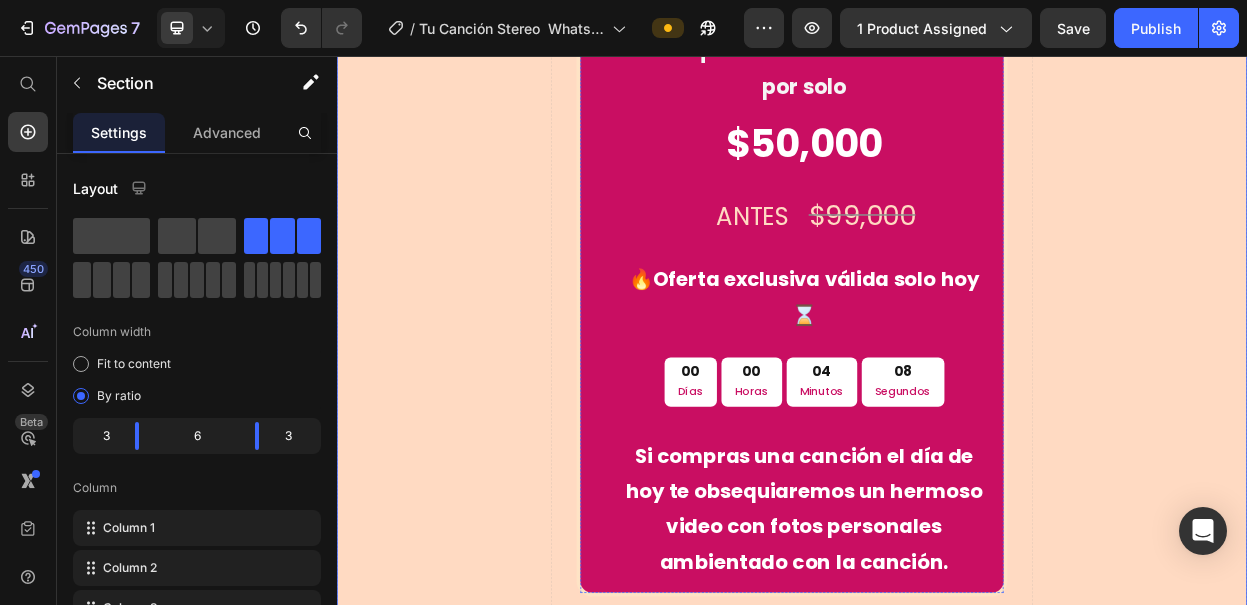 scroll, scrollTop: 8300, scrollLeft: 0, axis: vertical 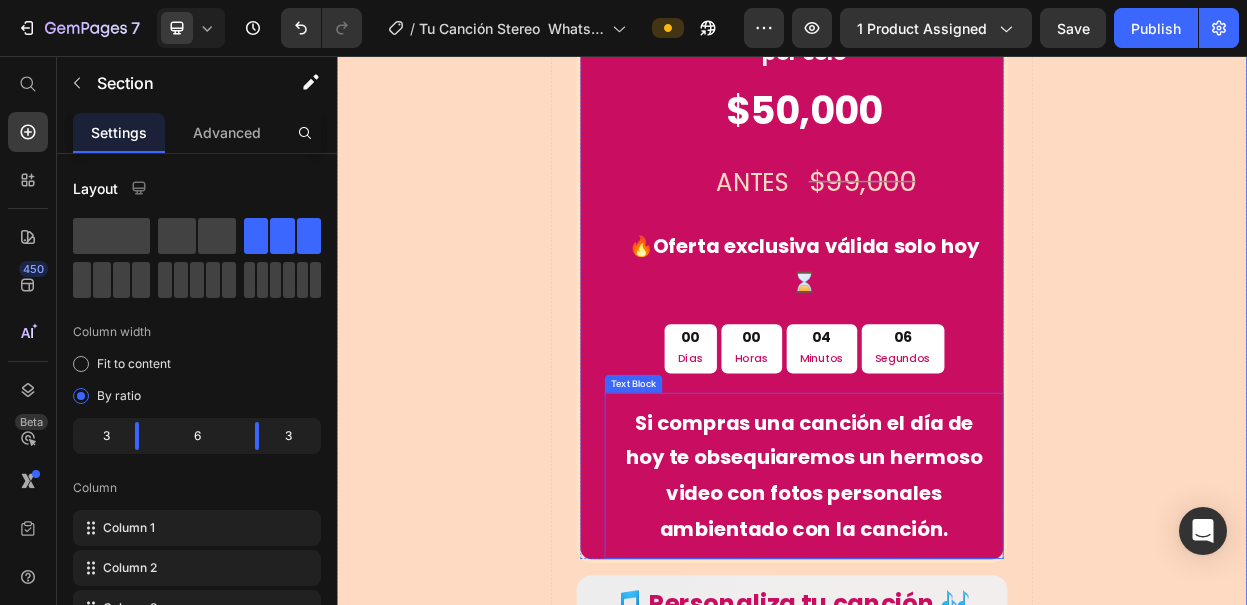 click on "Si compras una canción el día de hoy te obsequiaremos un hermoso video con fotos personales ambientado con la canción." at bounding box center [953, 609] 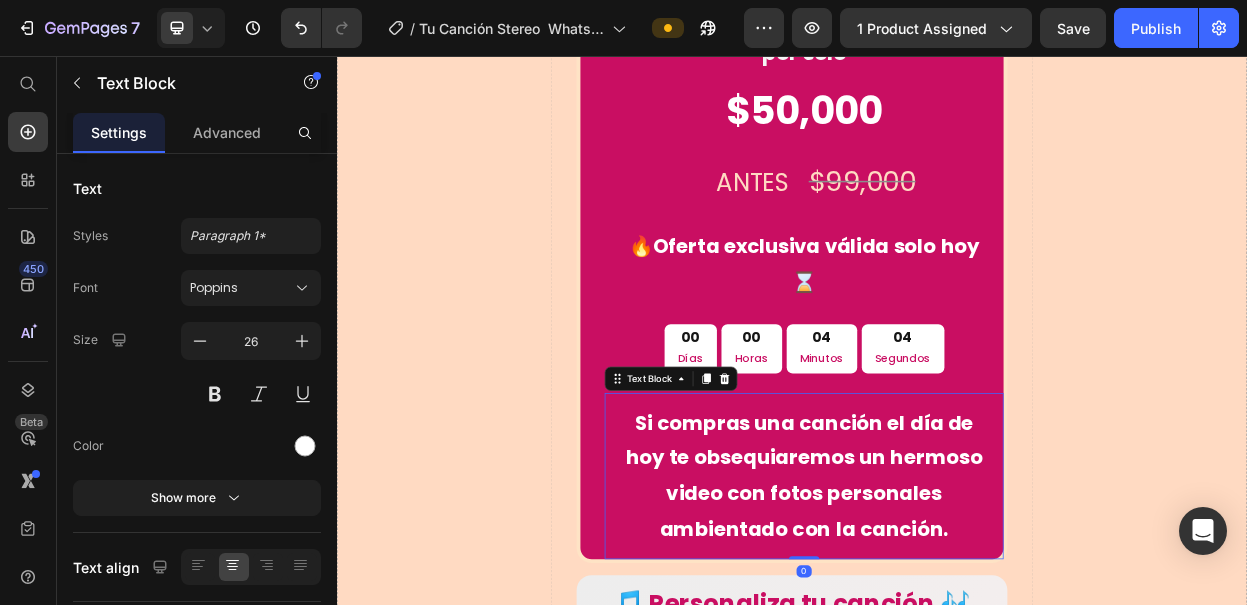 click on "Si compras una canción el día de hoy te obsequiaremos un hermoso video con fotos personales ambientado con la canción." at bounding box center (953, 609) 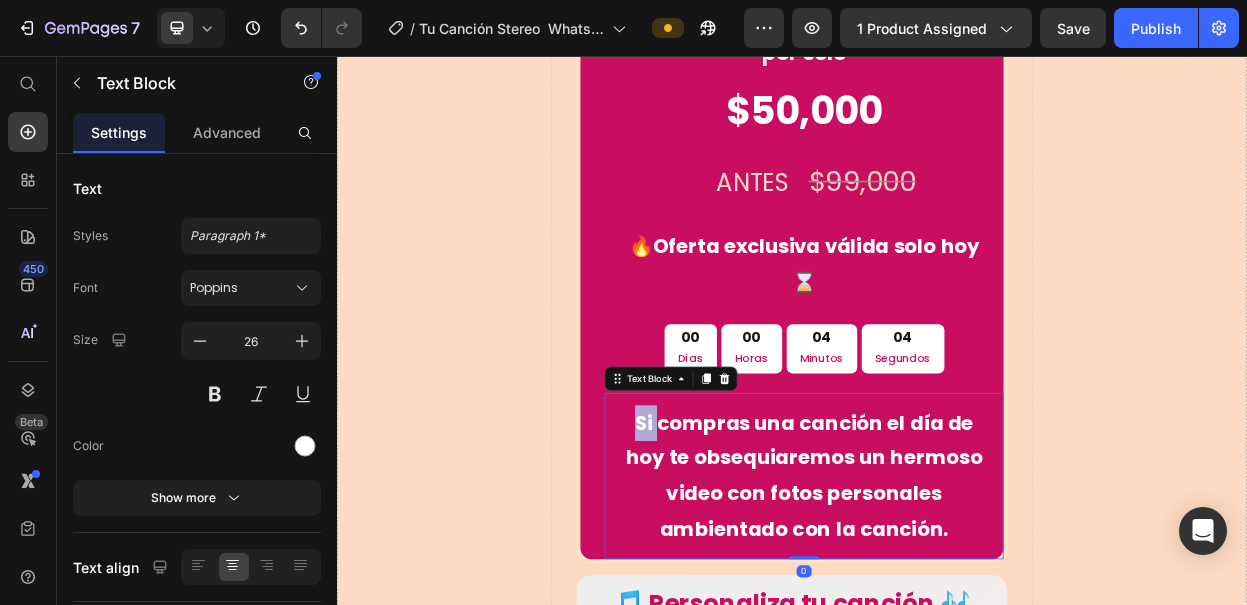 click on "Si compras una canción el día de hoy te obsequiaremos un hermoso video con fotos personales ambientado con la canción." at bounding box center (953, 609) 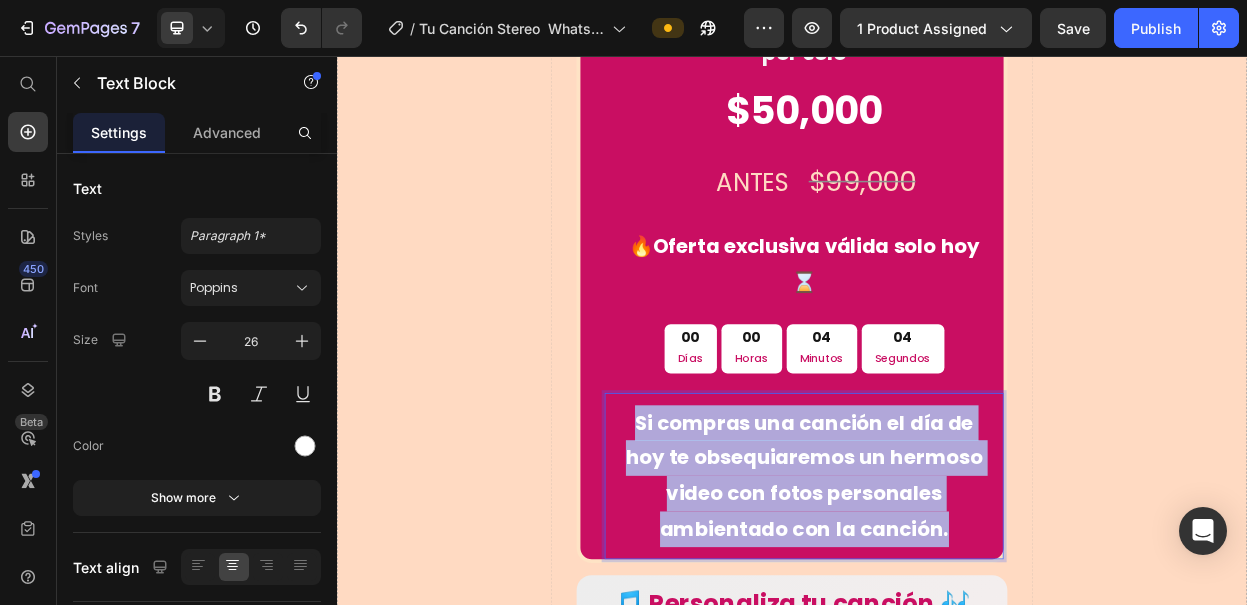 click on "Si compras una canción el día de hoy te obsequiaremos un hermoso video con fotos personales ambientado con la canción." at bounding box center (953, 609) 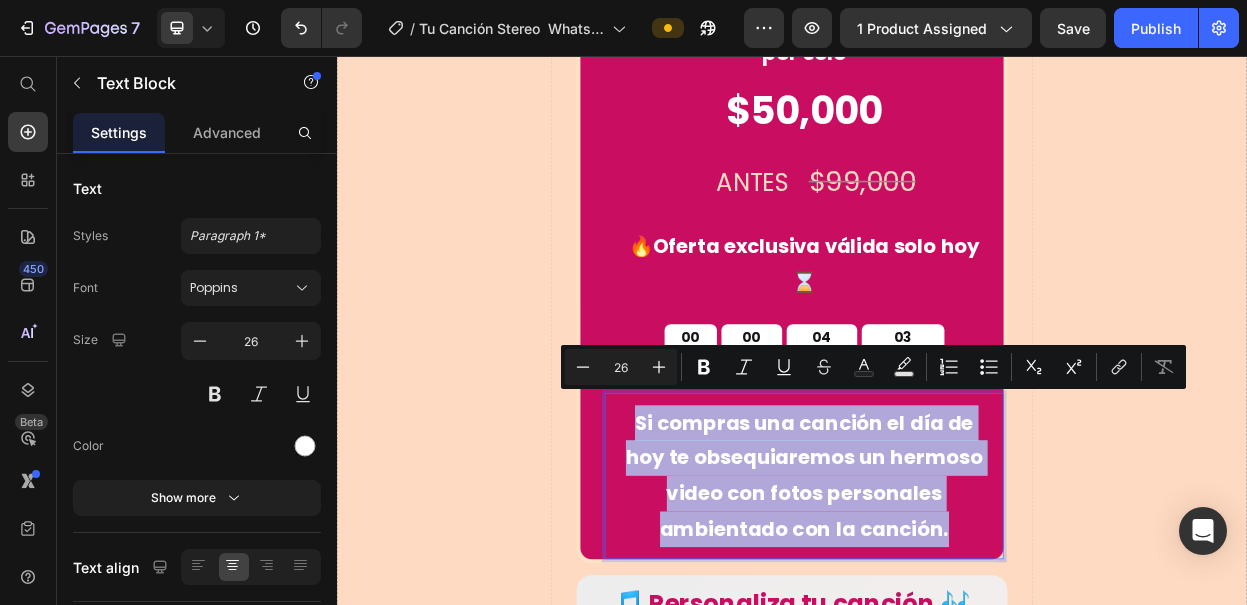 click on "Si compras una canción el día de hoy te obsequiaremos un hermoso video con fotos personales ambientado con la canción." at bounding box center (953, 609) 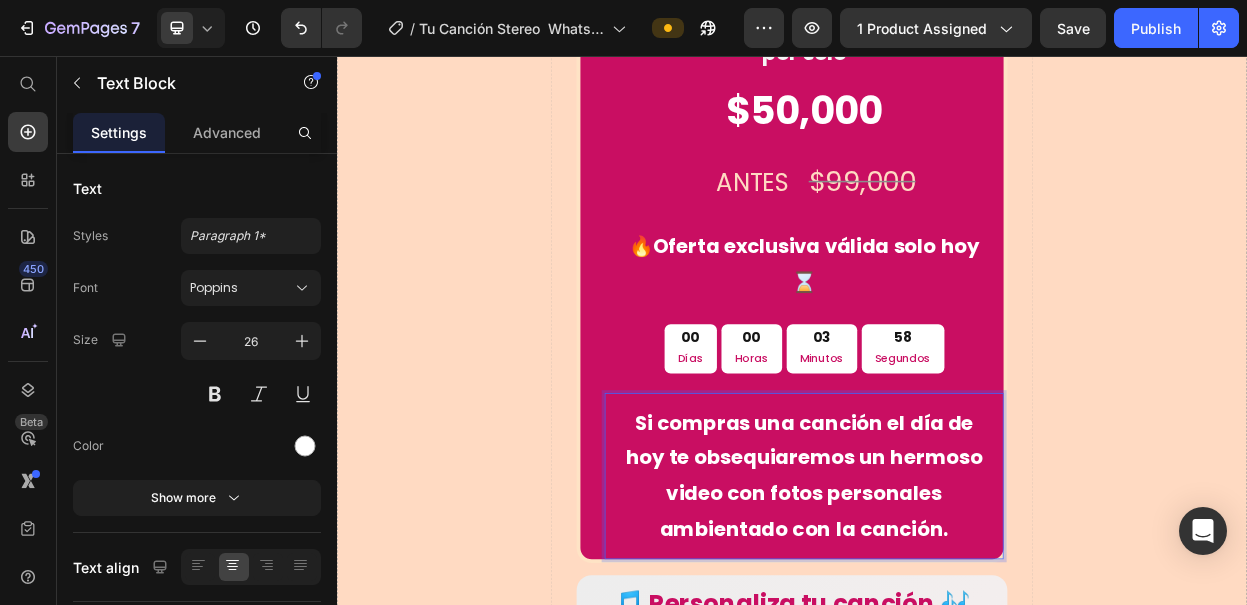 type 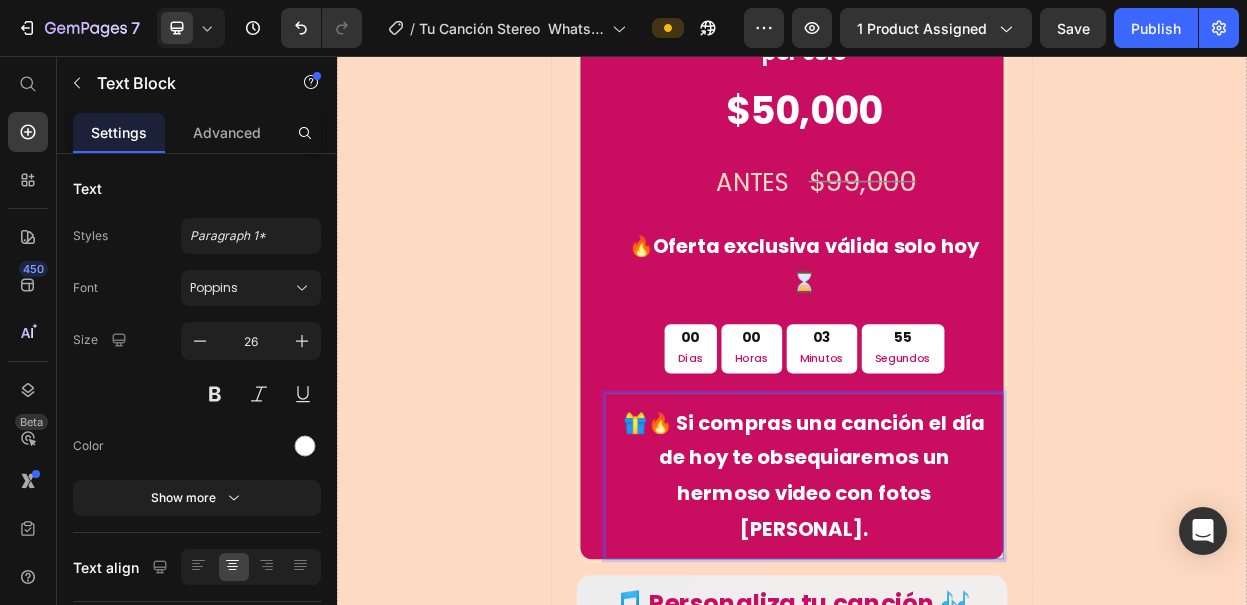 click on "🎁🔥 Si compras una canción el día de hoy te obsequiaremos un hermoso video con fotos personales ambientado con la canción." at bounding box center (953, 609) 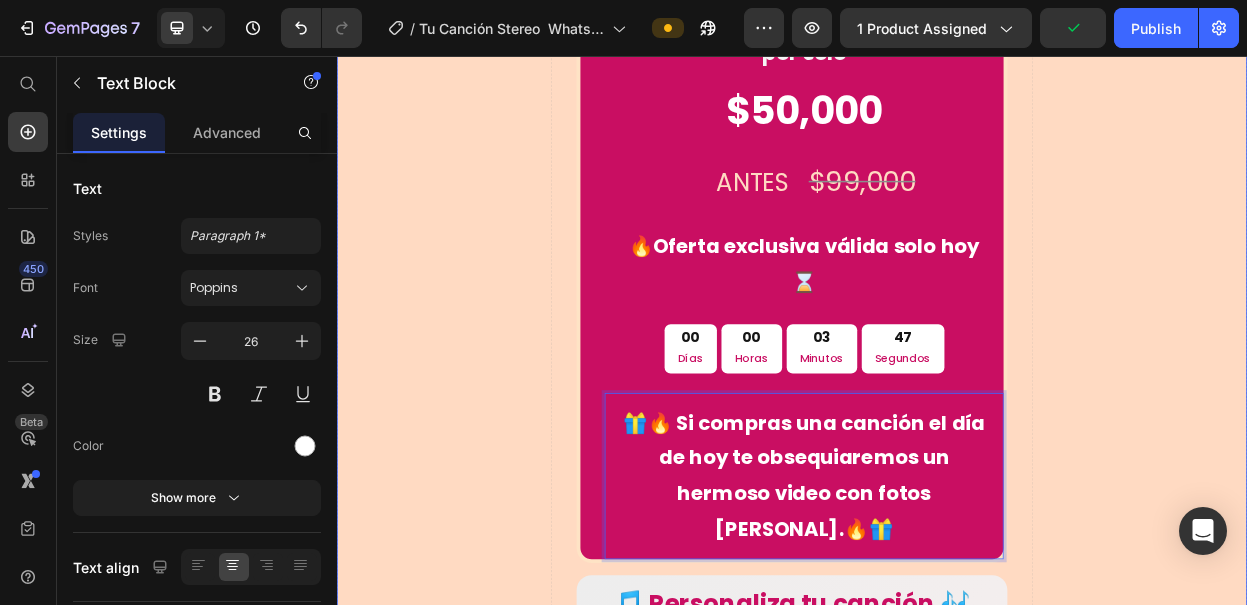 click on "Drop element here" at bounding box center [1395, -3247] 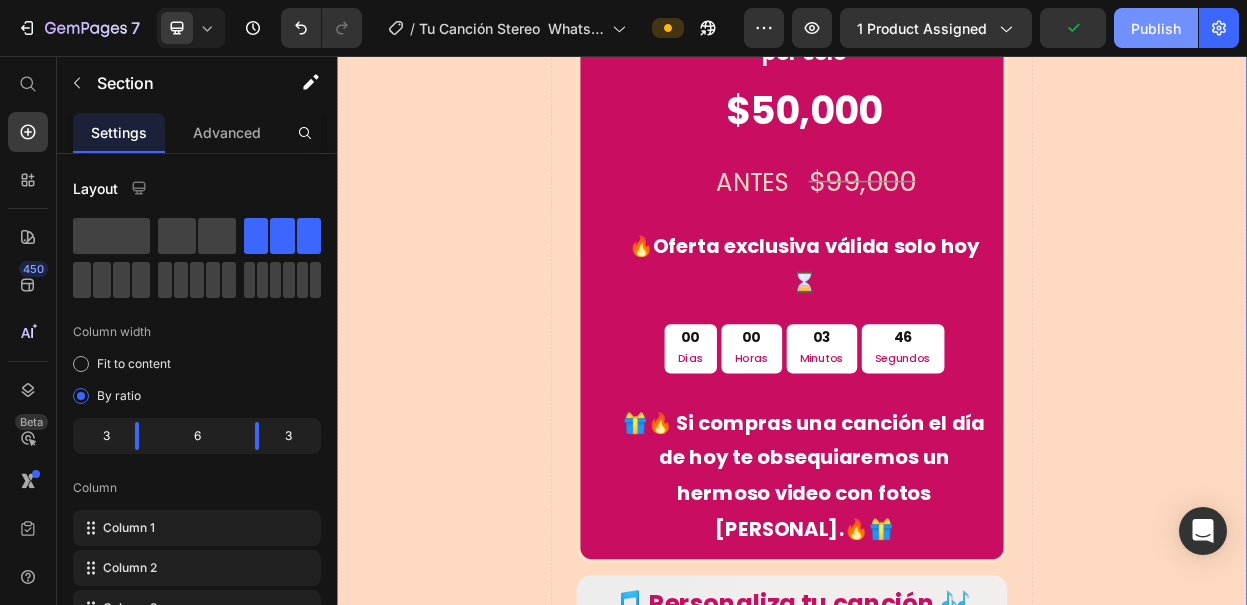 click on "Publish" at bounding box center [1156, 28] 